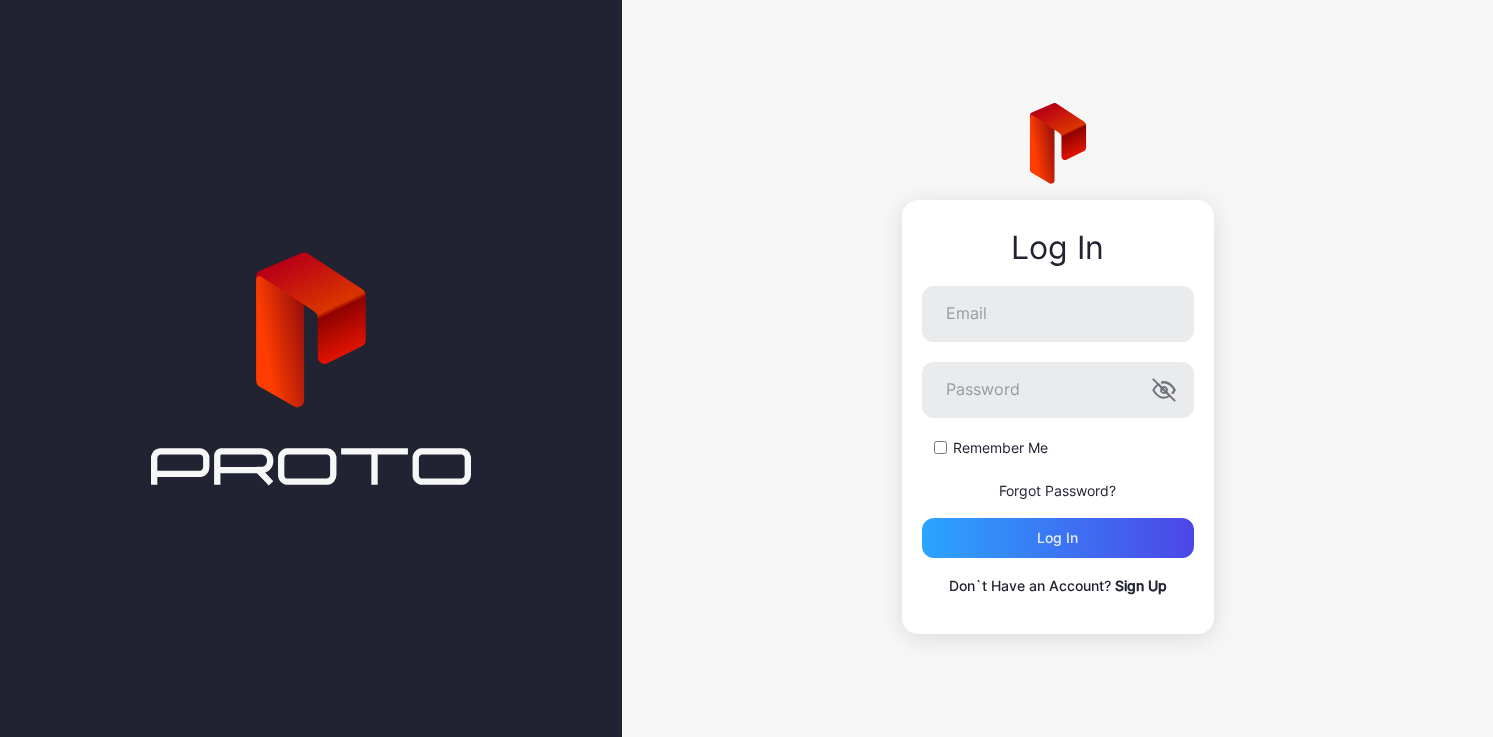 scroll, scrollTop: 0, scrollLeft: 0, axis: both 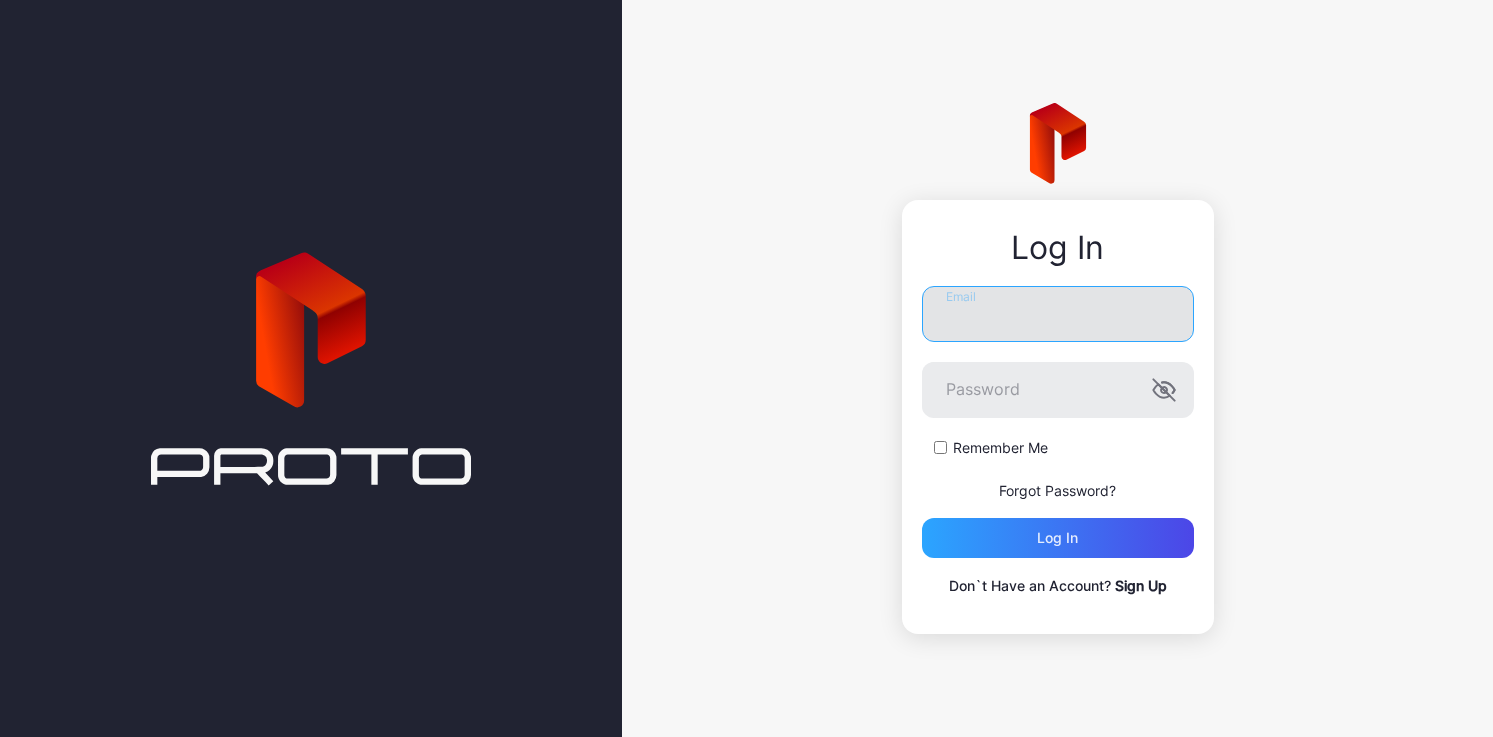 click on "Email" at bounding box center (1058, 314) 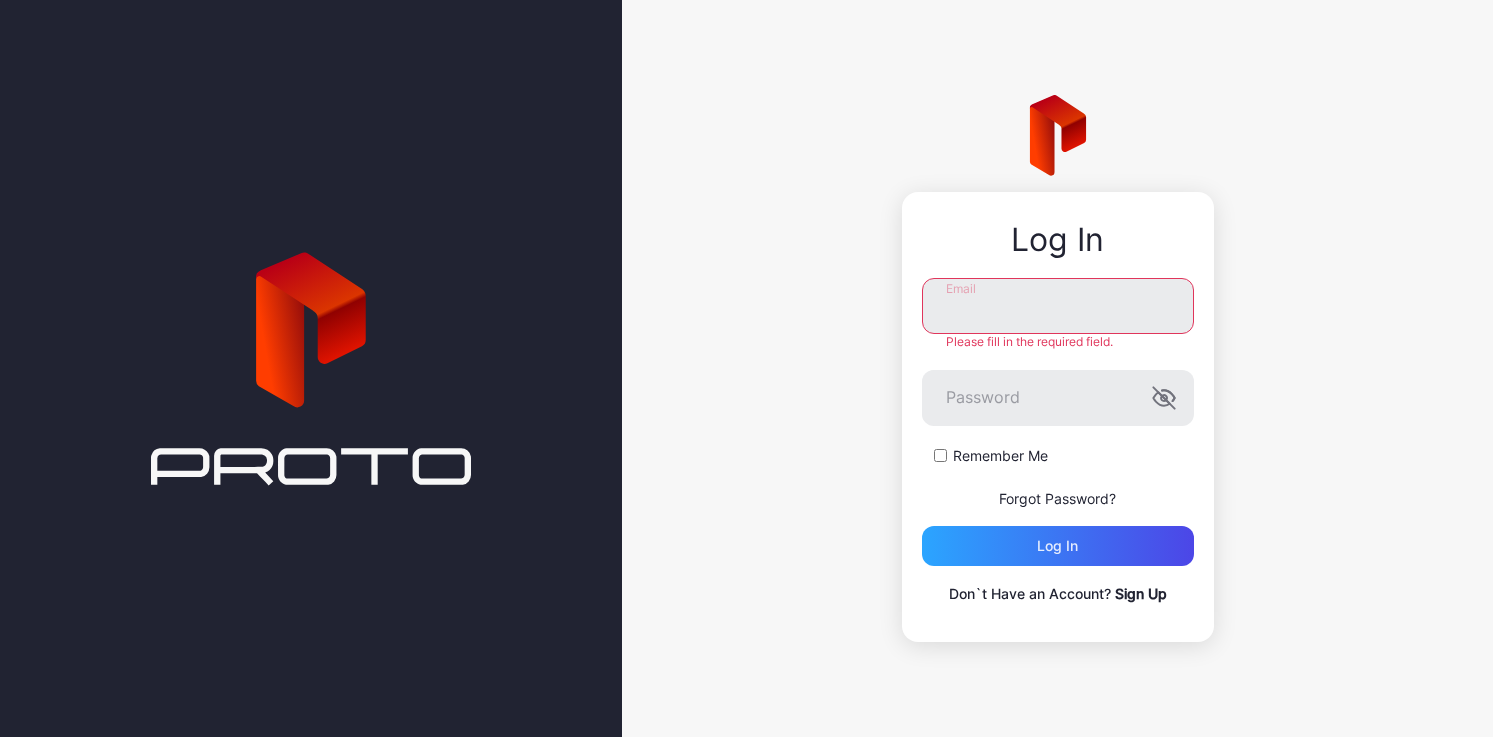 type on "**********" 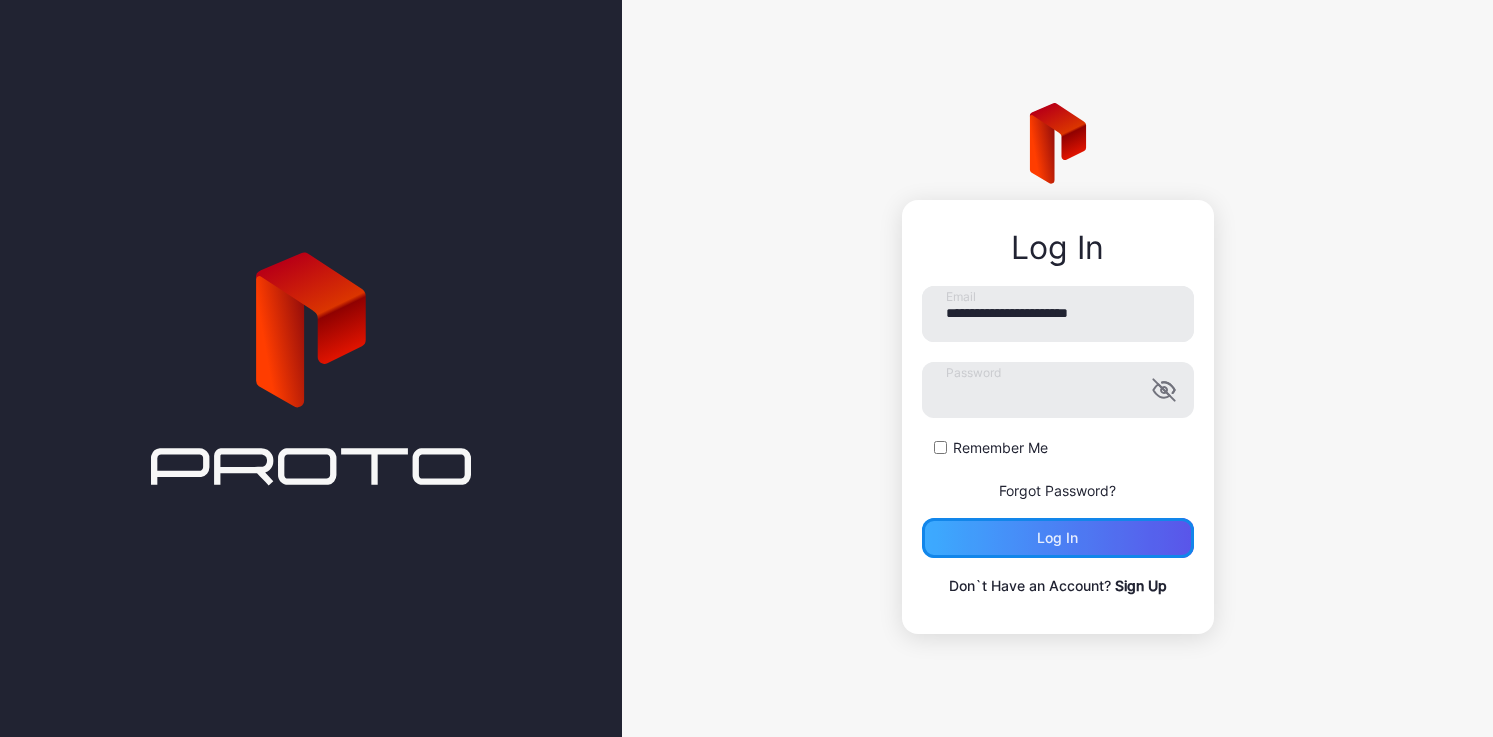 click on "Log in" at bounding box center (1058, 538) 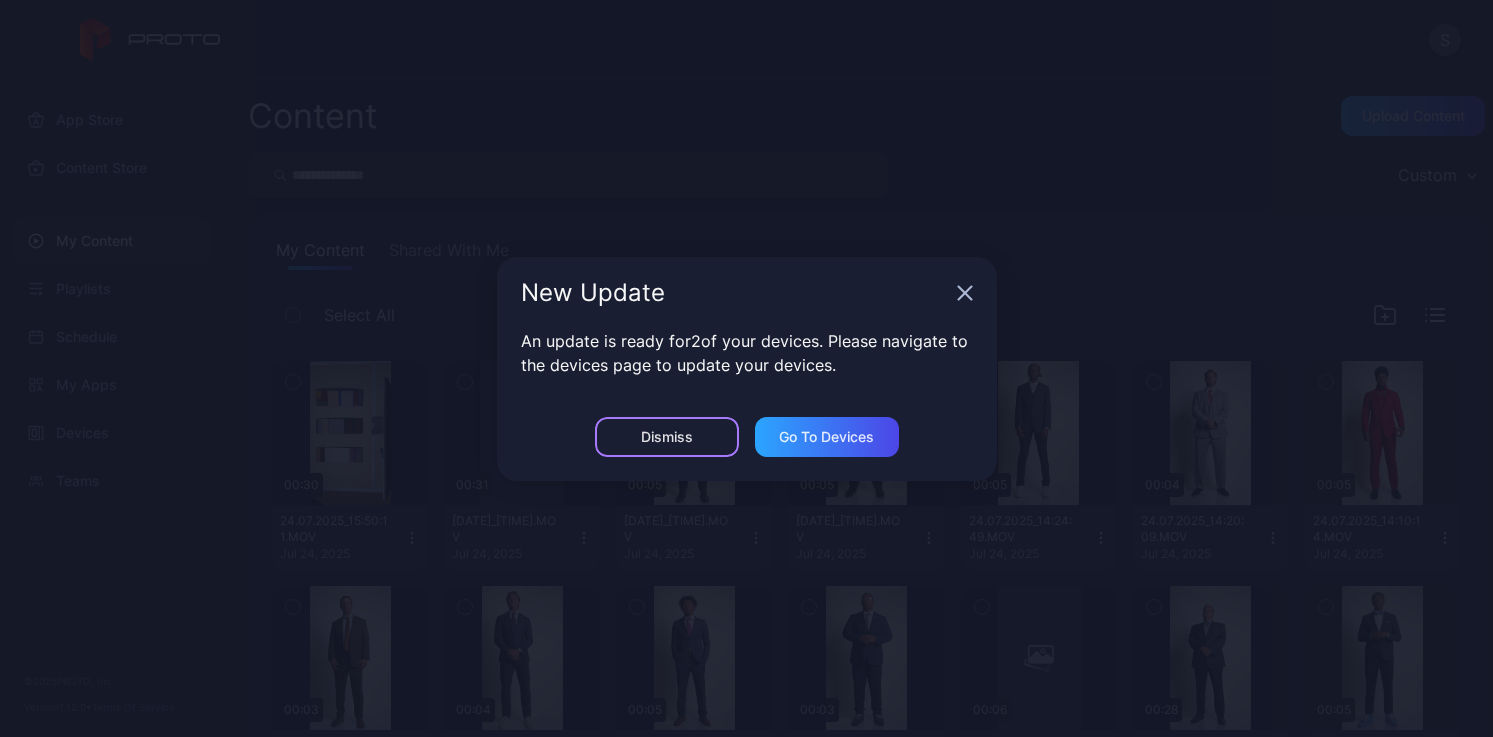 click on "Dismiss" at bounding box center [667, 437] 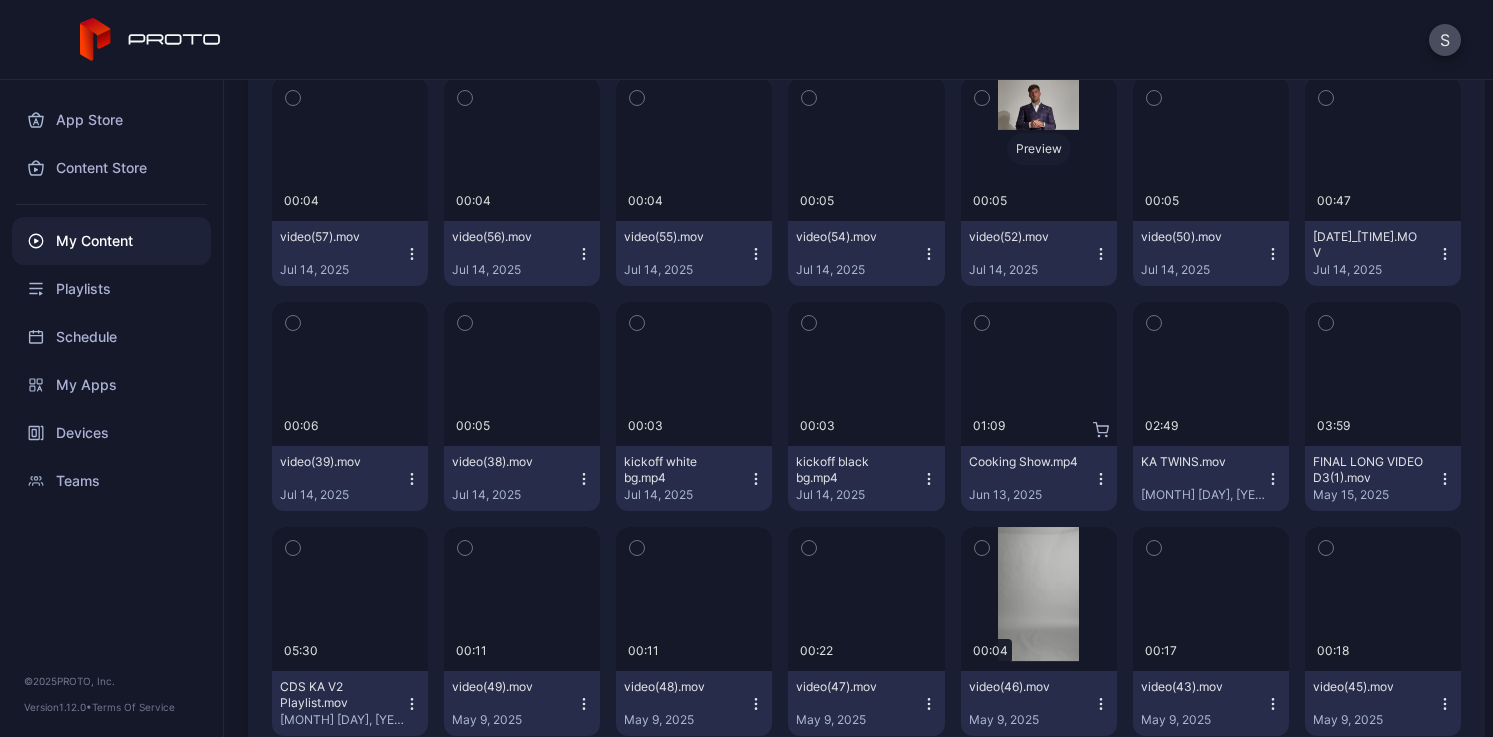 scroll, scrollTop: 10949, scrollLeft: 0, axis: vertical 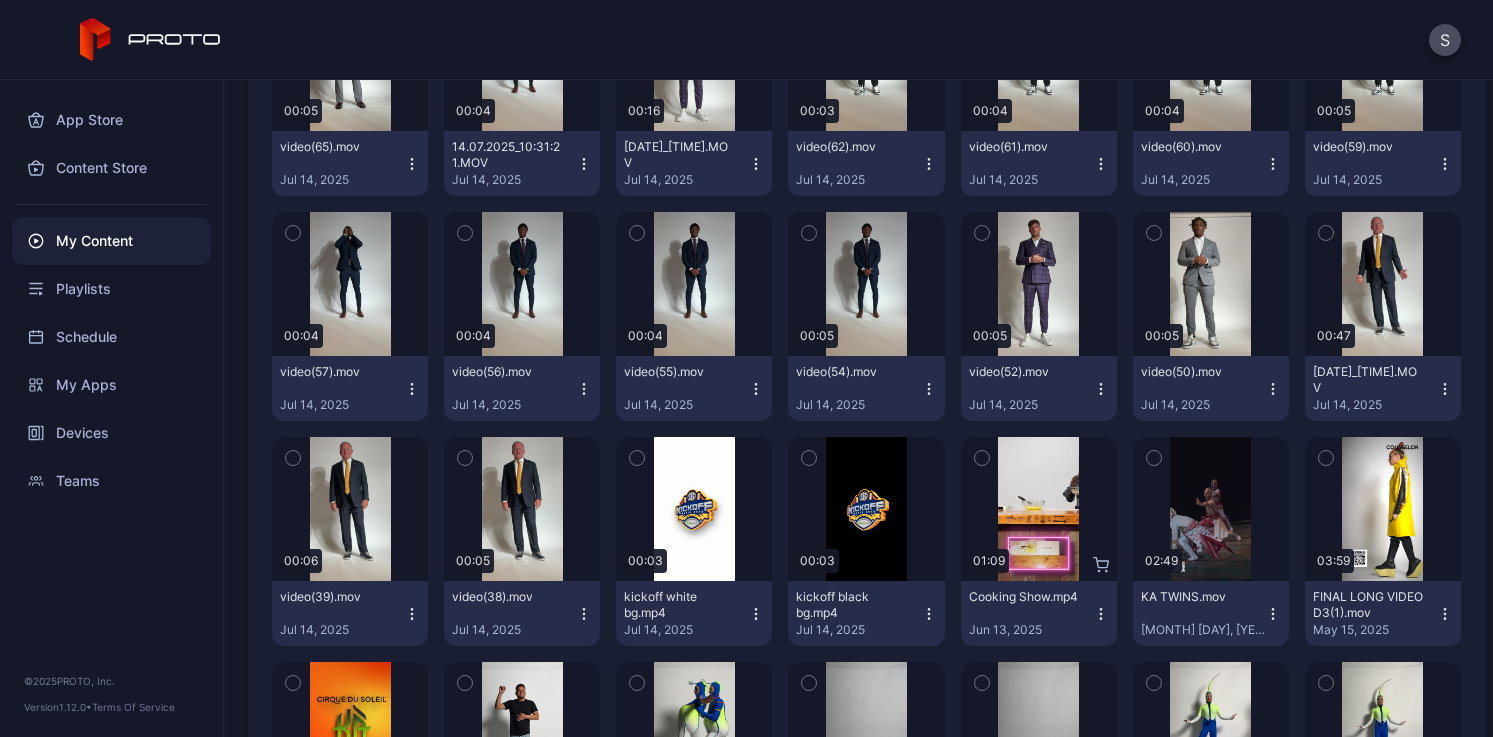 click 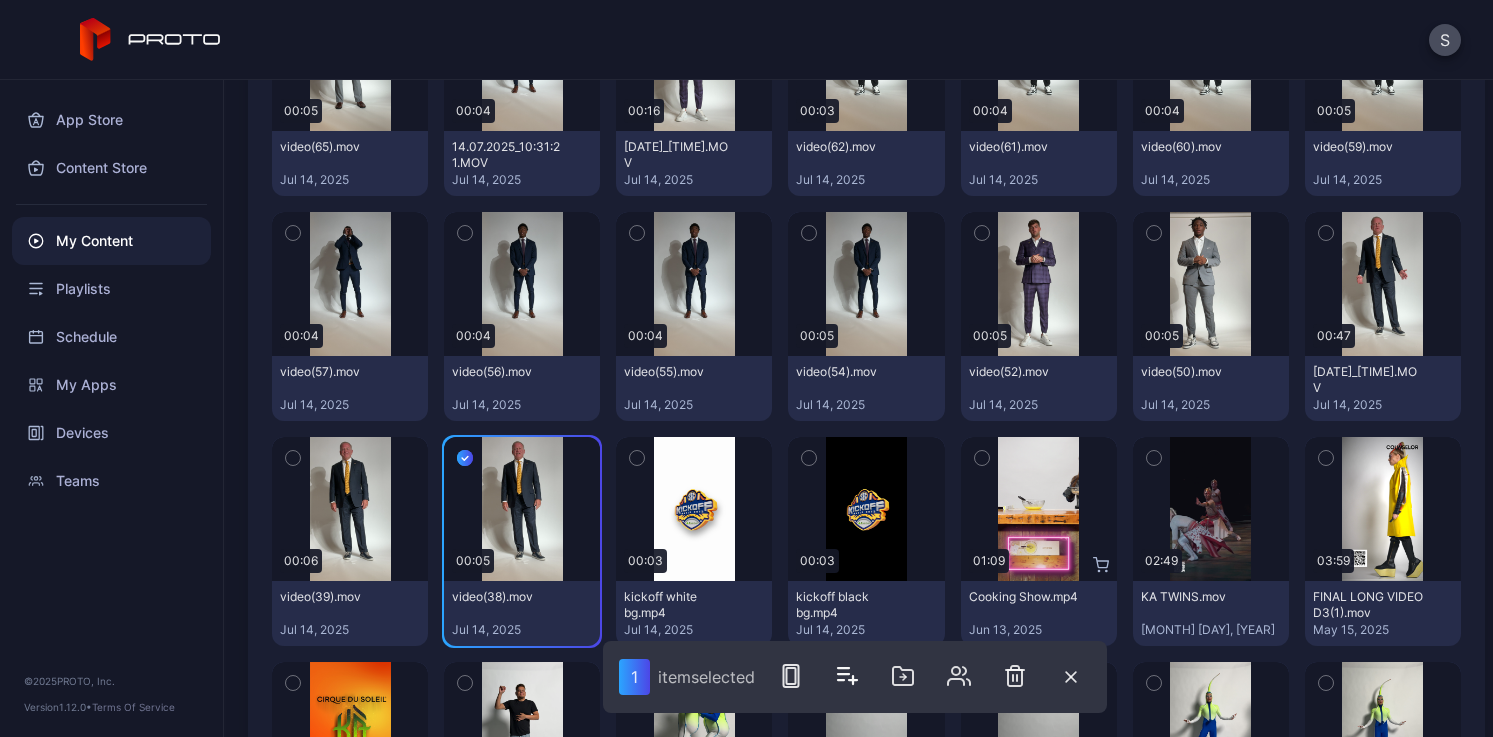 click 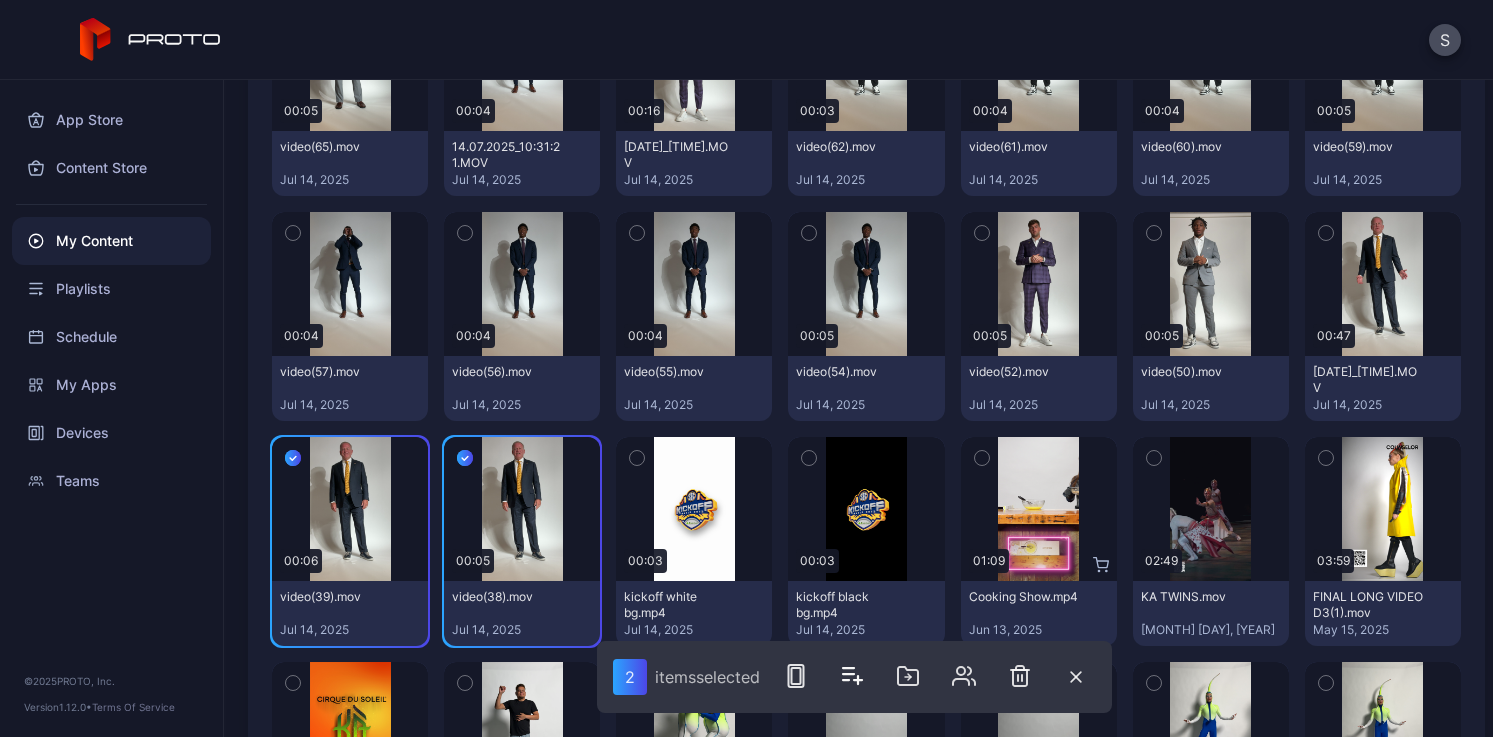 click 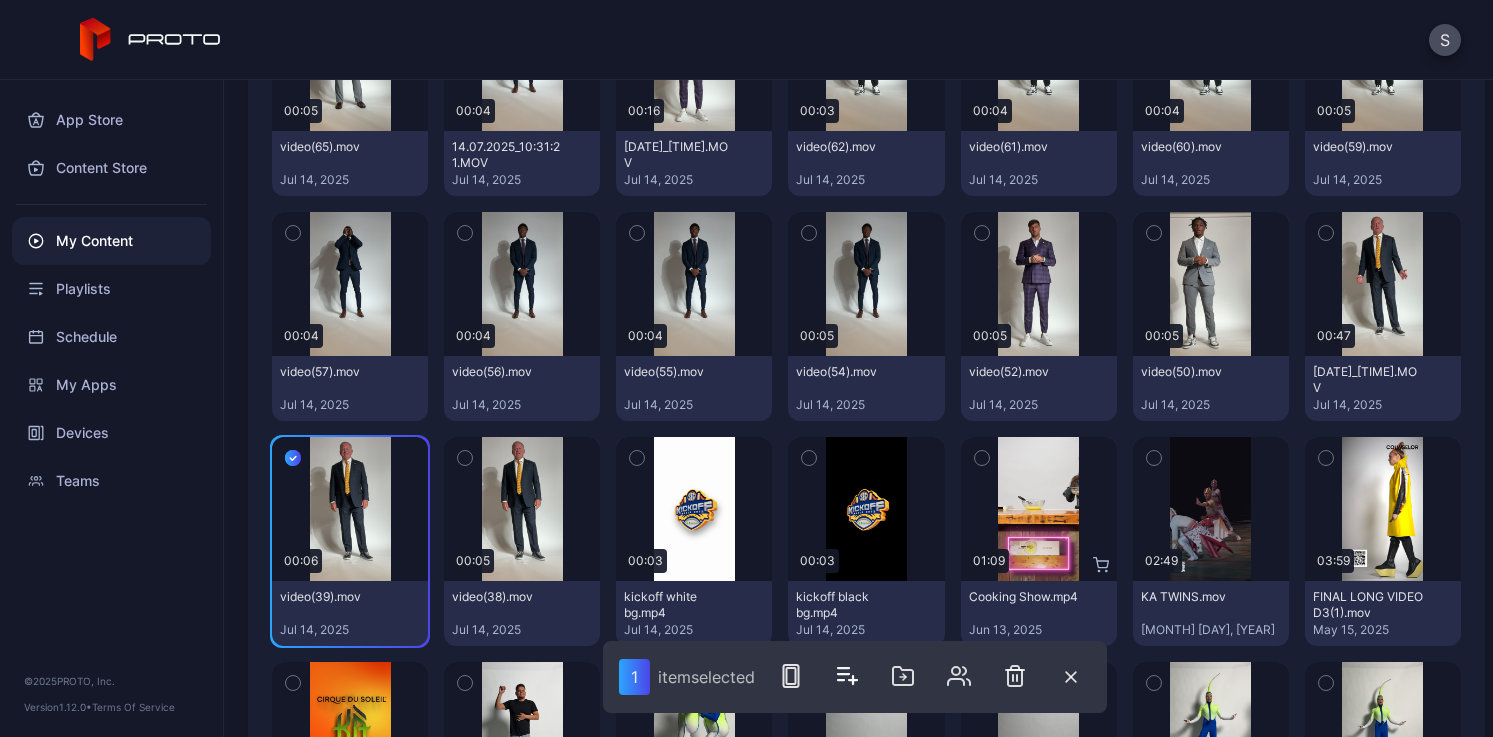 click 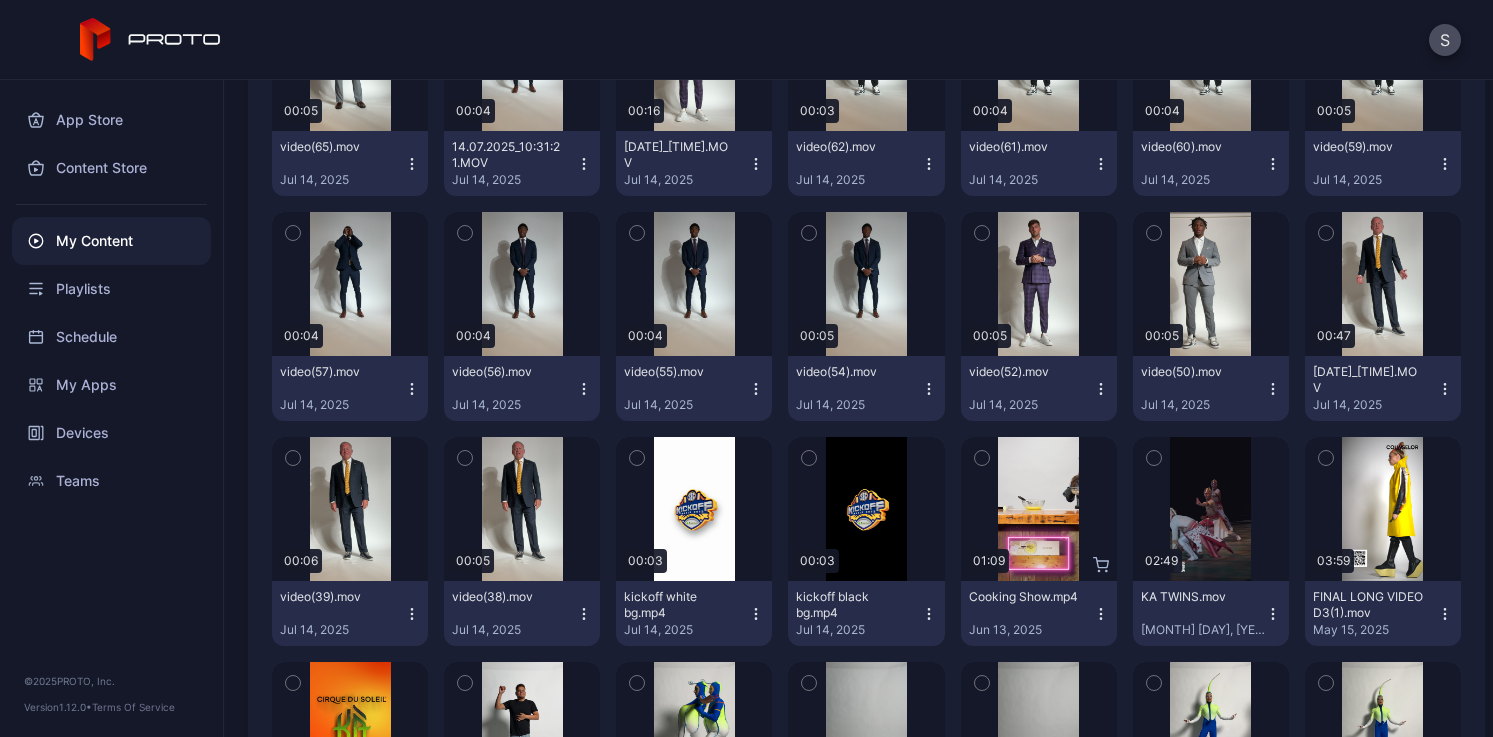 click 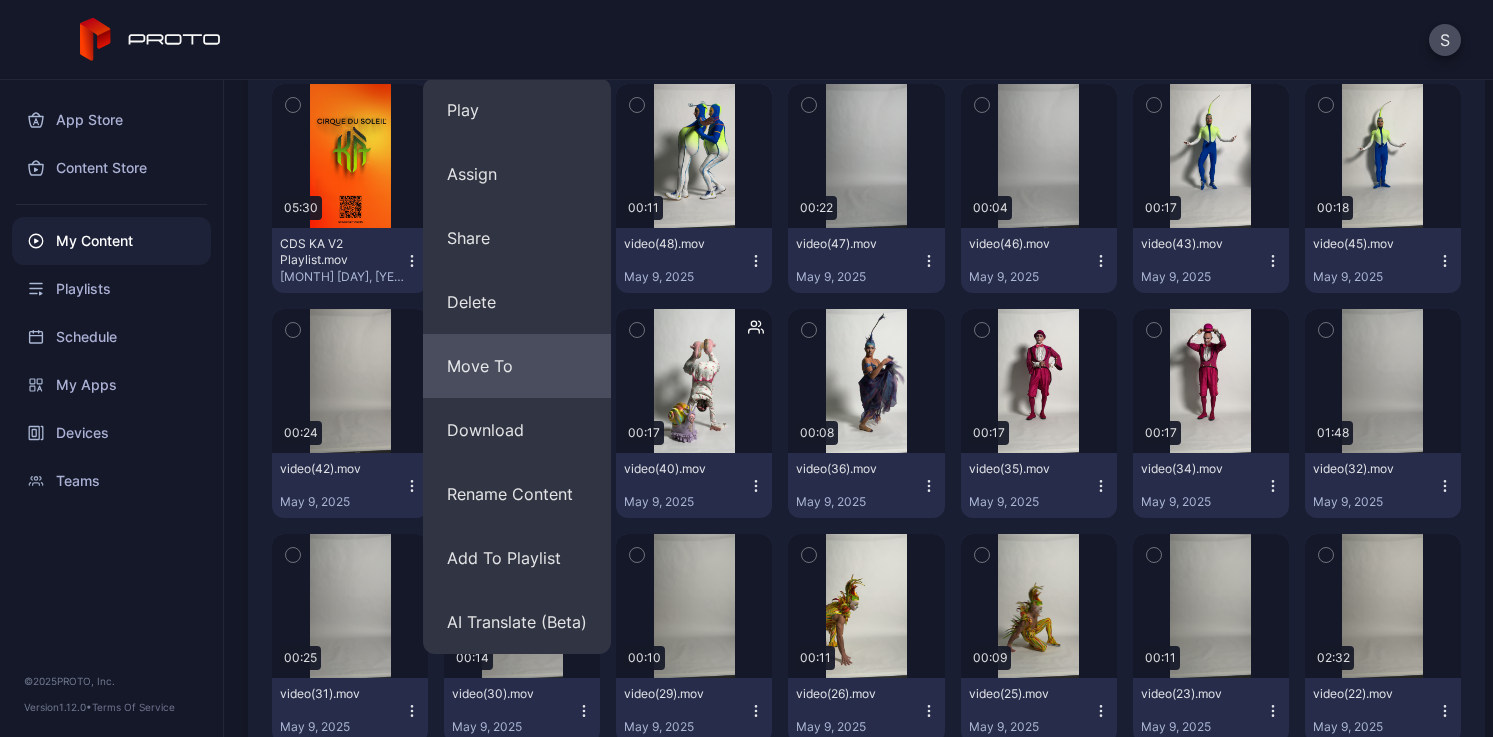 scroll, scrollTop: 11604, scrollLeft: 0, axis: vertical 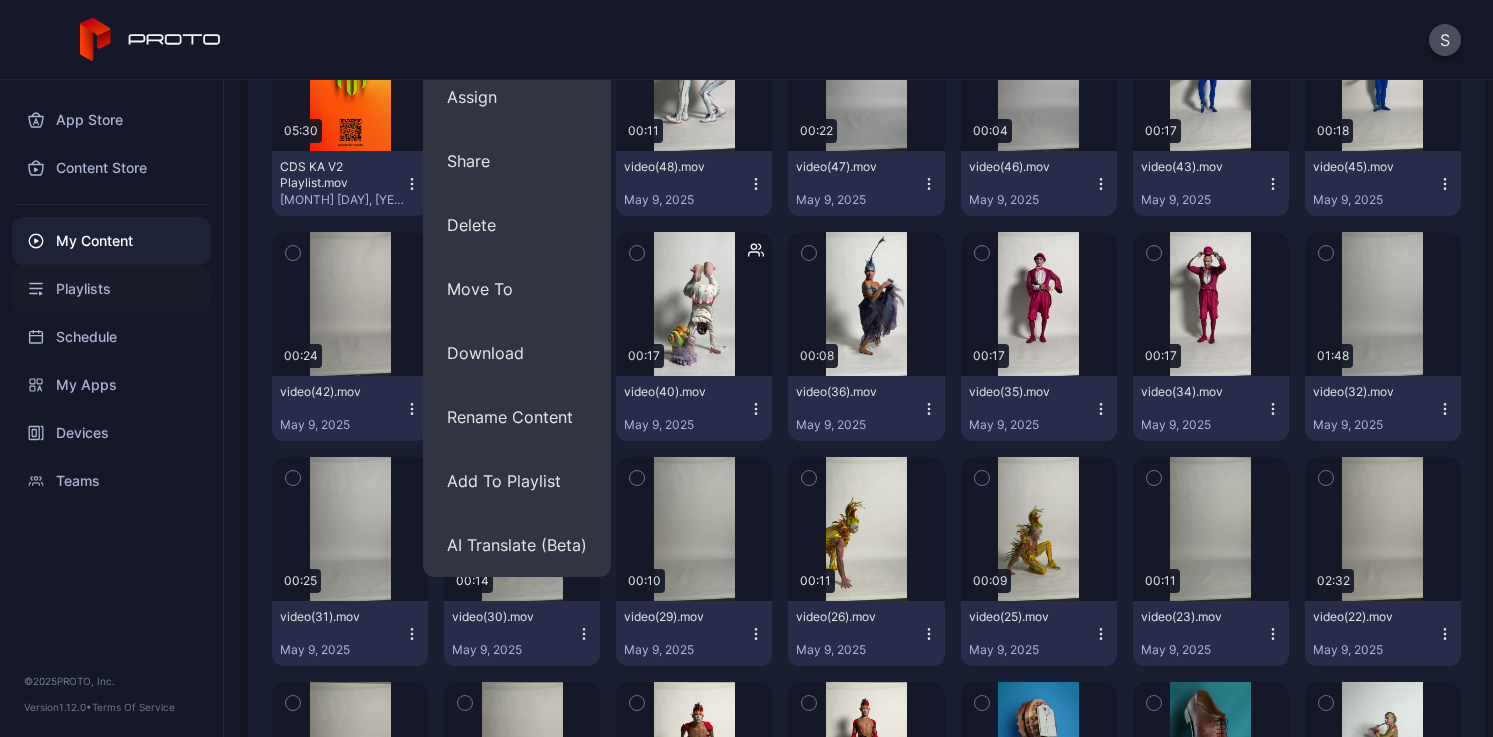 click on "Playlists" at bounding box center (111, 289) 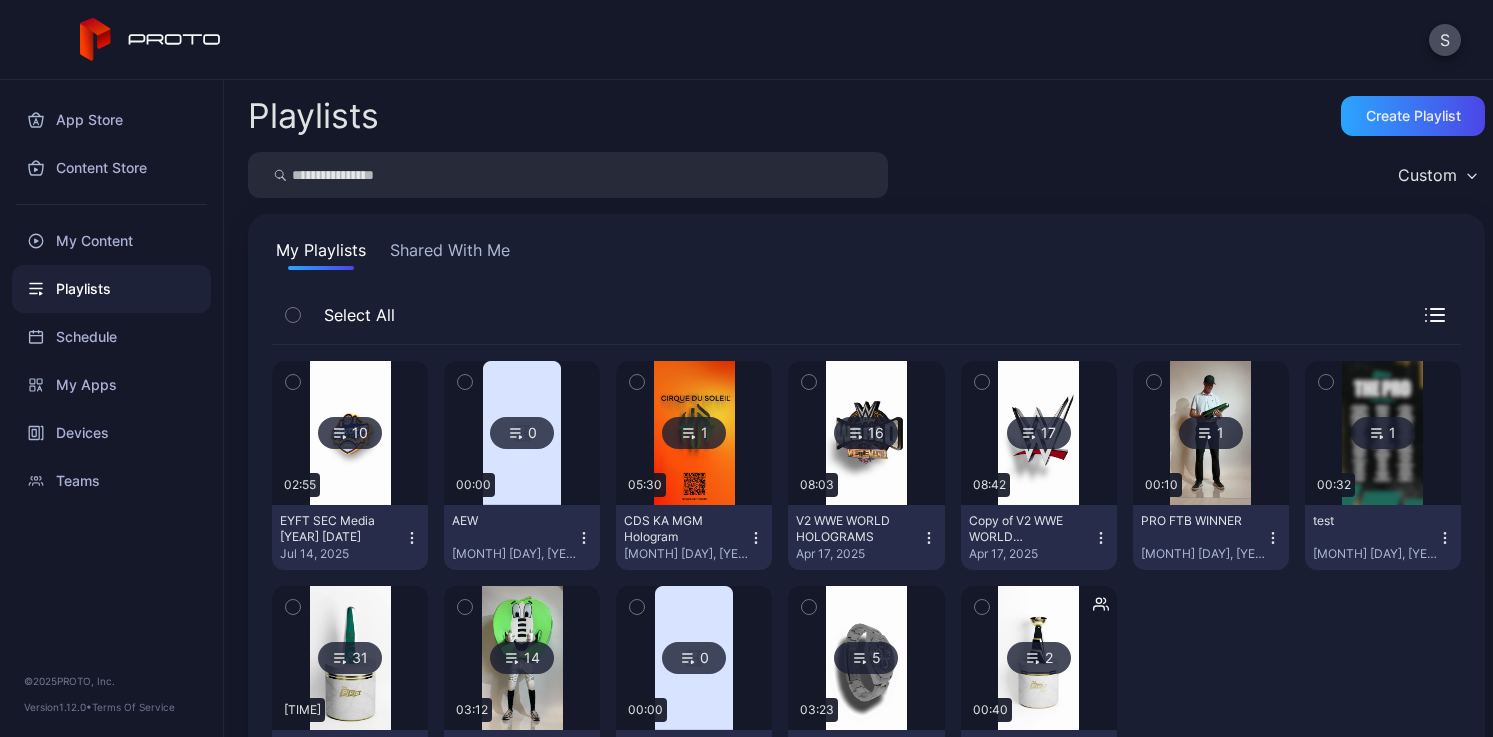 click 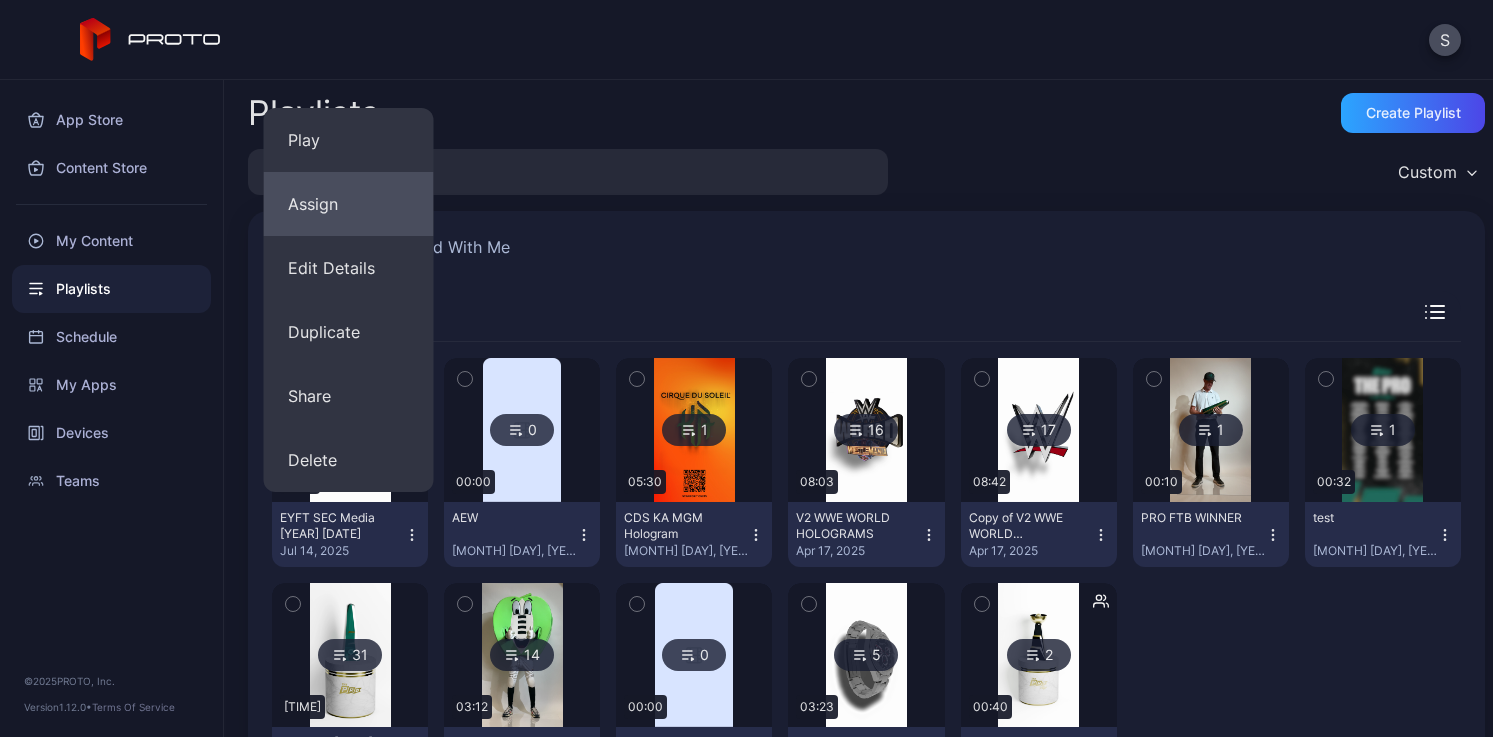 scroll, scrollTop: 0, scrollLeft: 0, axis: both 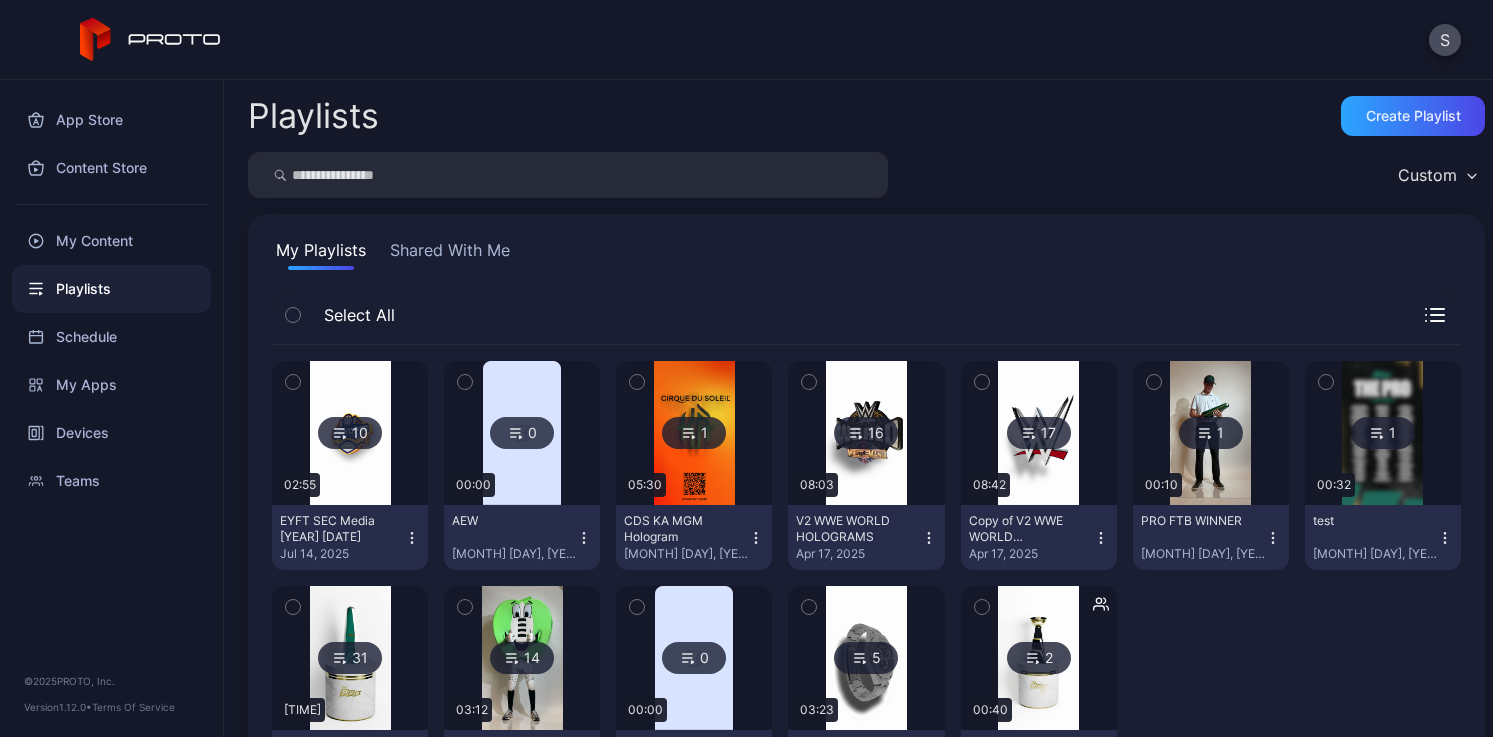 click on "My Playlists Shared With Me" at bounding box center [866, 254] 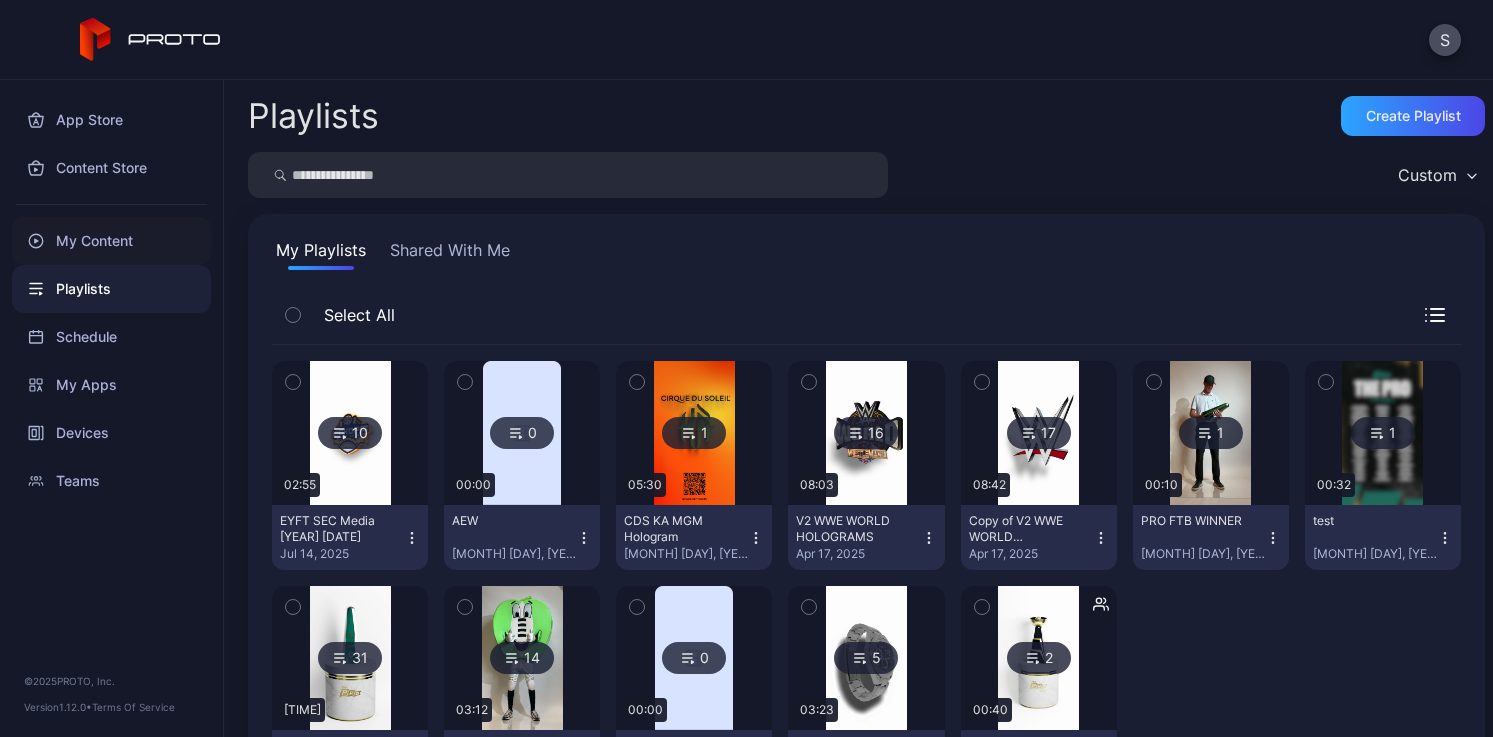 click on "My Content" at bounding box center (111, 241) 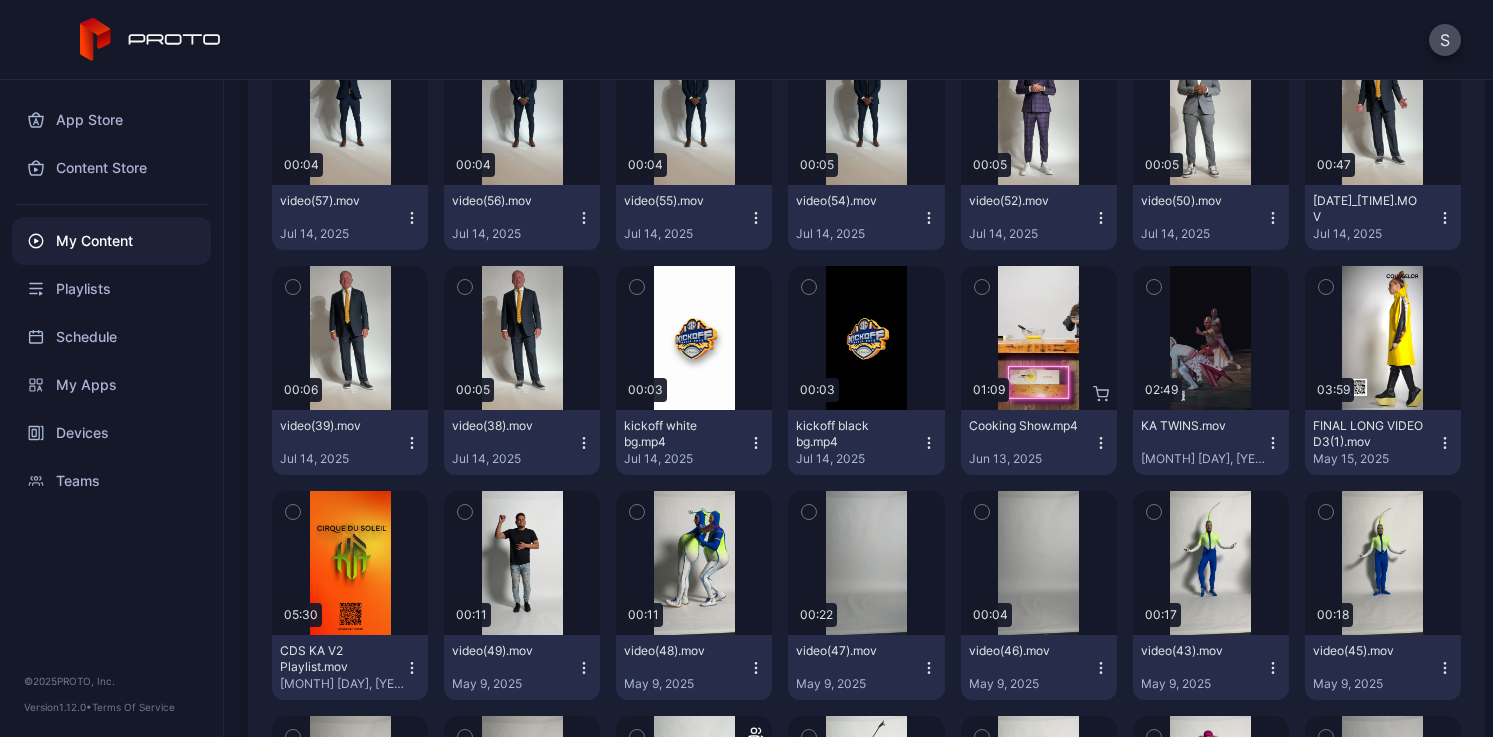 scroll, scrollTop: 10977, scrollLeft: 0, axis: vertical 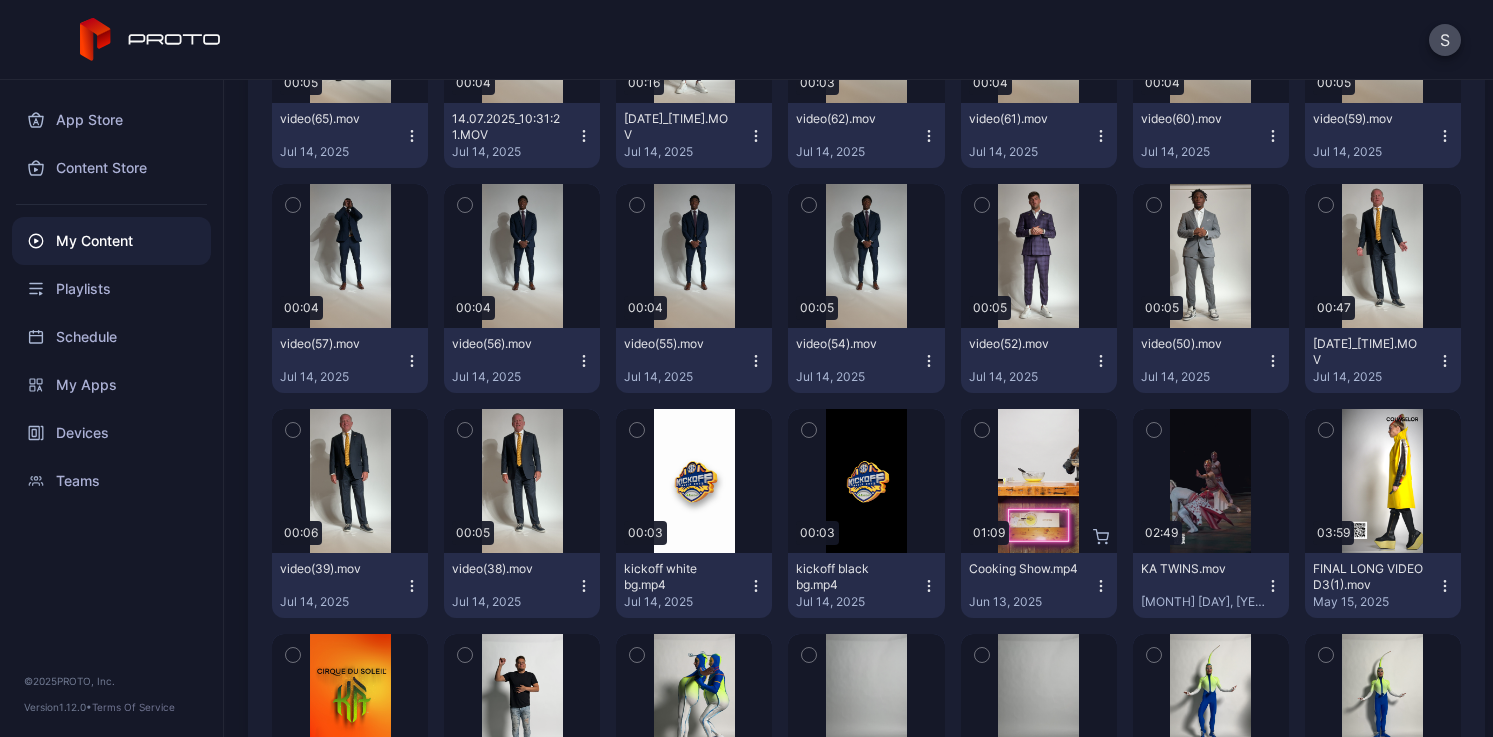 click 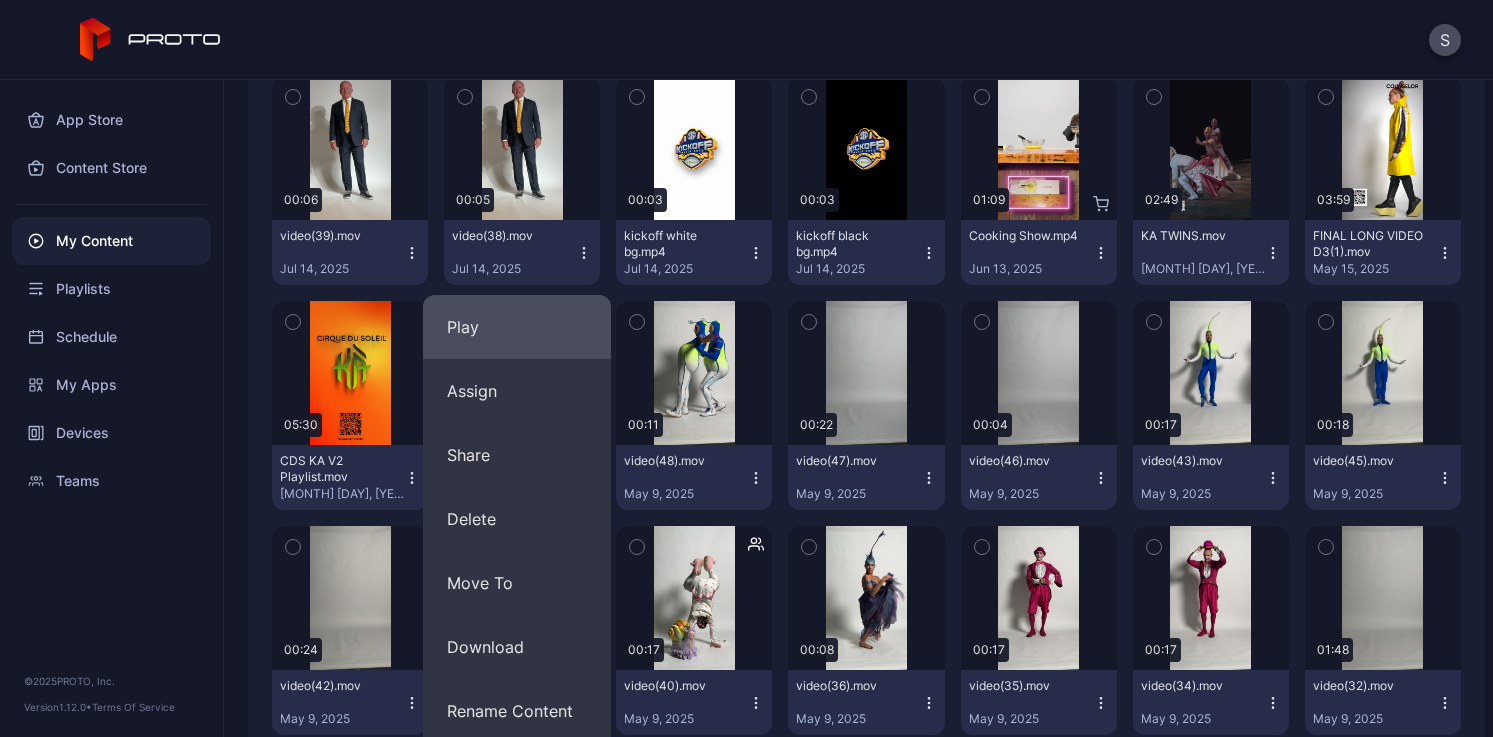 scroll, scrollTop: 11345, scrollLeft: 0, axis: vertical 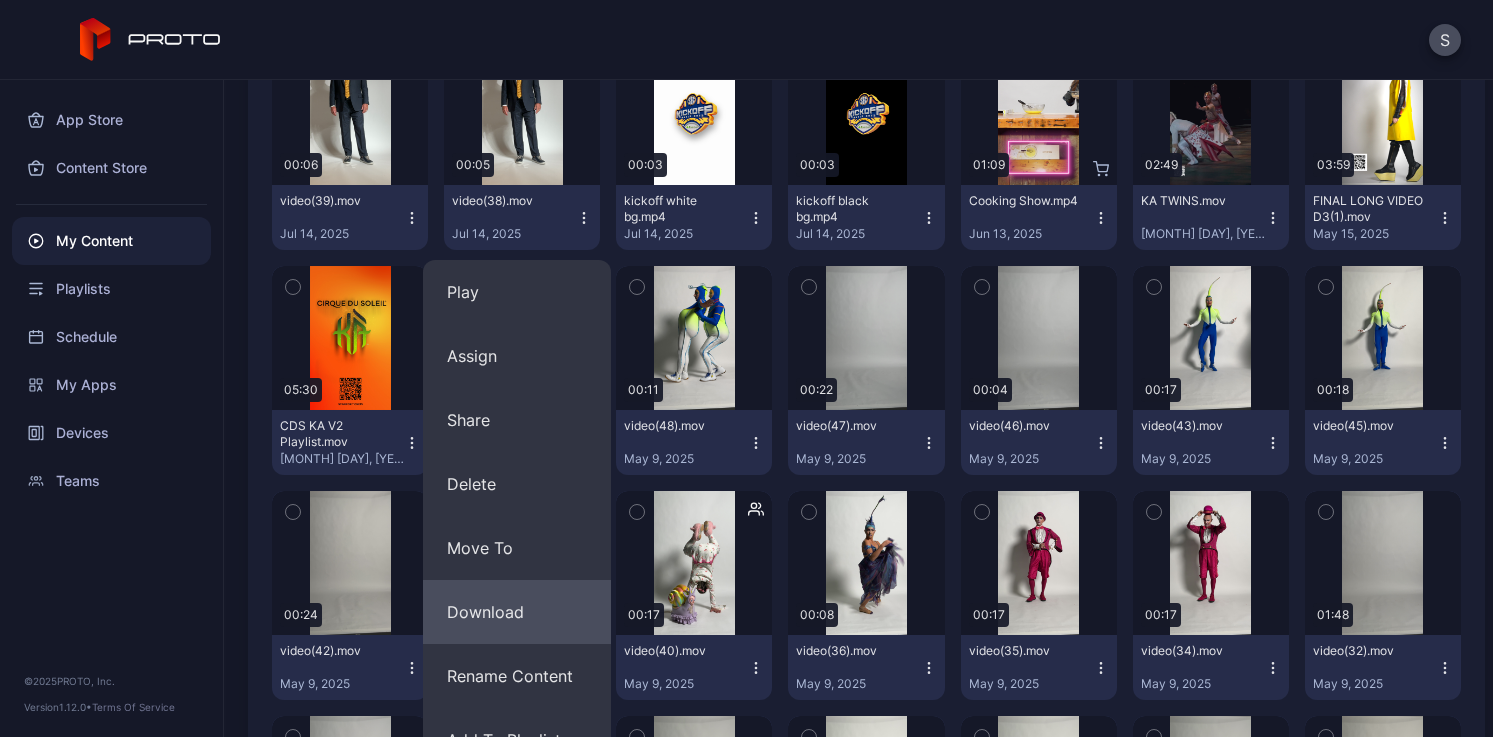 click on "Download" at bounding box center [517, 612] 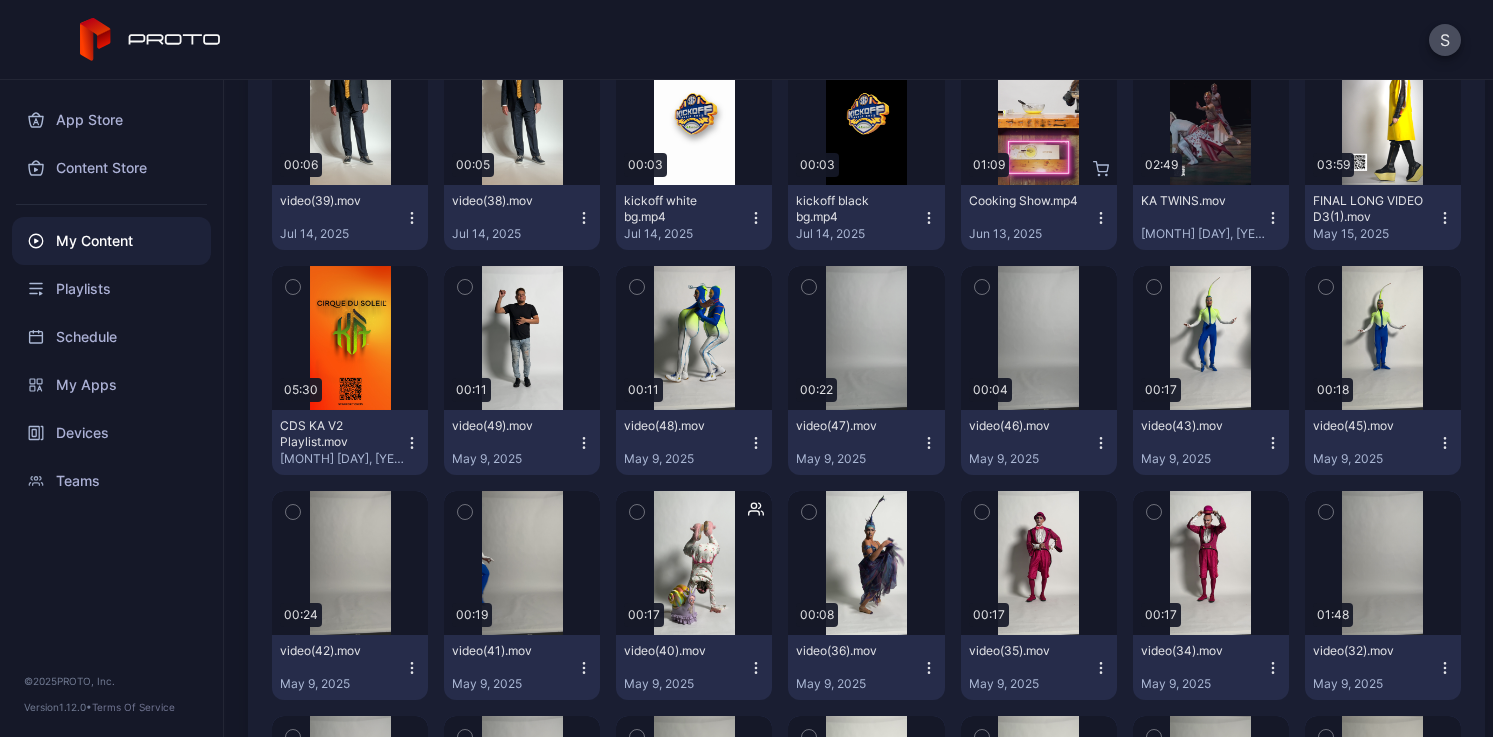 click 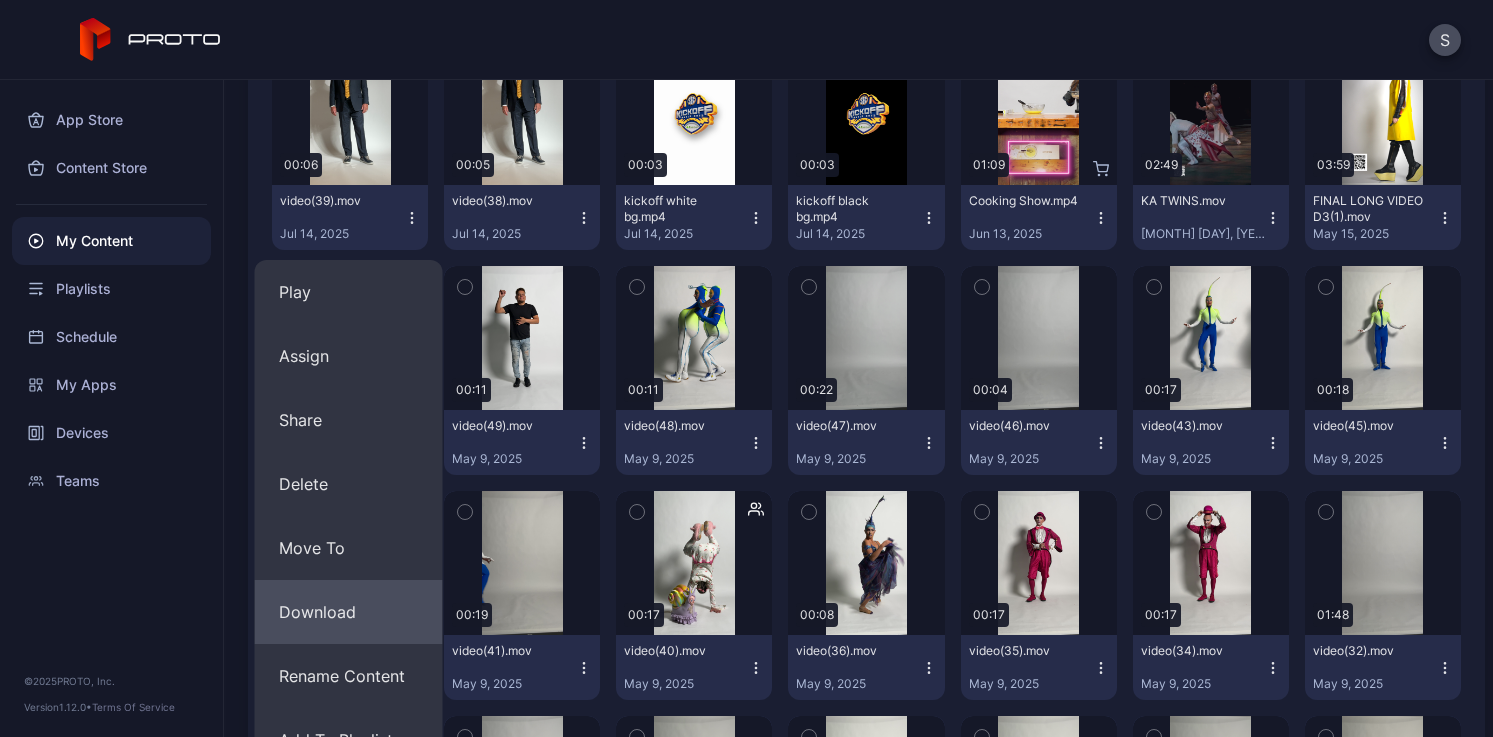 click on "Download" at bounding box center [349, 612] 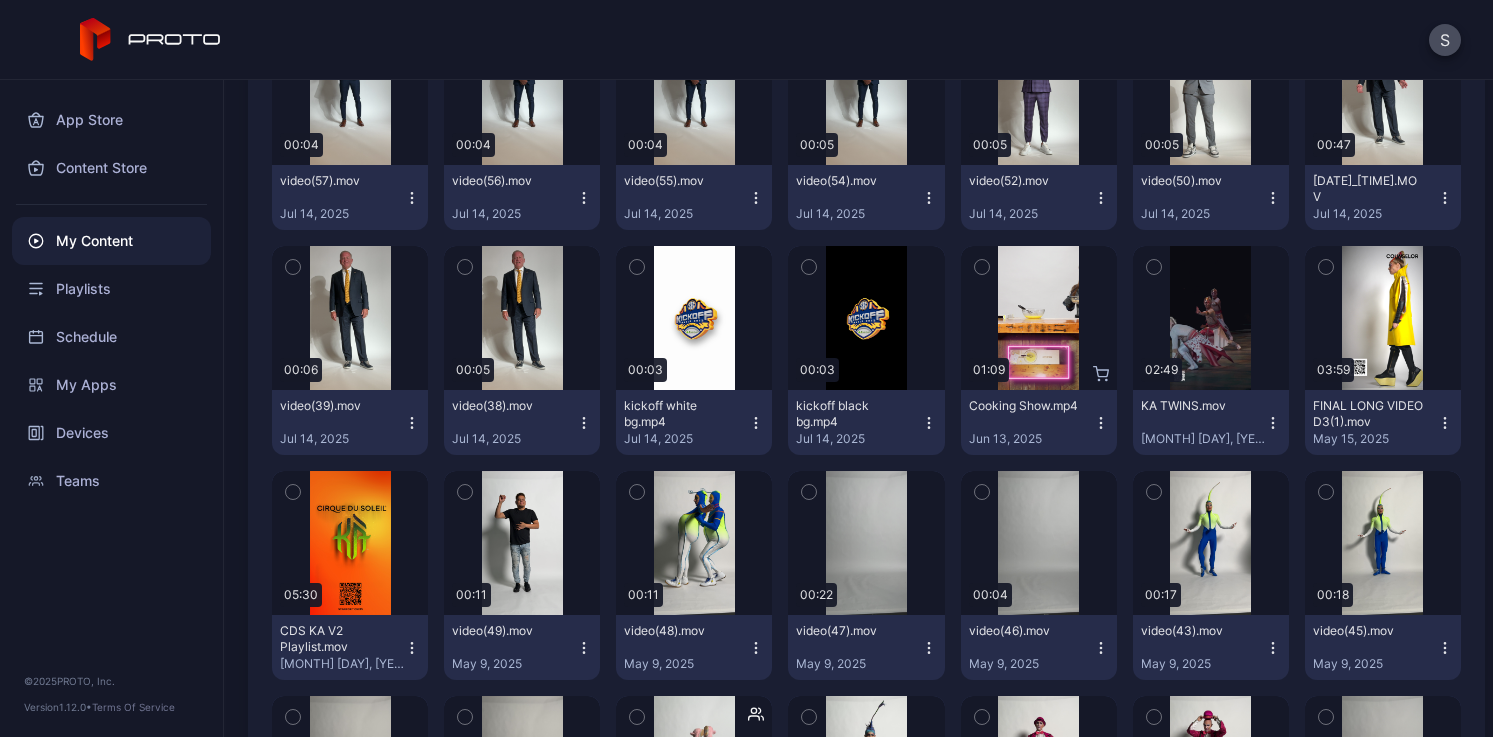 scroll, scrollTop: 10950, scrollLeft: 0, axis: vertical 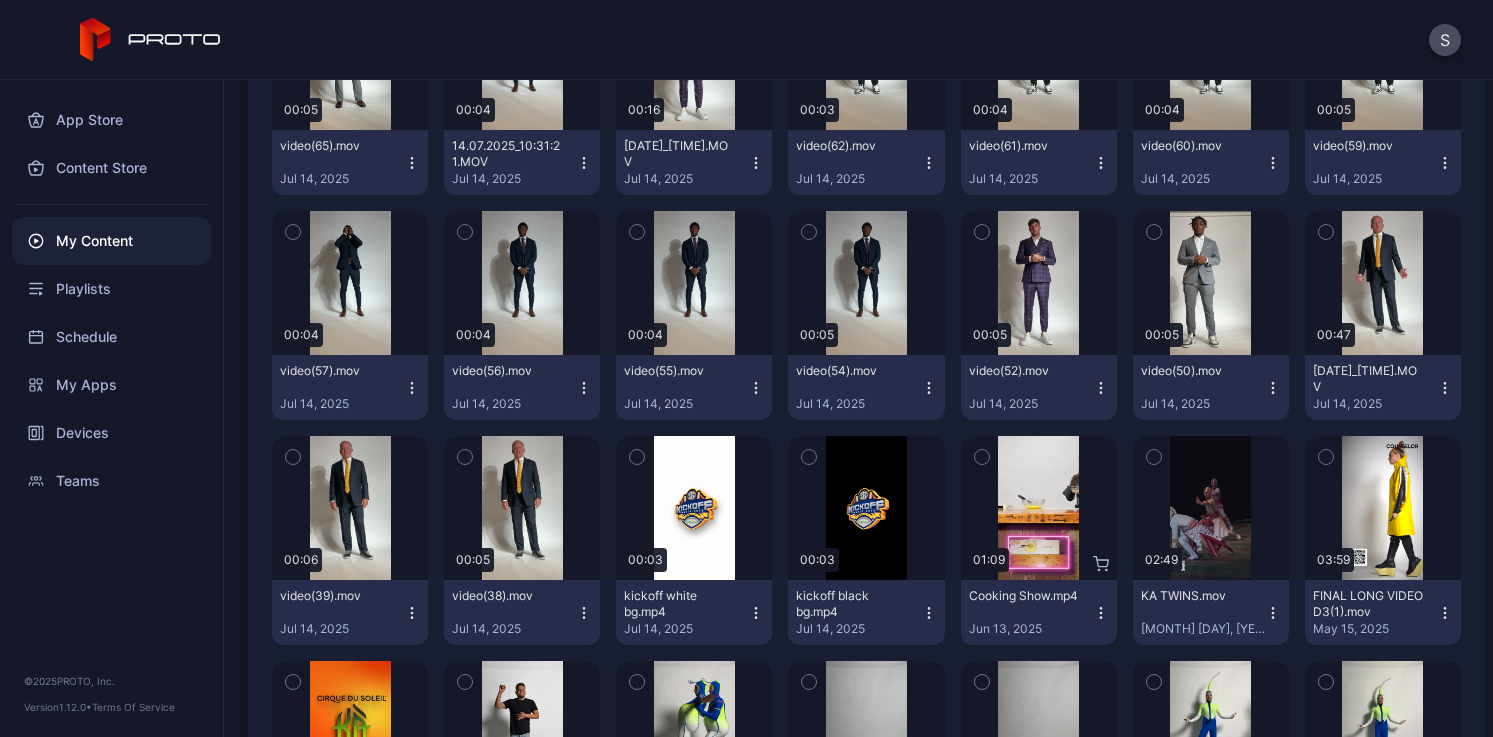 click 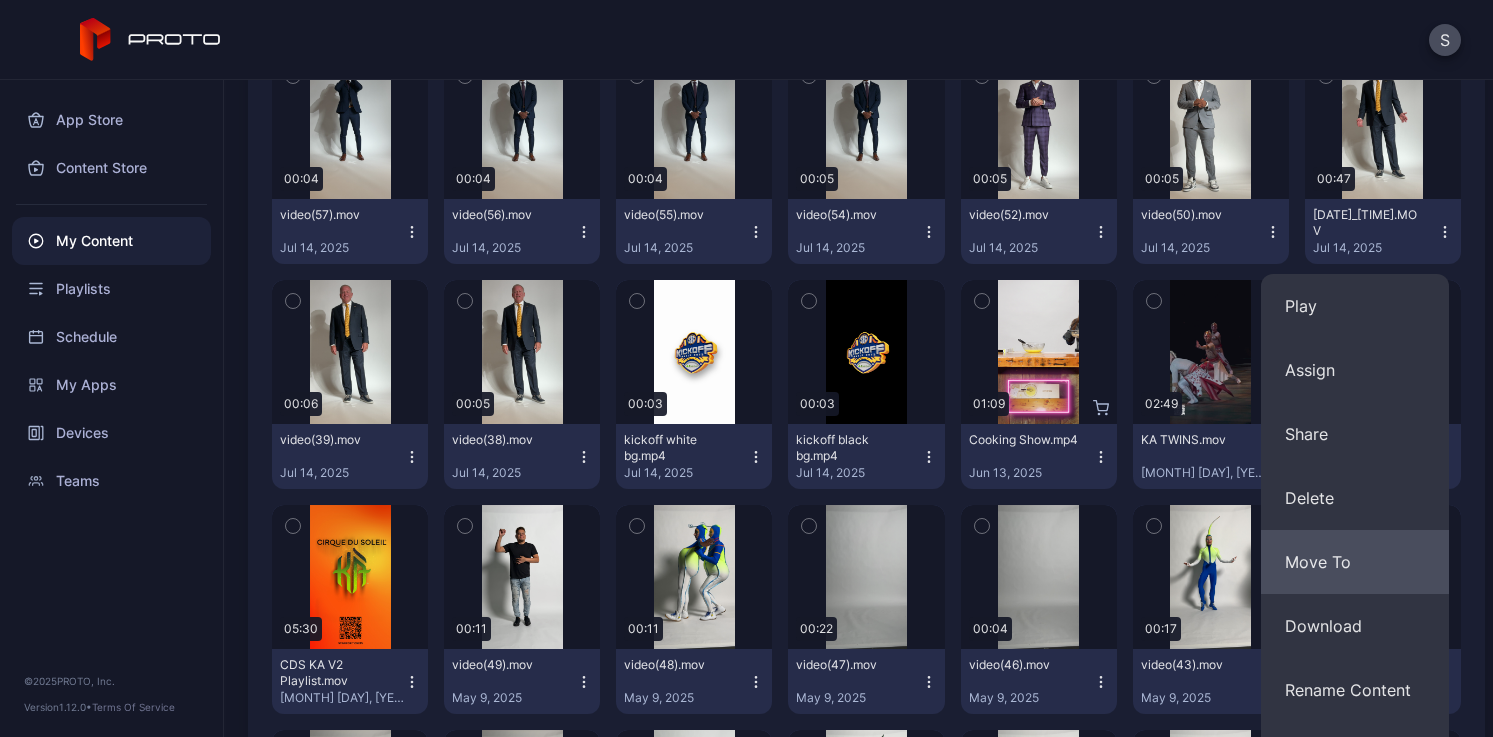 scroll, scrollTop: 11131, scrollLeft: 0, axis: vertical 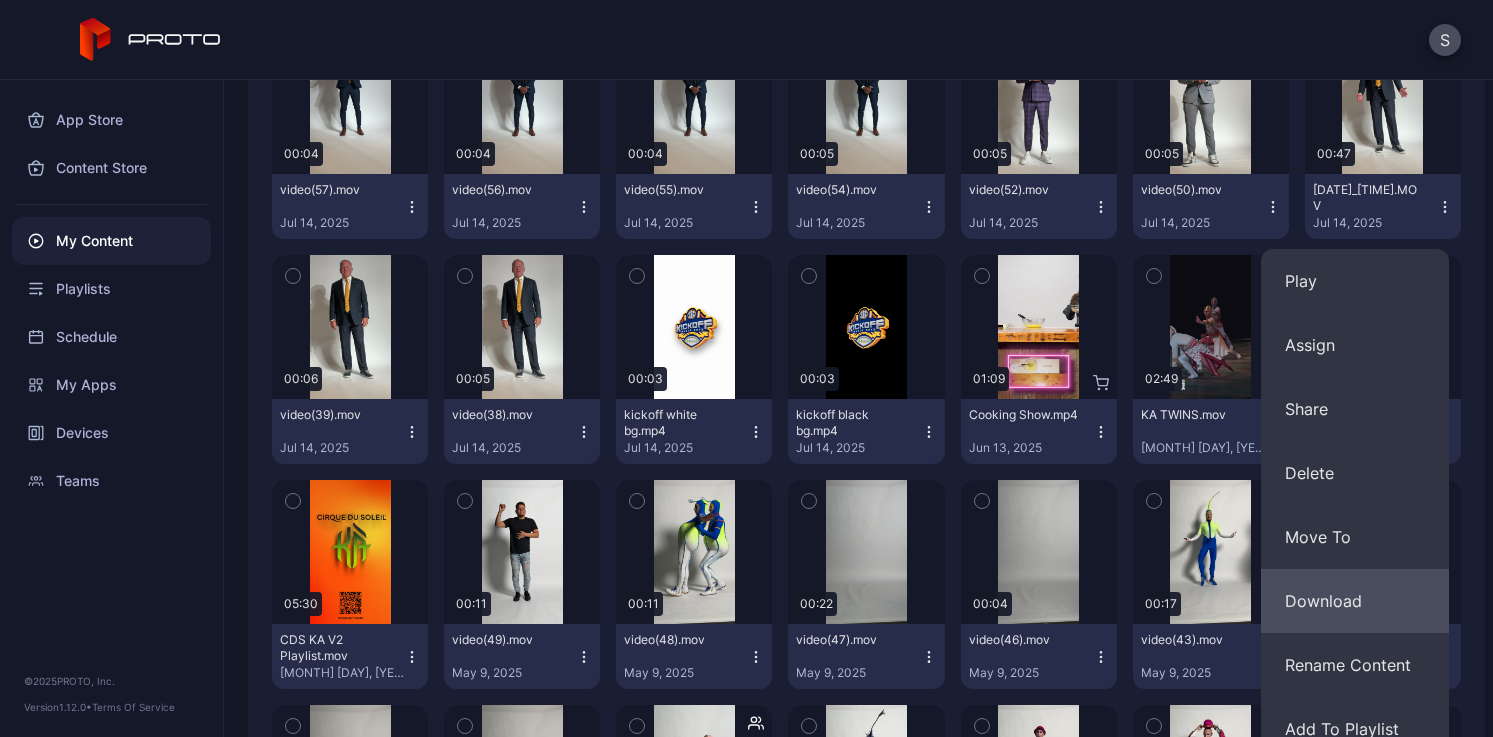 click on "Download" at bounding box center [1355, 601] 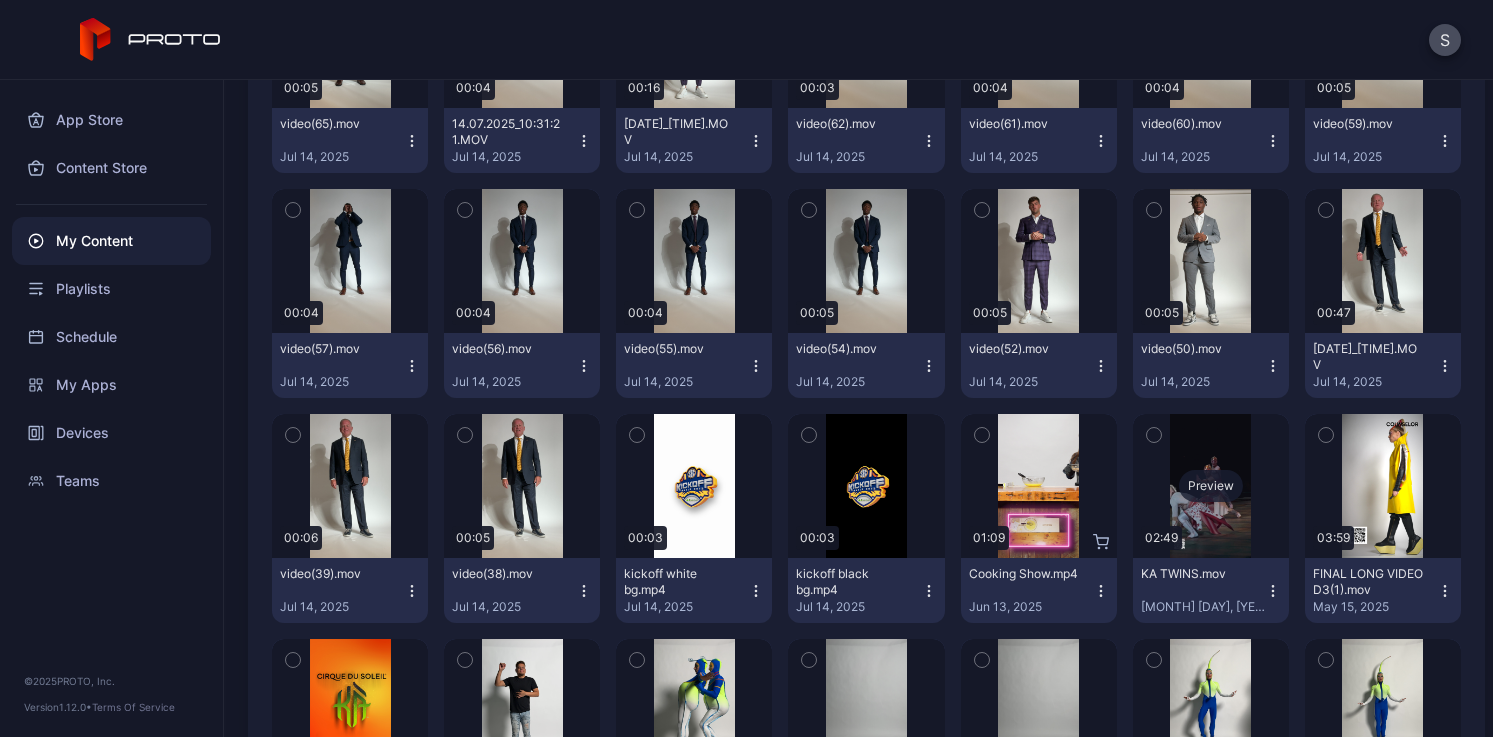 scroll, scrollTop: 10868, scrollLeft: 0, axis: vertical 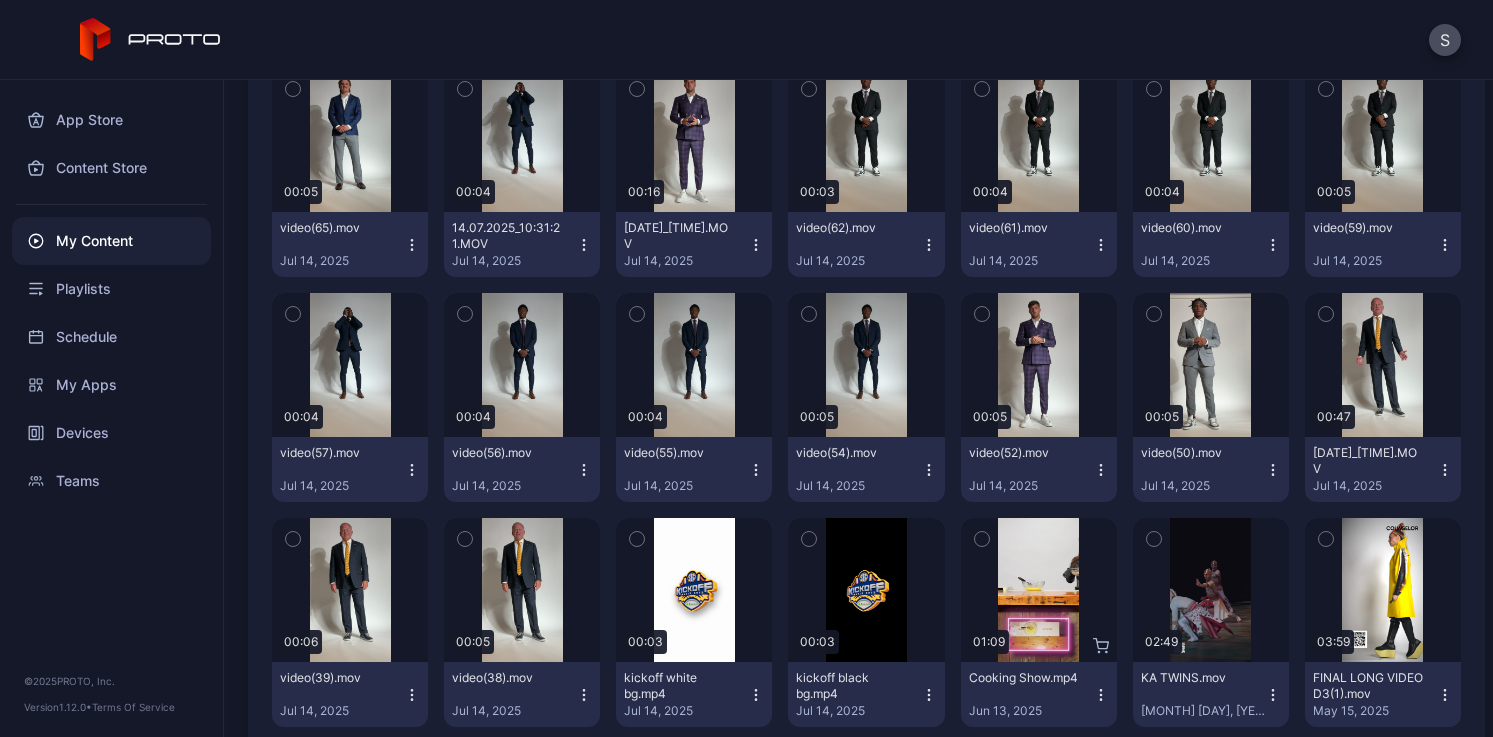click 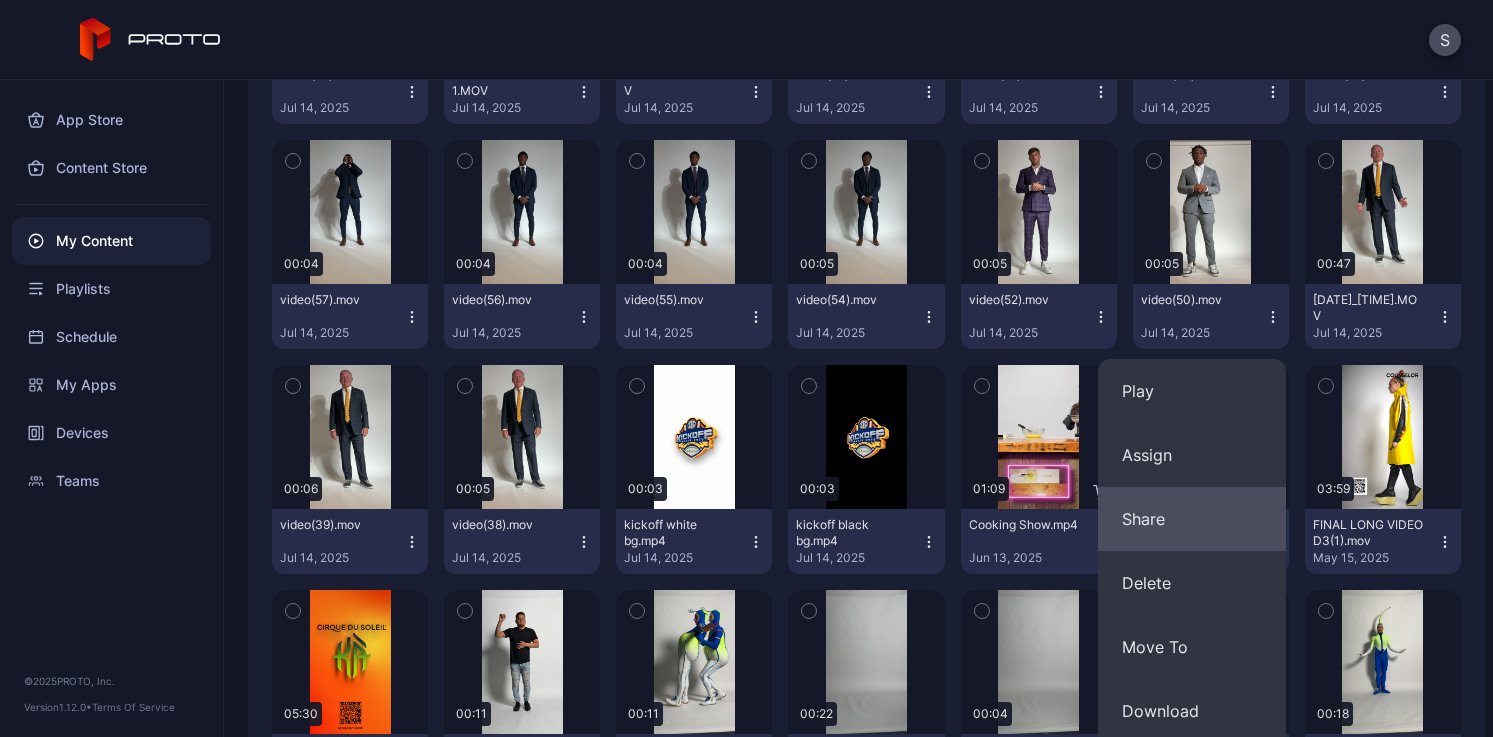 scroll, scrollTop: 11069, scrollLeft: 0, axis: vertical 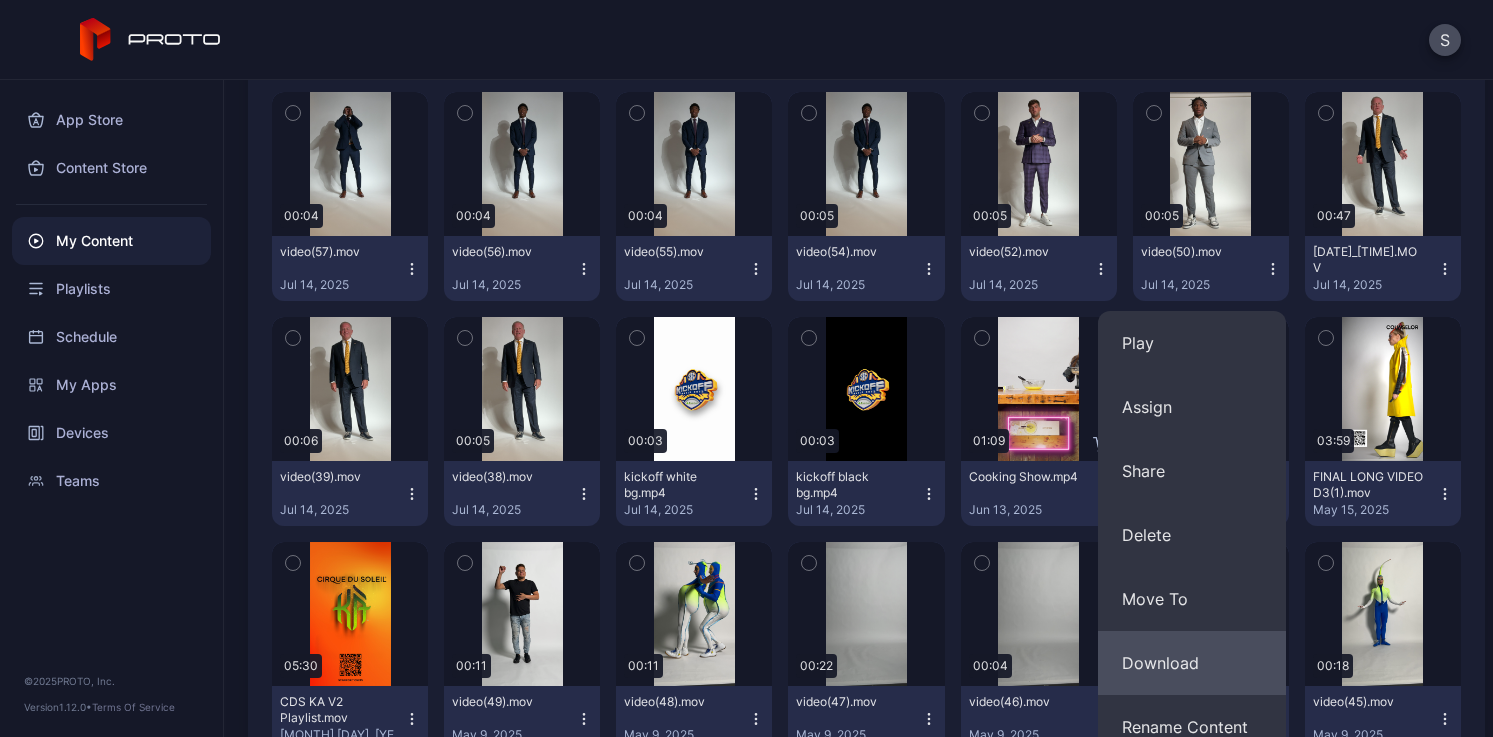 click on "Download" at bounding box center [1192, 663] 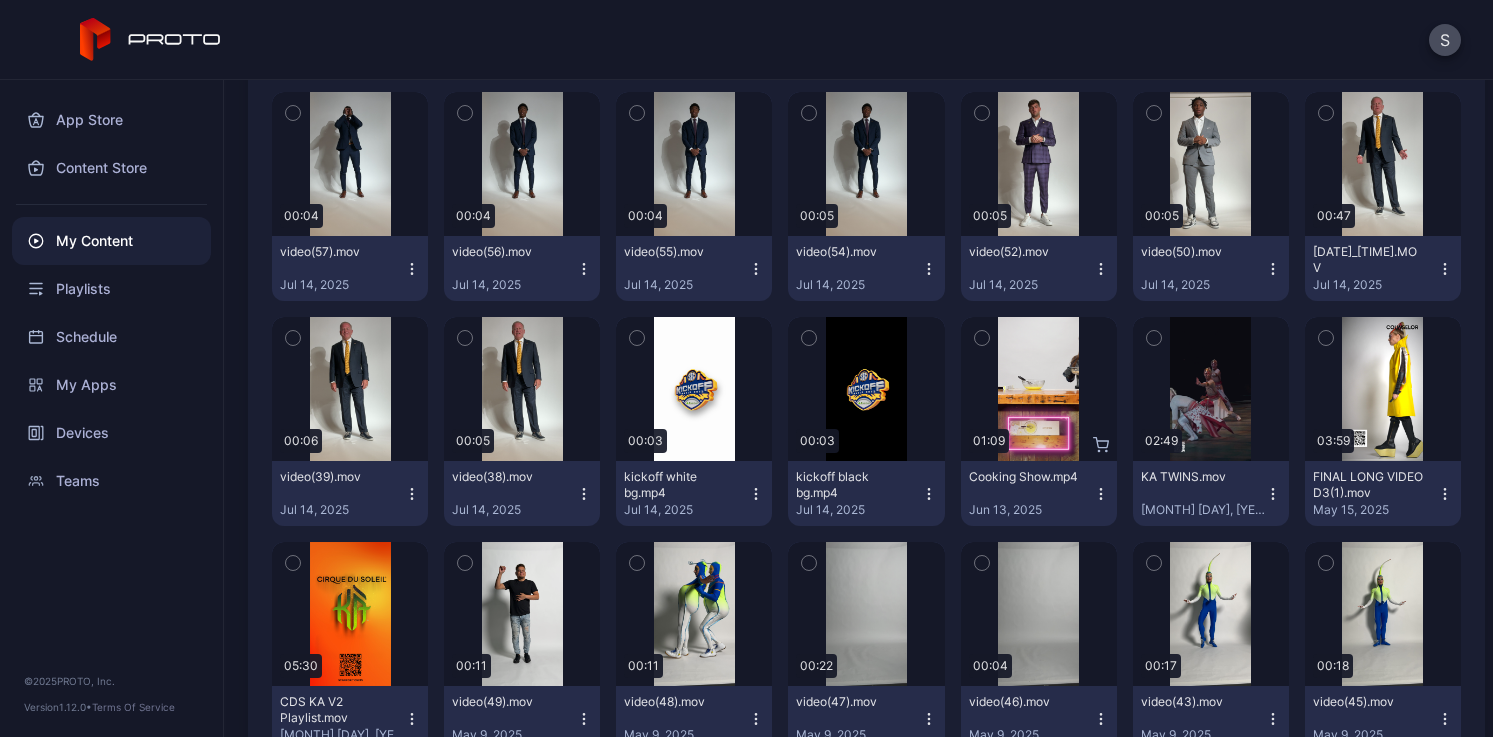click 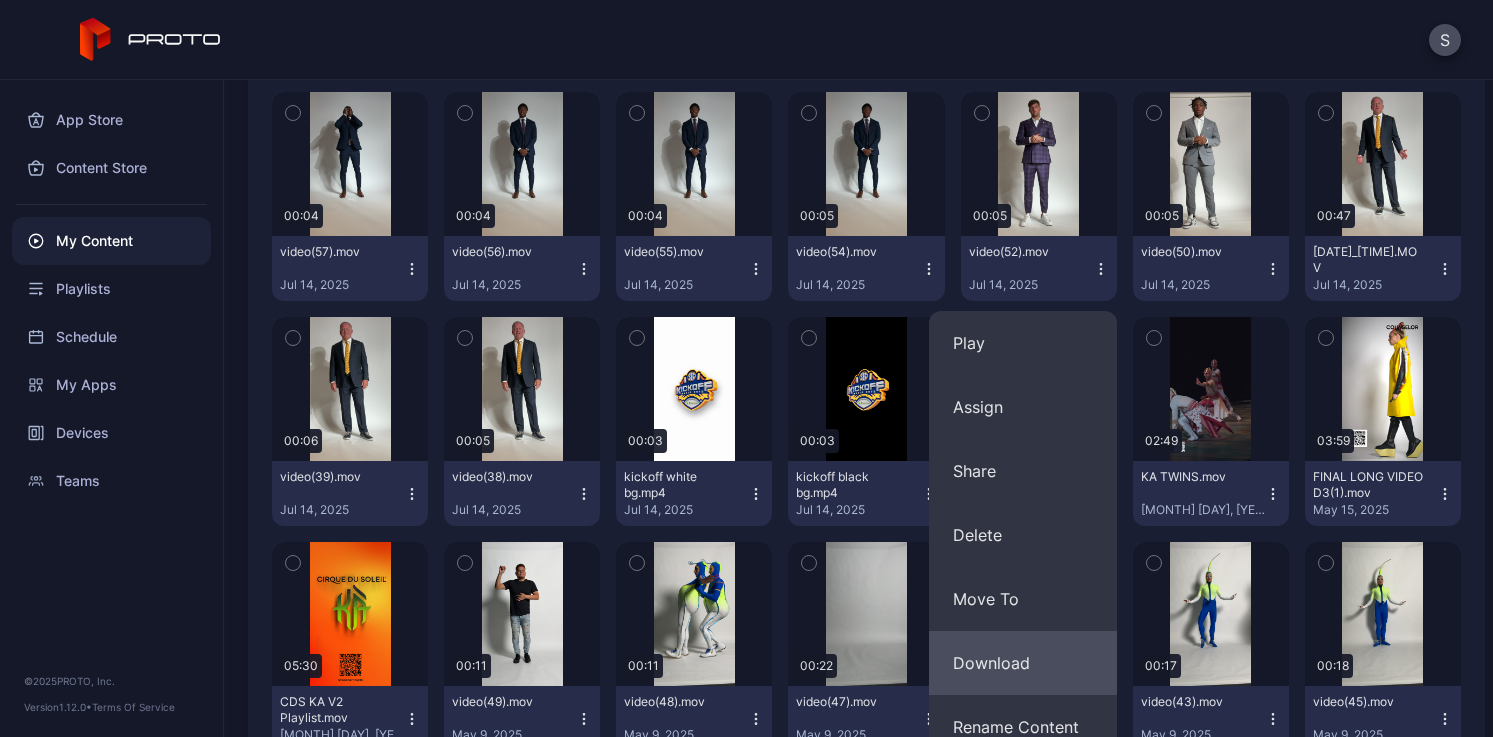 click on "Download" at bounding box center (1023, 663) 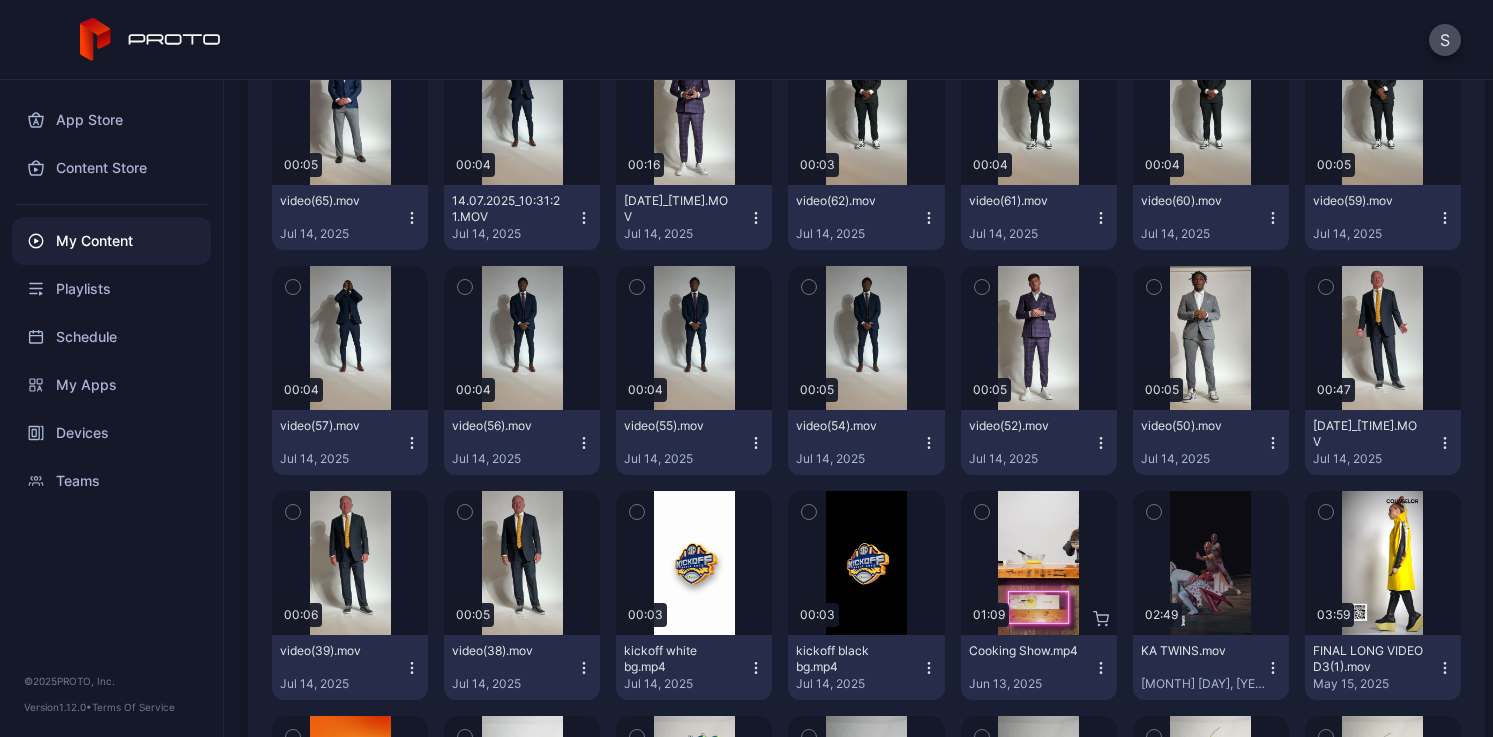 scroll, scrollTop: 10787, scrollLeft: 0, axis: vertical 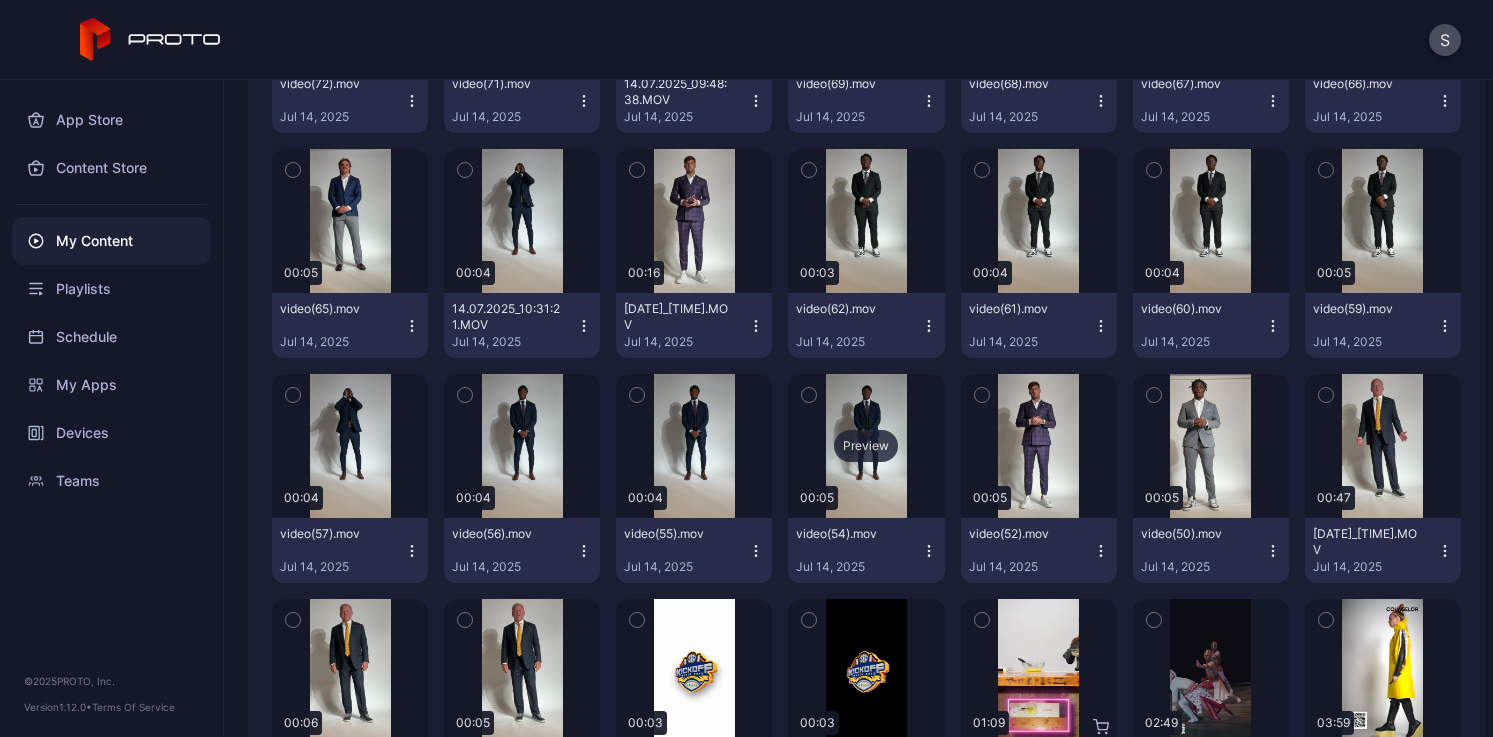 click on "Preview" at bounding box center [866, 446] 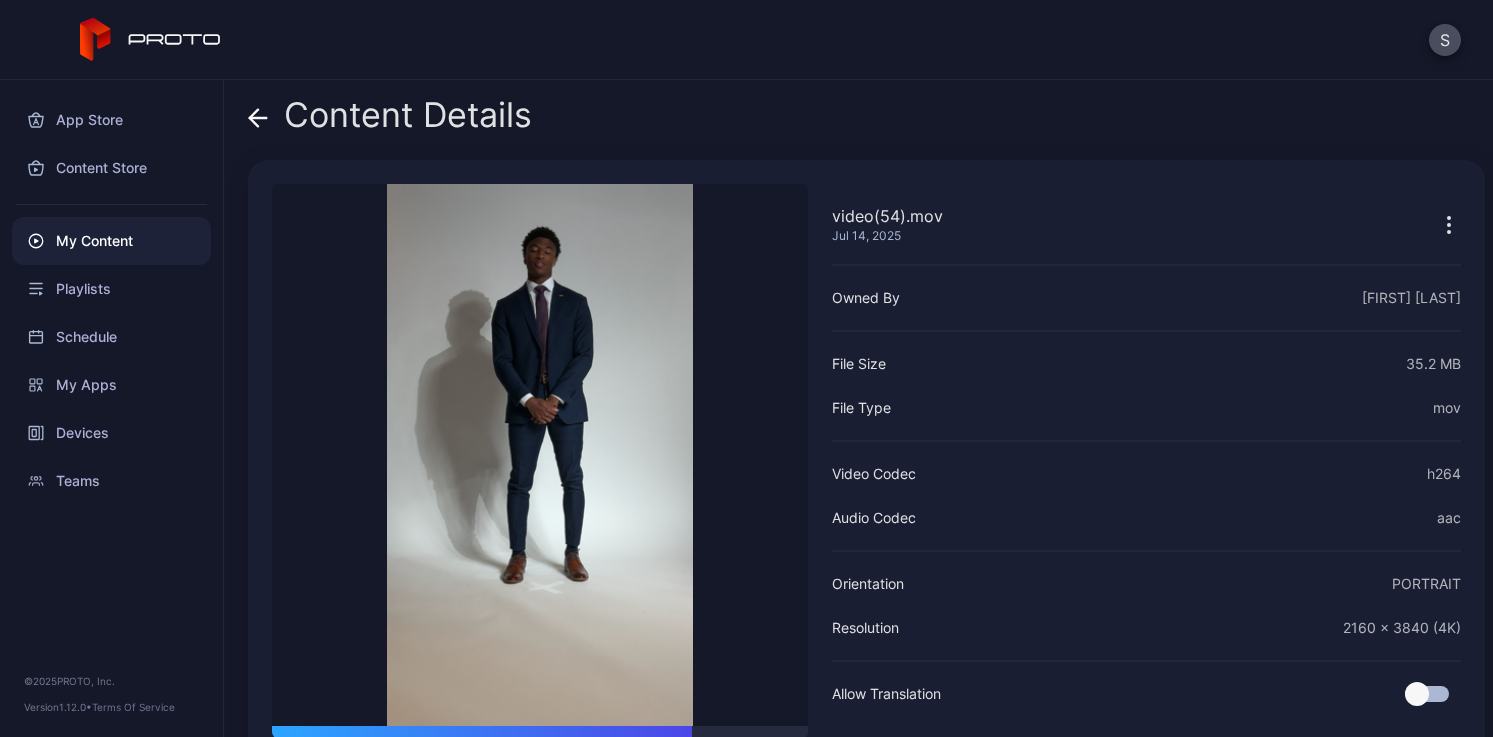 click 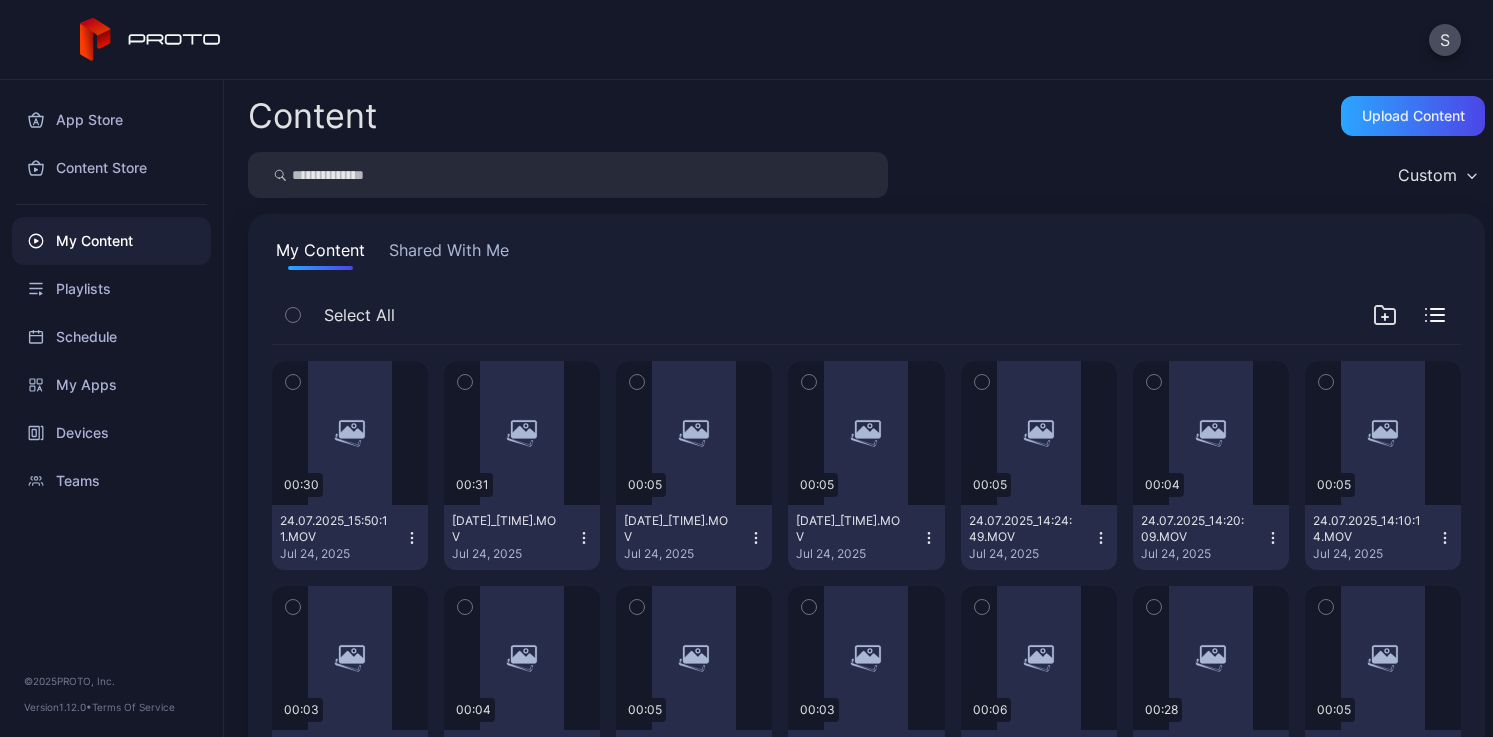 scroll, scrollTop: 10787, scrollLeft: 0, axis: vertical 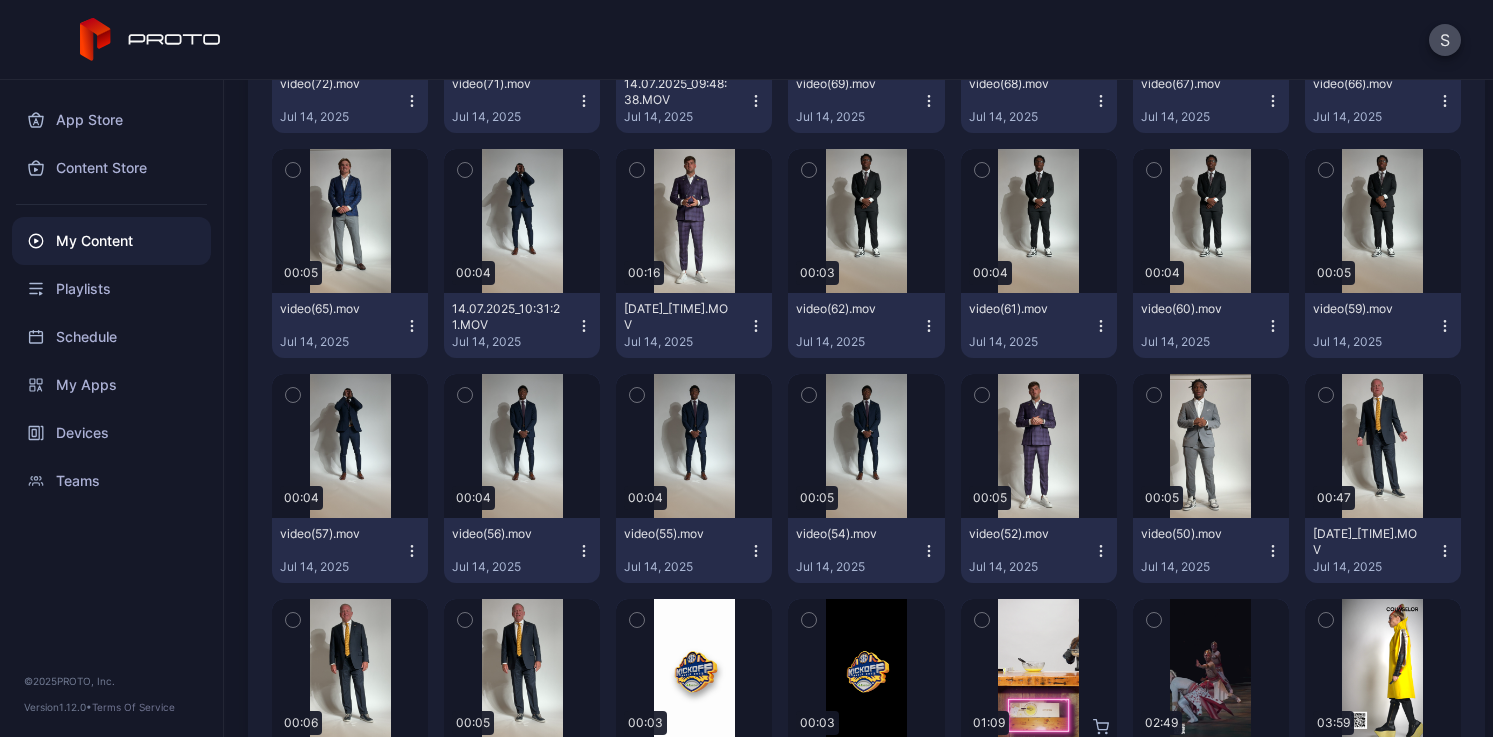 click 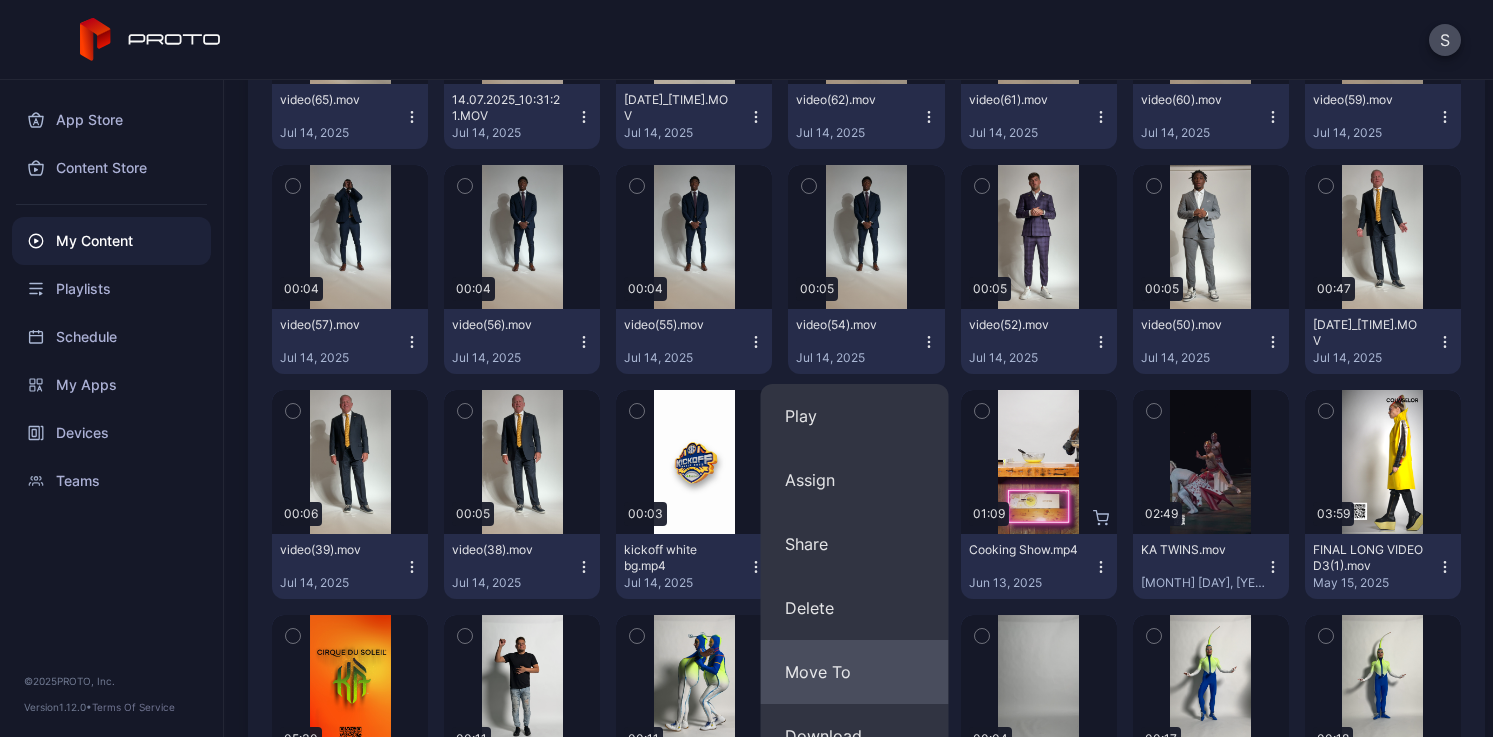 scroll, scrollTop: 11130, scrollLeft: 0, axis: vertical 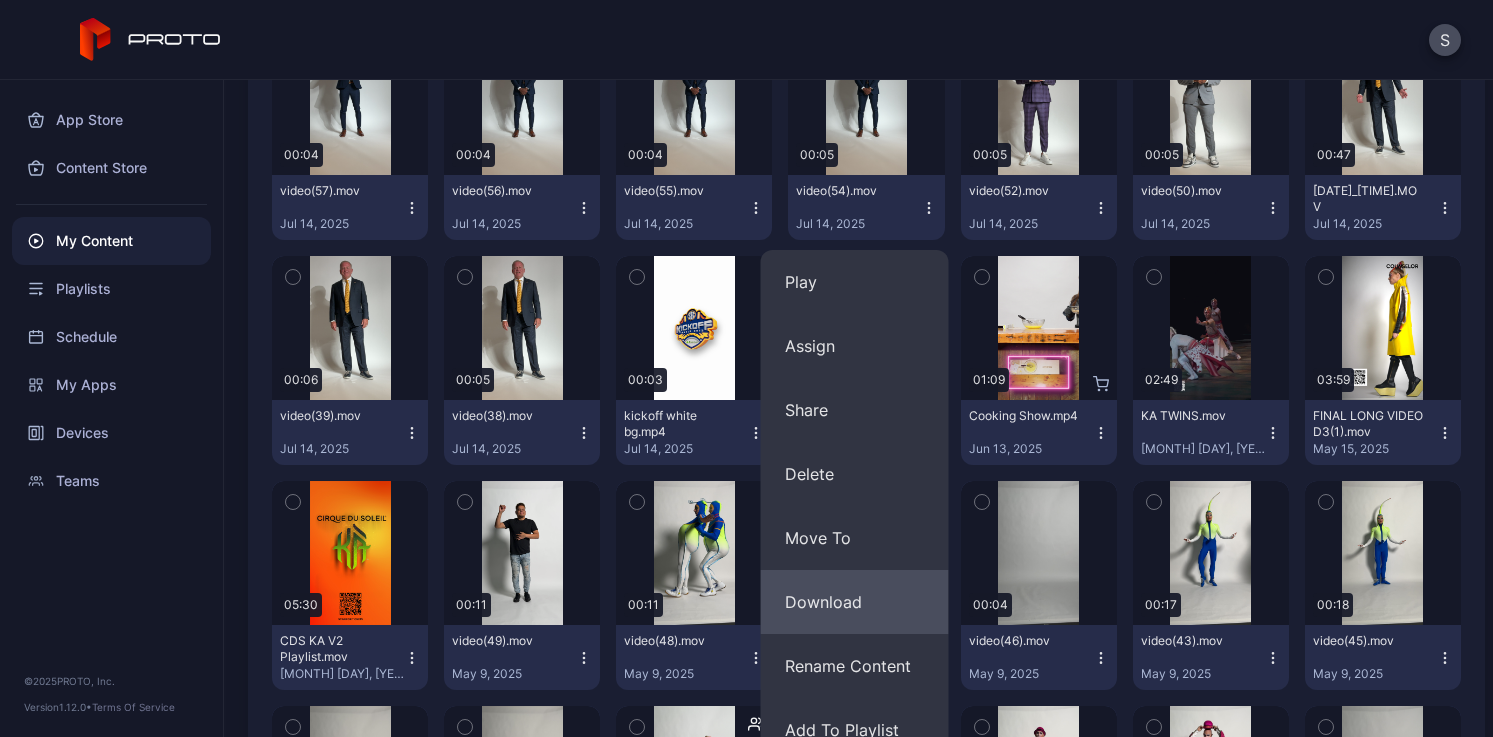 click on "Download" at bounding box center [855, 602] 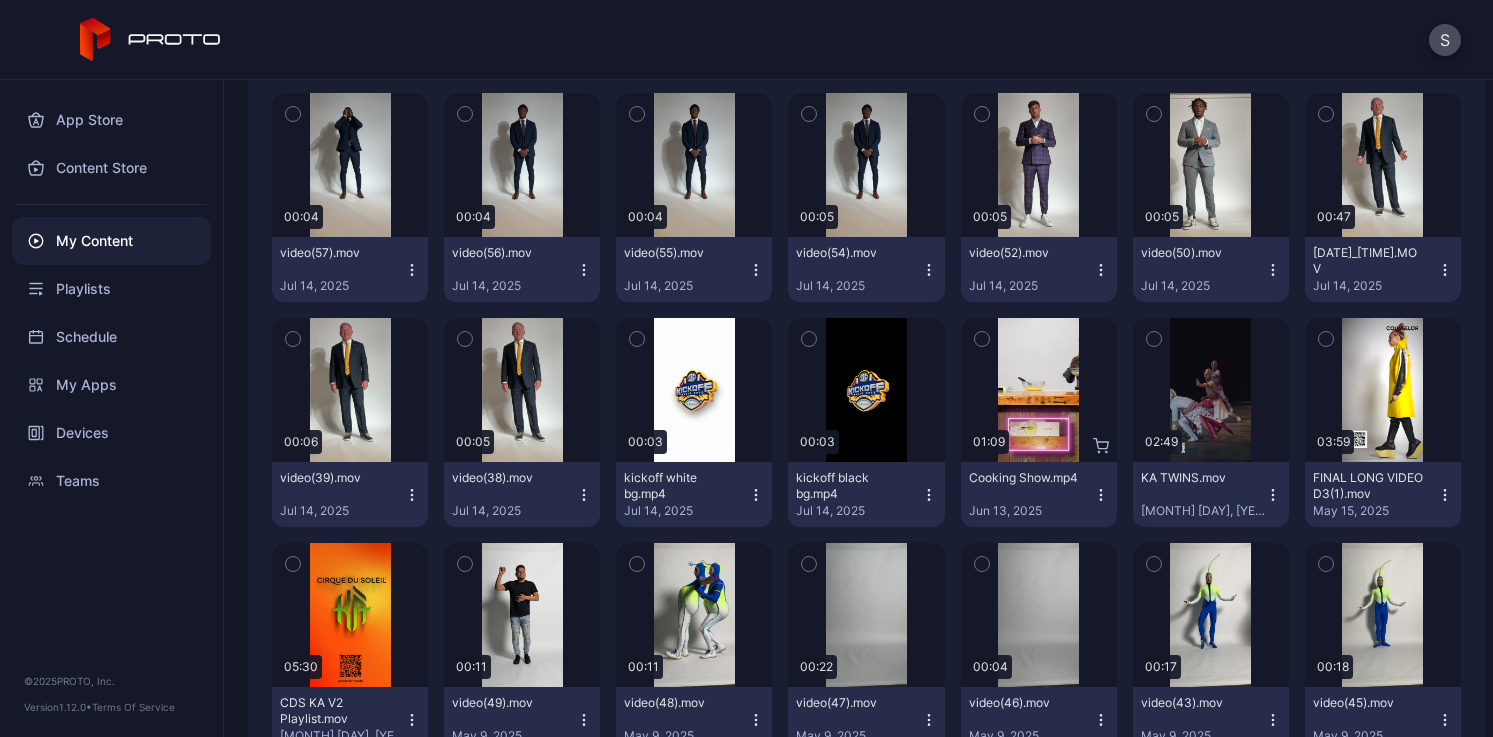 scroll, scrollTop: 10988, scrollLeft: 0, axis: vertical 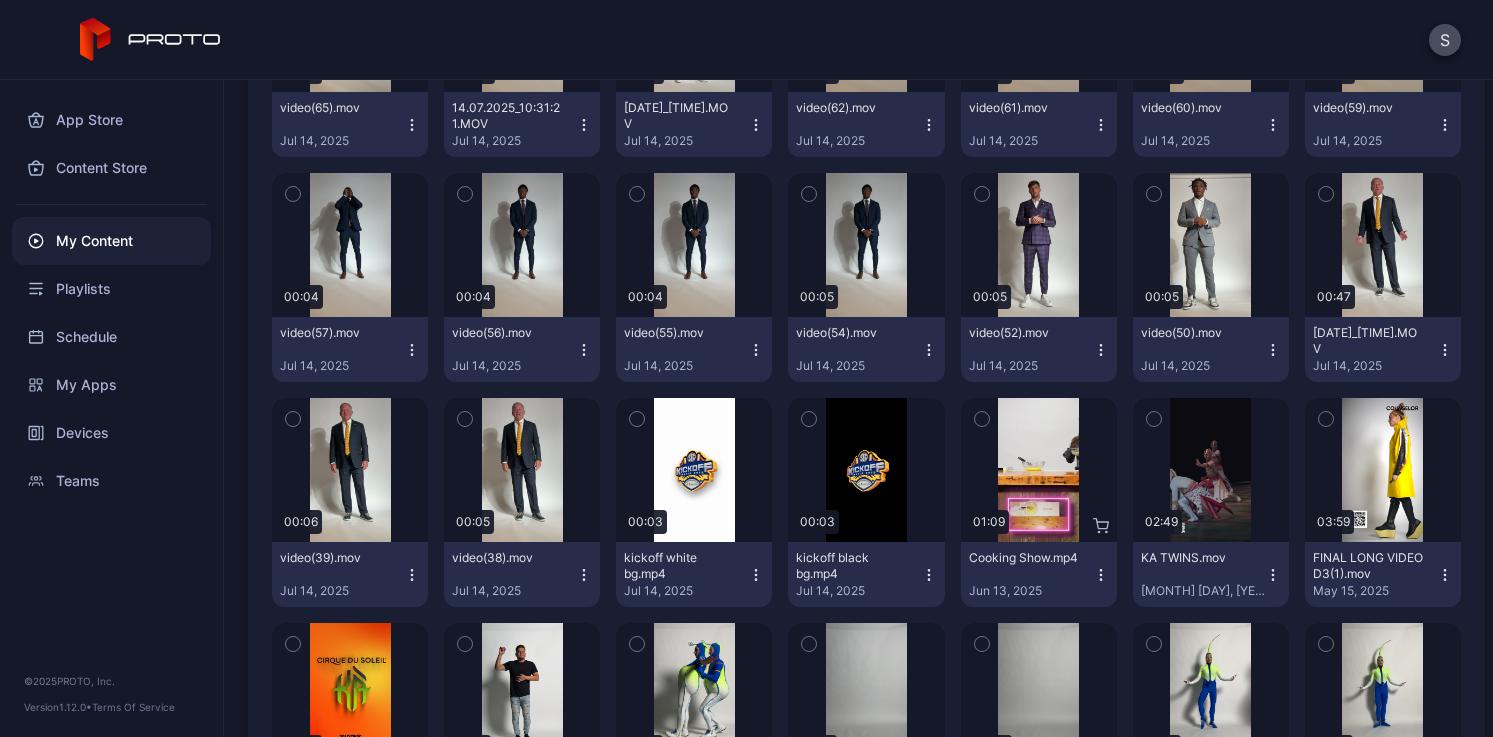 click 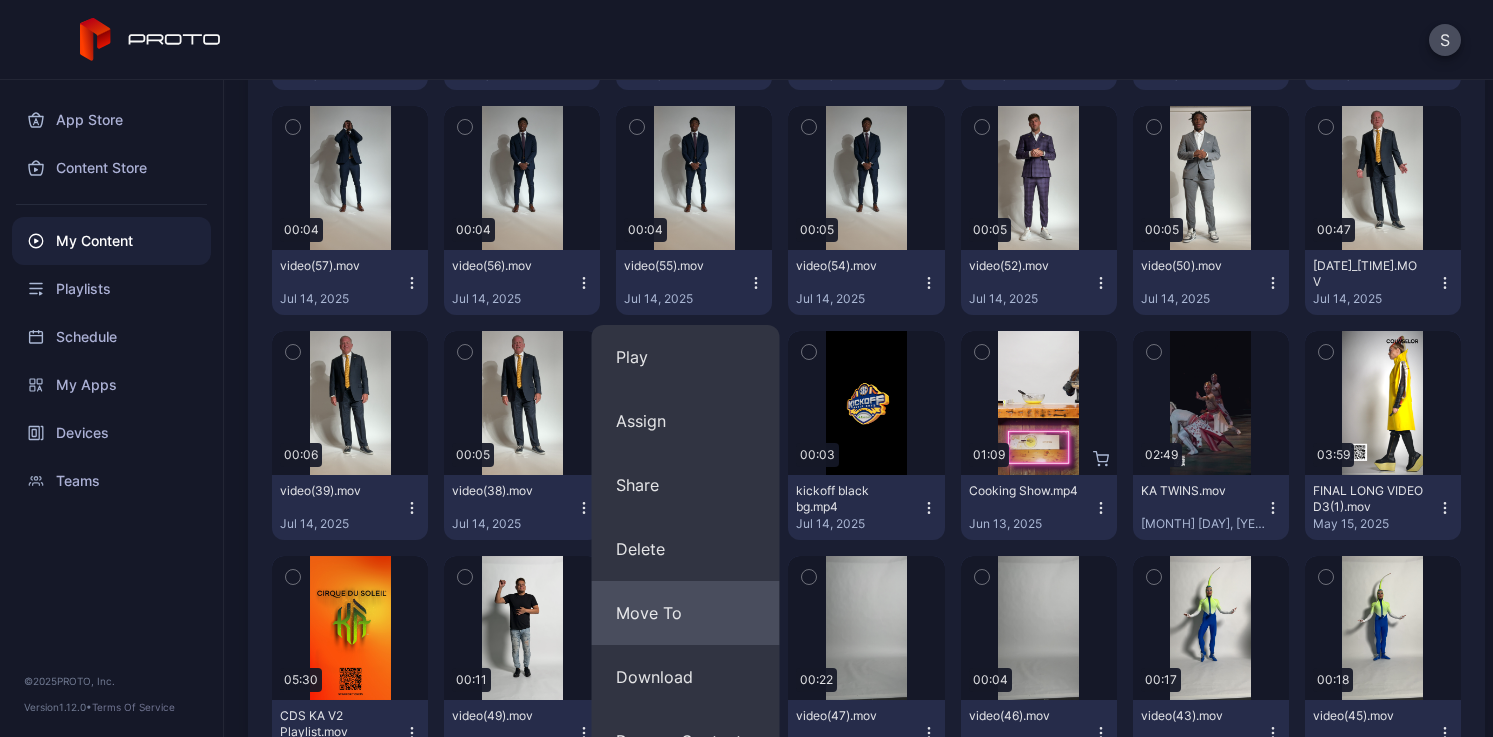 scroll, scrollTop: 11058, scrollLeft: 0, axis: vertical 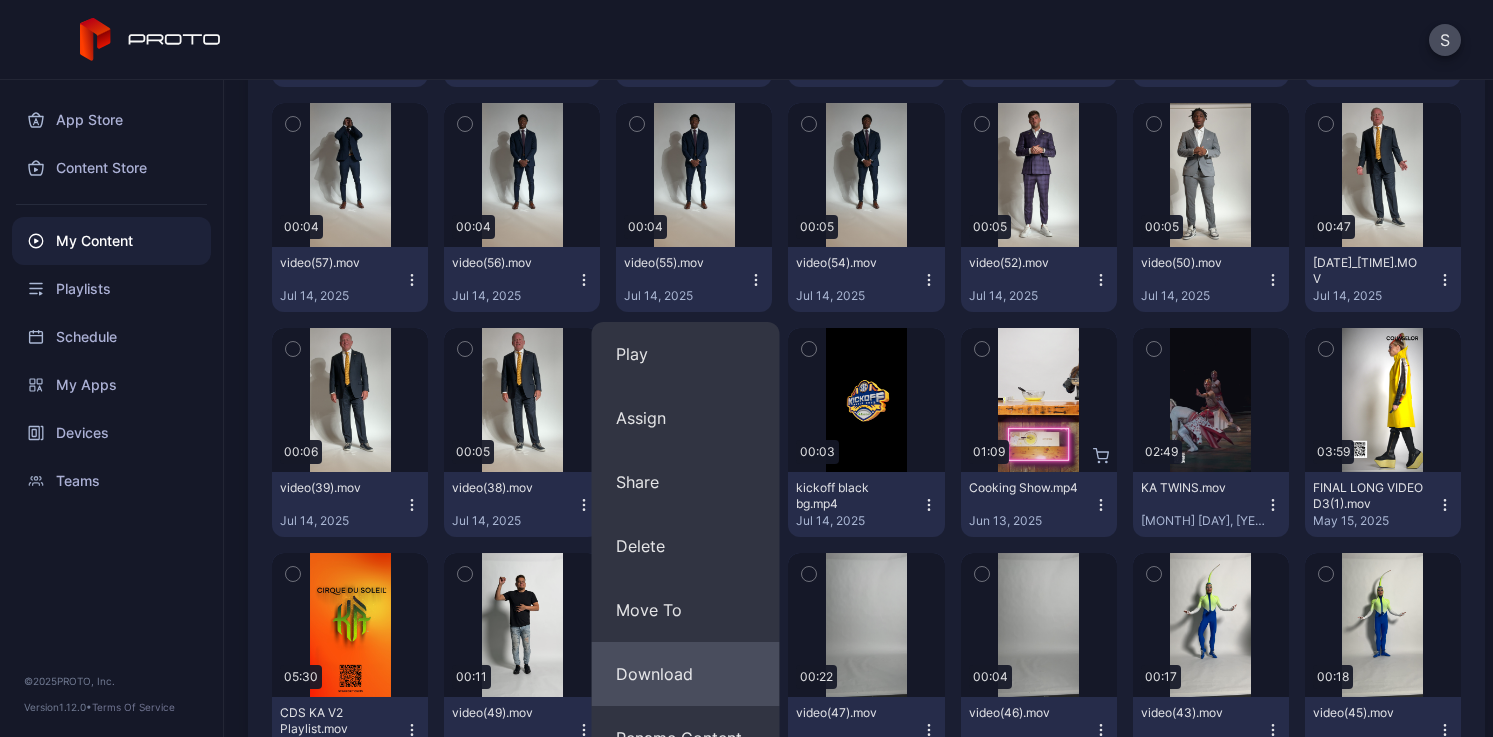 click on "Download" at bounding box center [686, 674] 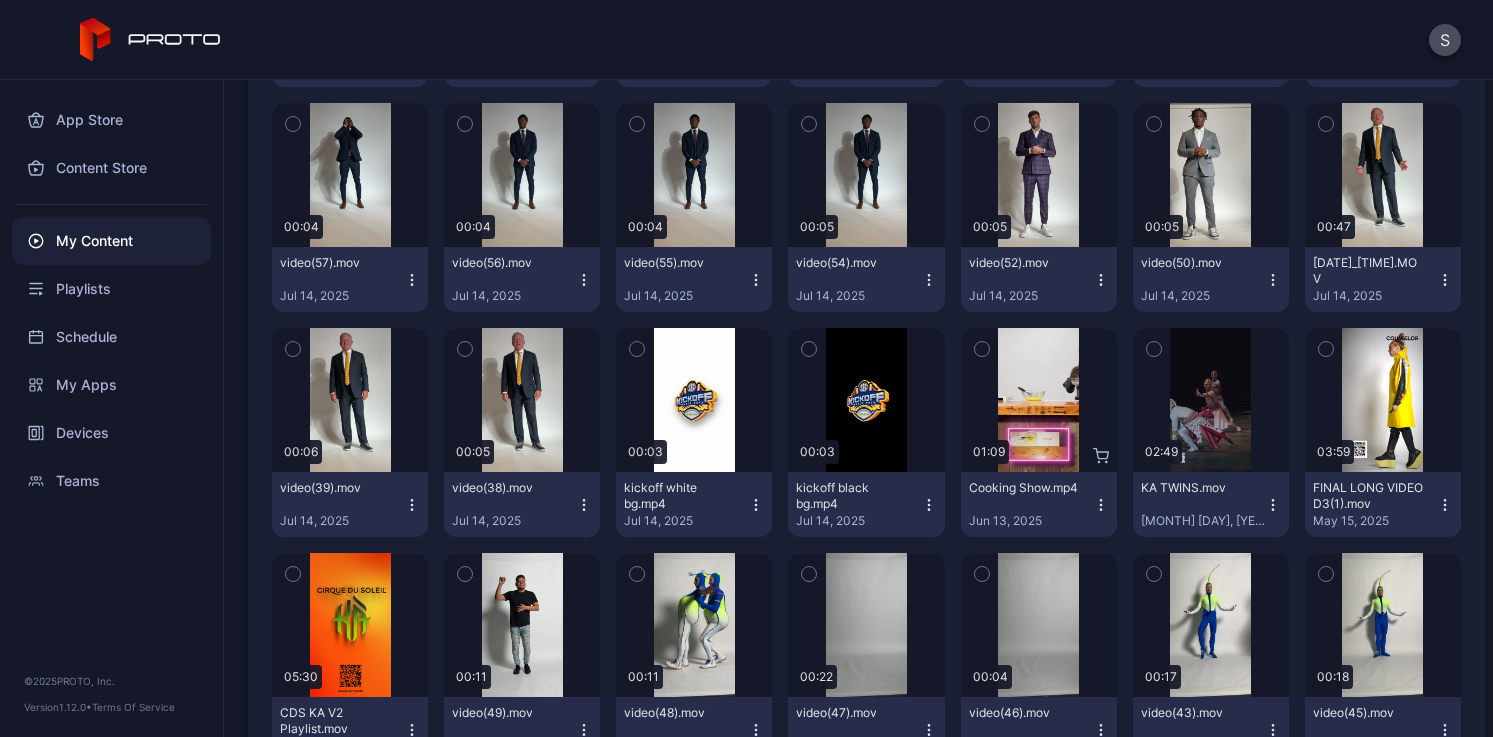 click 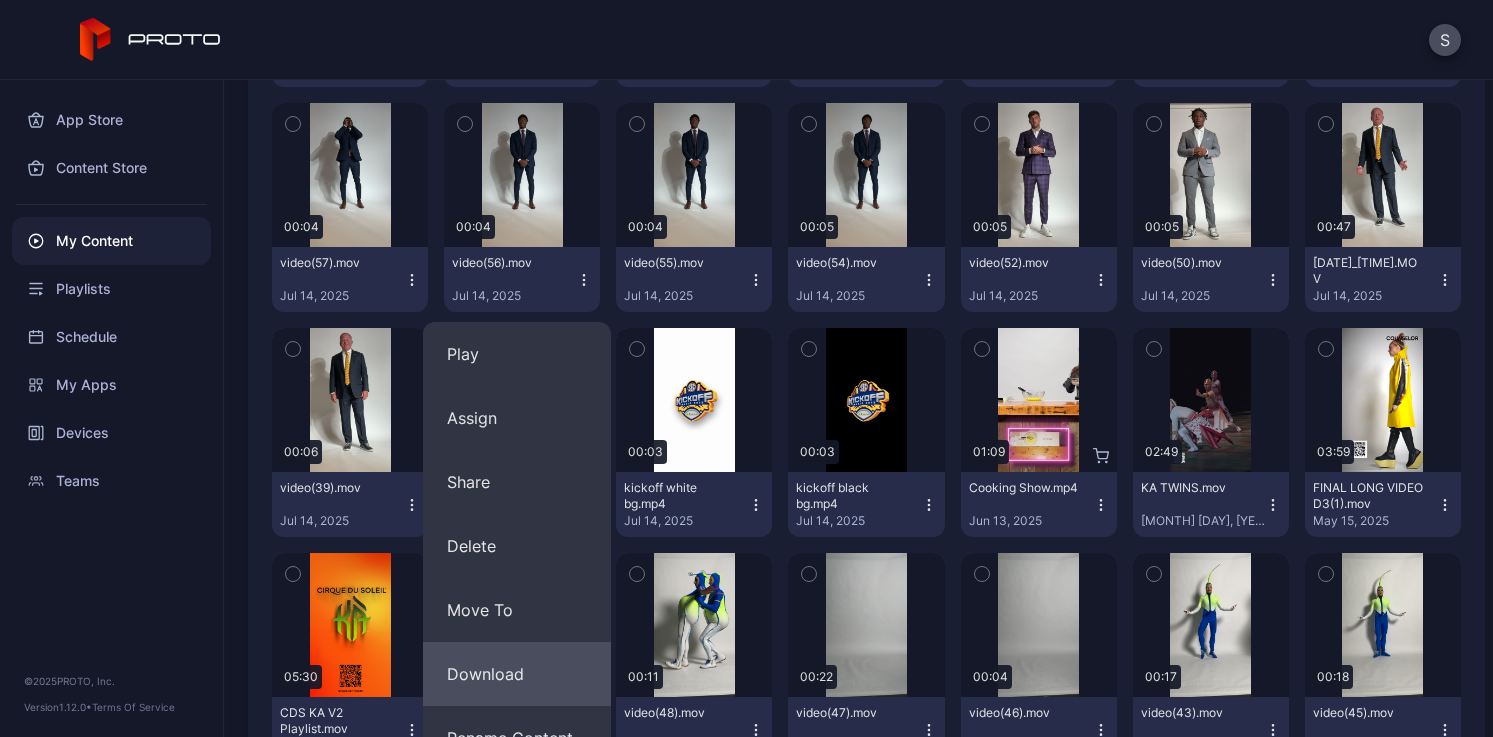 click on "Download" at bounding box center (517, 674) 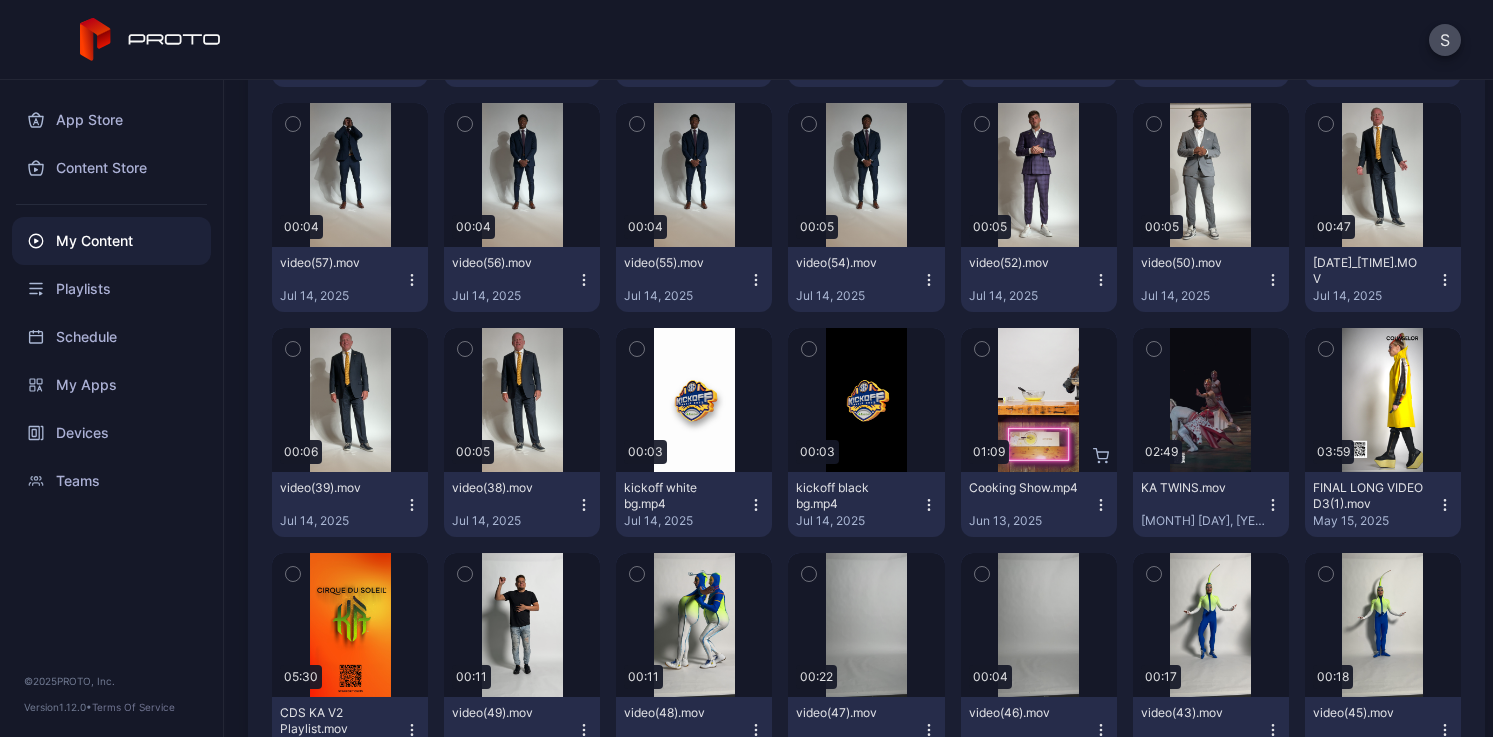 click 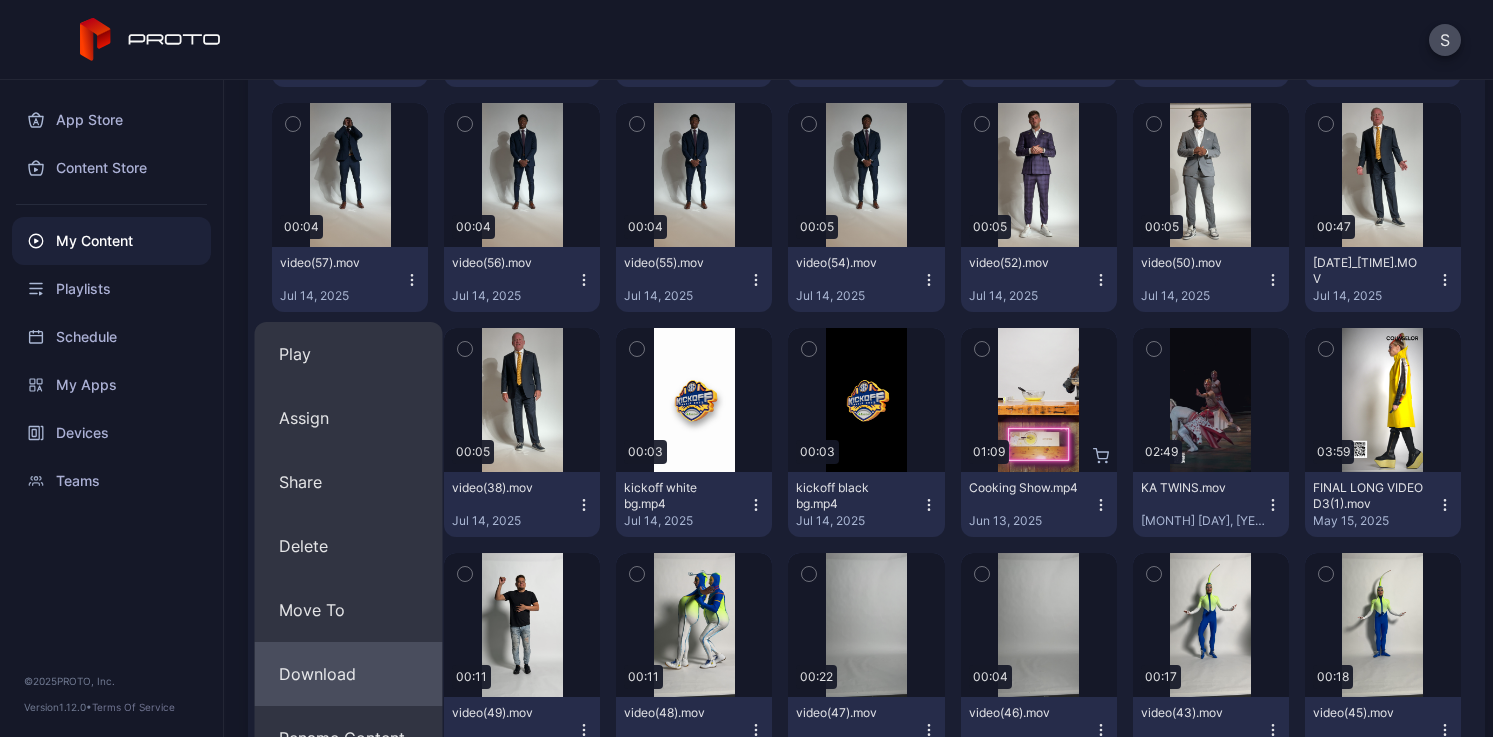 click on "Download" at bounding box center (349, 674) 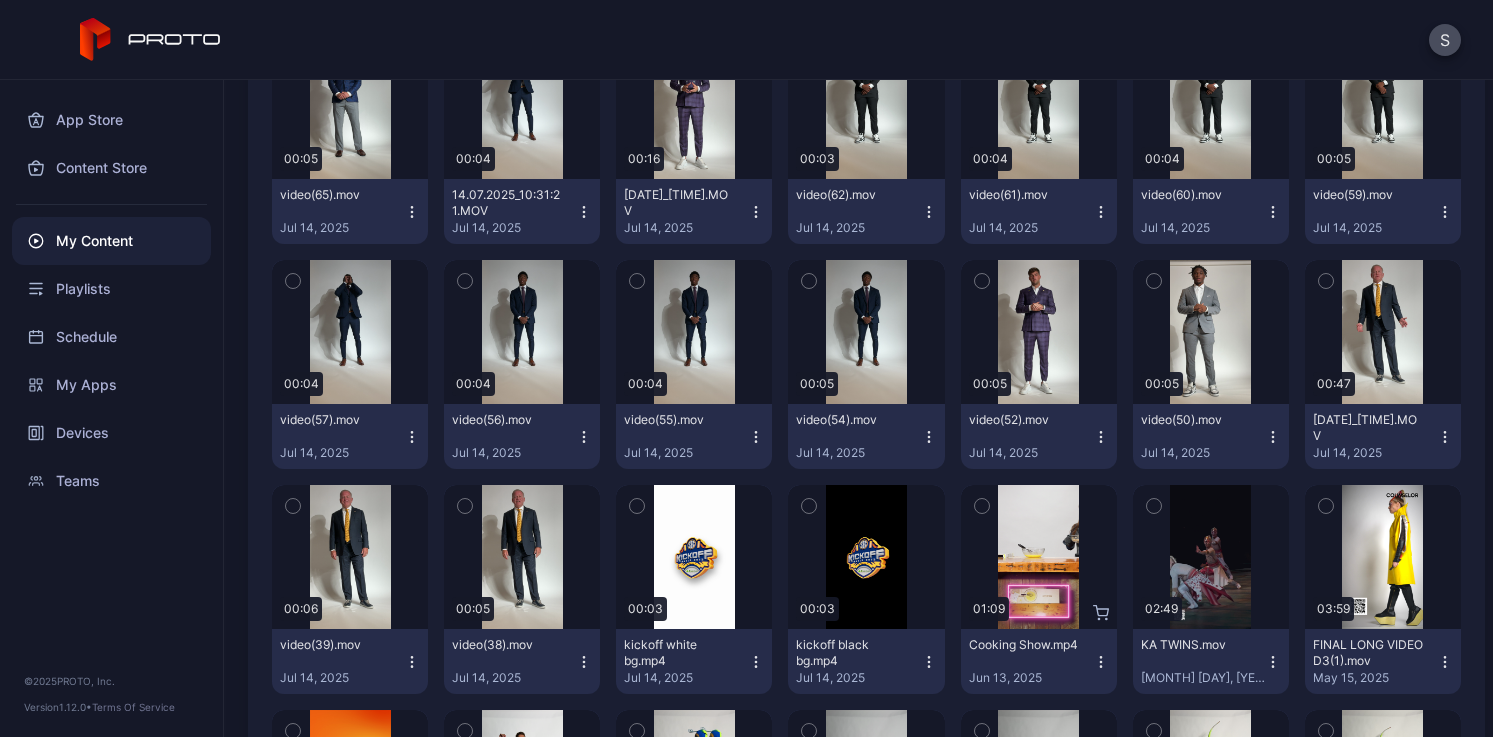 scroll, scrollTop: 10697, scrollLeft: 0, axis: vertical 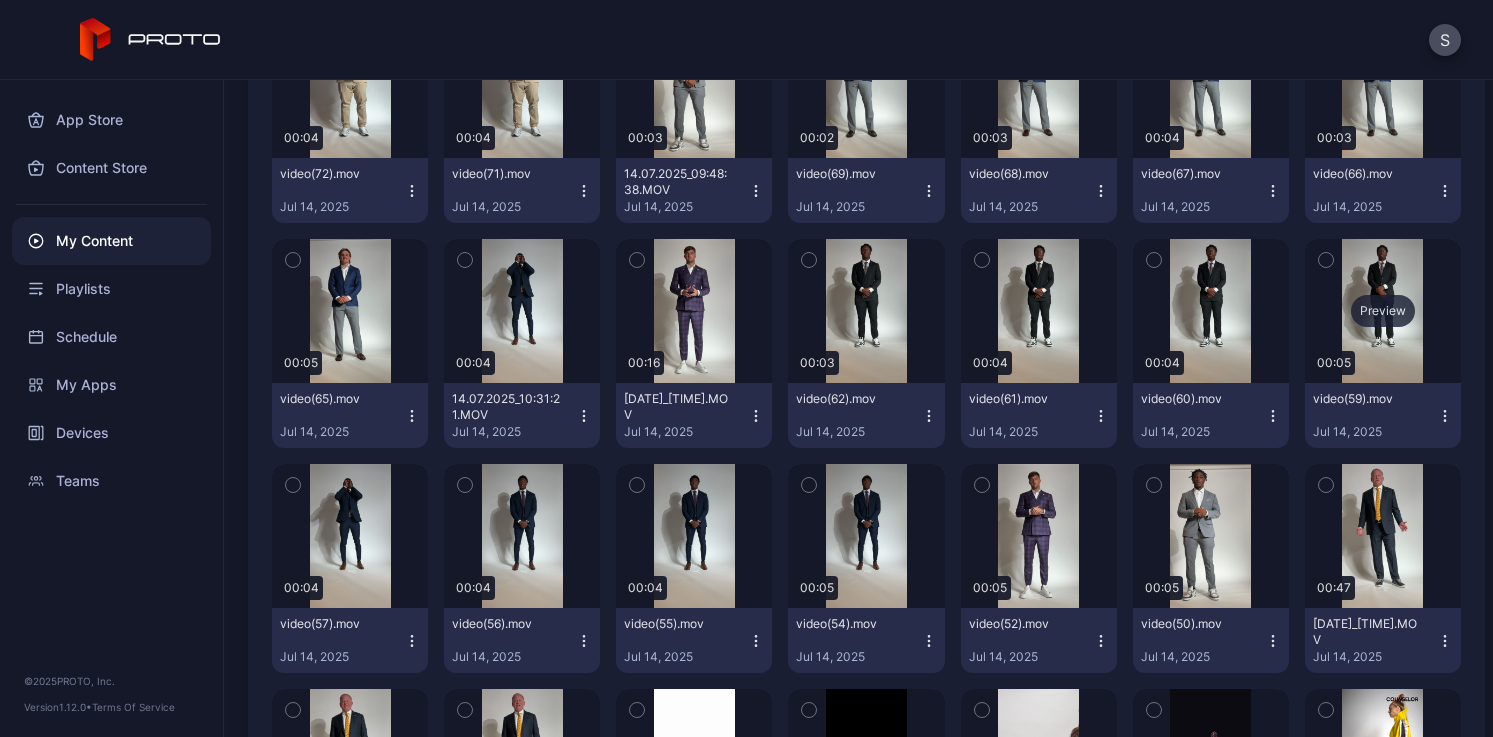 click on "Preview" at bounding box center [1383, 311] 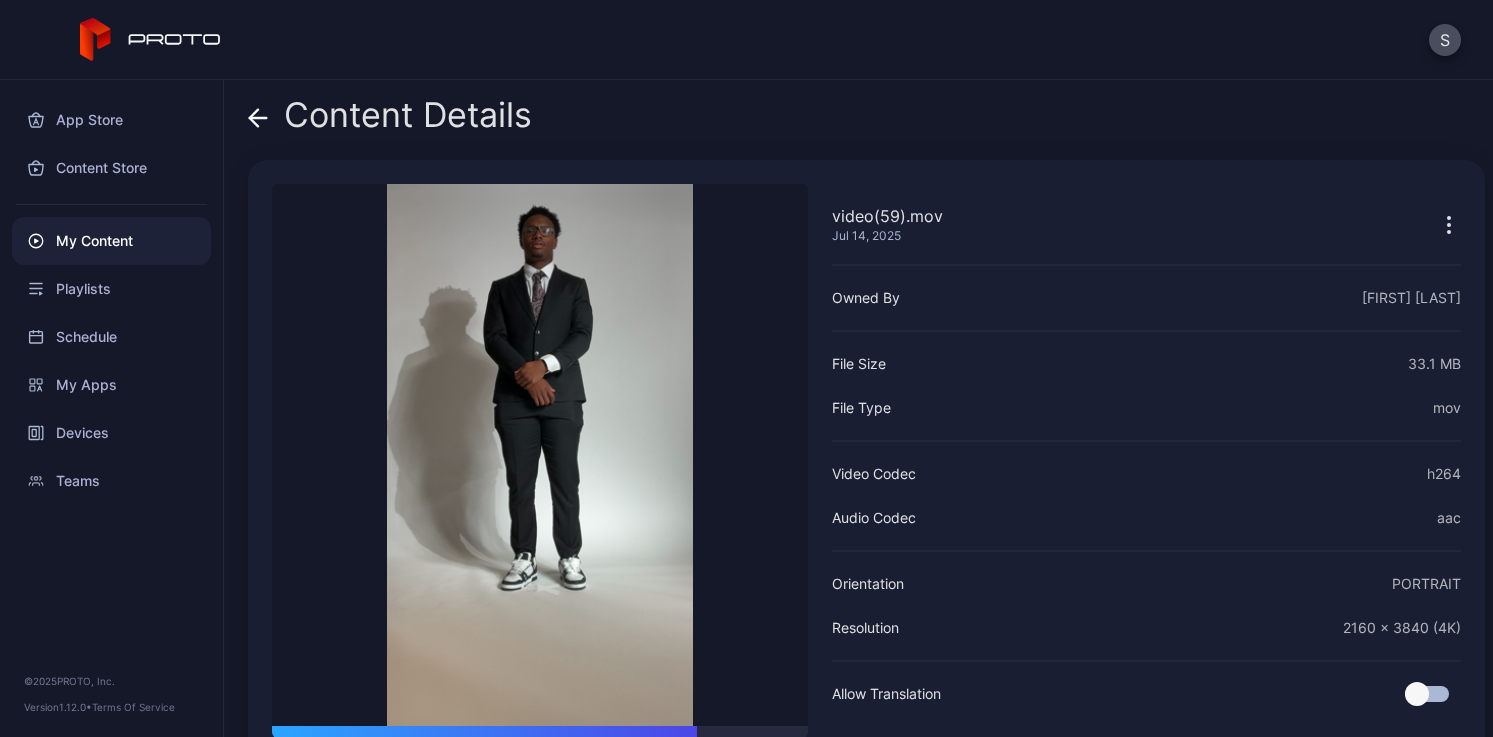click 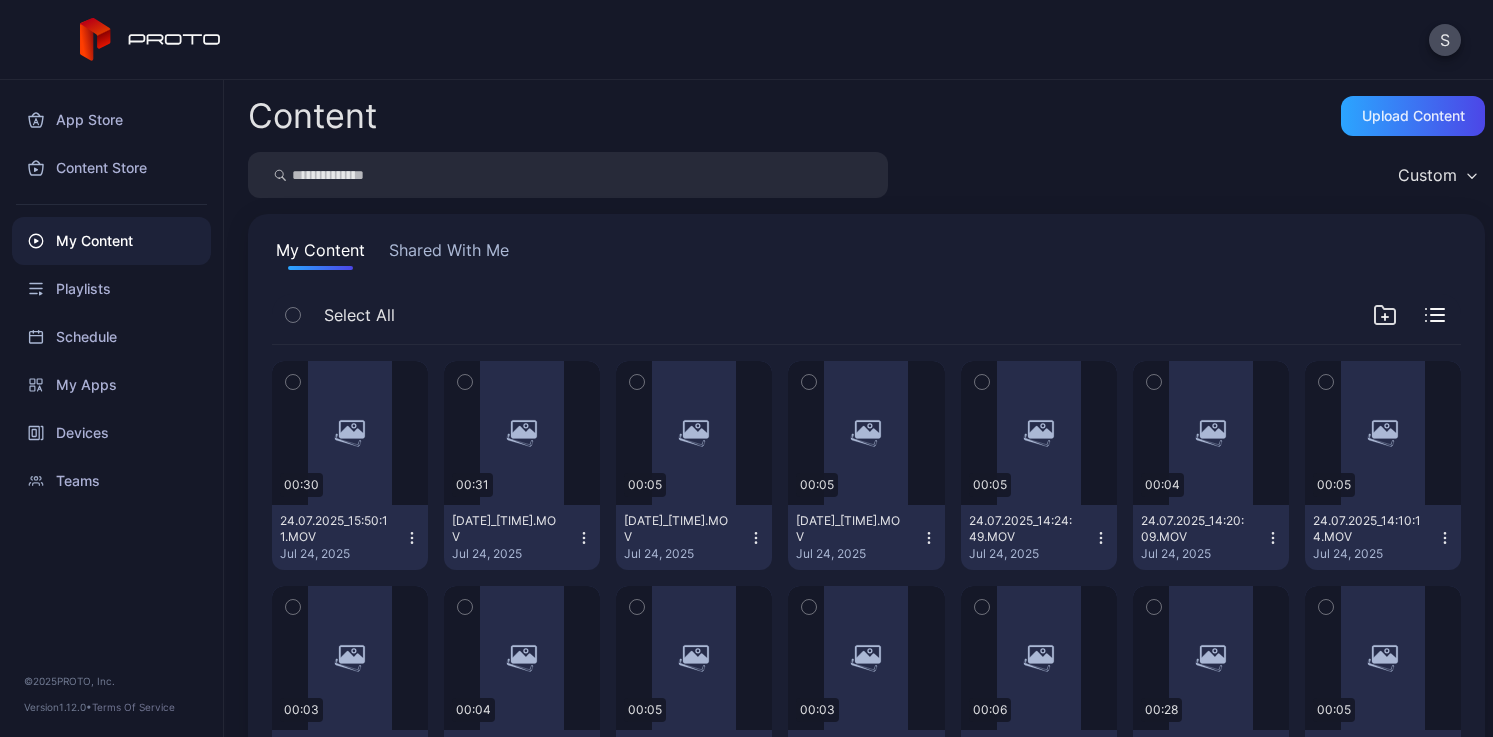 scroll, scrollTop: 10697, scrollLeft: 0, axis: vertical 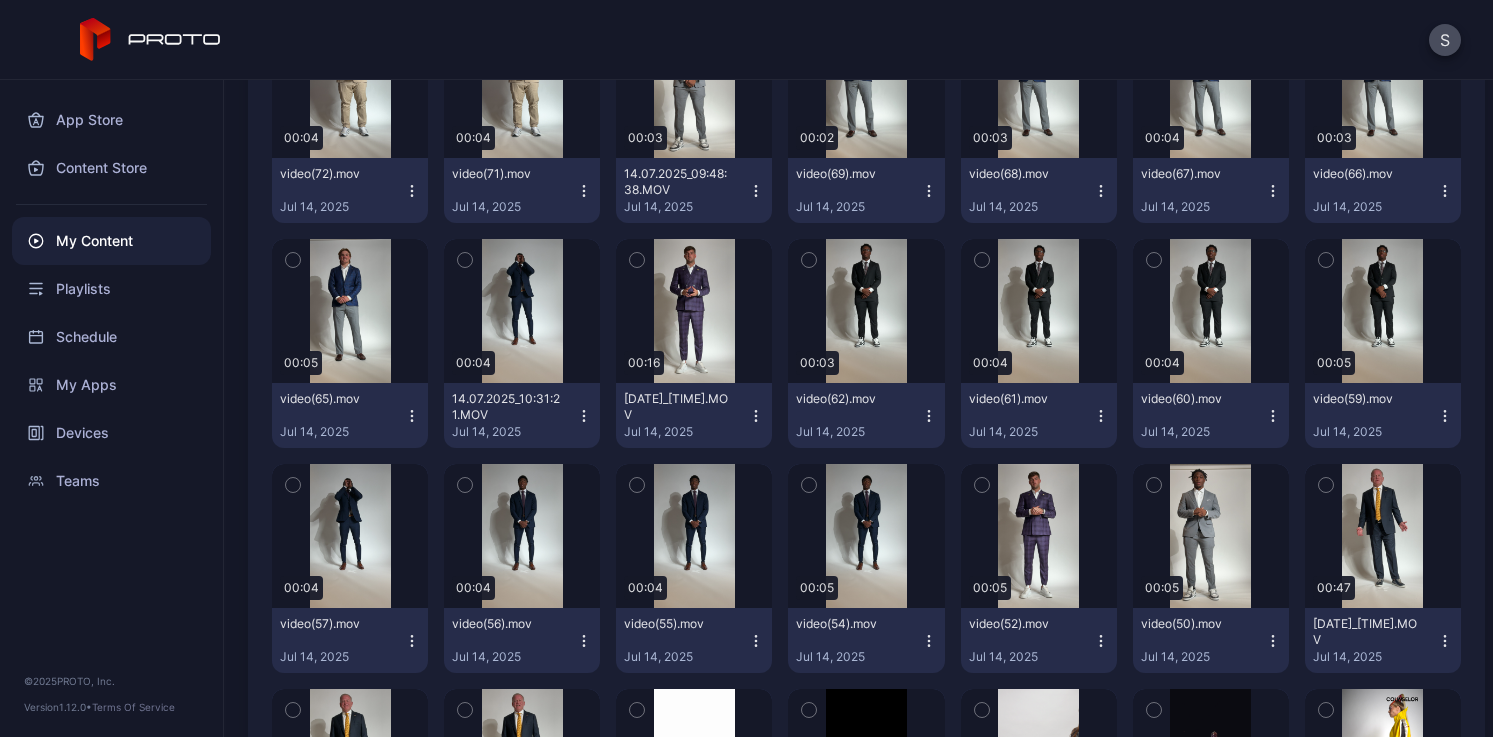 click 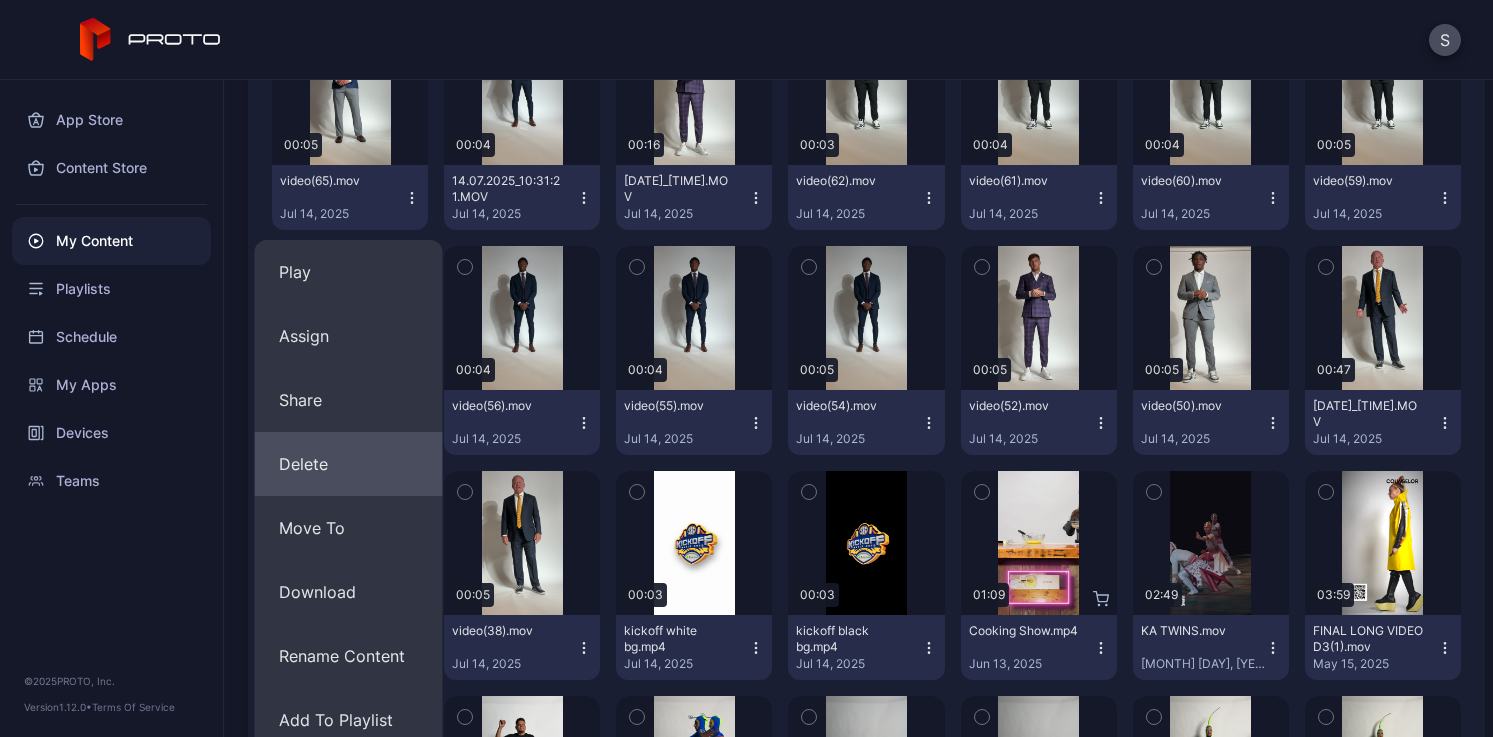scroll, scrollTop: 10968, scrollLeft: 0, axis: vertical 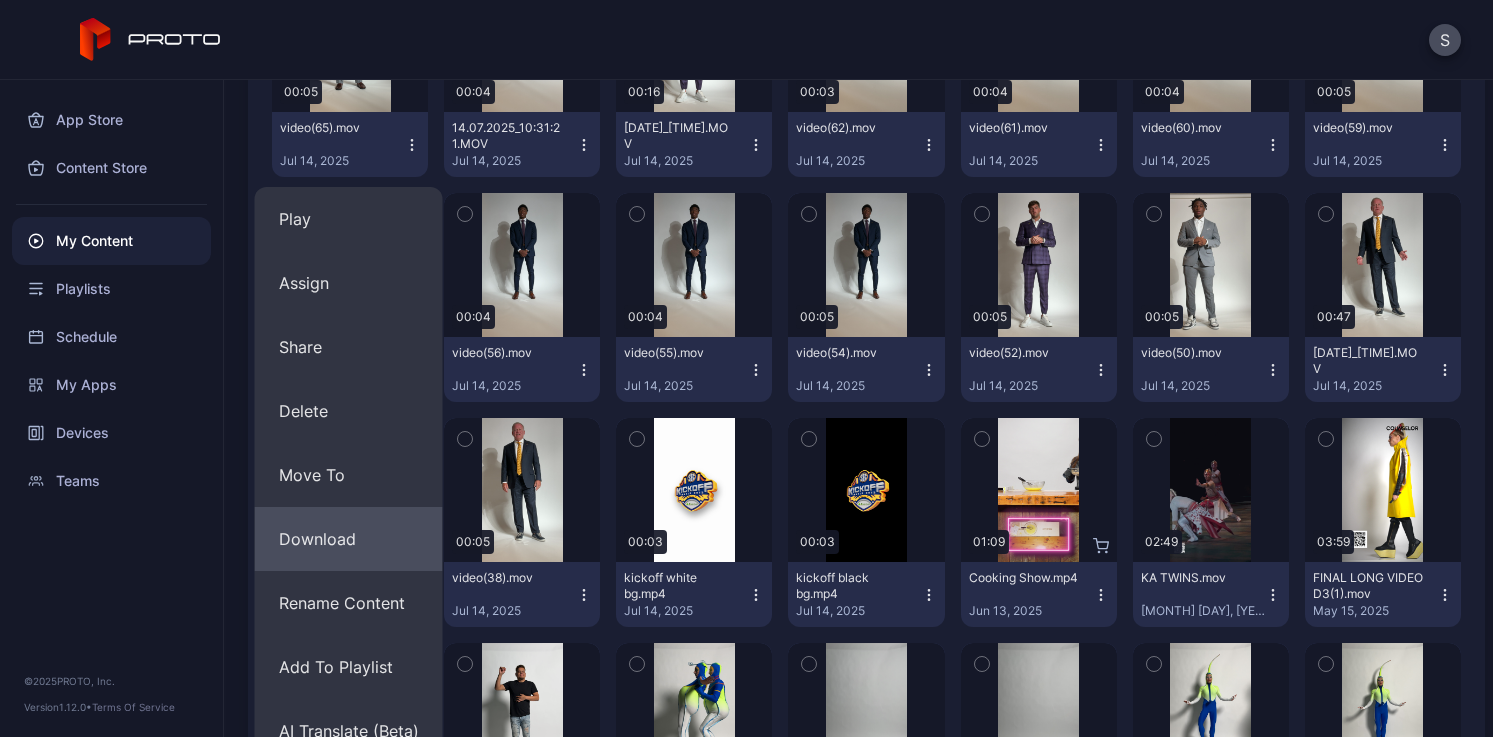 click on "Download" at bounding box center [349, 539] 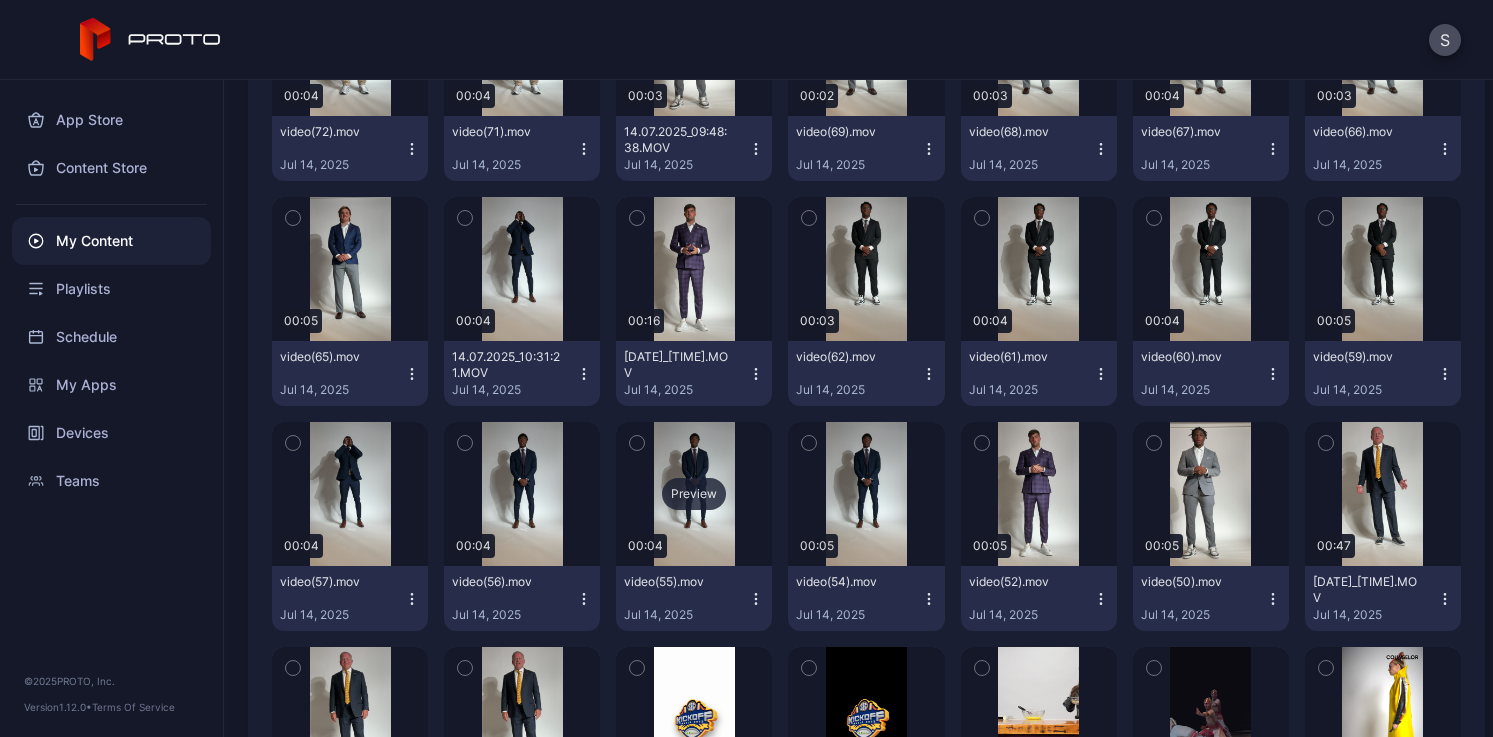 scroll, scrollTop: 10706, scrollLeft: 0, axis: vertical 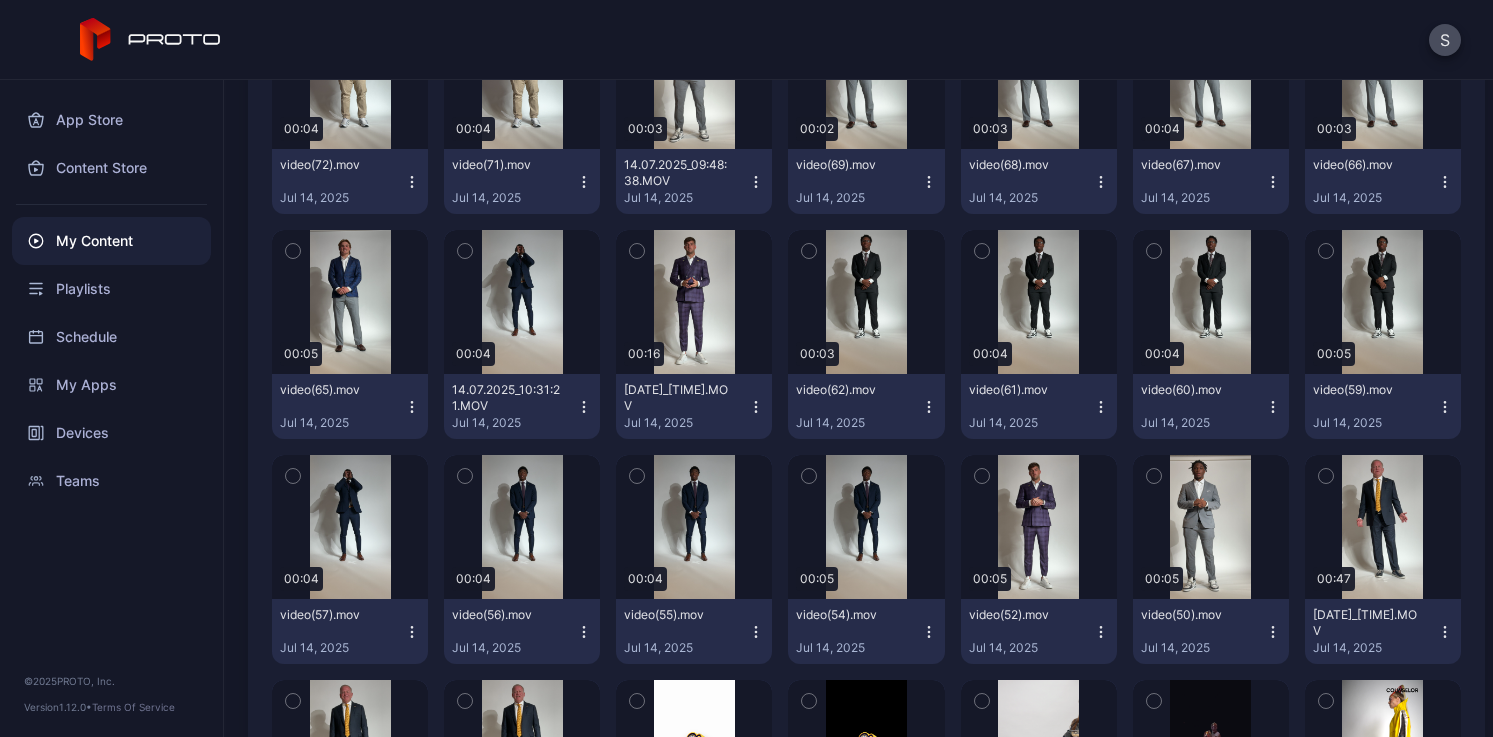 click 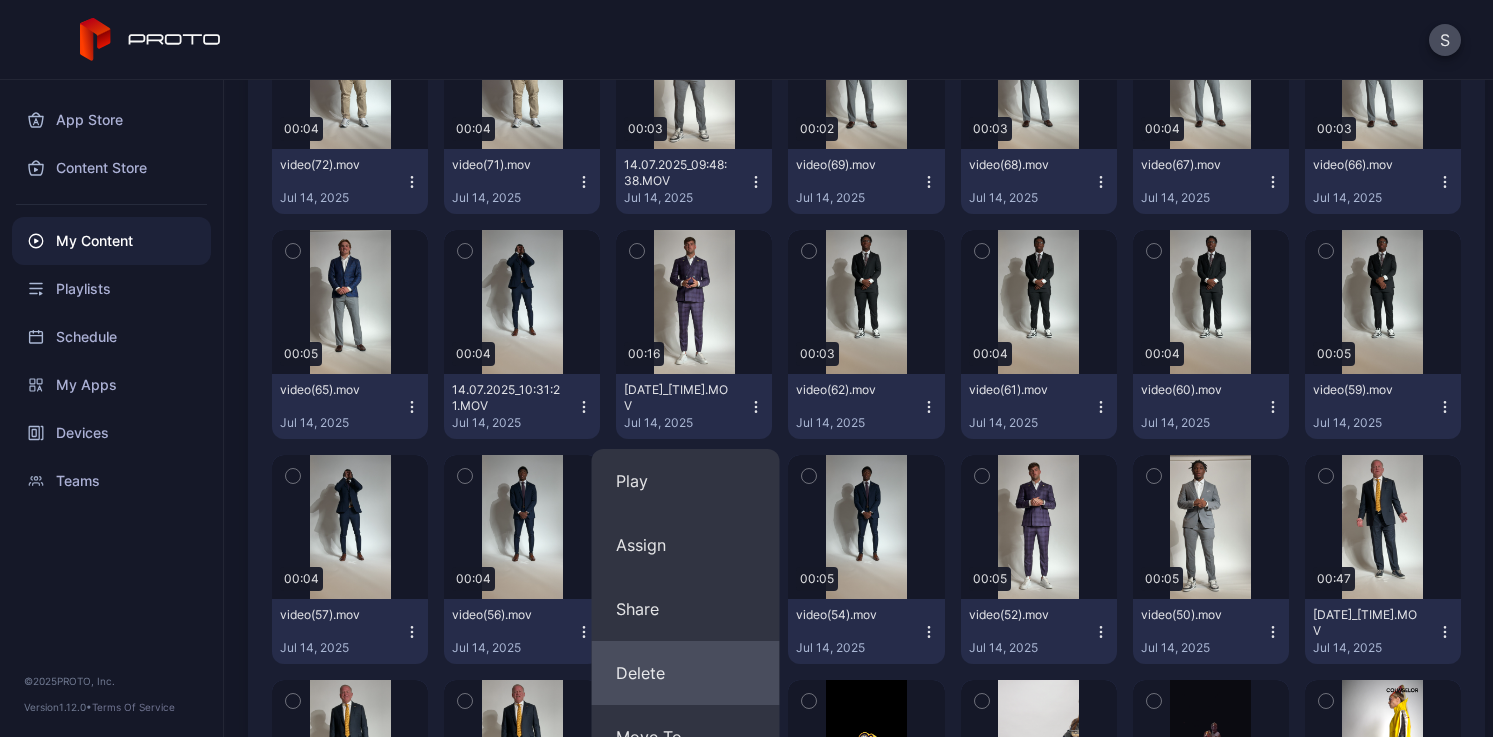 scroll, scrollTop: 10970, scrollLeft: 0, axis: vertical 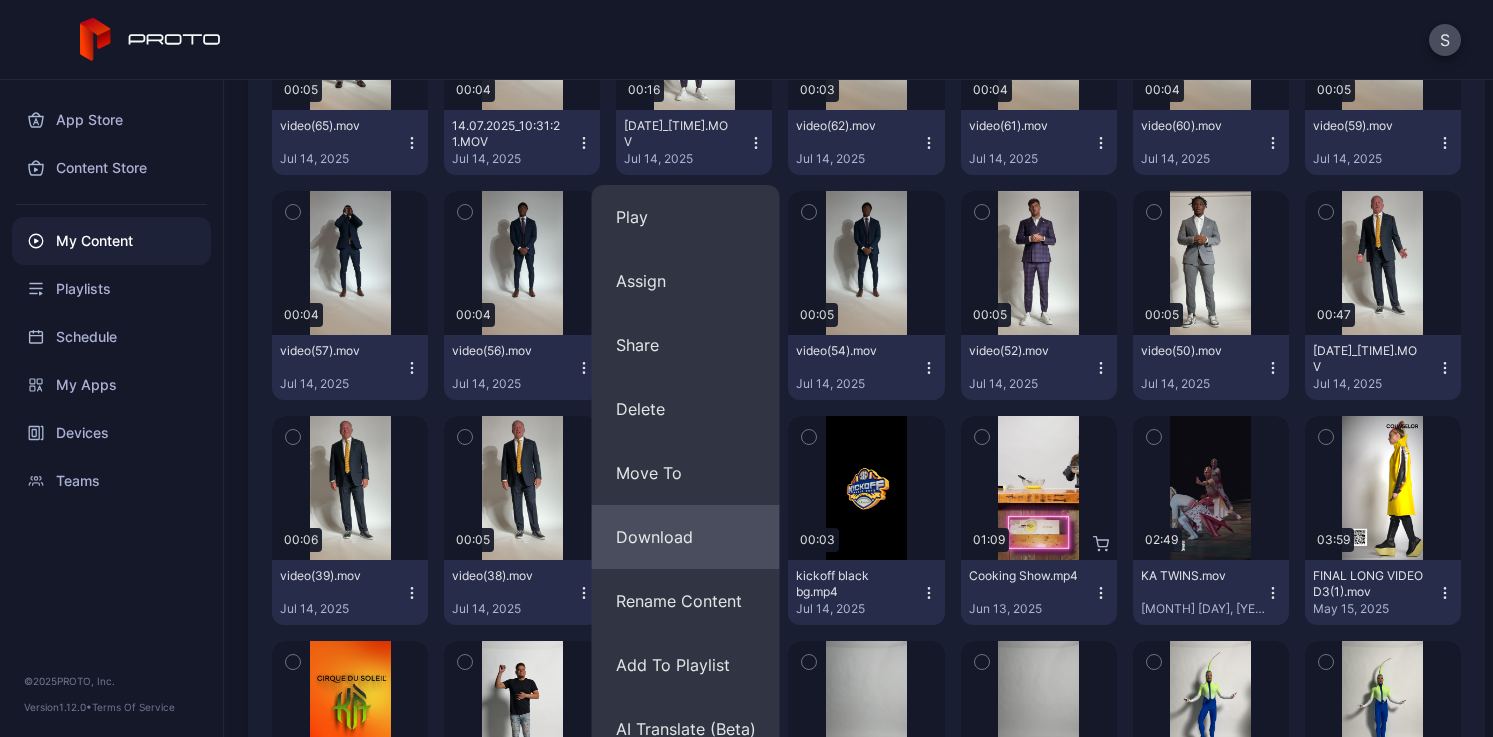 click on "Download" at bounding box center (686, 537) 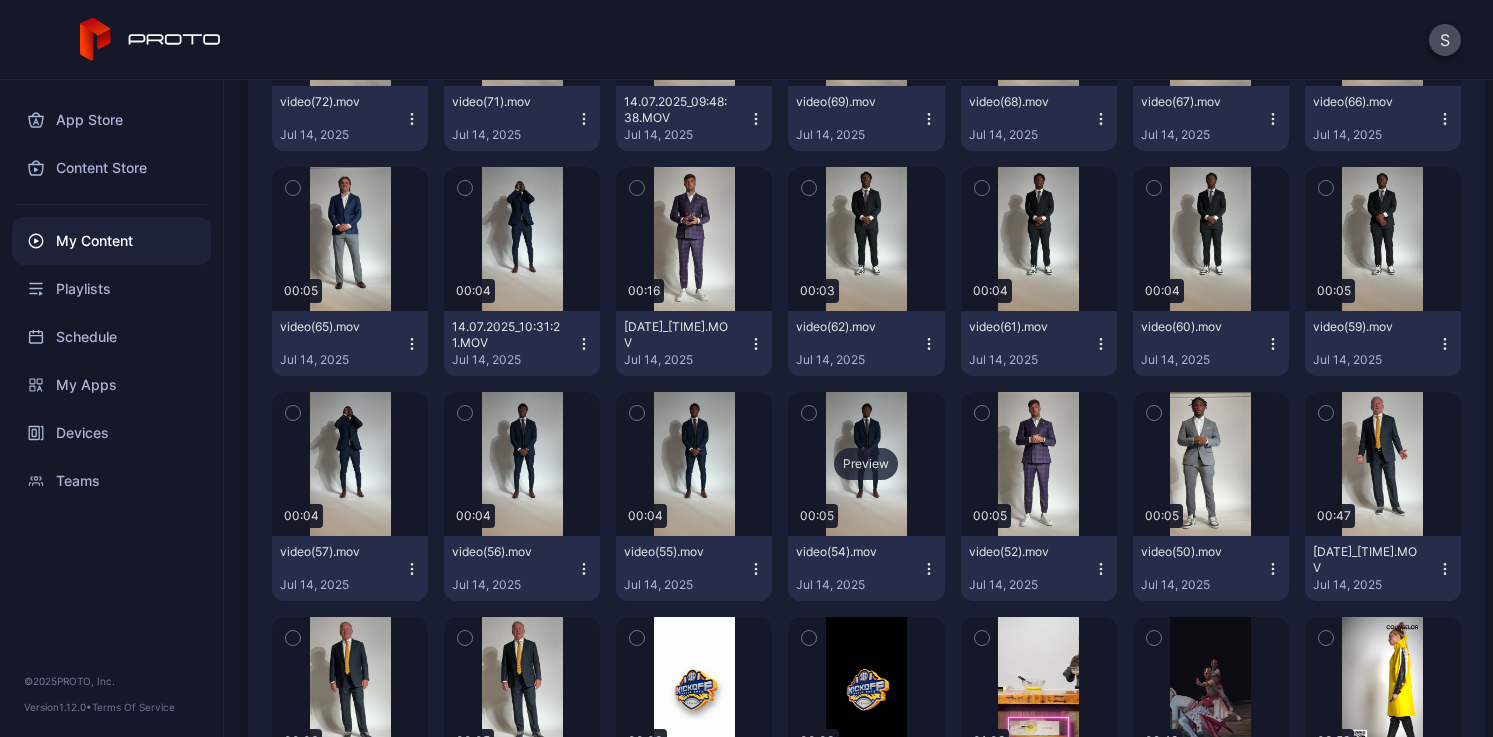 scroll, scrollTop: 10711, scrollLeft: 0, axis: vertical 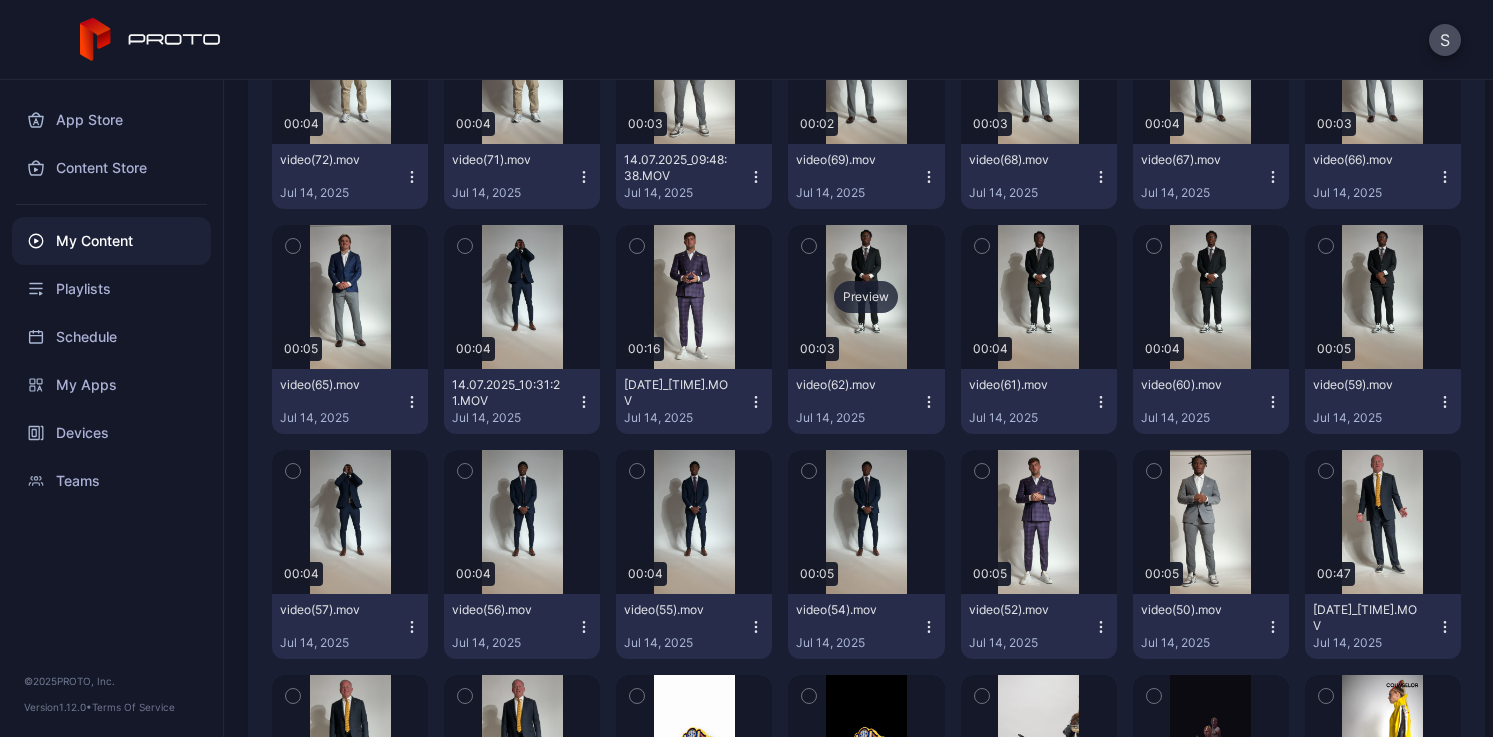 click on "Preview" at bounding box center (866, 297) 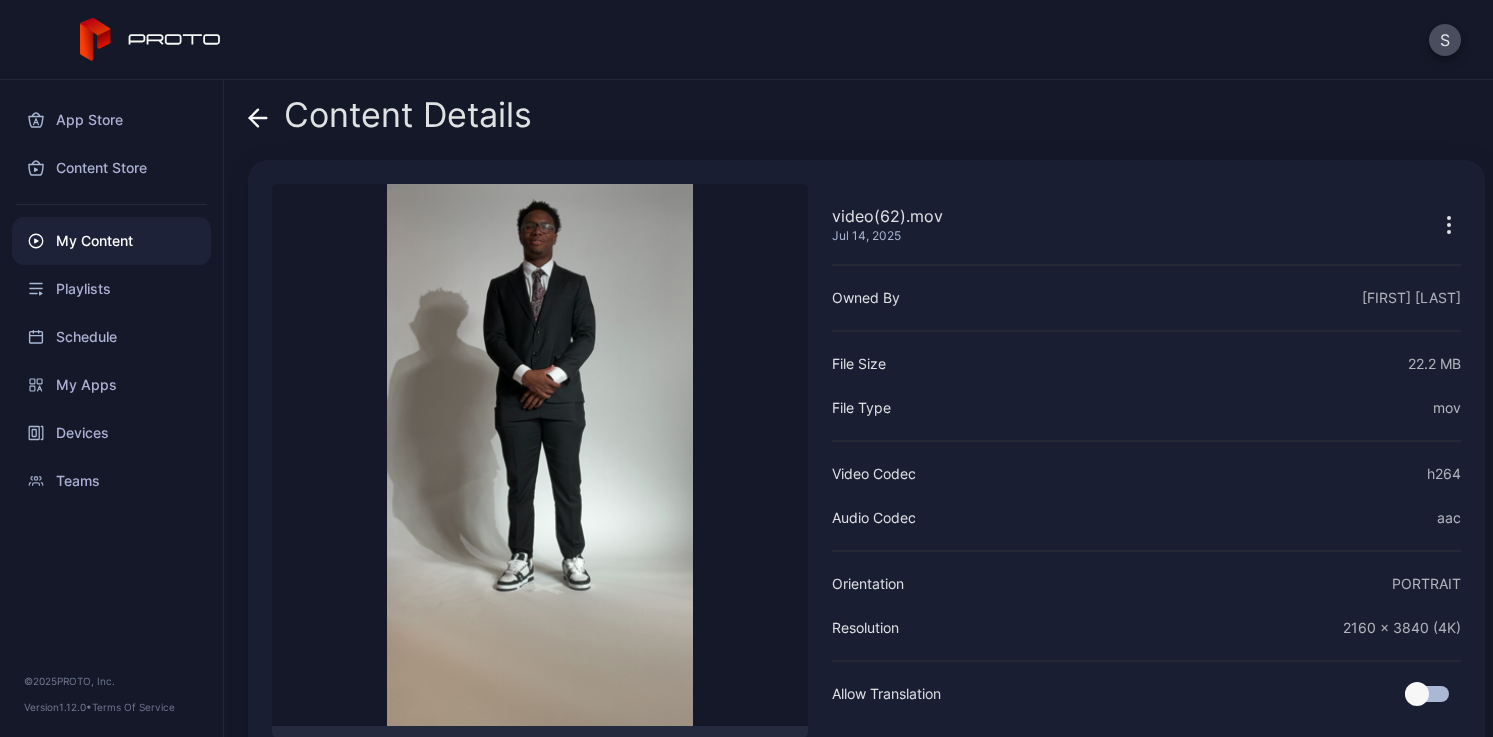 click 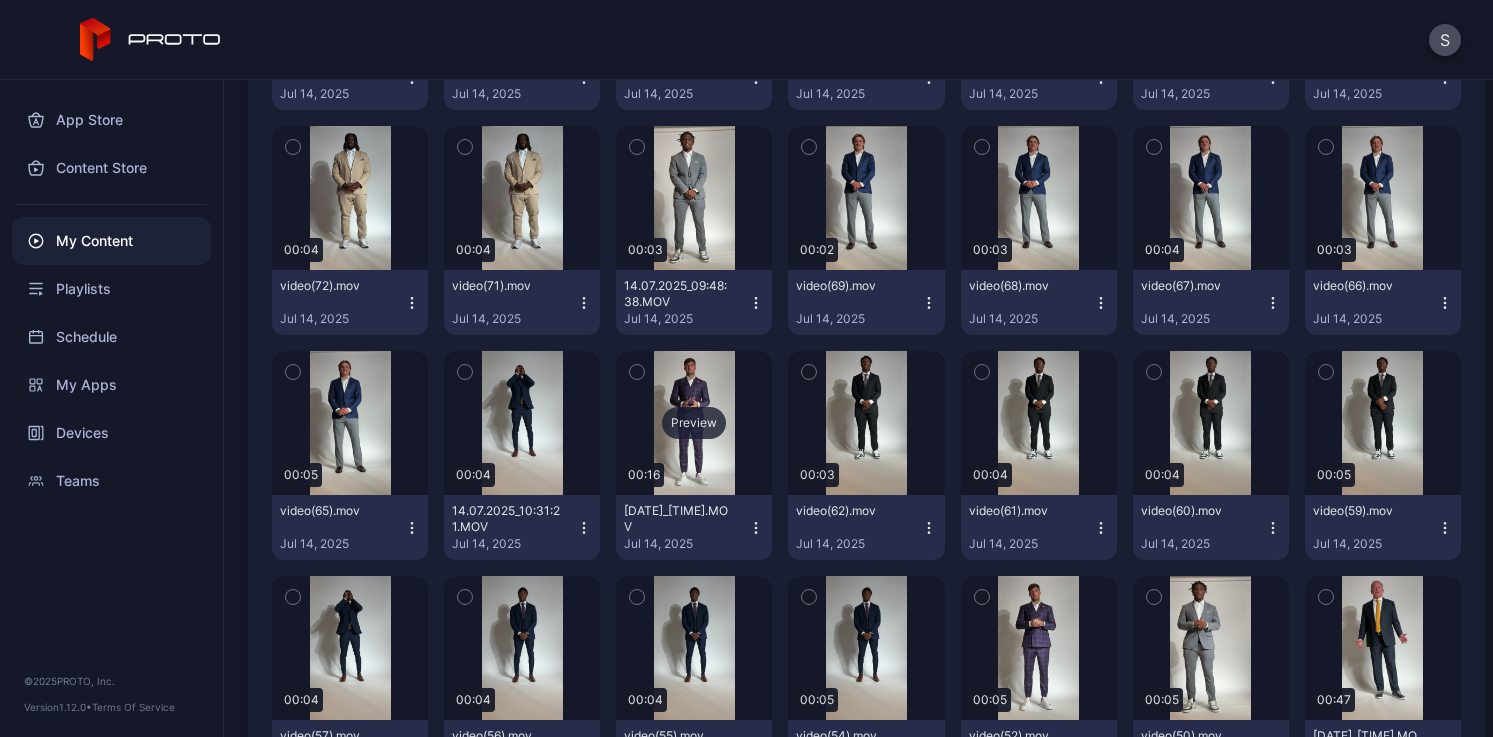 scroll, scrollTop: 10472, scrollLeft: 0, axis: vertical 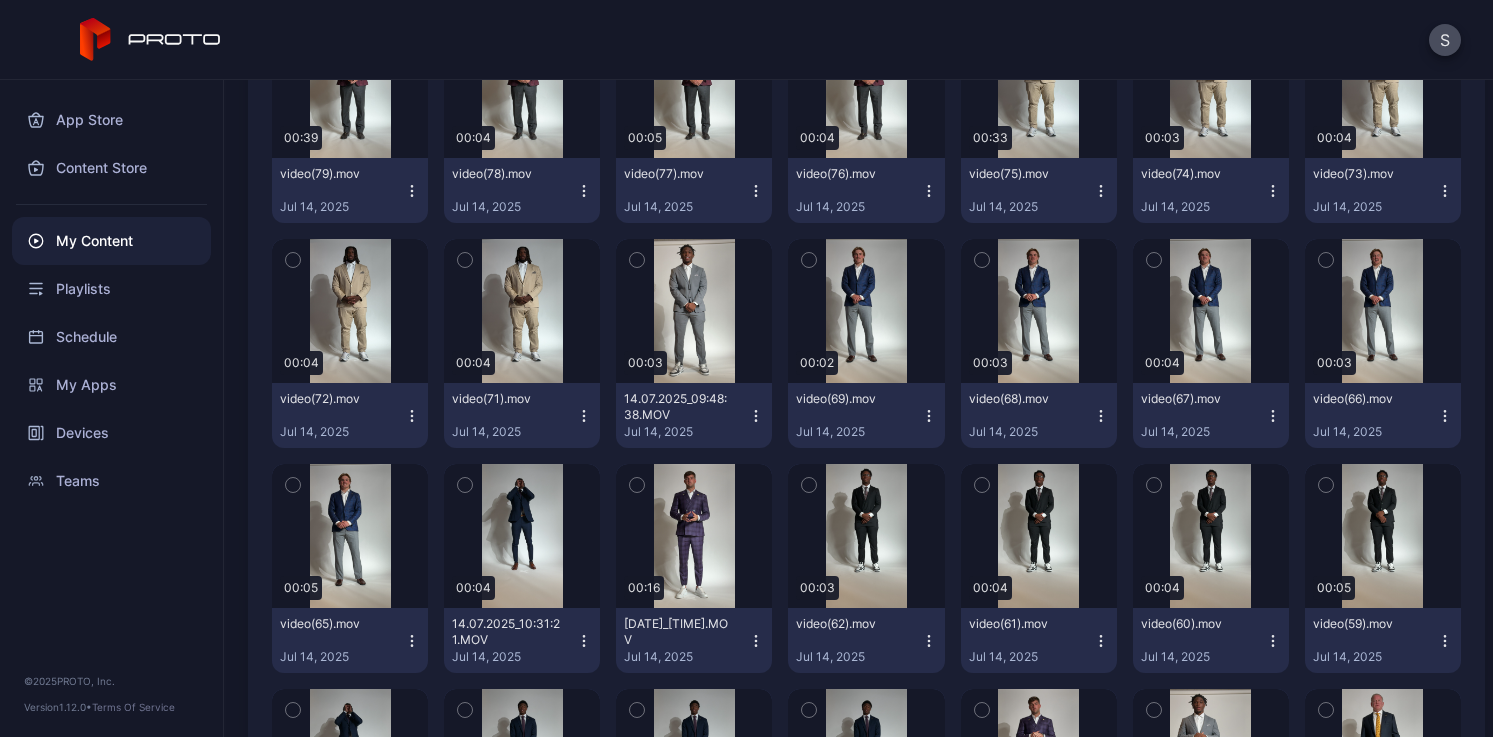 click 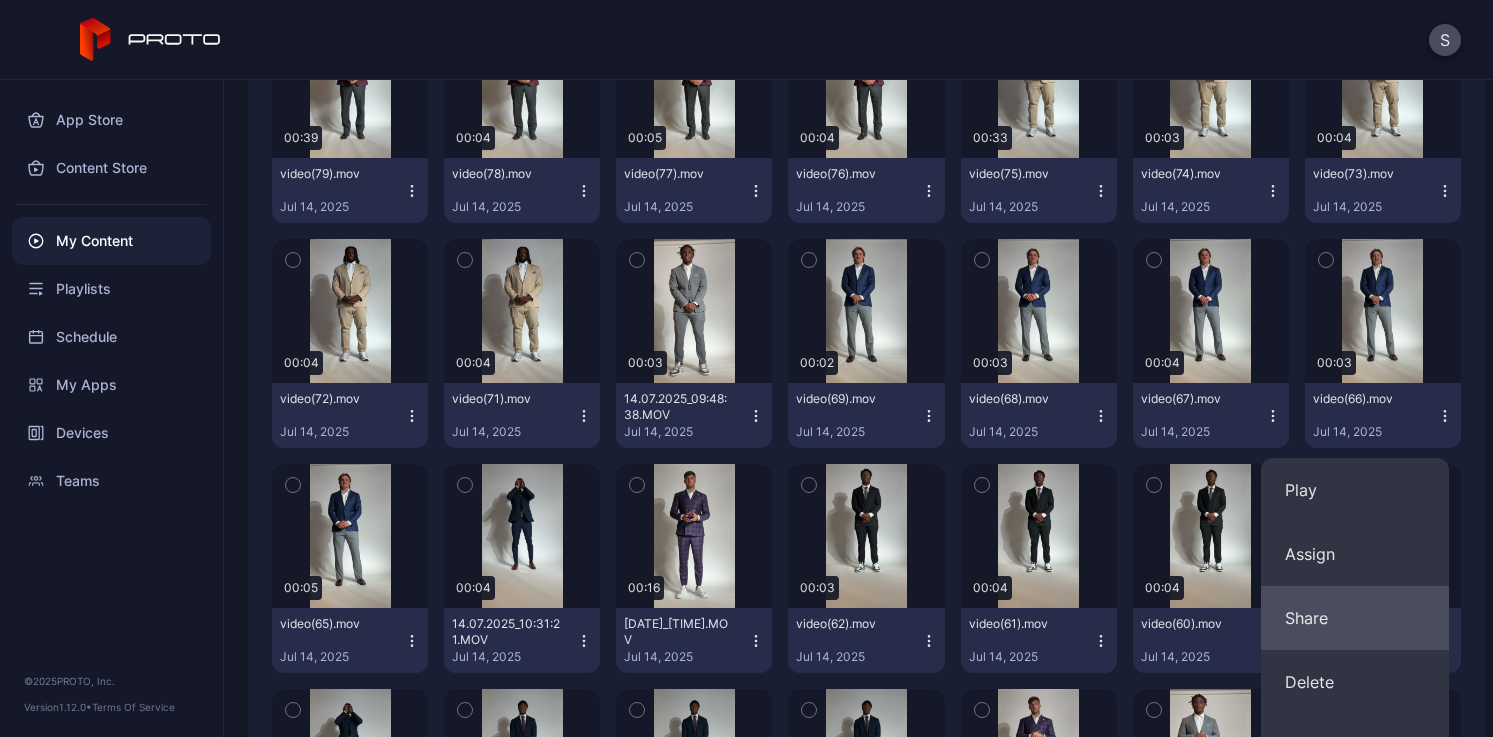 scroll, scrollTop: 10636, scrollLeft: 0, axis: vertical 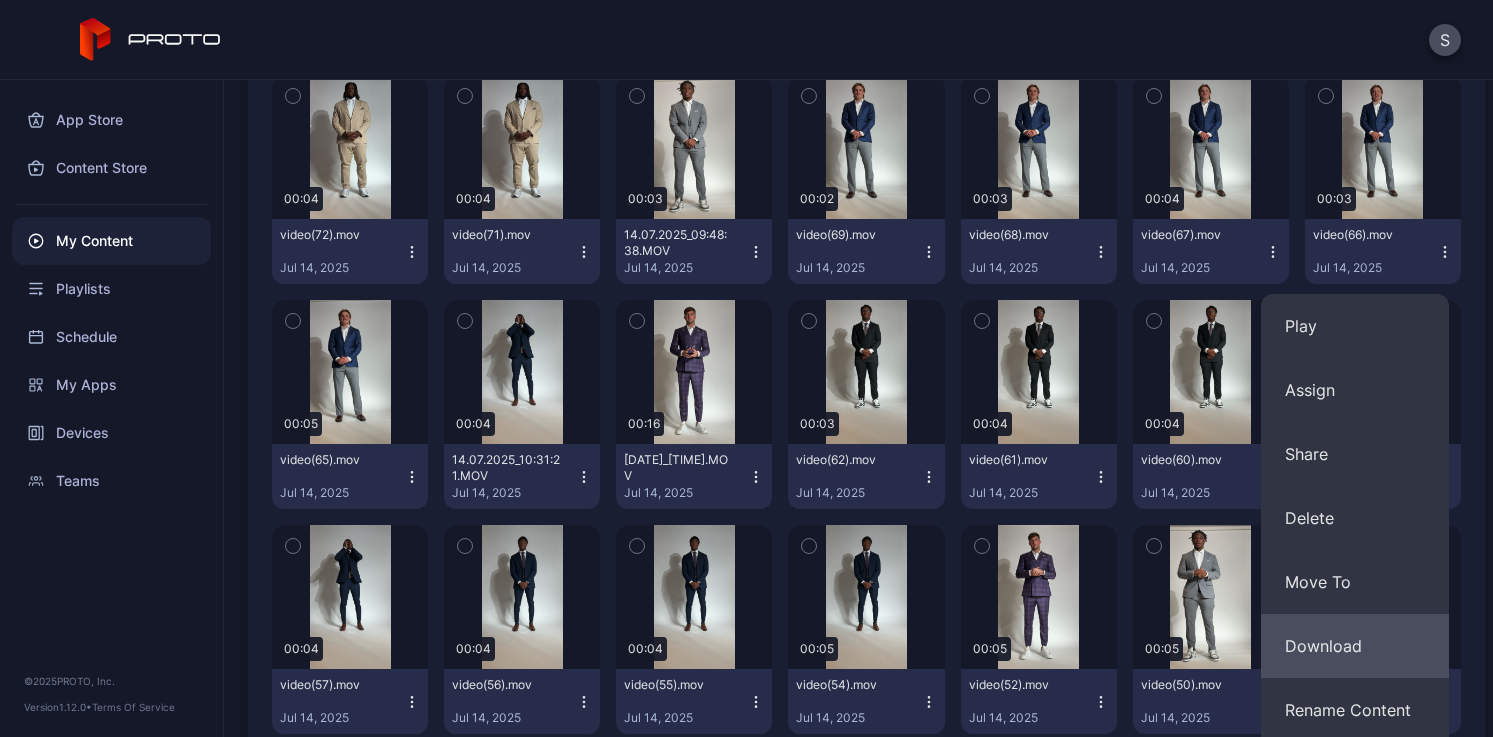 click on "Download" at bounding box center (1355, 646) 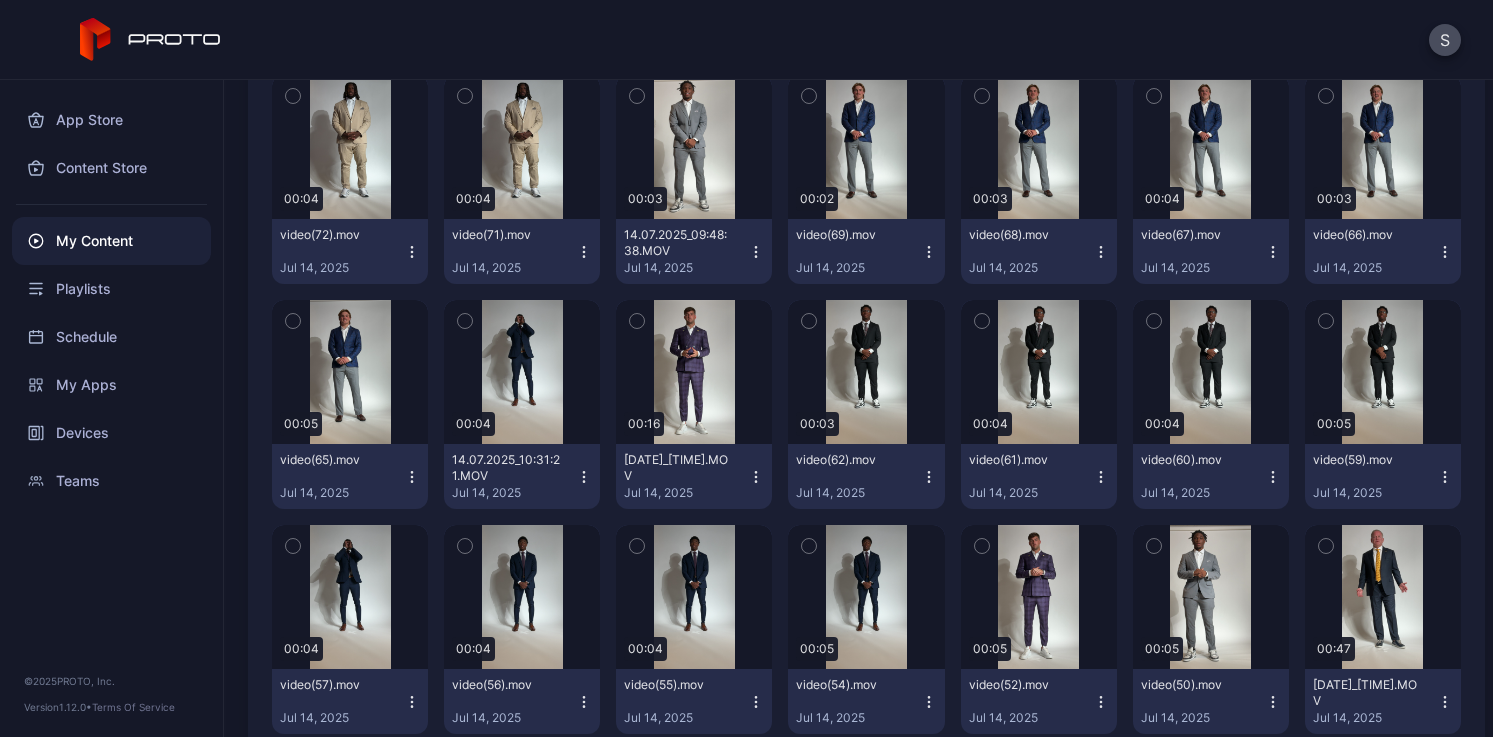 click 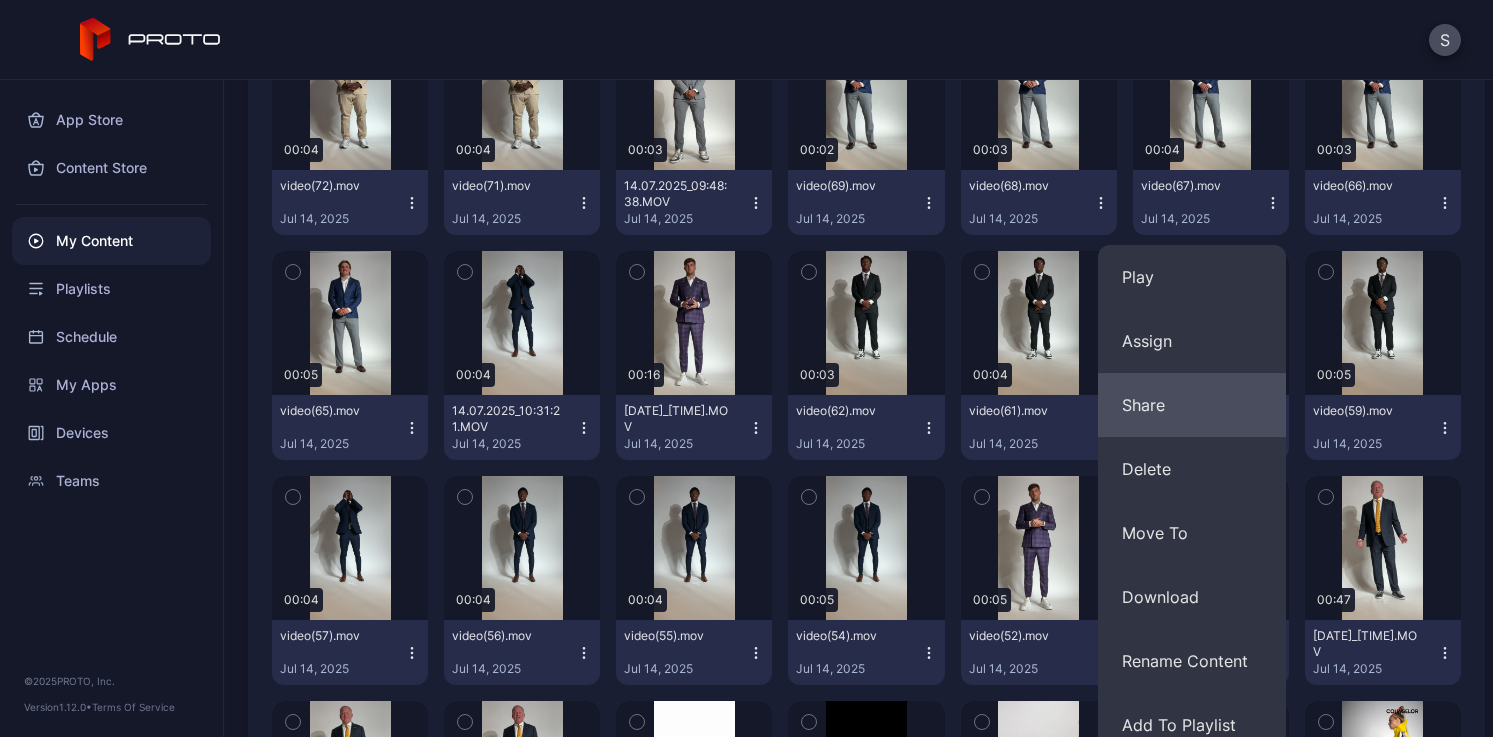 scroll, scrollTop: 10689, scrollLeft: 0, axis: vertical 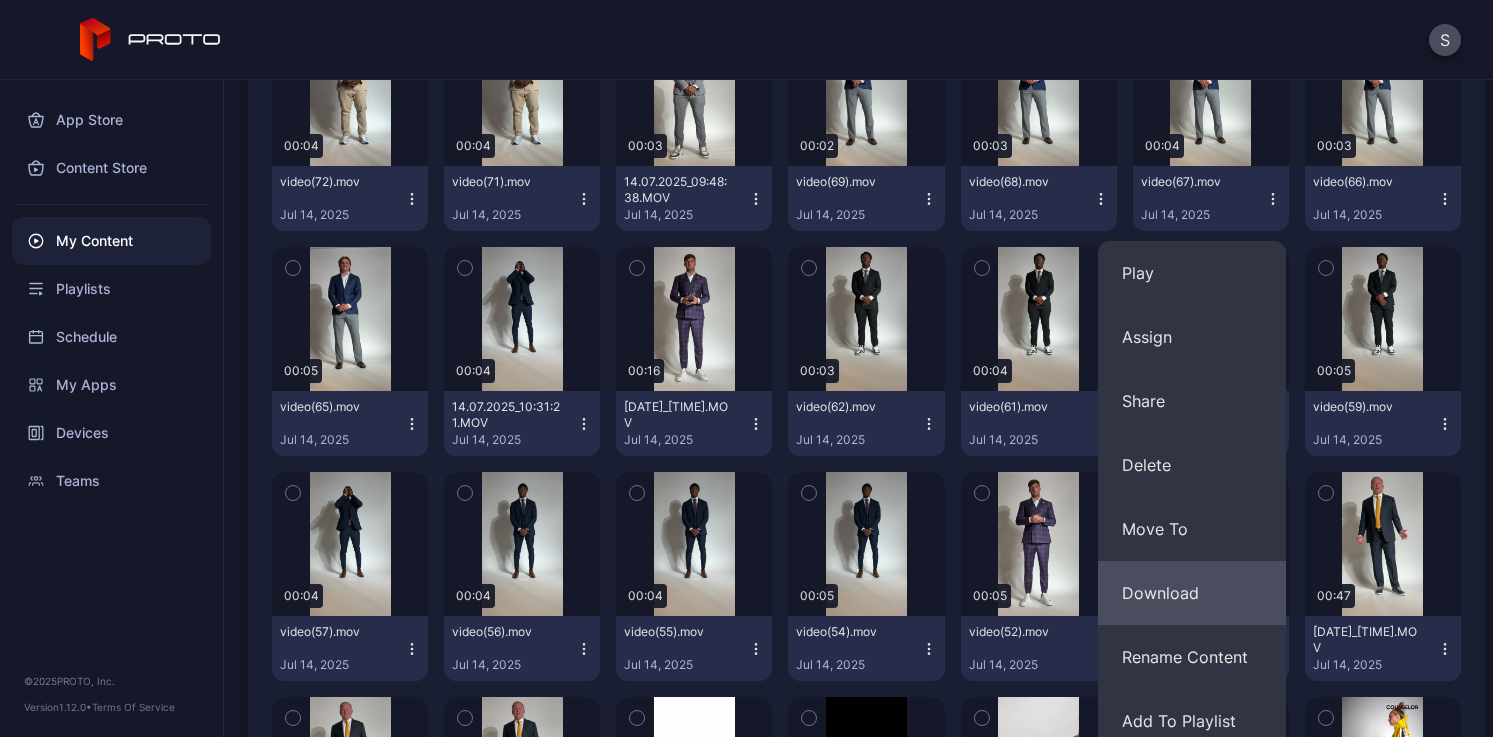 click on "Download" at bounding box center [1192, 593] 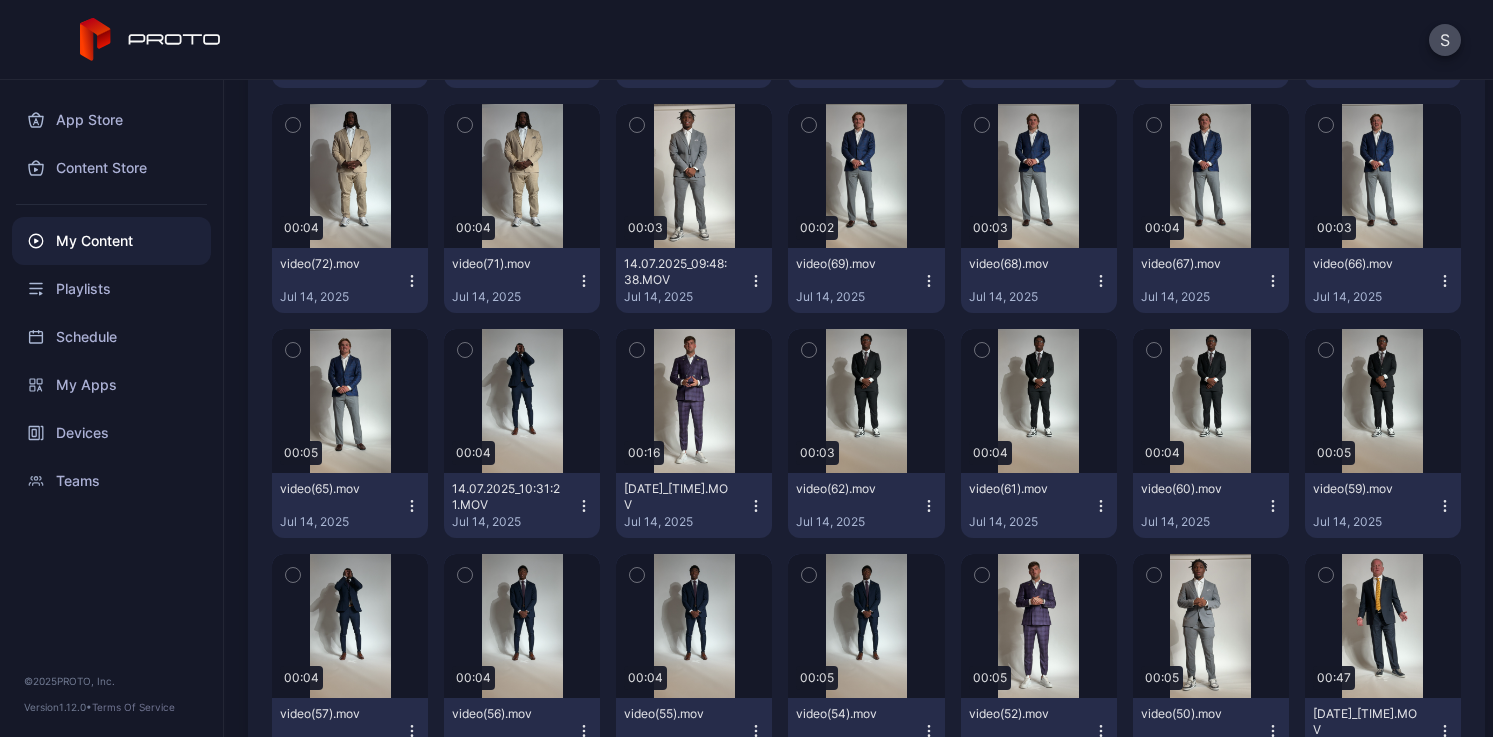 scroll, scrollTop: 10599, scrollLeft: 0, axis: vertical 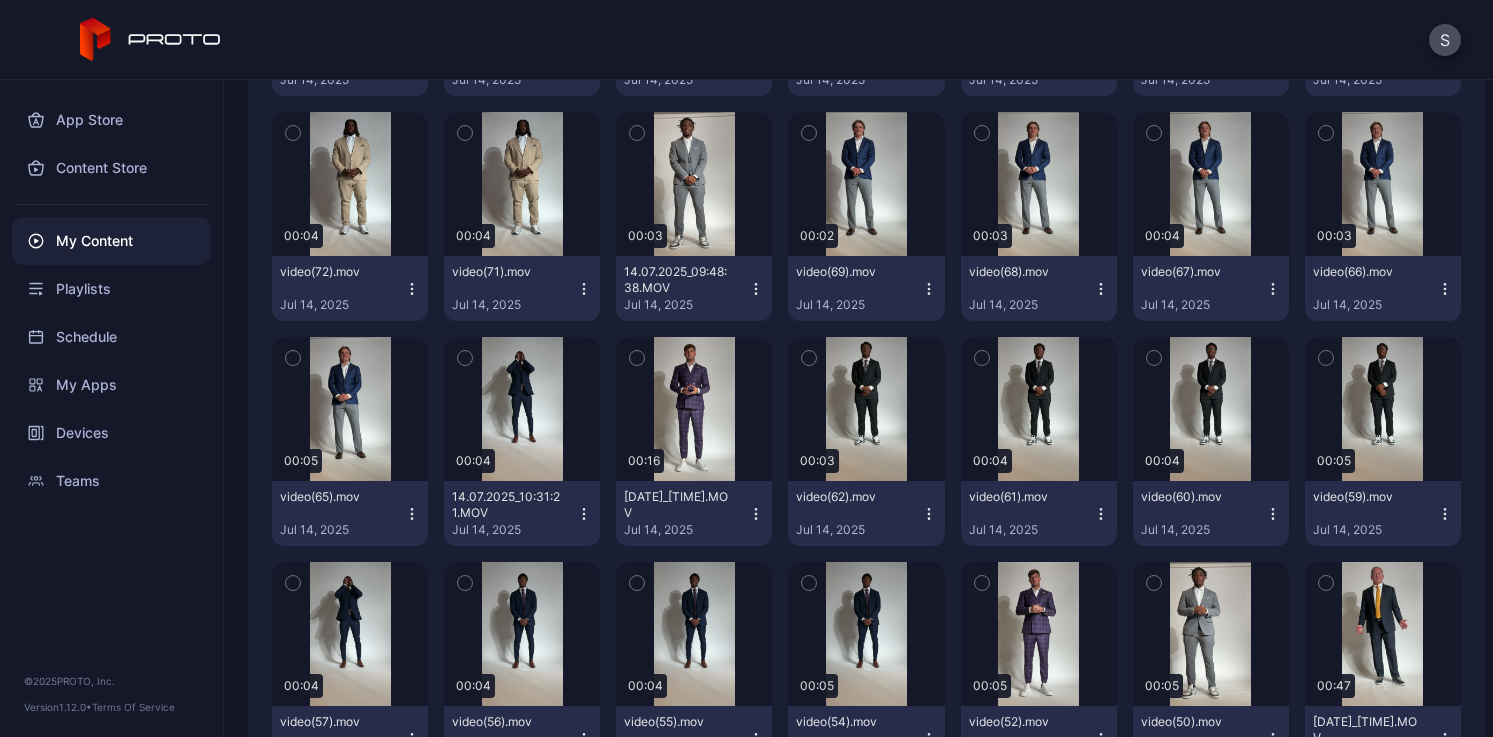 click on "video(68).mov [DATE]" at bounding box center [1039, 288] 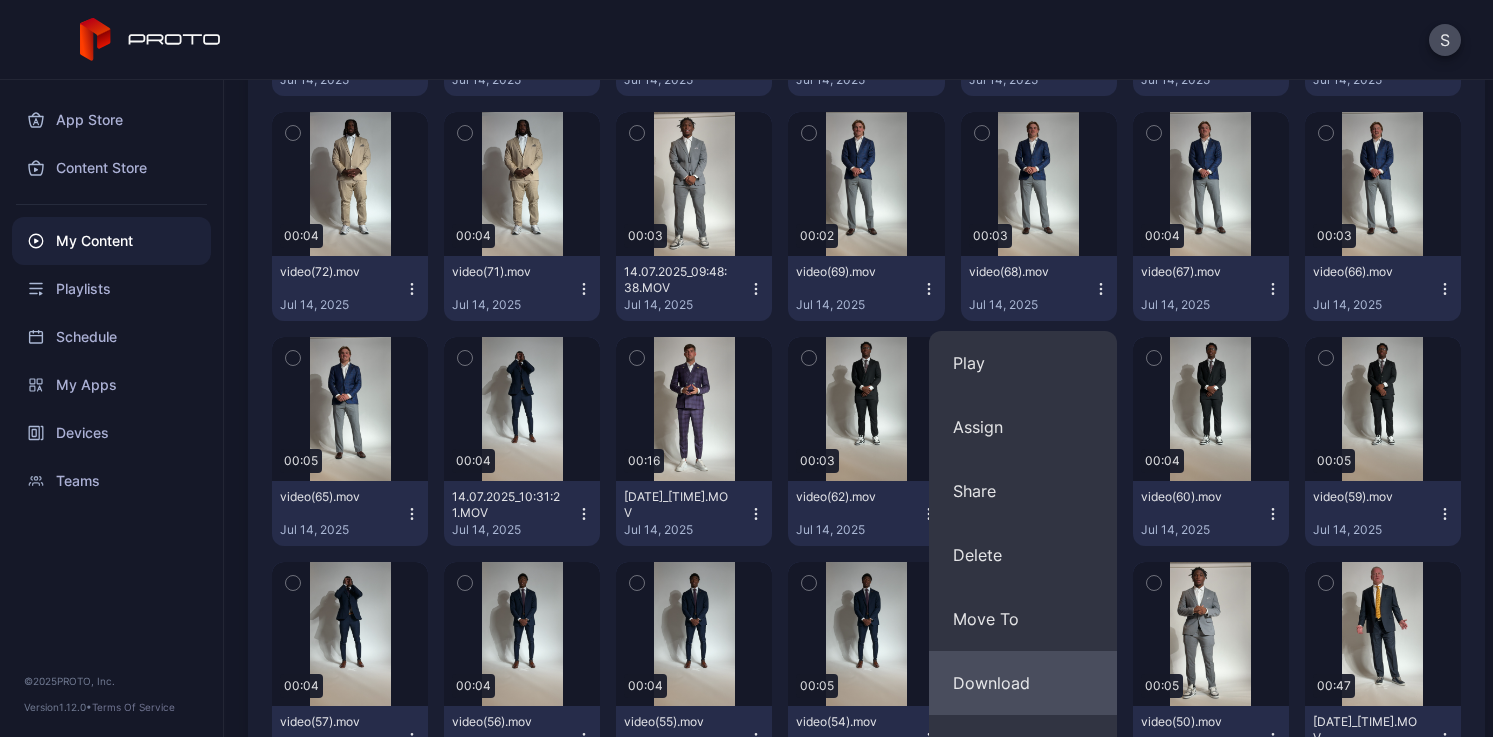 click on "Download" at bounding box center (1023, 683) 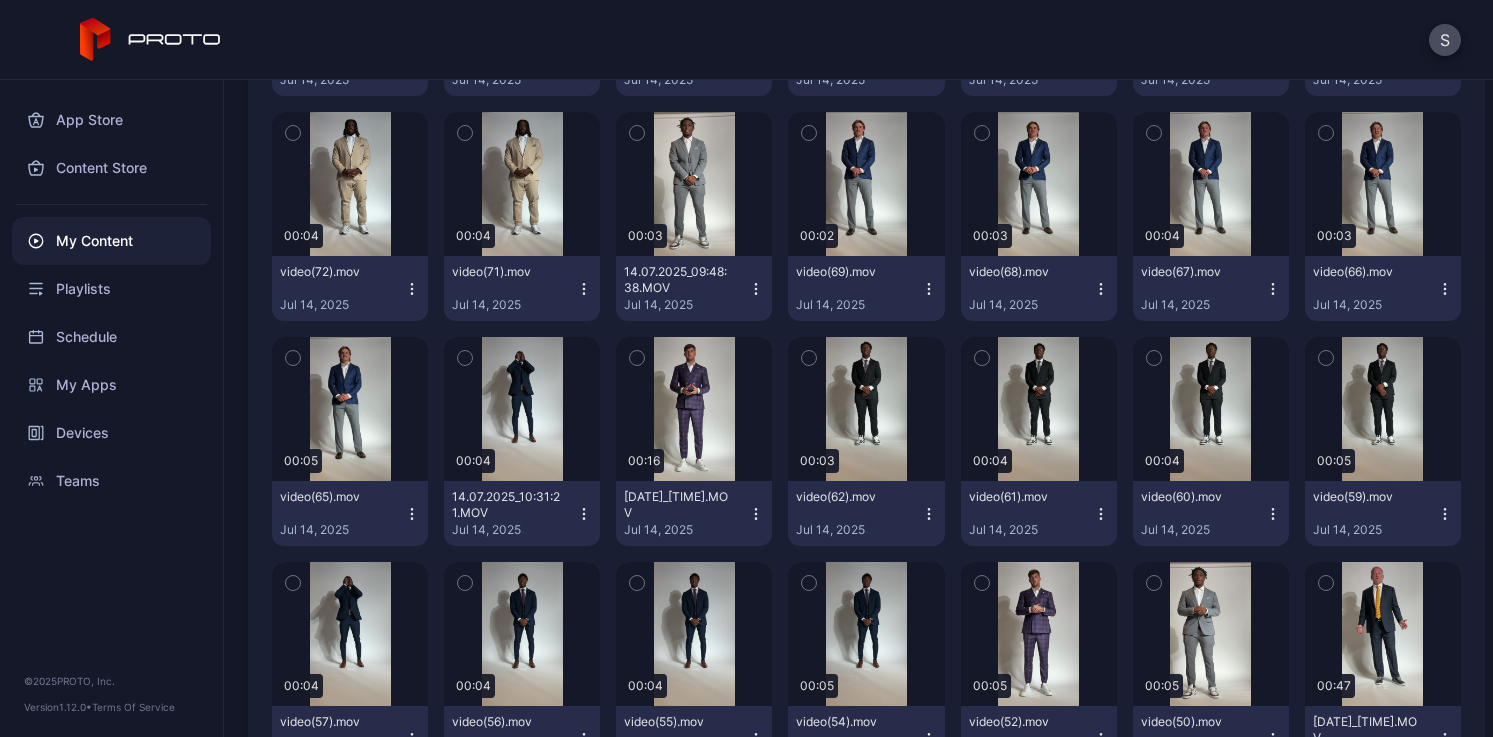 click 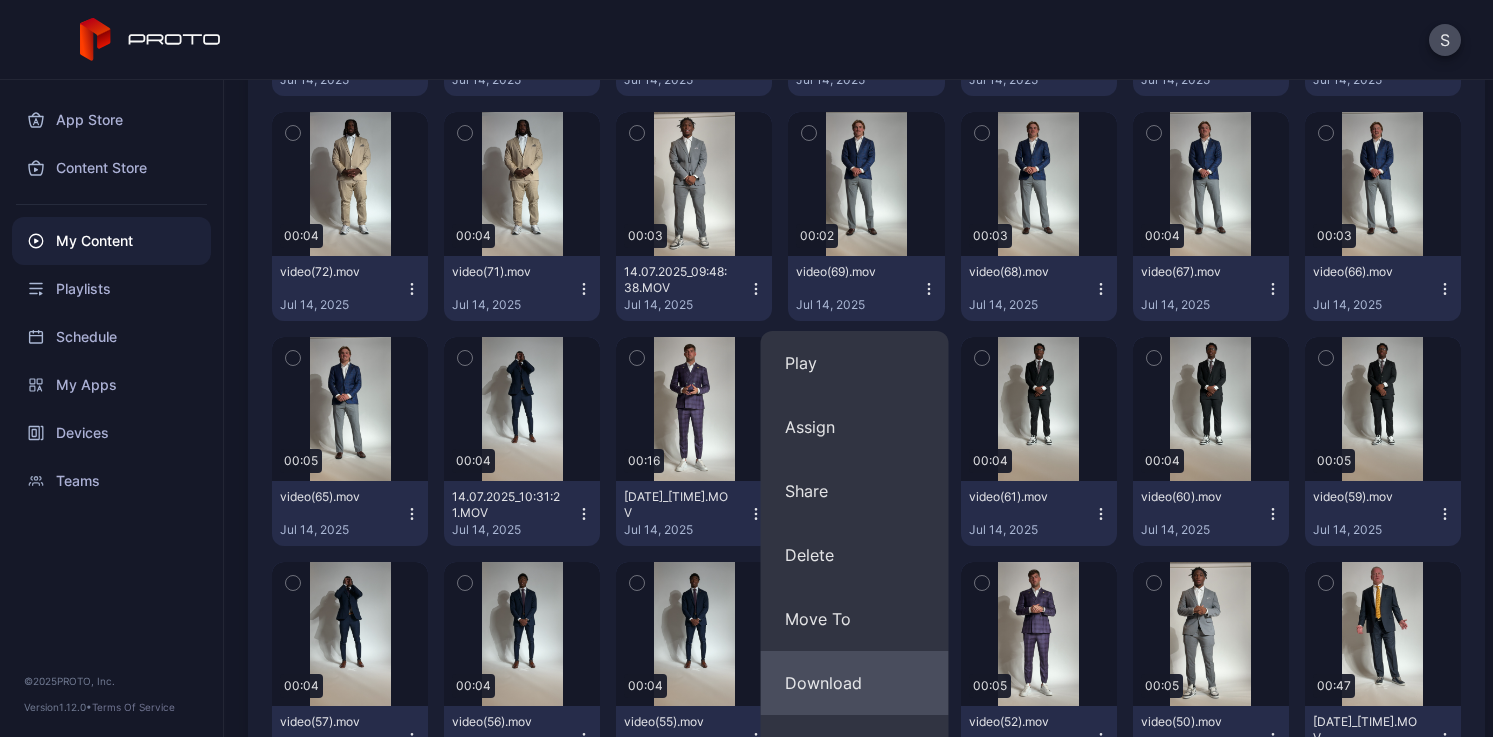 click on "Download" at bounding box center (855, 683) 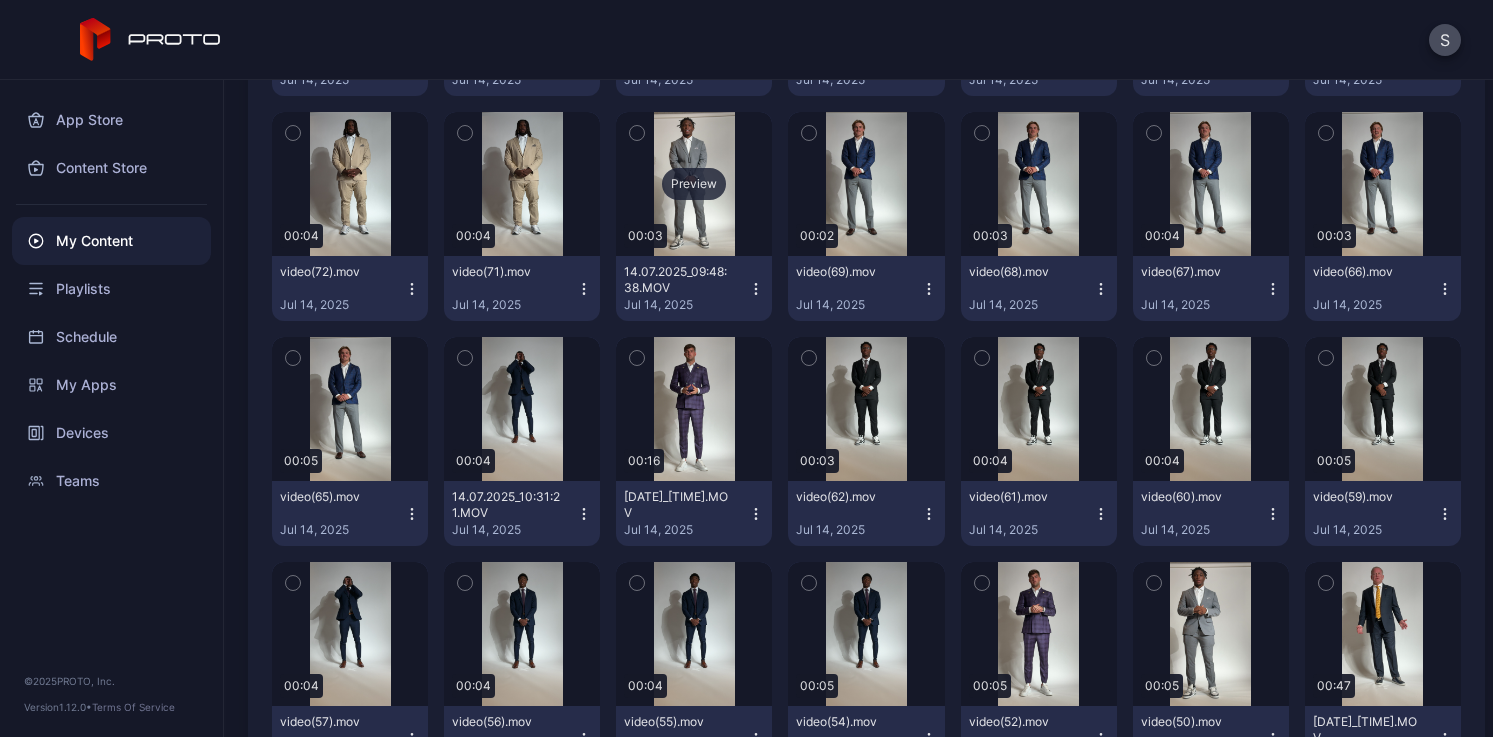 click on "Preview" at bounding box center (694, 184) 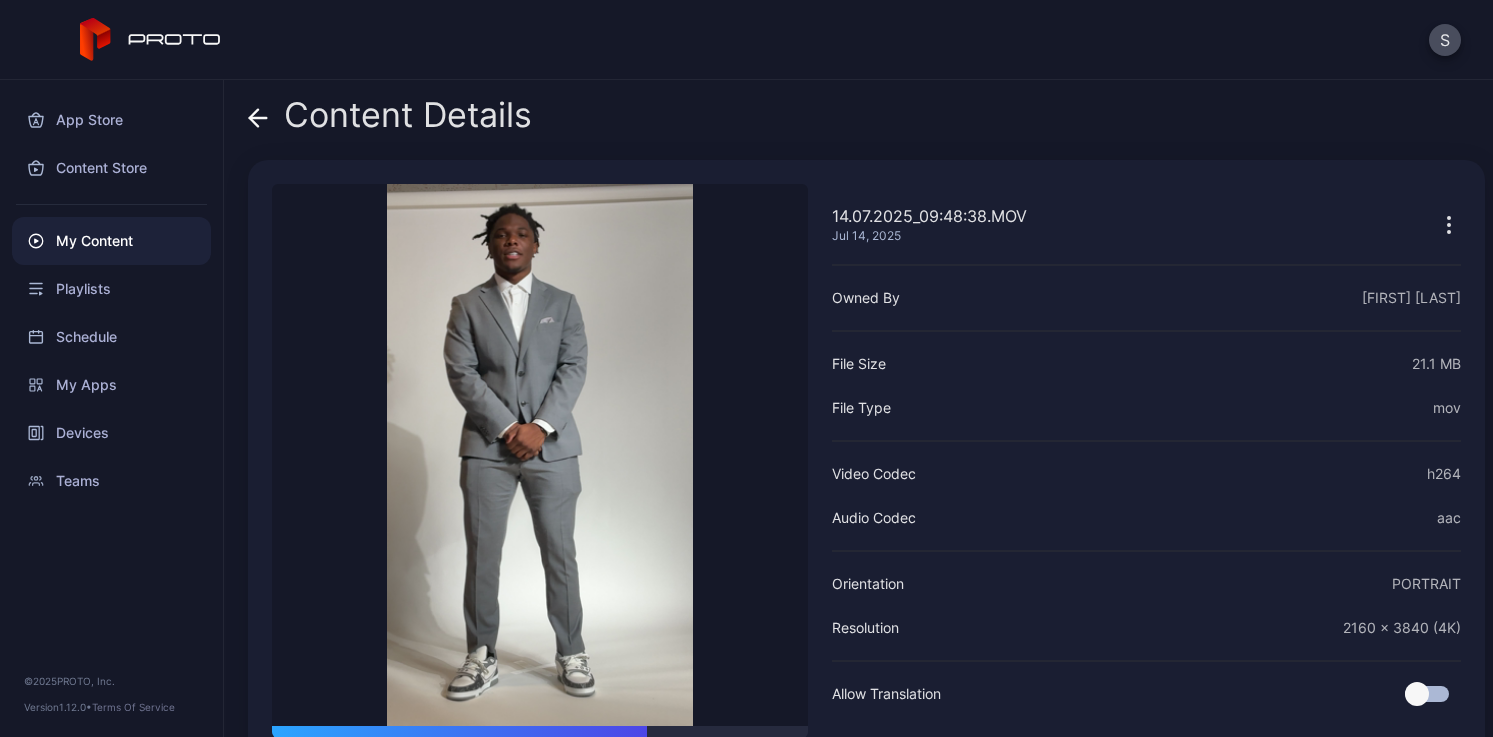 click 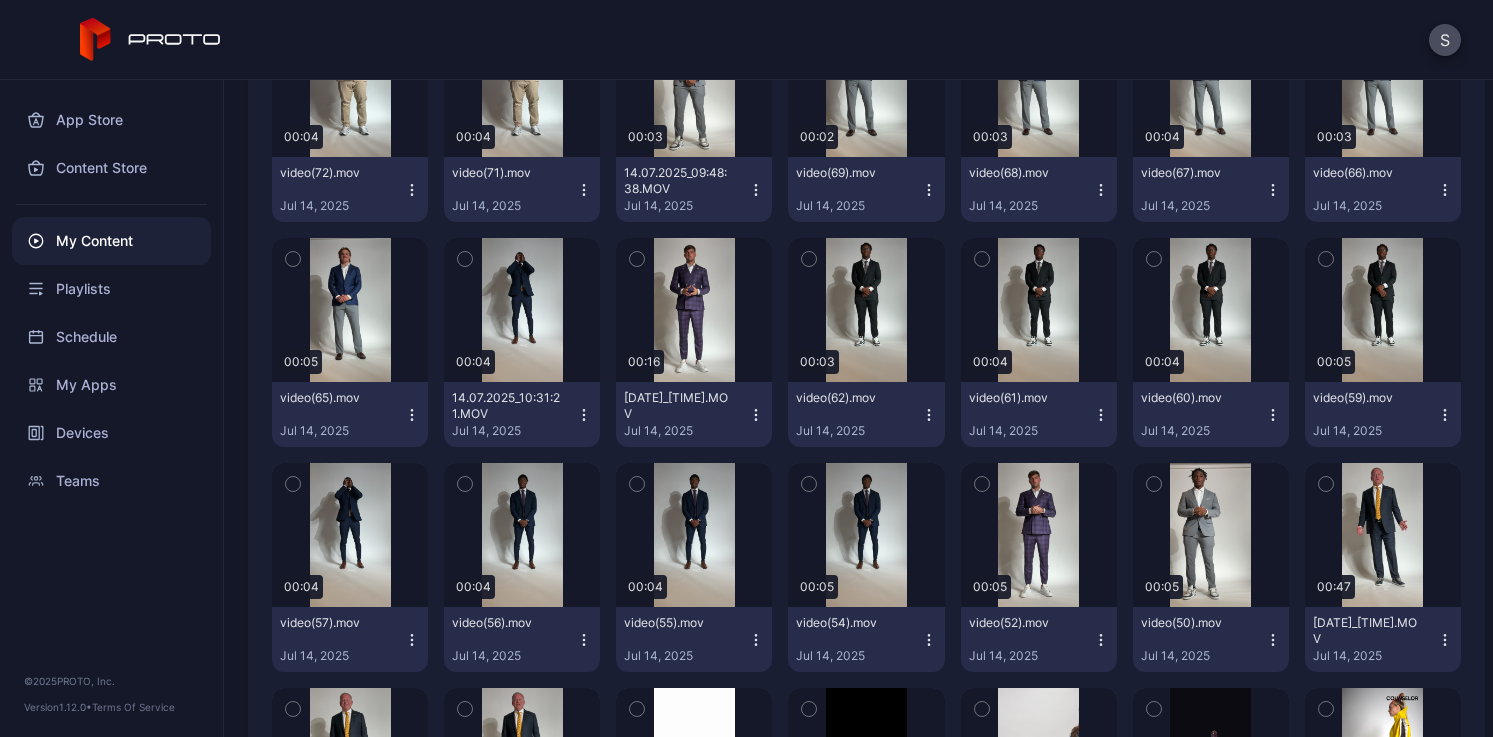 scroll, scrollTop: 10752, scrollLeft: 0, axis: vertical 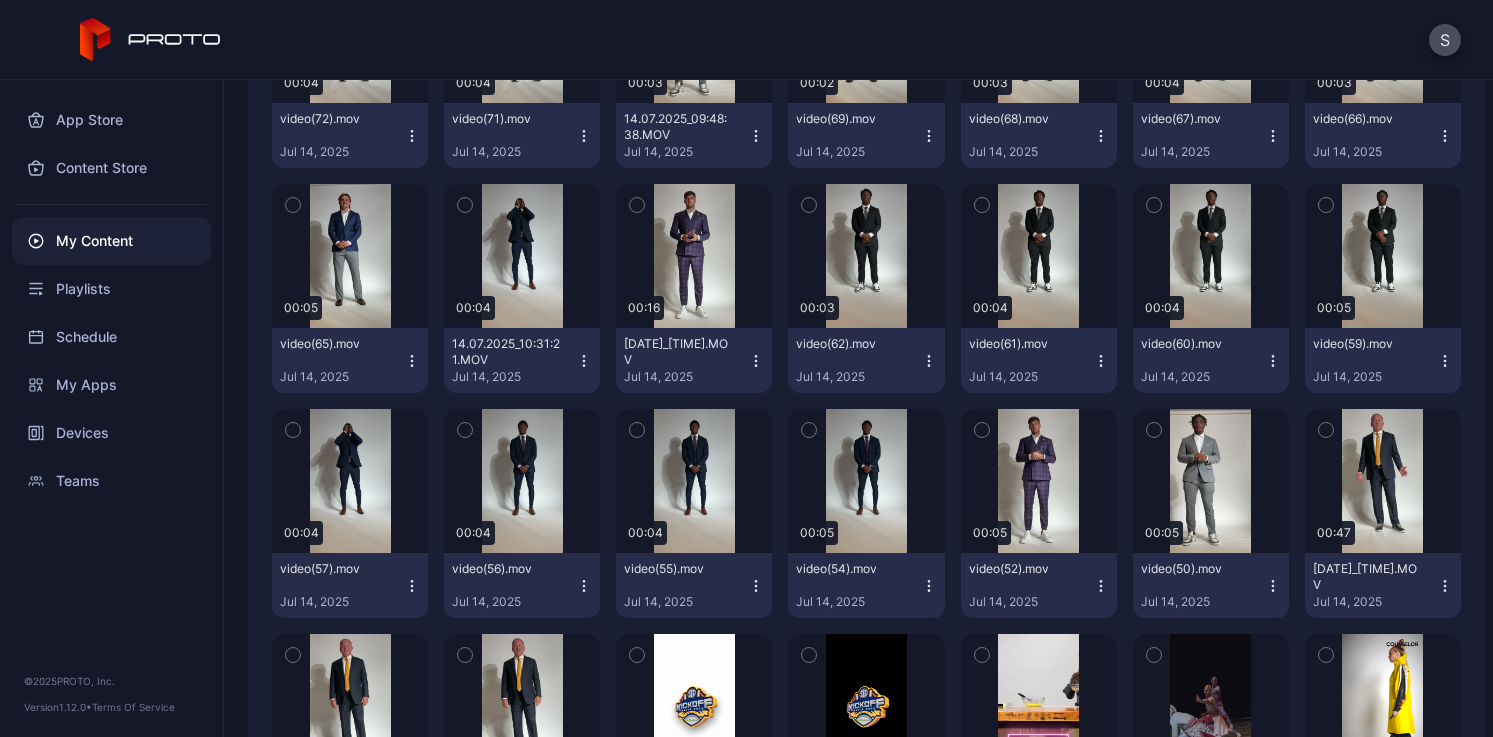 click 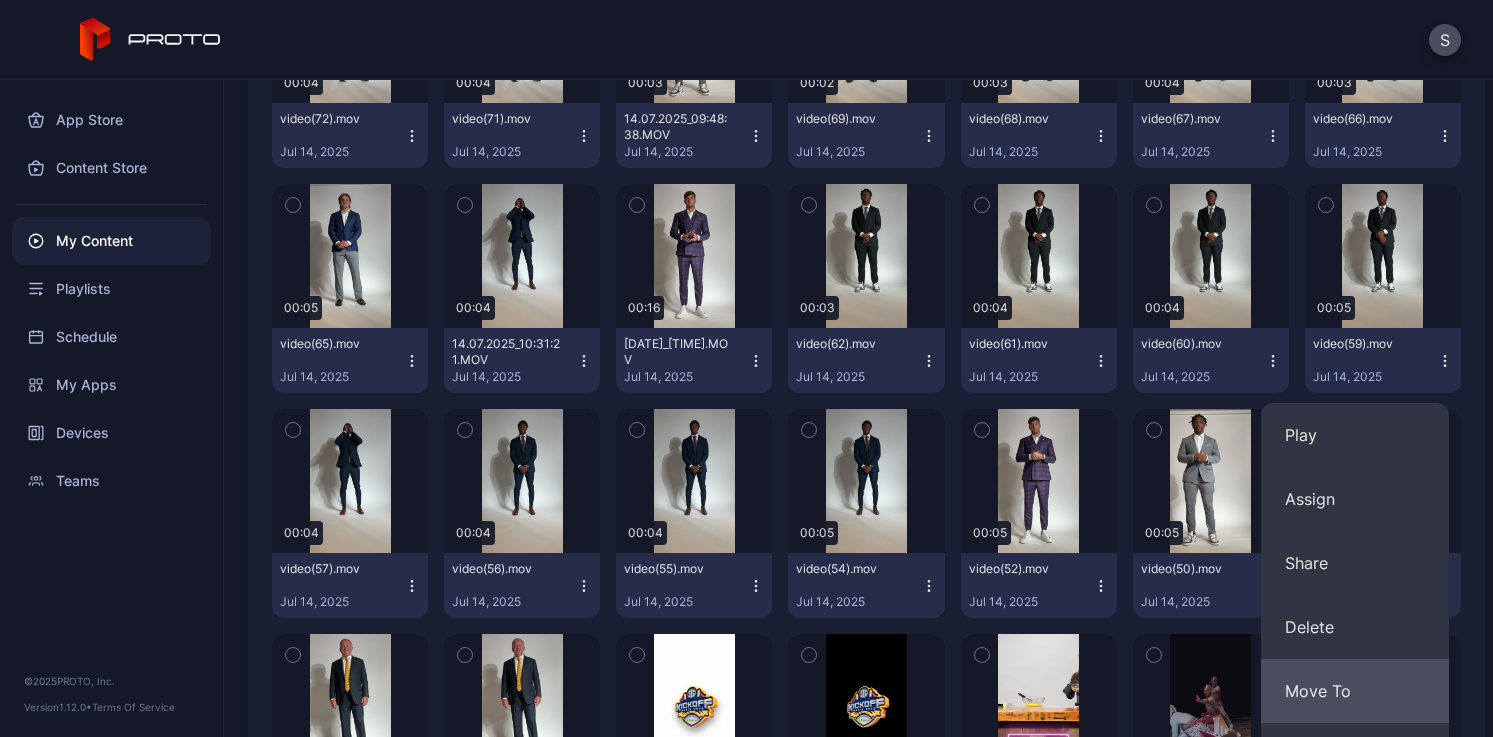 scroll, scrollTop: 10865, scrollLeft: 0, axis: vertical 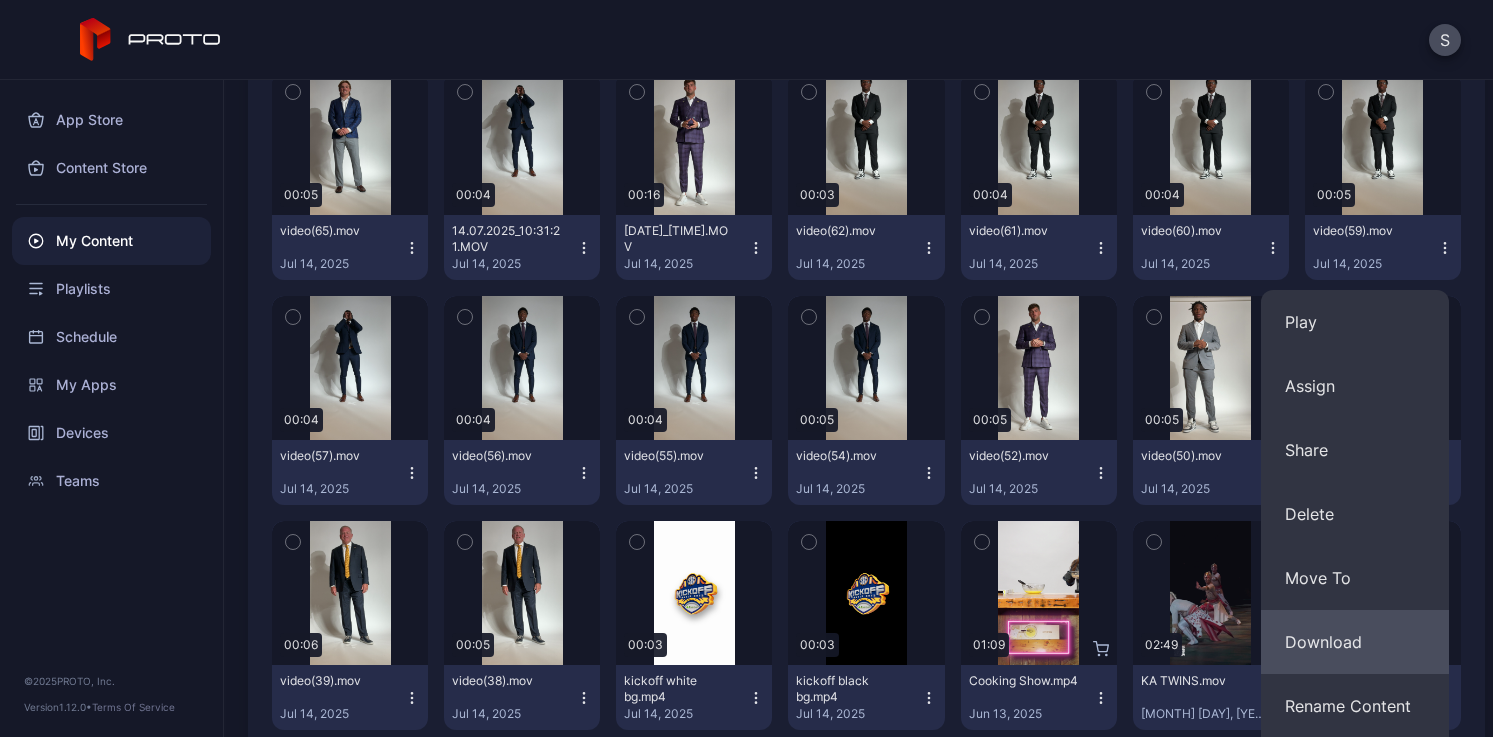 click on "Download" at bounding box center (1355, 642) 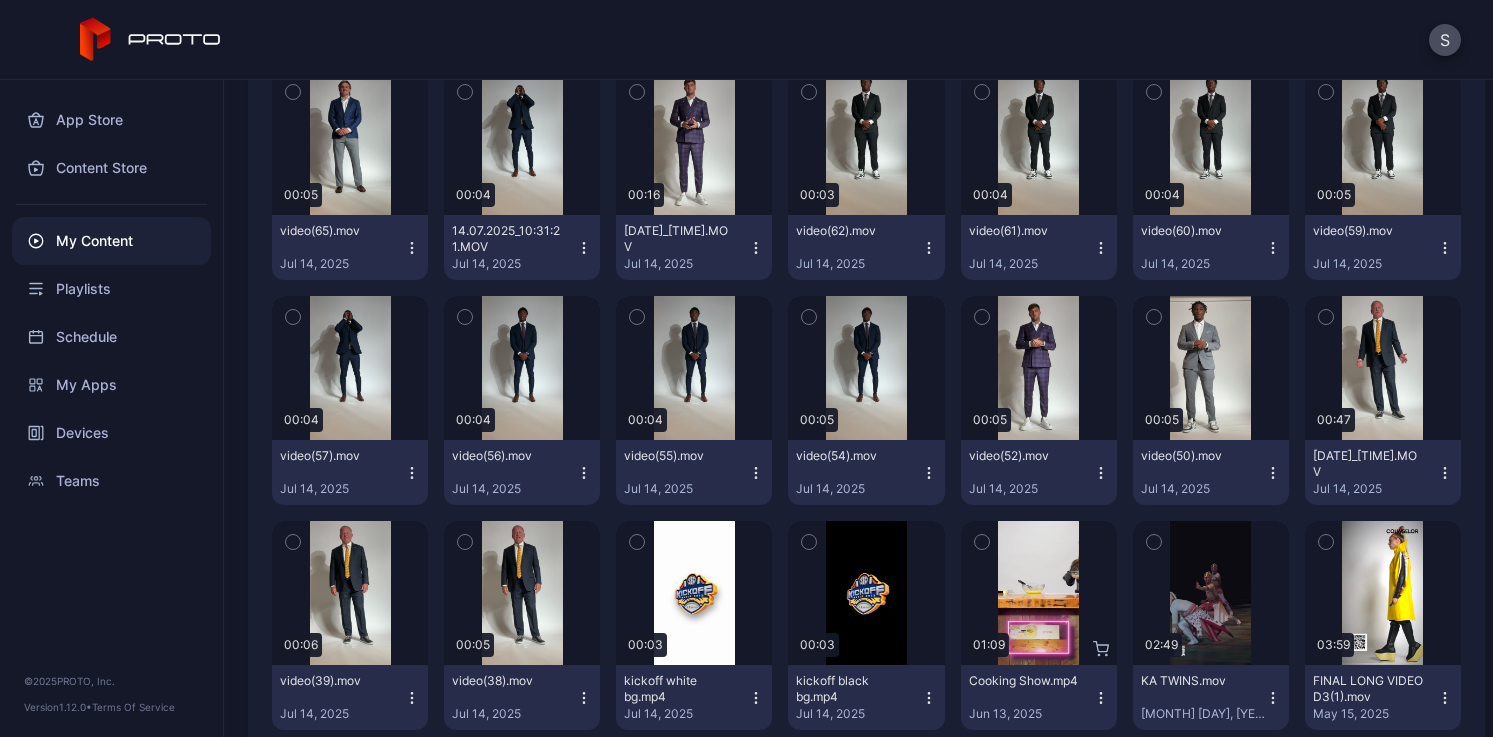 click 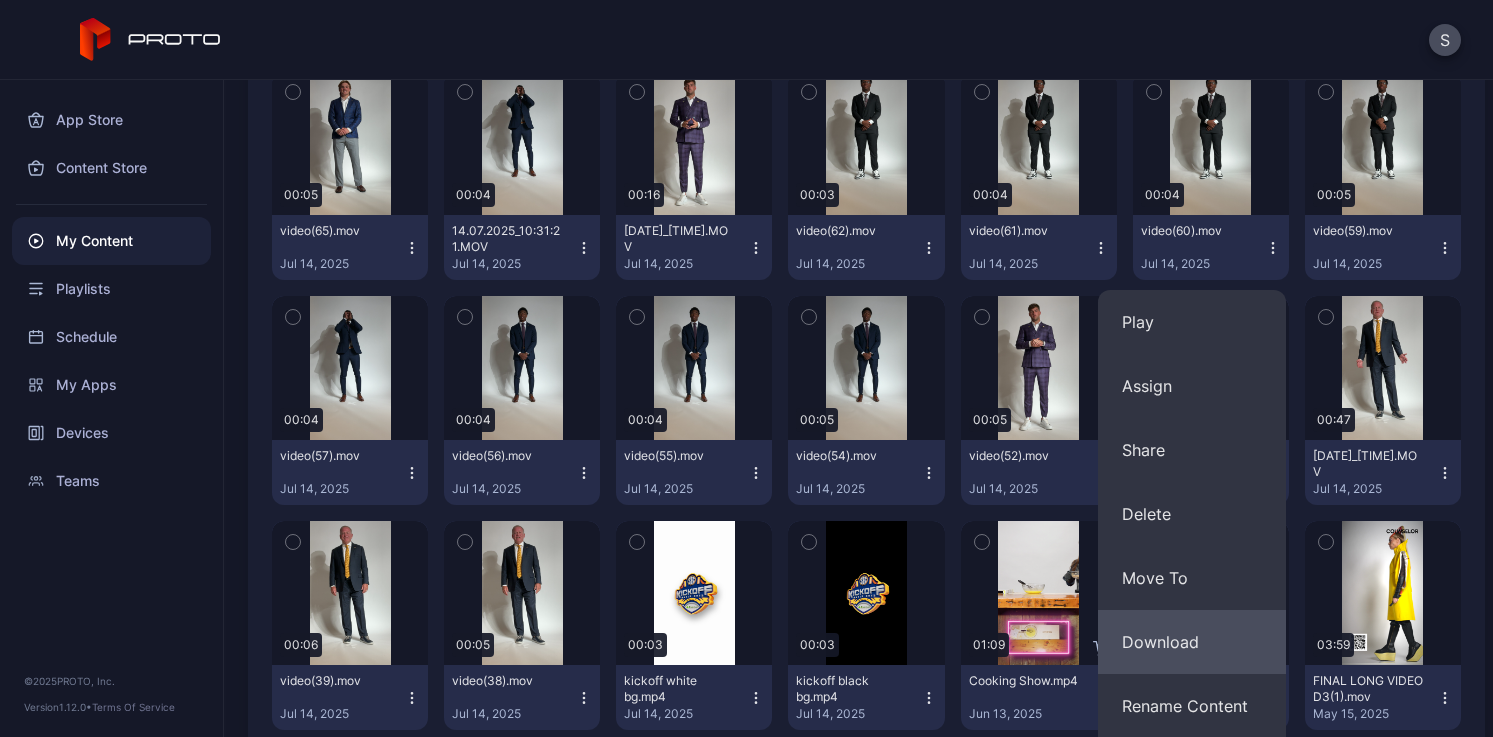 click on "Download" at bounding box center (1192, 642) 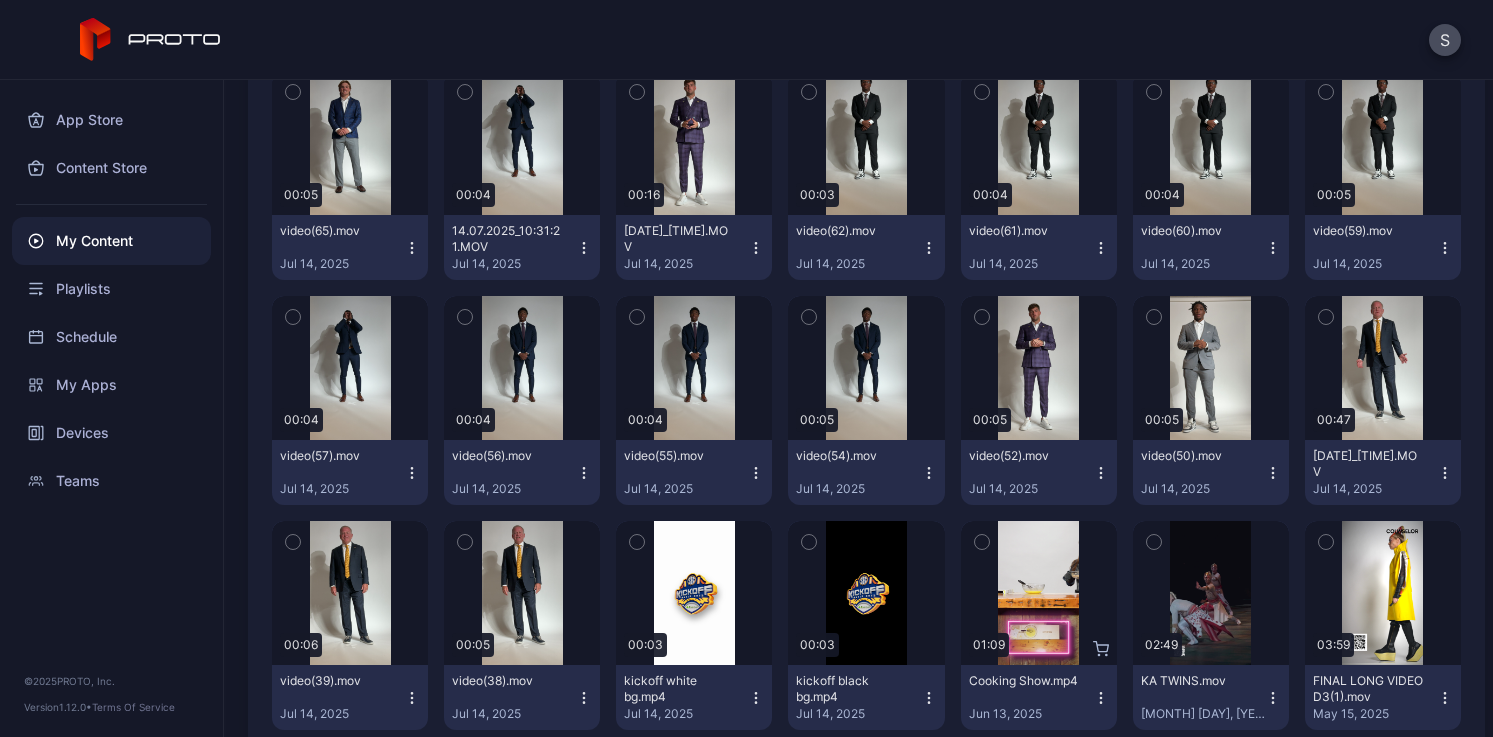 click 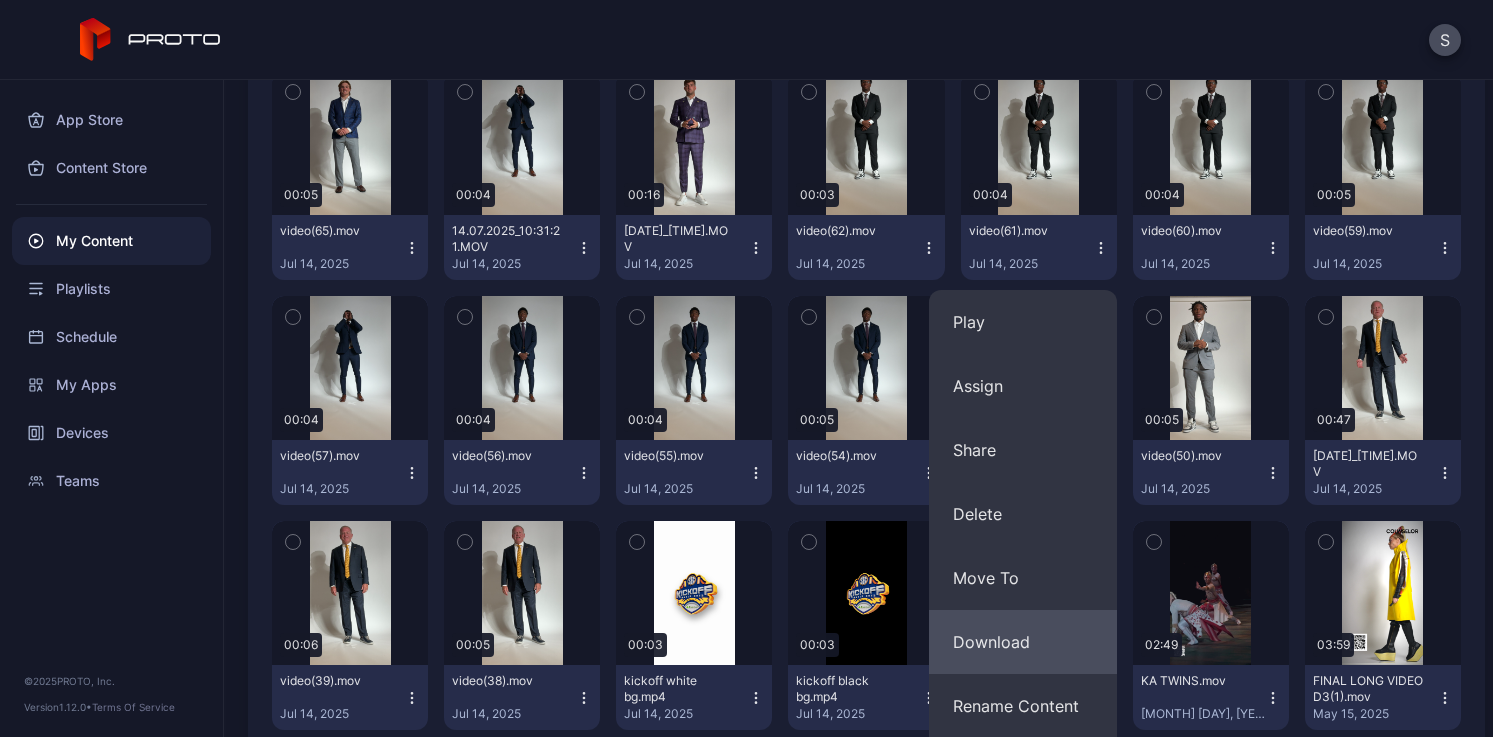 click on "Download" at bounding box center [1023, 642] 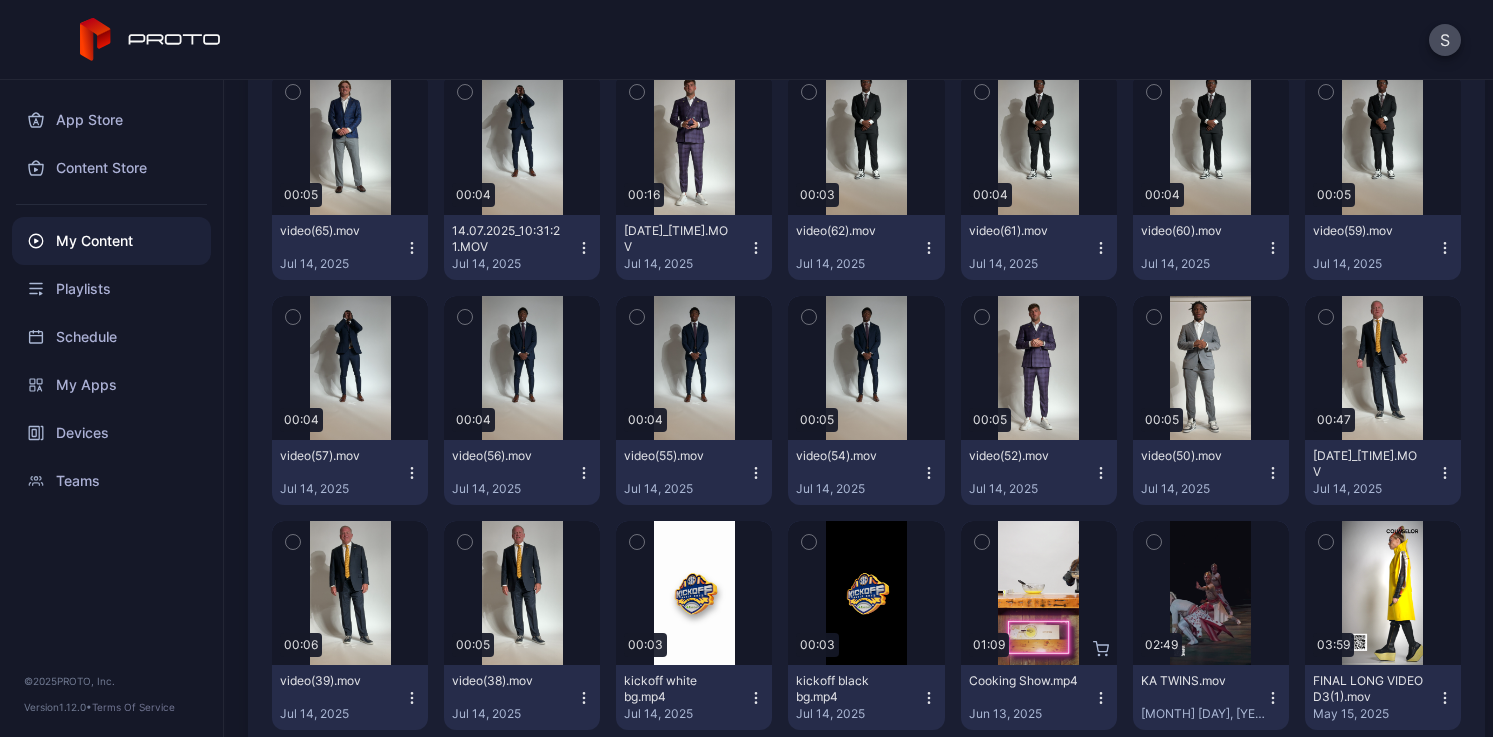 click 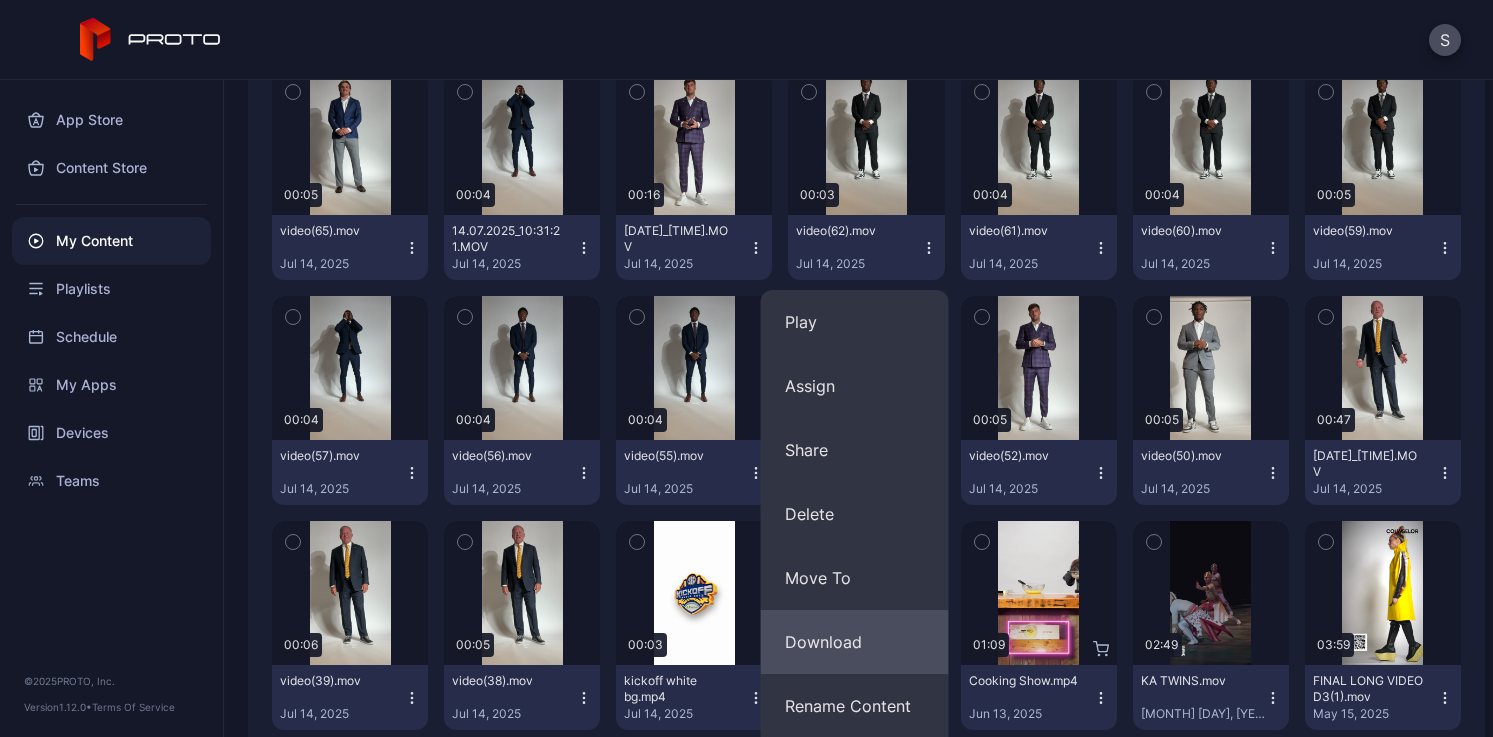 click on "Download" at bounding box center (855, 642) 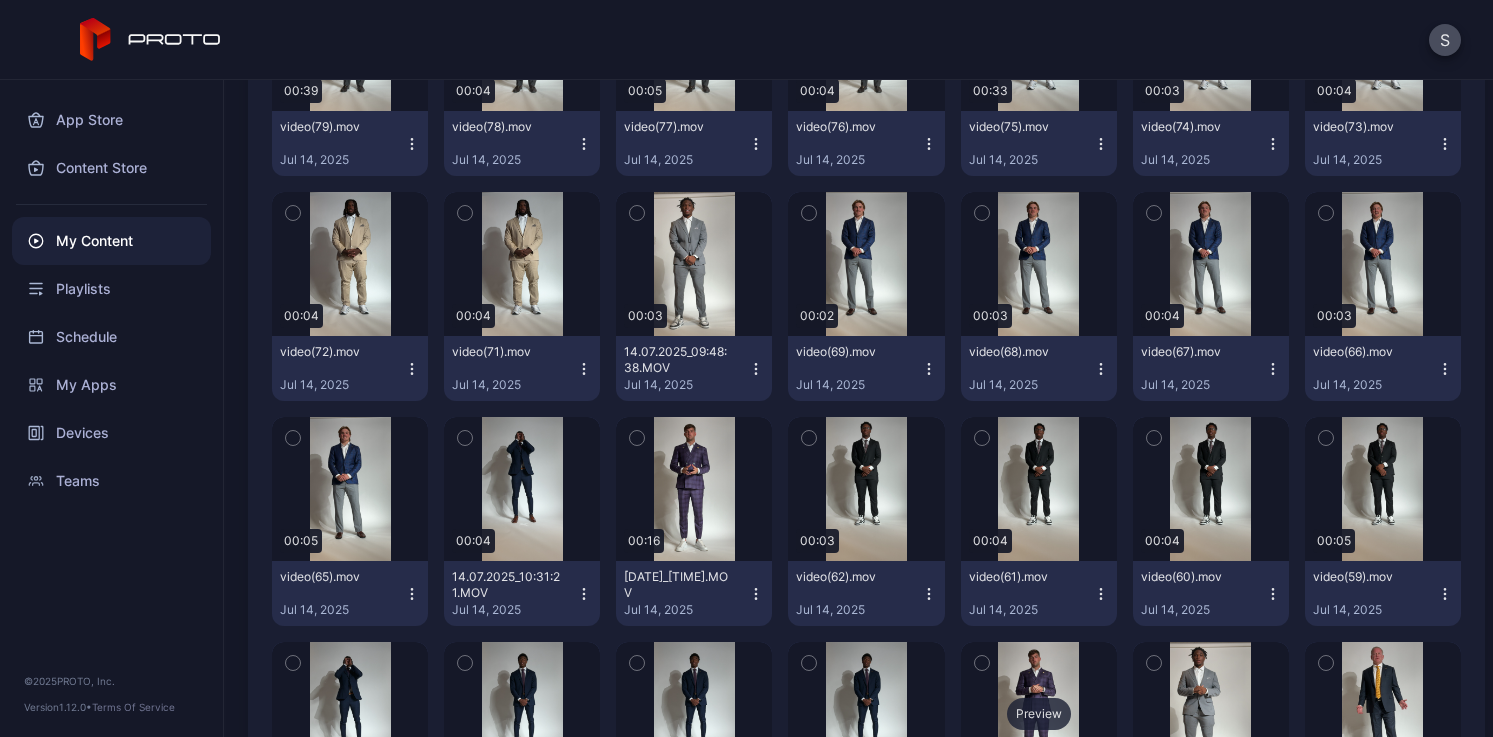 scroll, scrollTop: 10518, scrollLeft: 0, axis: vertical 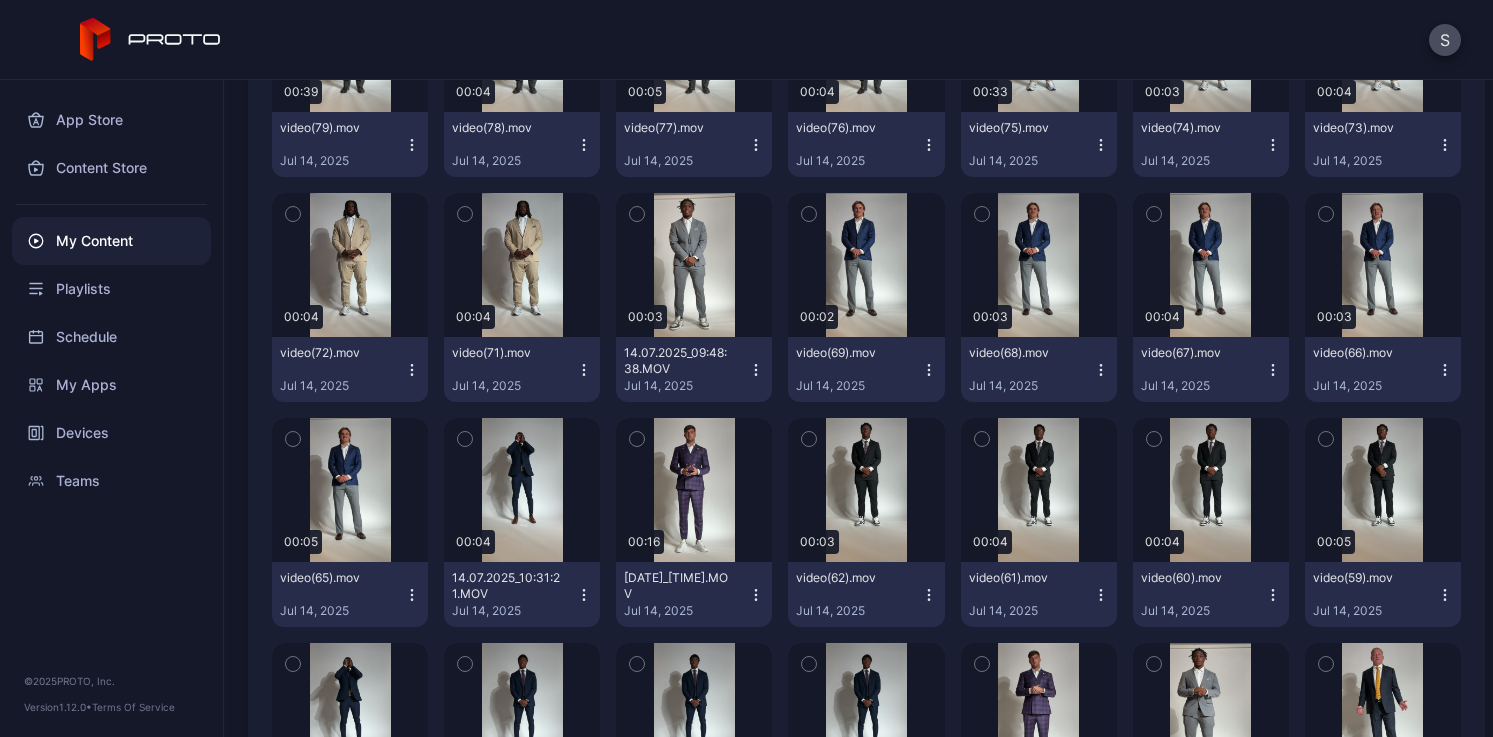 click 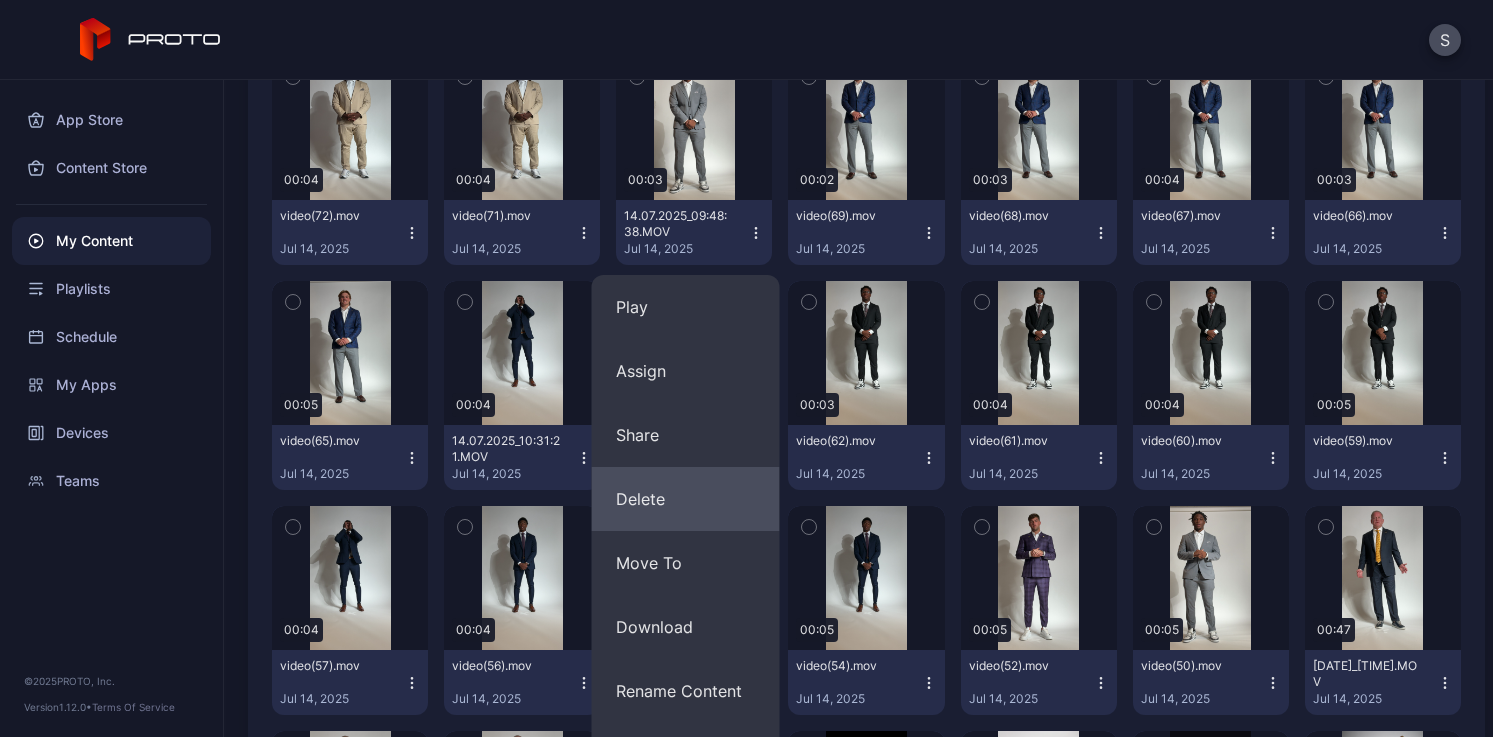 scroll, scrollTop: 10663, scrollLeft: 0, axis: vertical 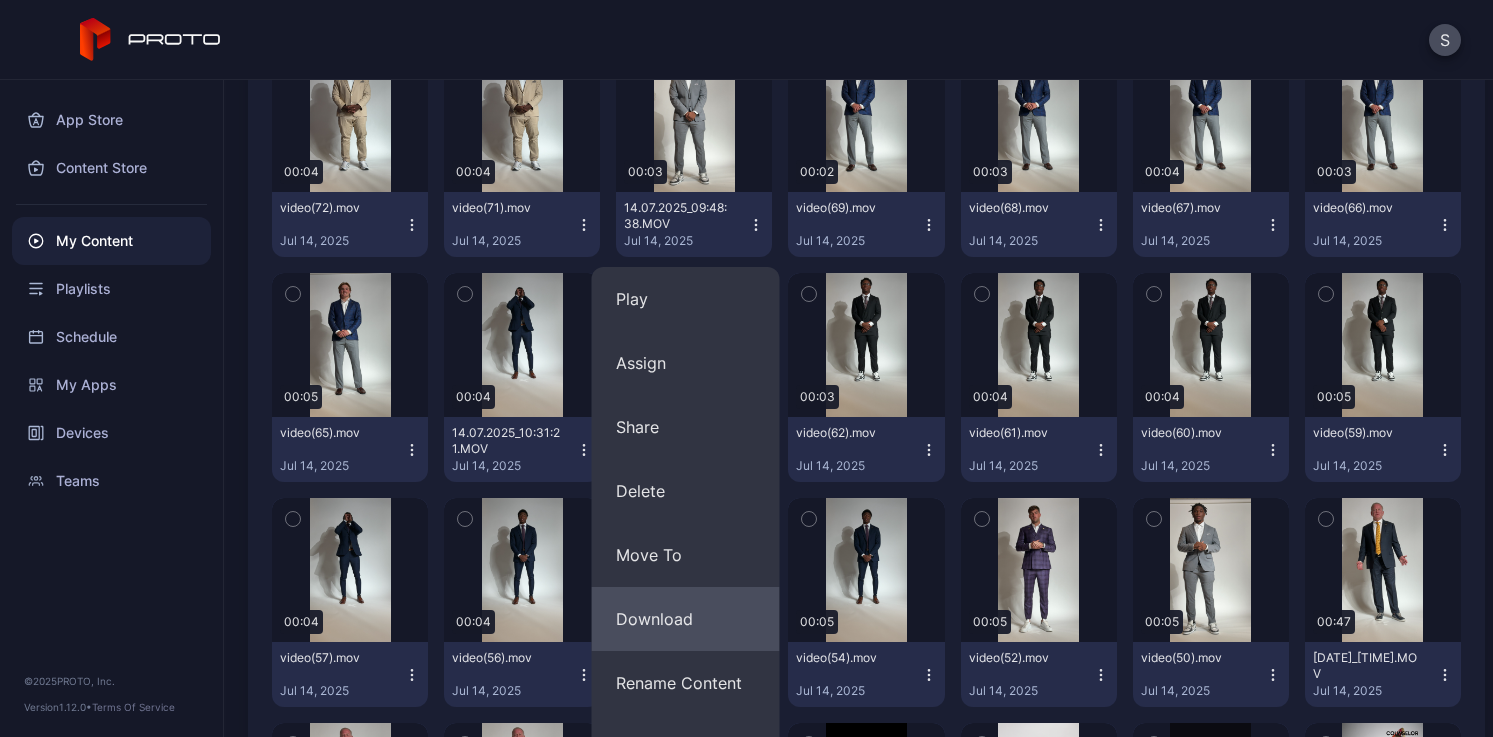 click on "Download" at bounding box center [686, 619] 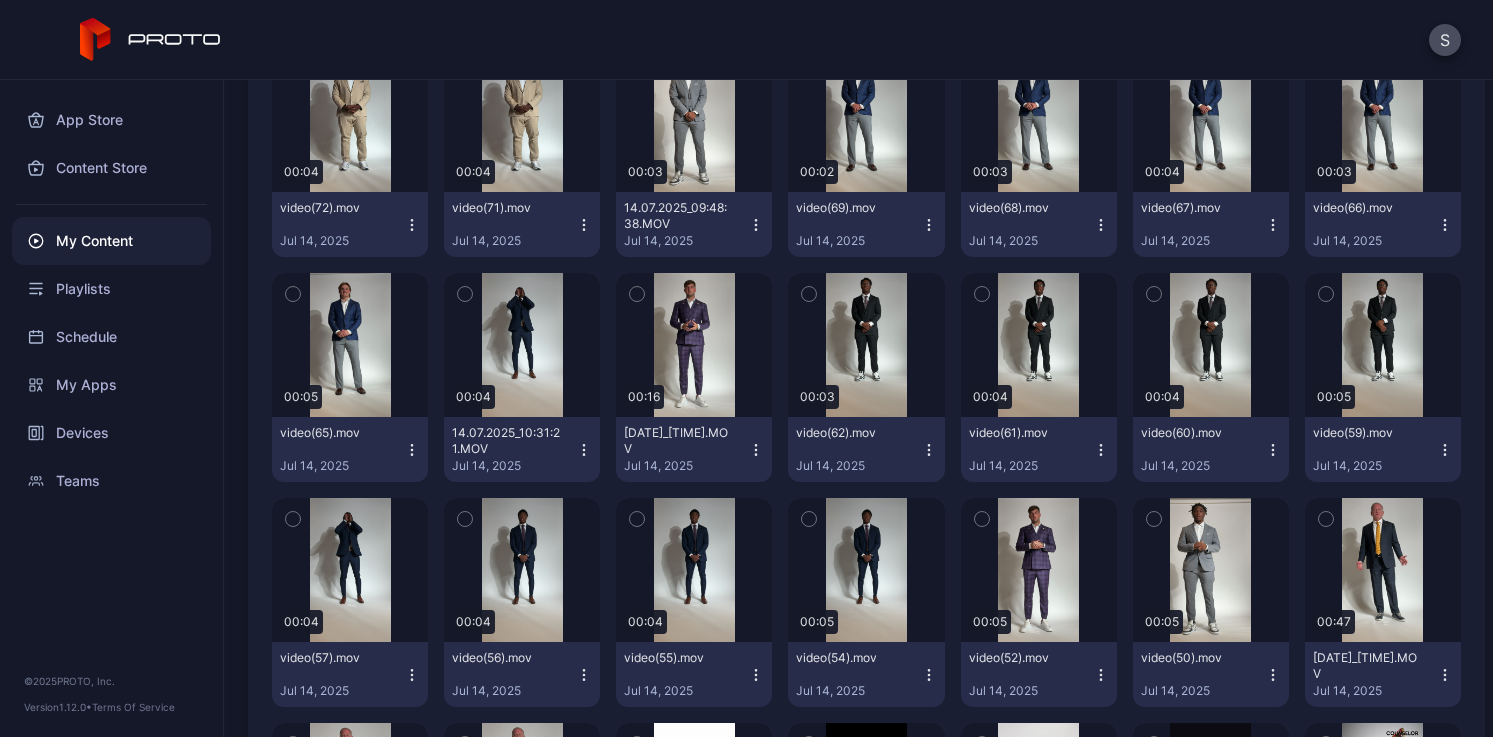 click 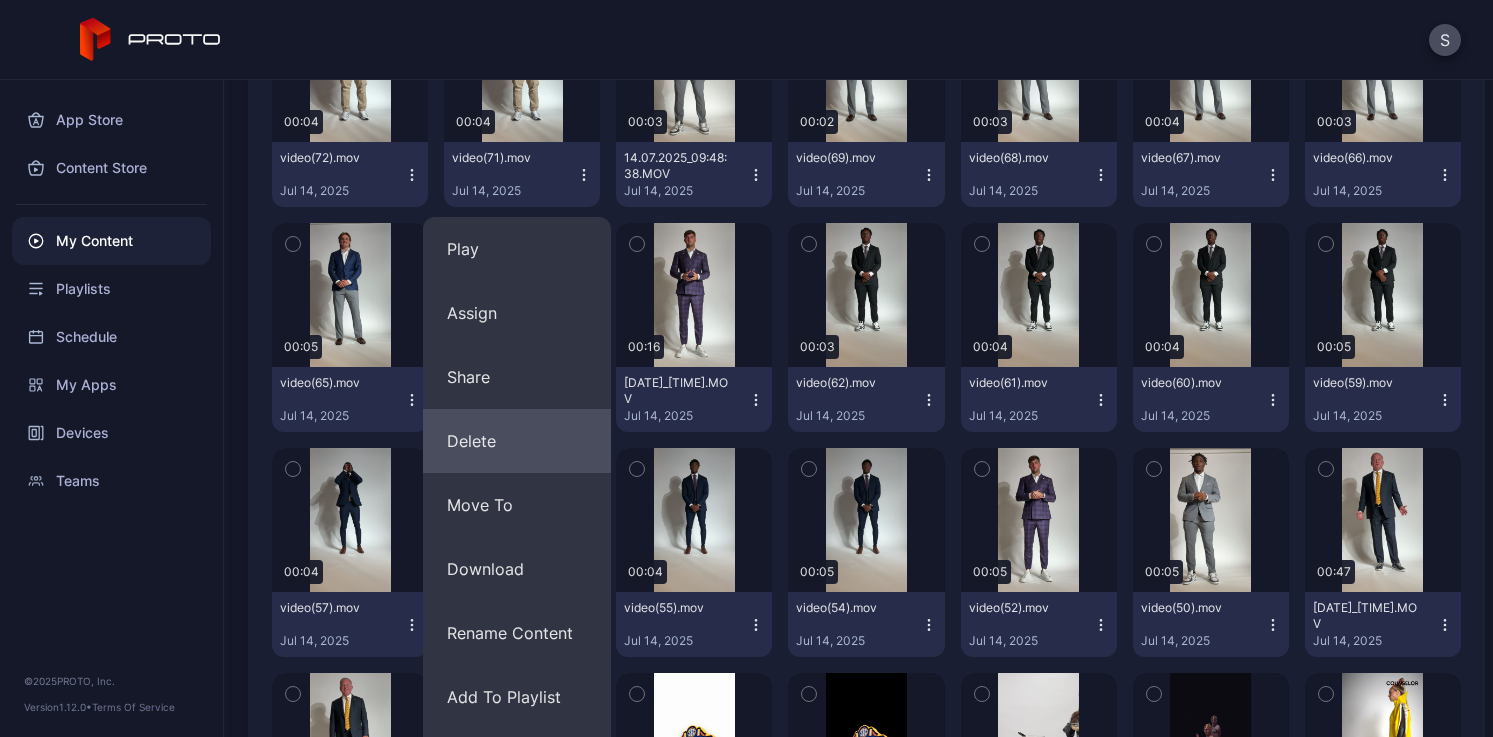 scroll, scrollTop: 10715, scrollLeft: 0, axis: vertical 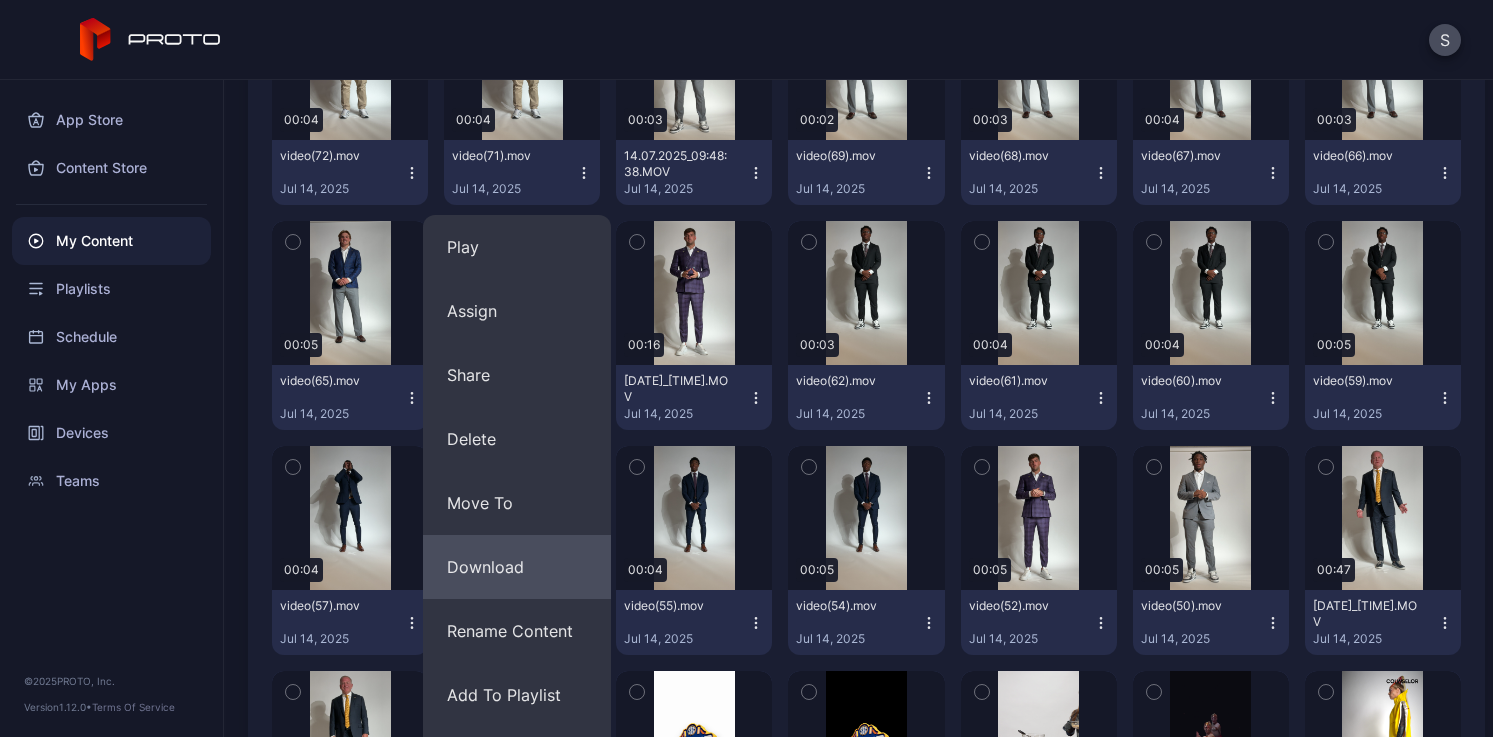 click on "Download" at bounding box center [517, 567] 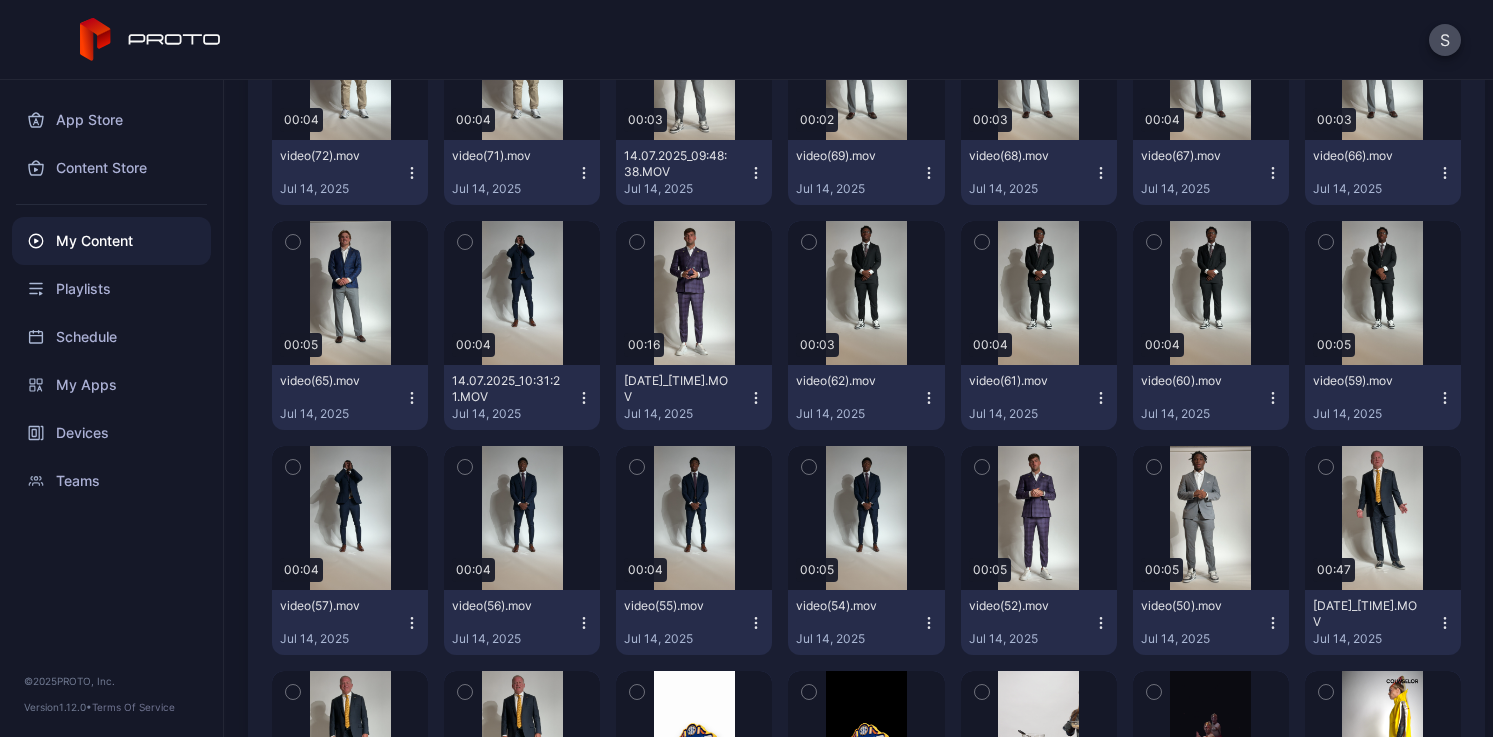 click 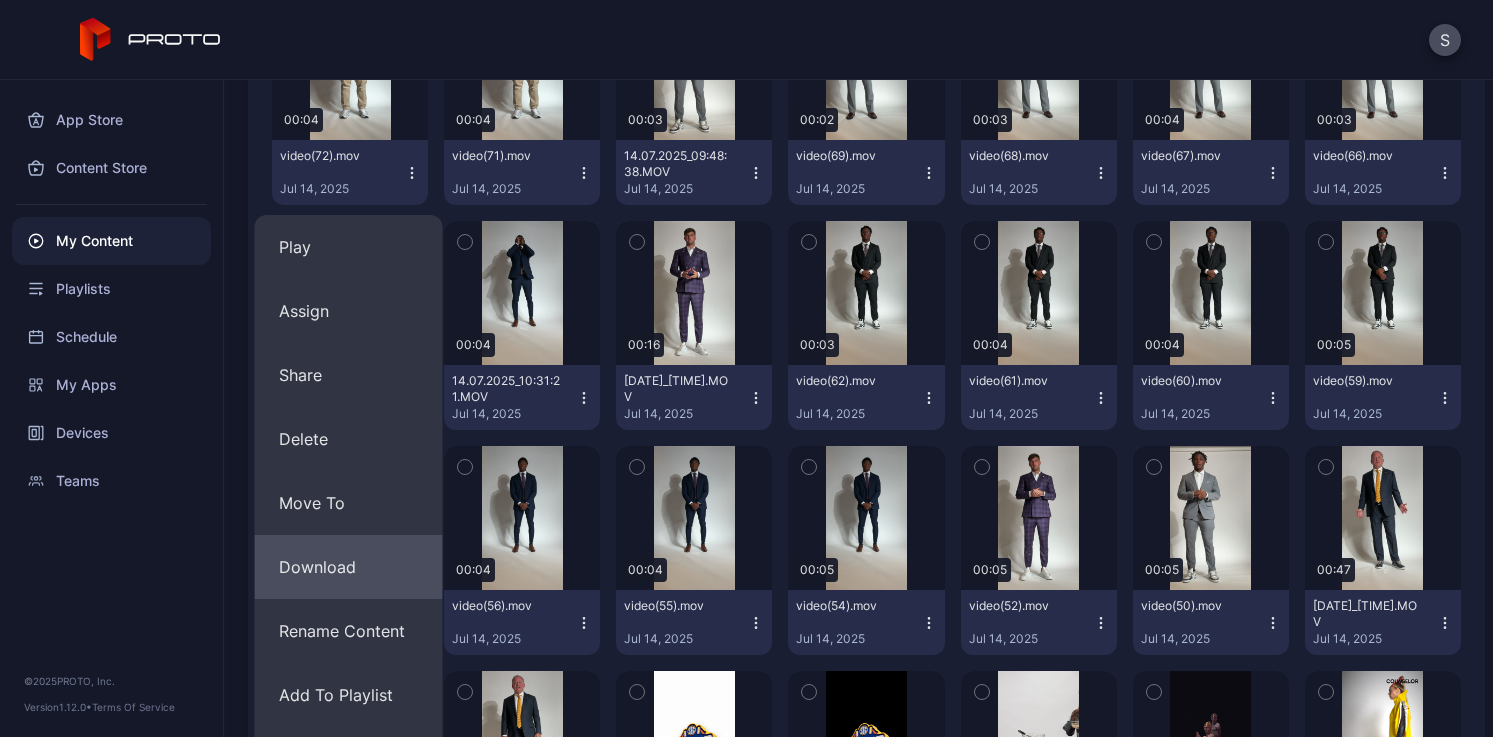 click on "Download" at bounding box center [349, 567] 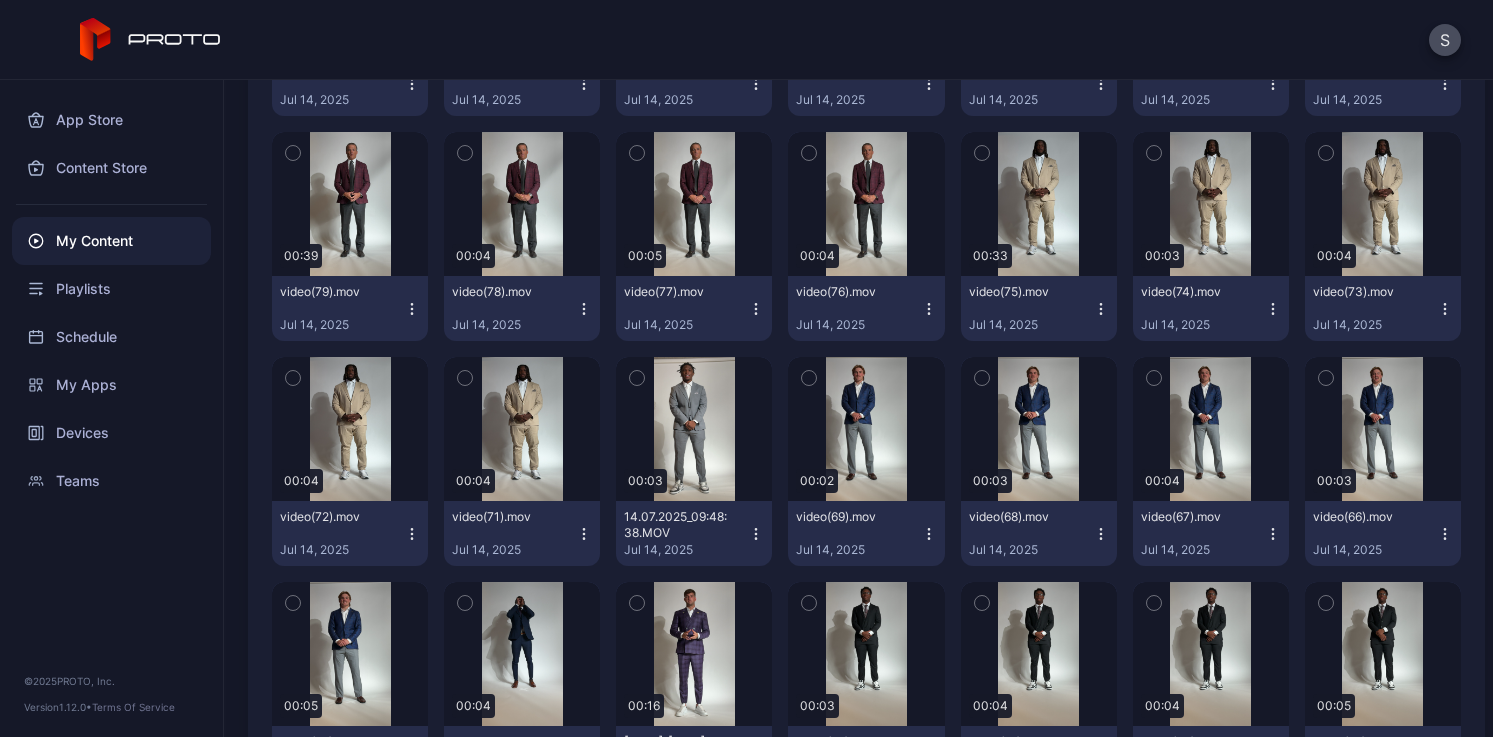 scroll, scrollTop: 10301, scrollLeft: 0, axis: vertical 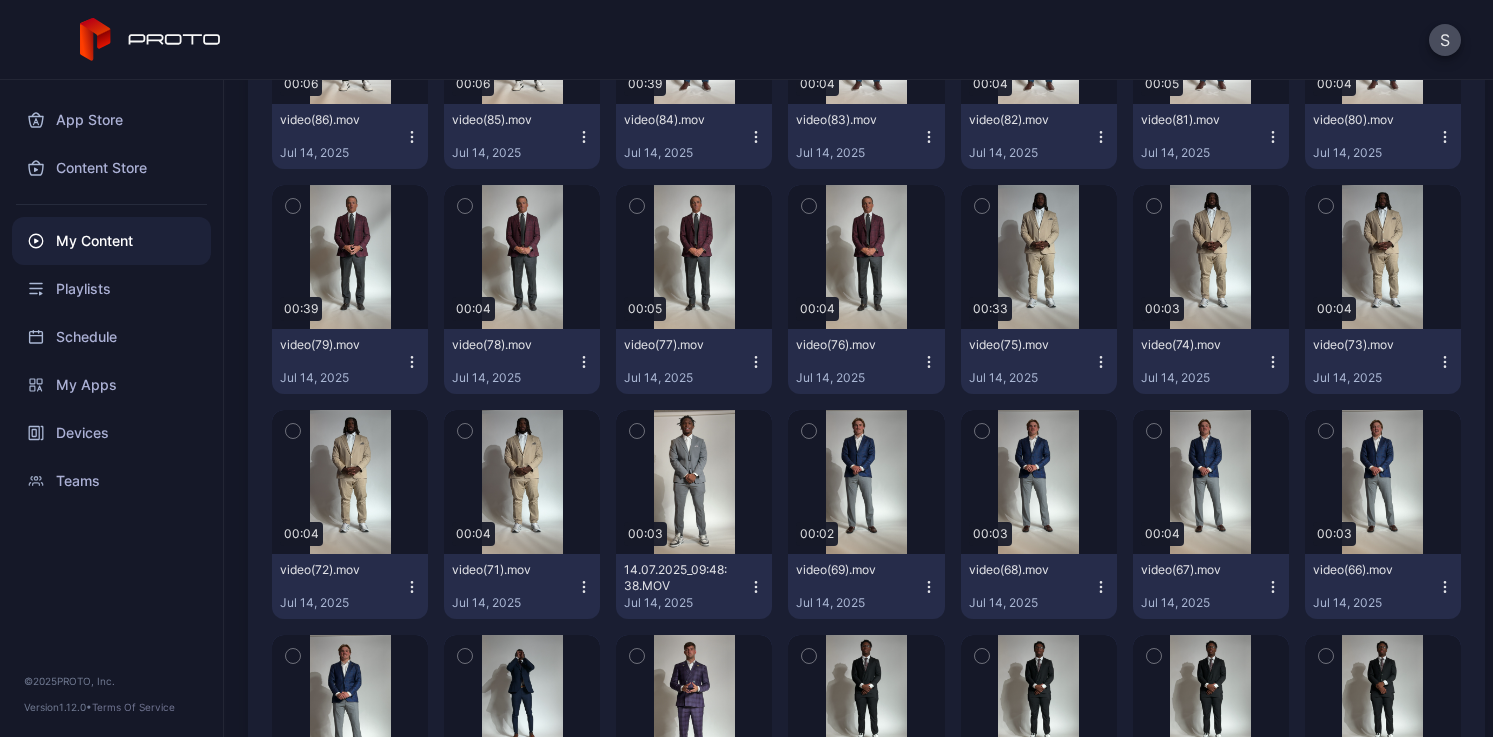 click 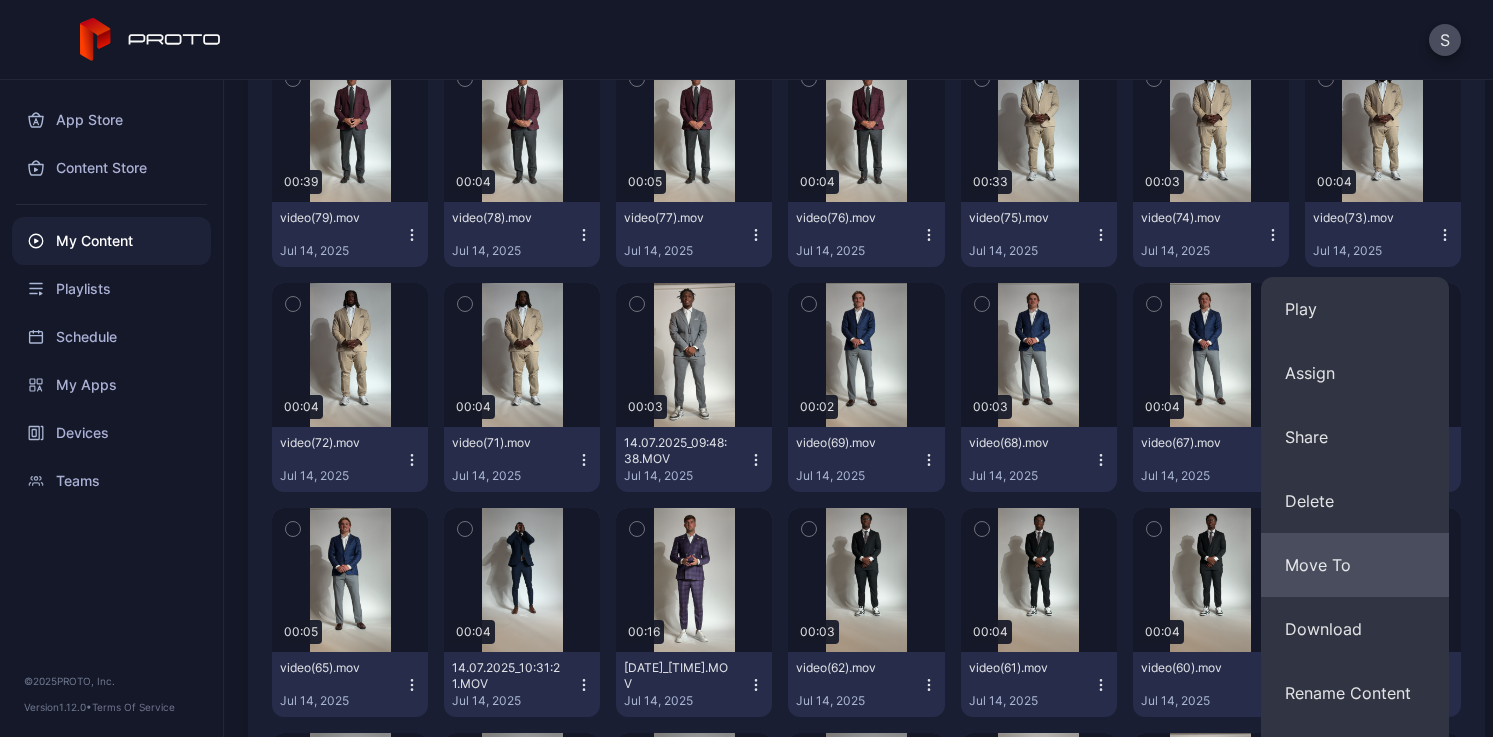 scroll, scrollTop: 10452, scrollLeft: 0, axis: vertical 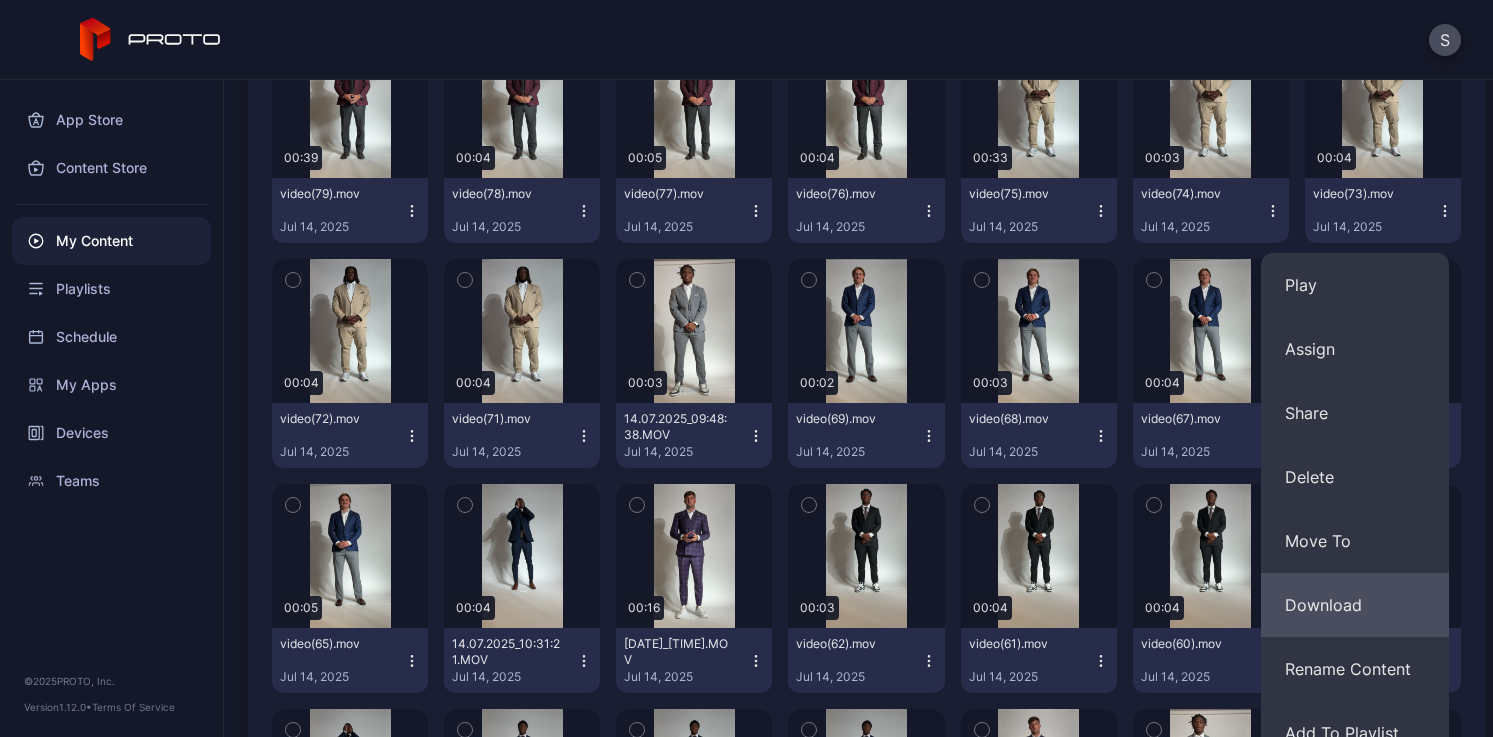 click on "Download" at bounding box center [1355, 605] 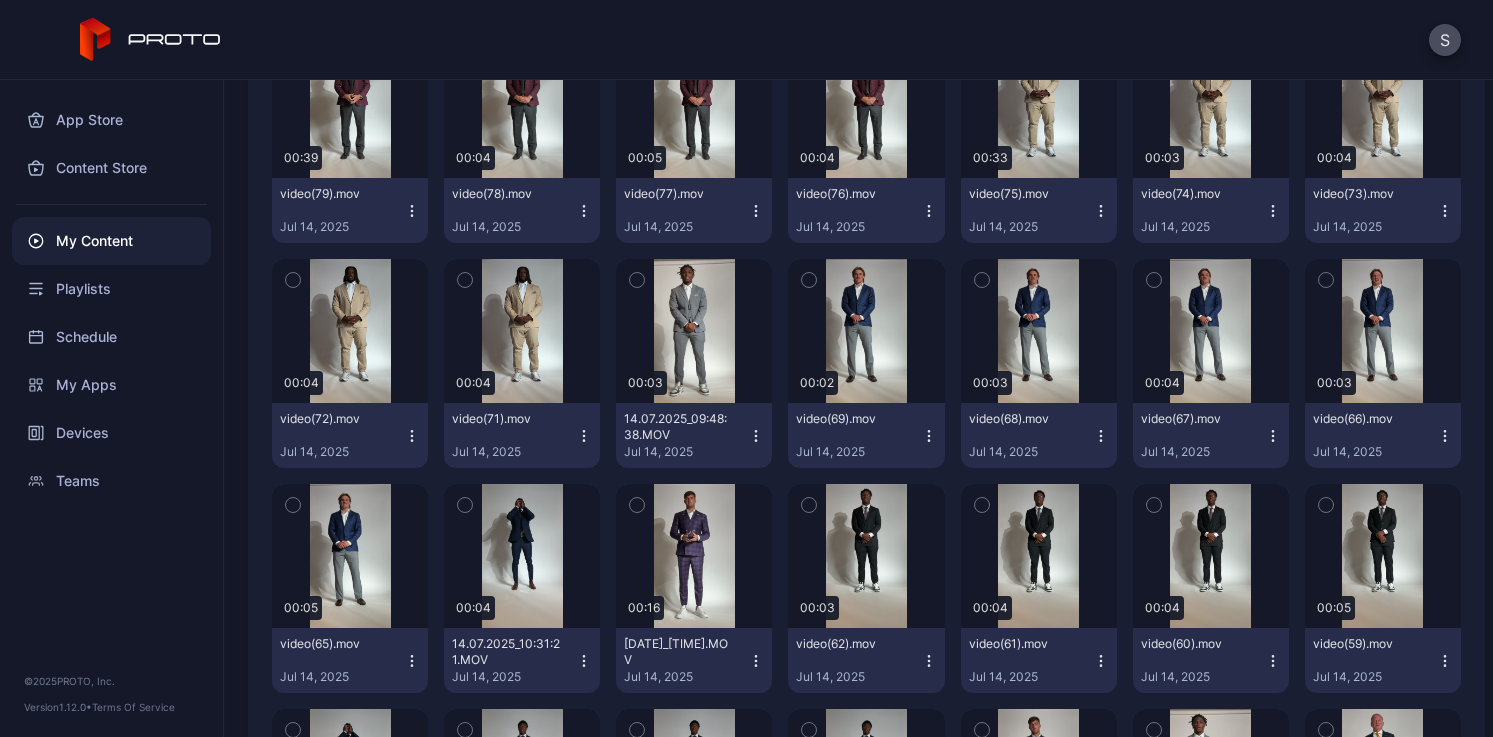 click 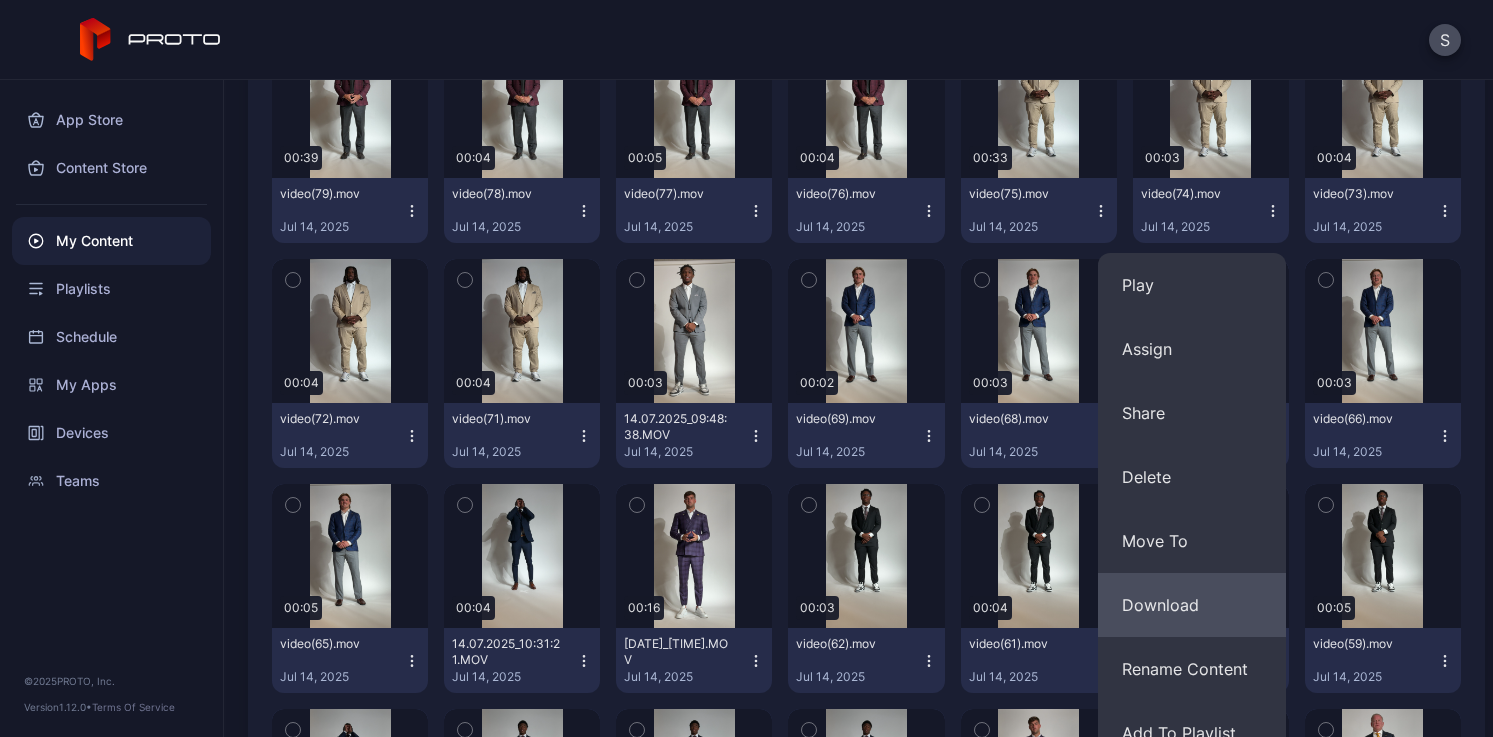 click on "Download" at bounding box center (1192, 605) 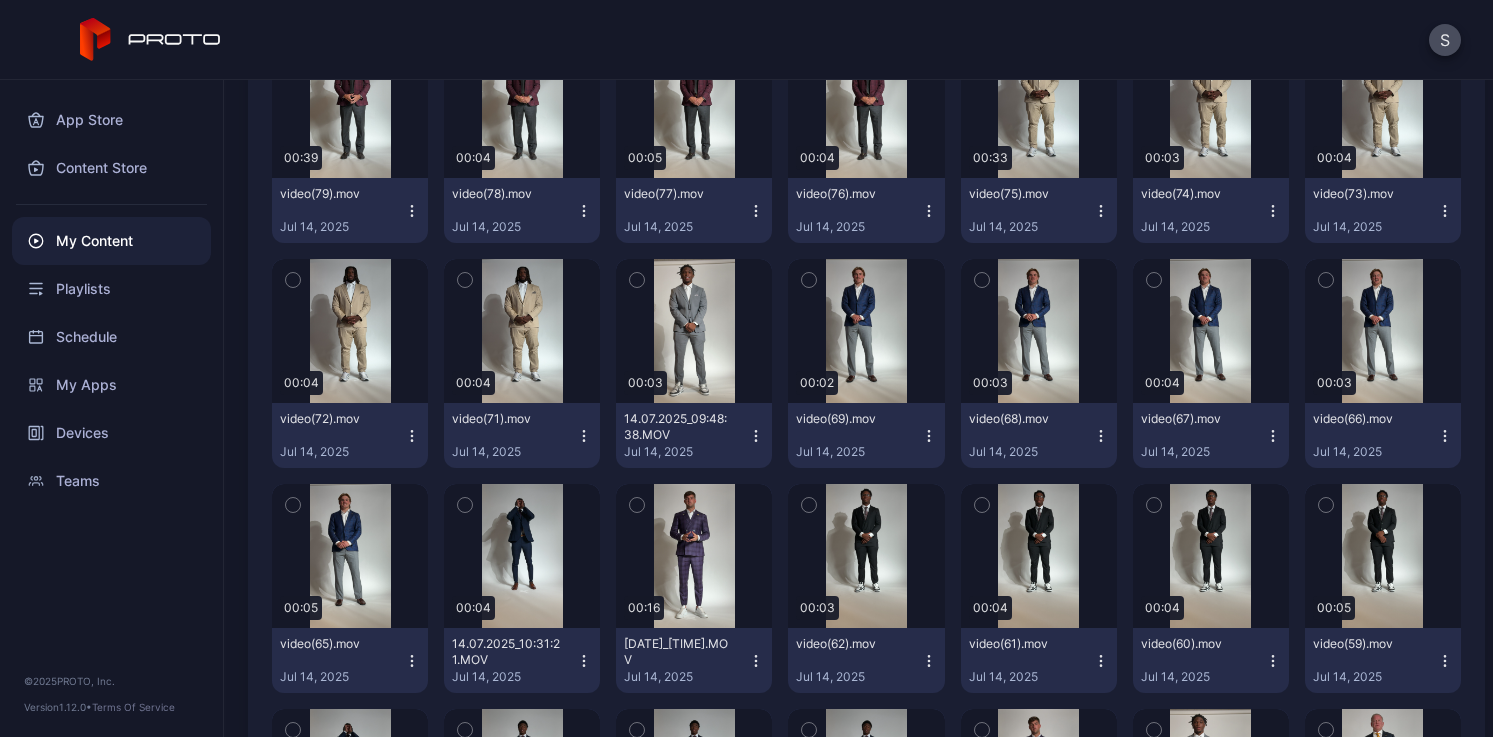 click 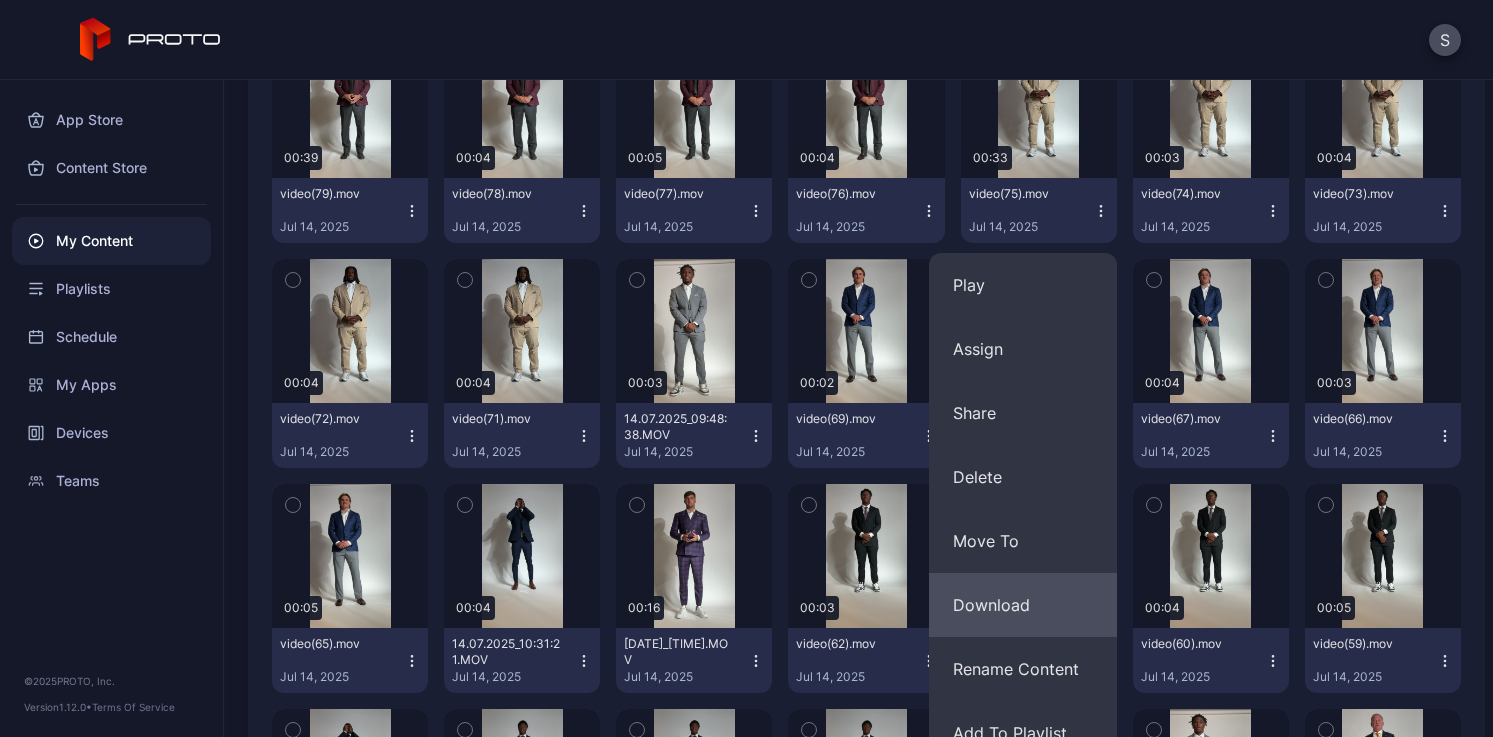 click on "Download" at bounding box center (1023, 605) 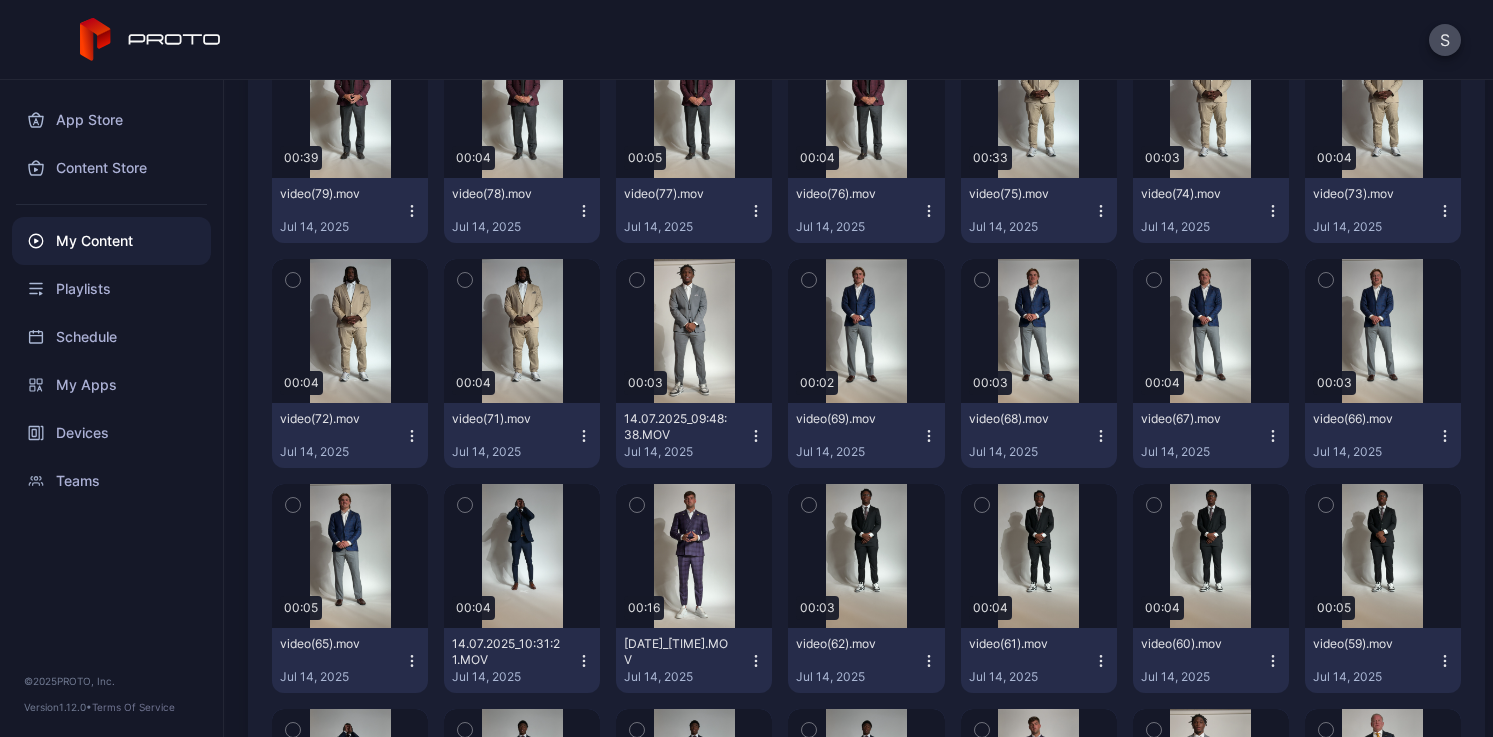 click 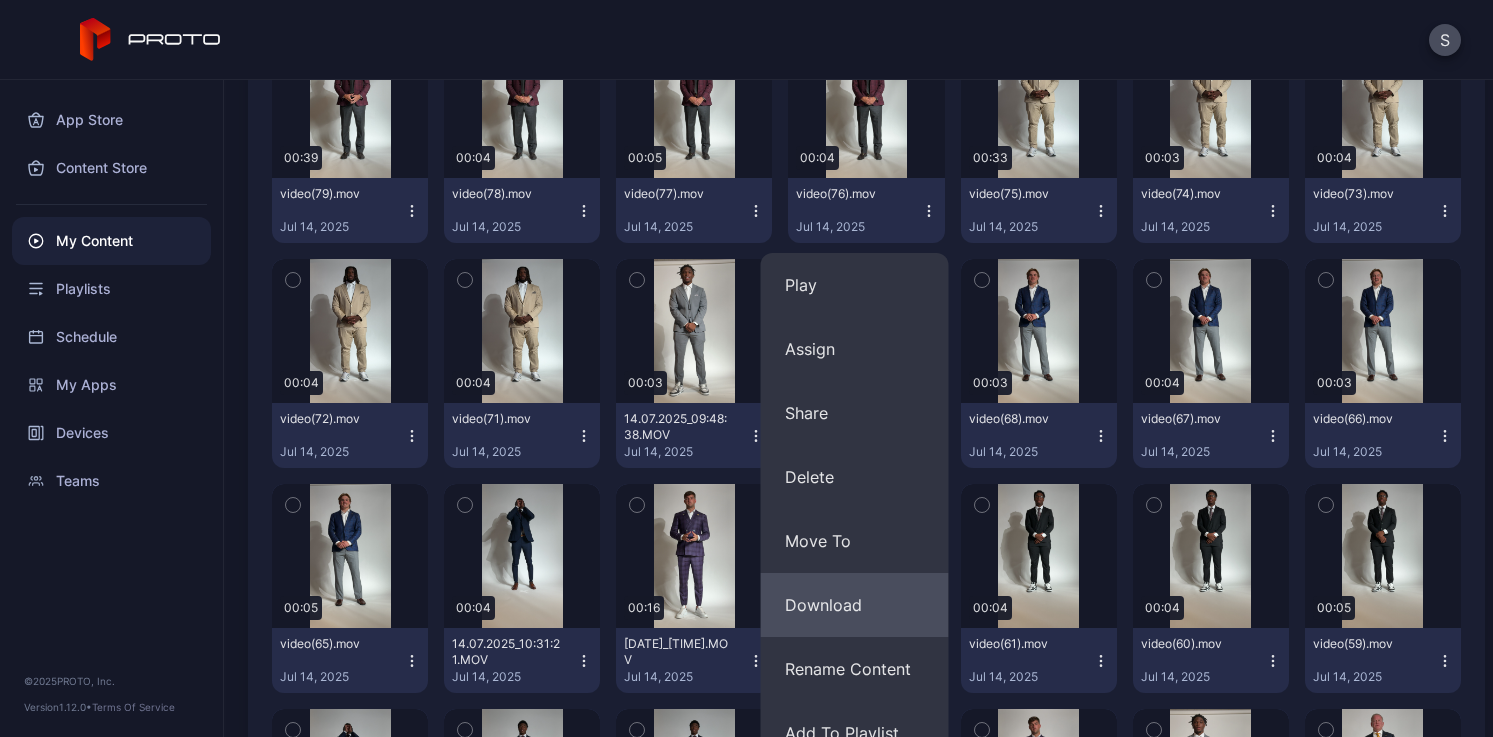 click on "Download" at bounding box center [855, 605] 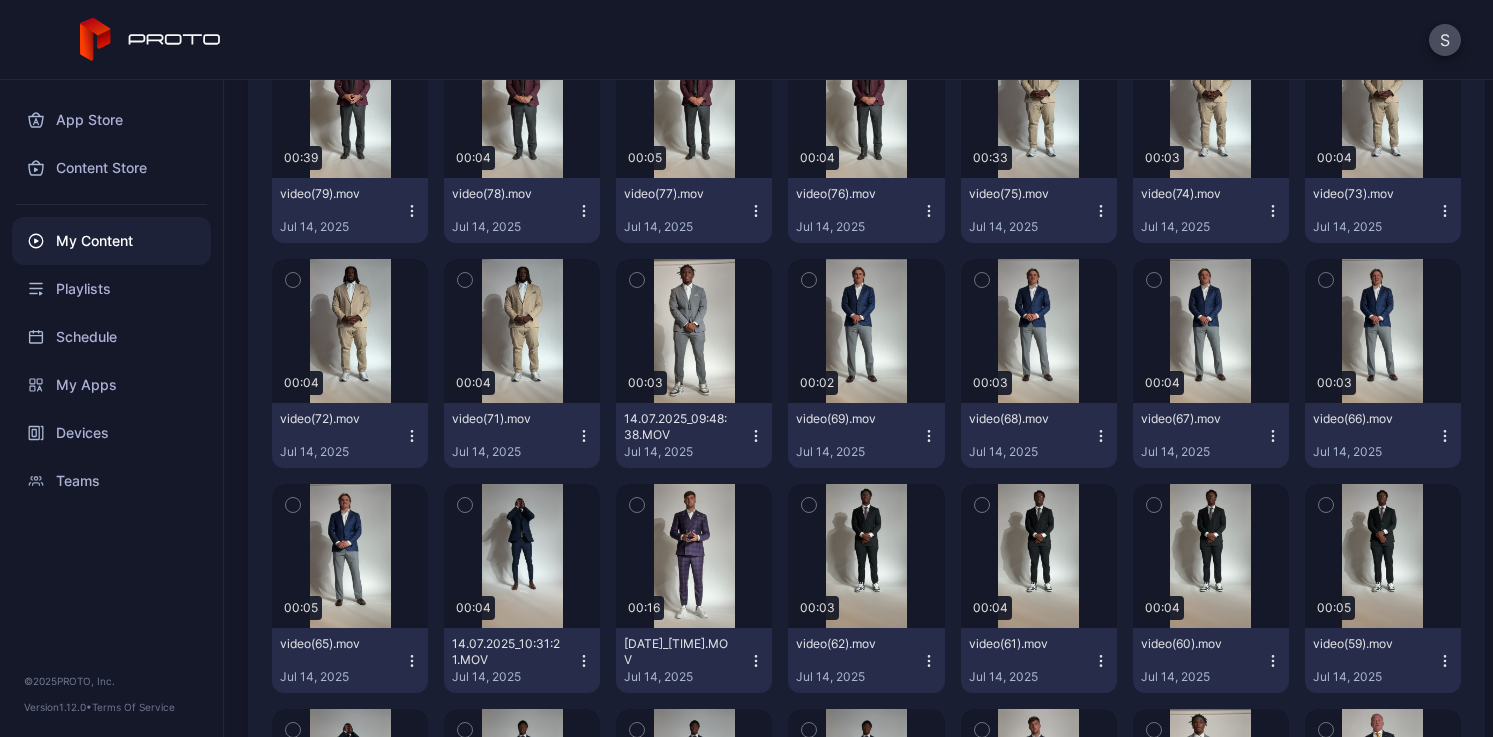 click 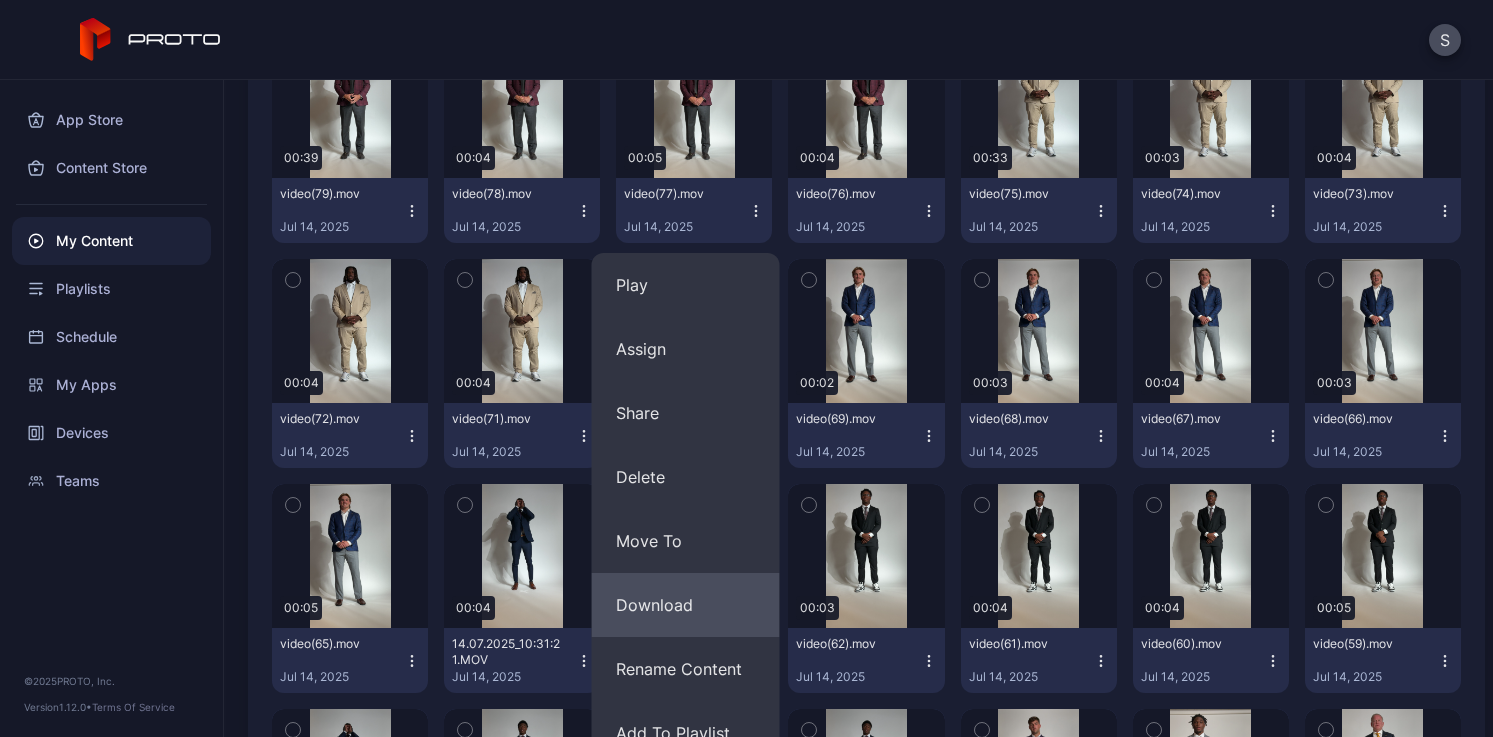 click on "Download" at bounding box center [686, 605] 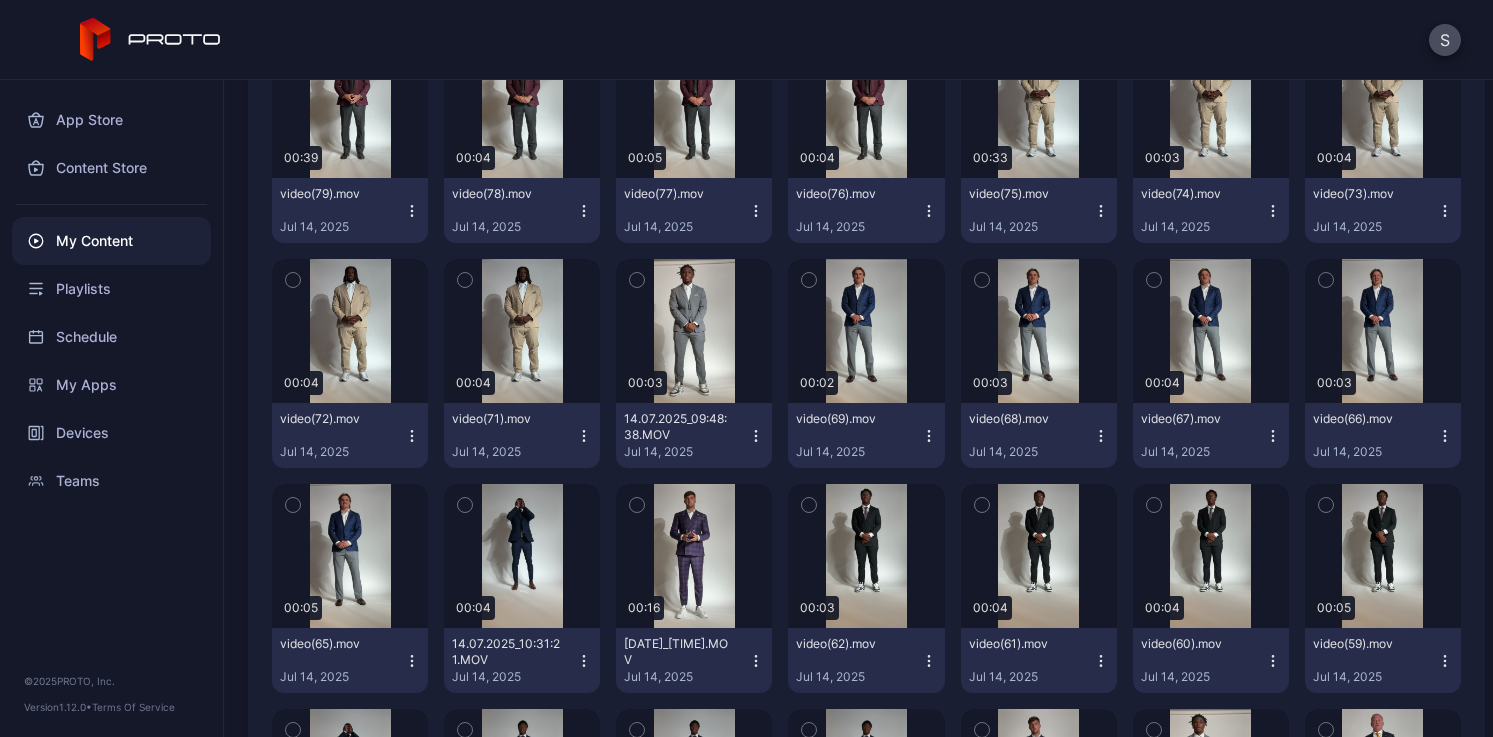 click 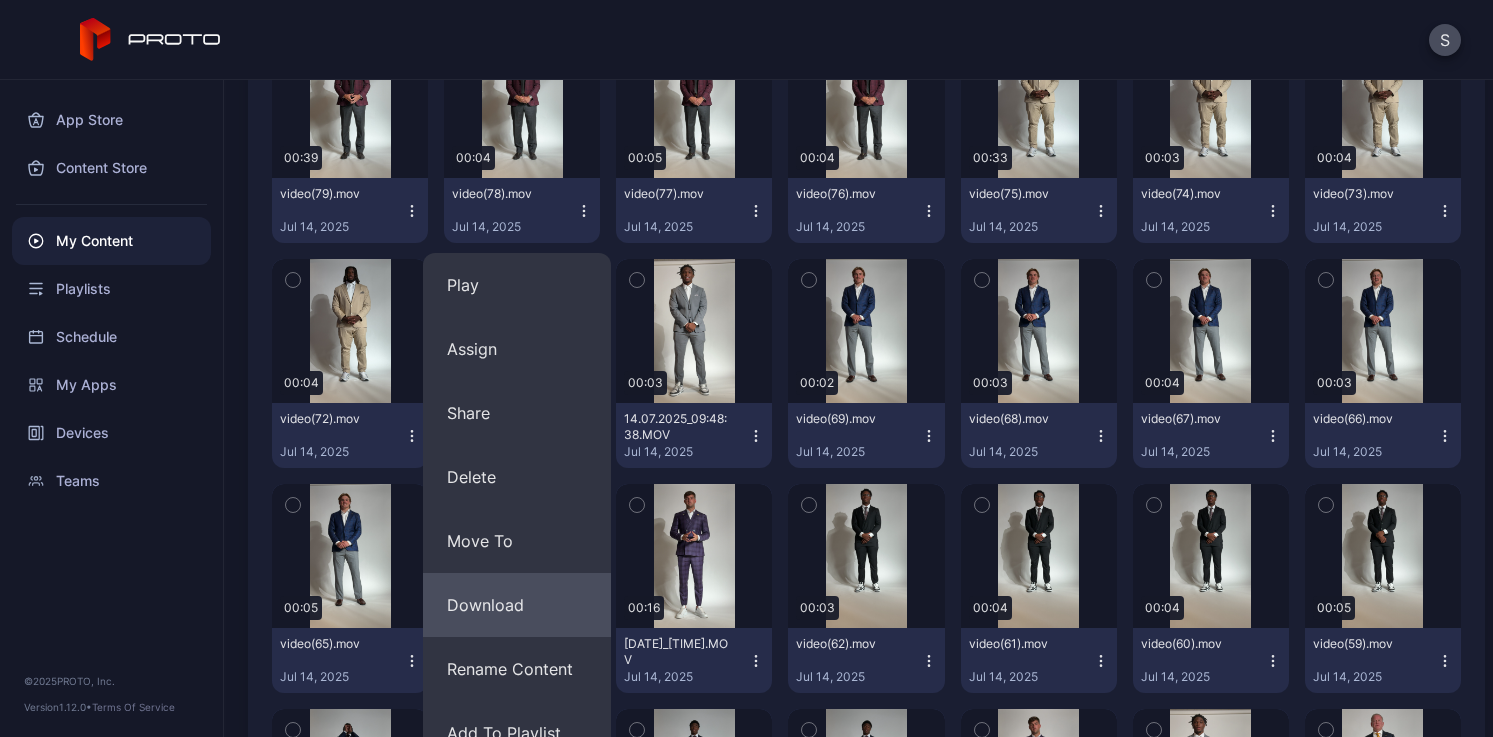 click on "Download" at bounding box center [517, 605] 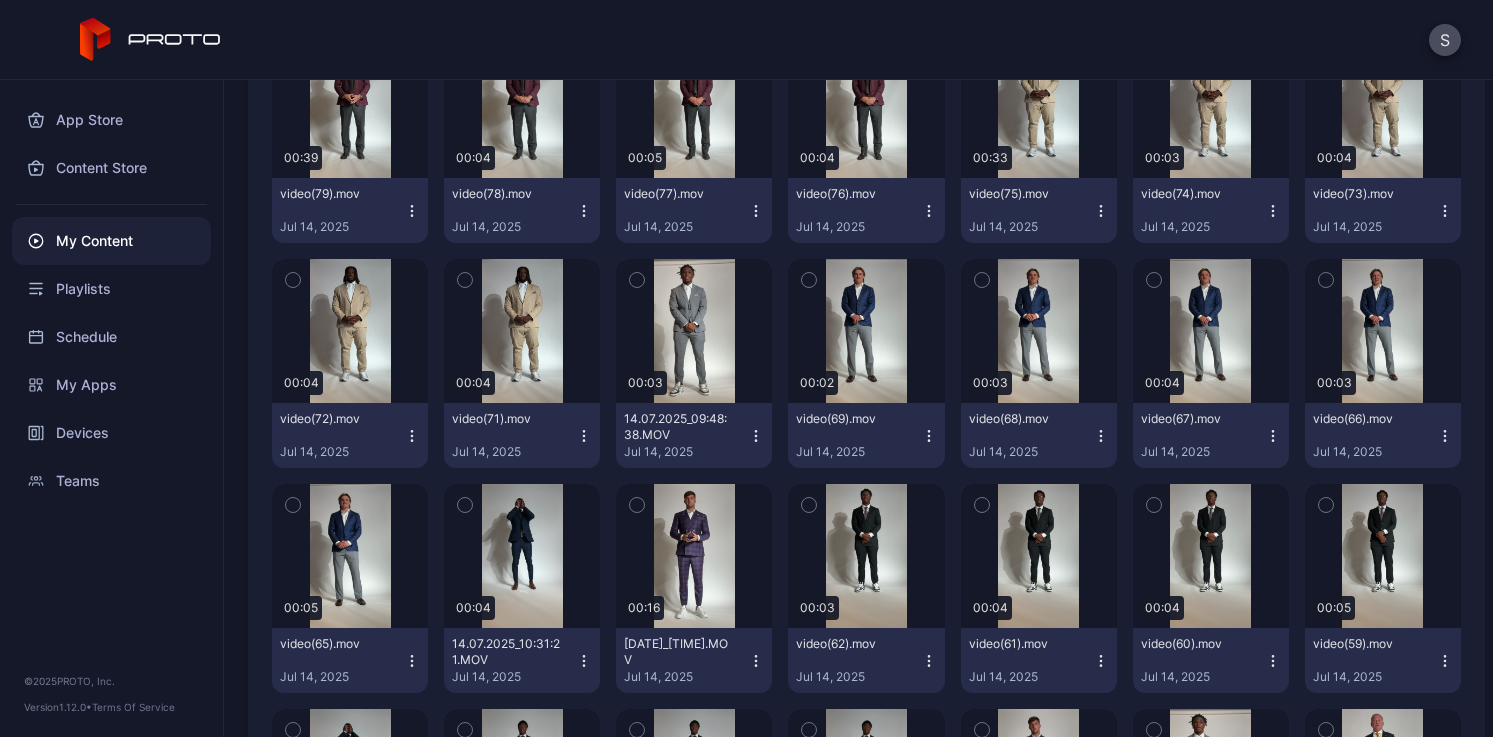 click 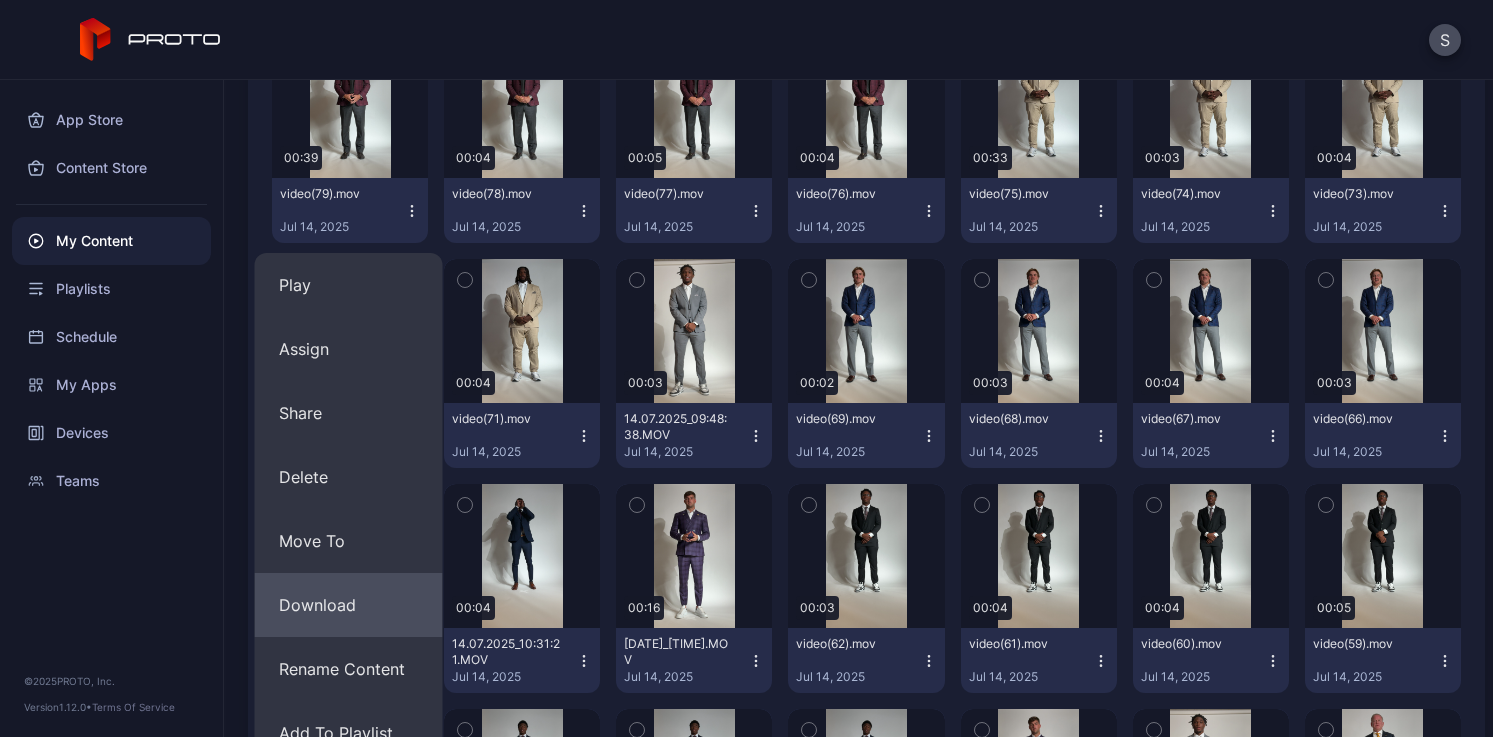 click on "Download" at bounding box center [349, 605] 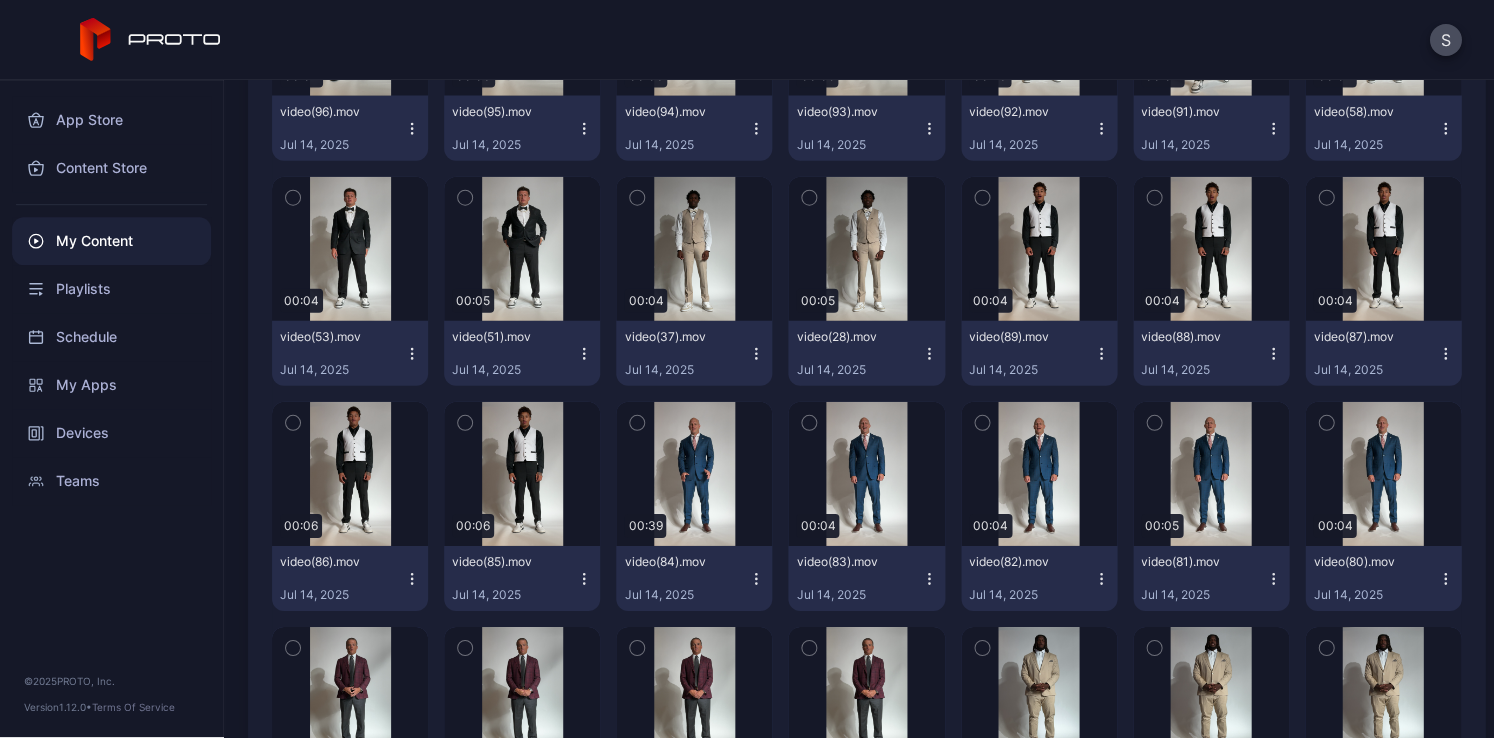scroll, scrollTop: 9849, scrollLeft: 0, axis: vertical 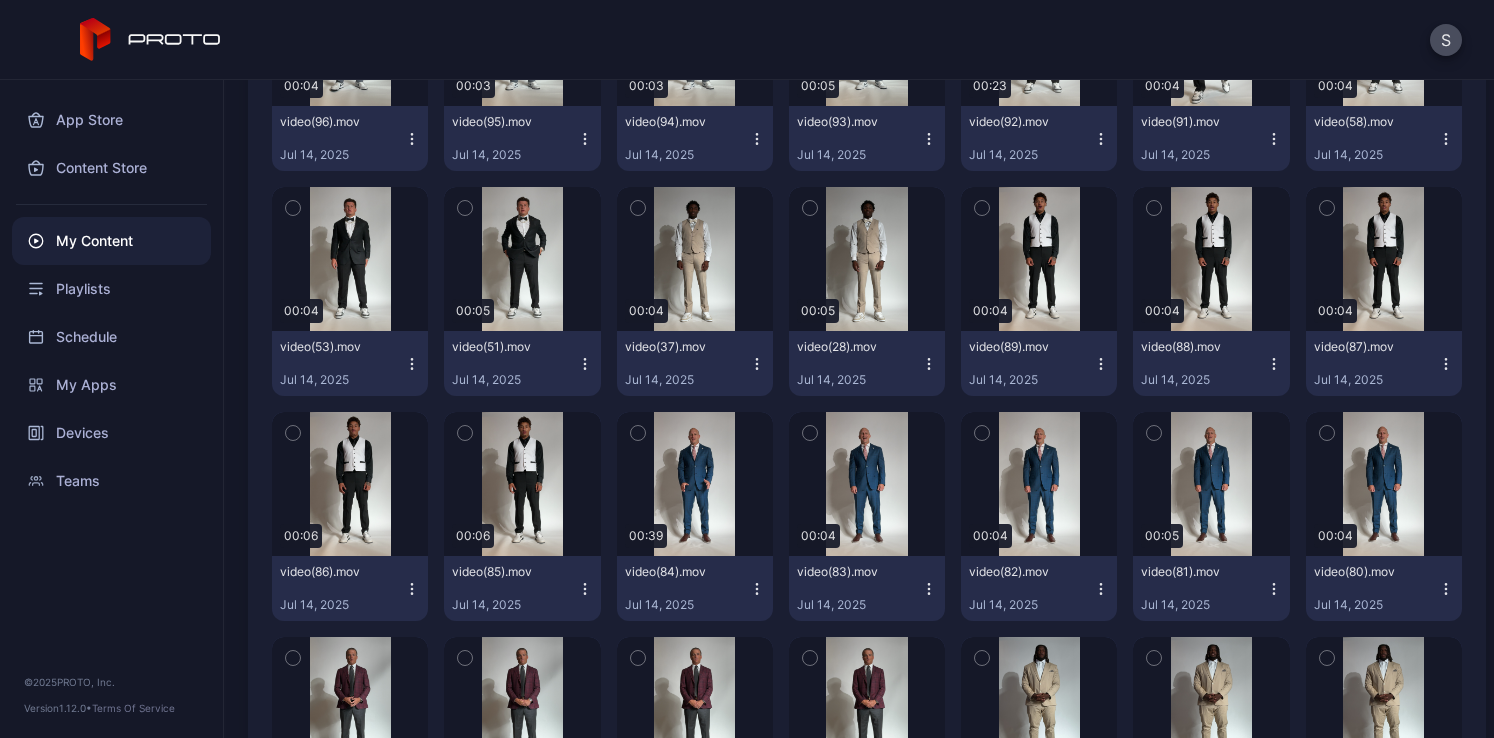 click 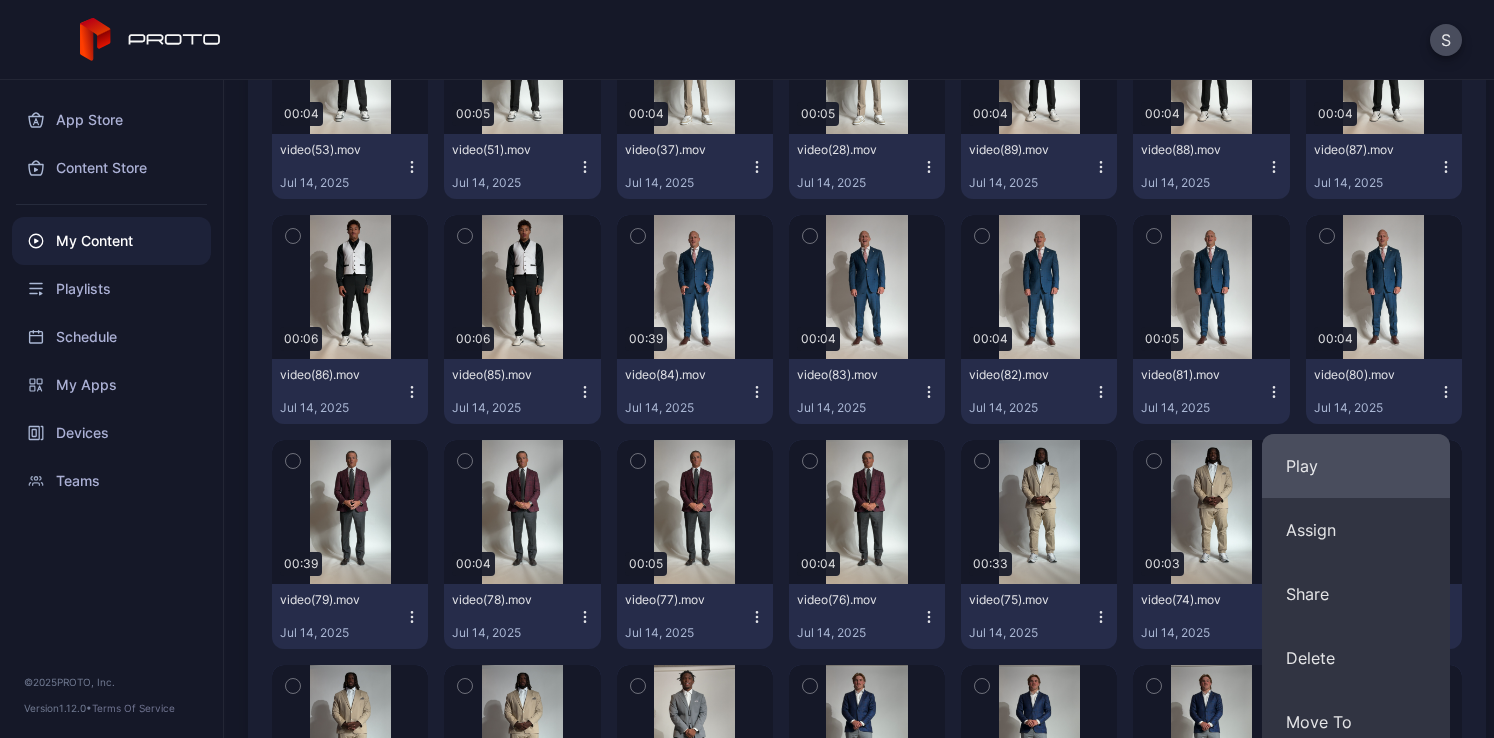 scroll, scrollTop: 10118, scrollLeft: 0, axis: vertical 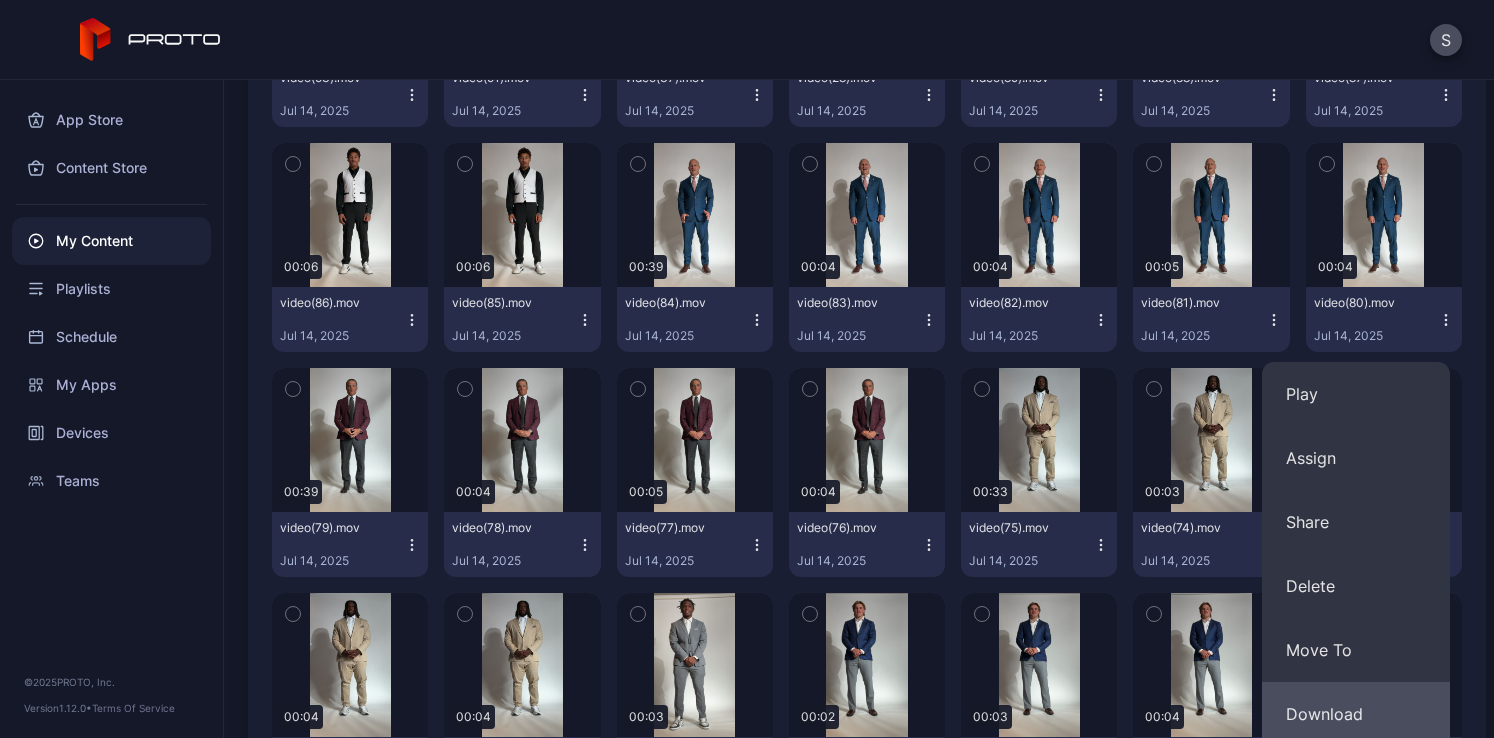 click on "Download" at bounding box center [1356, 714] 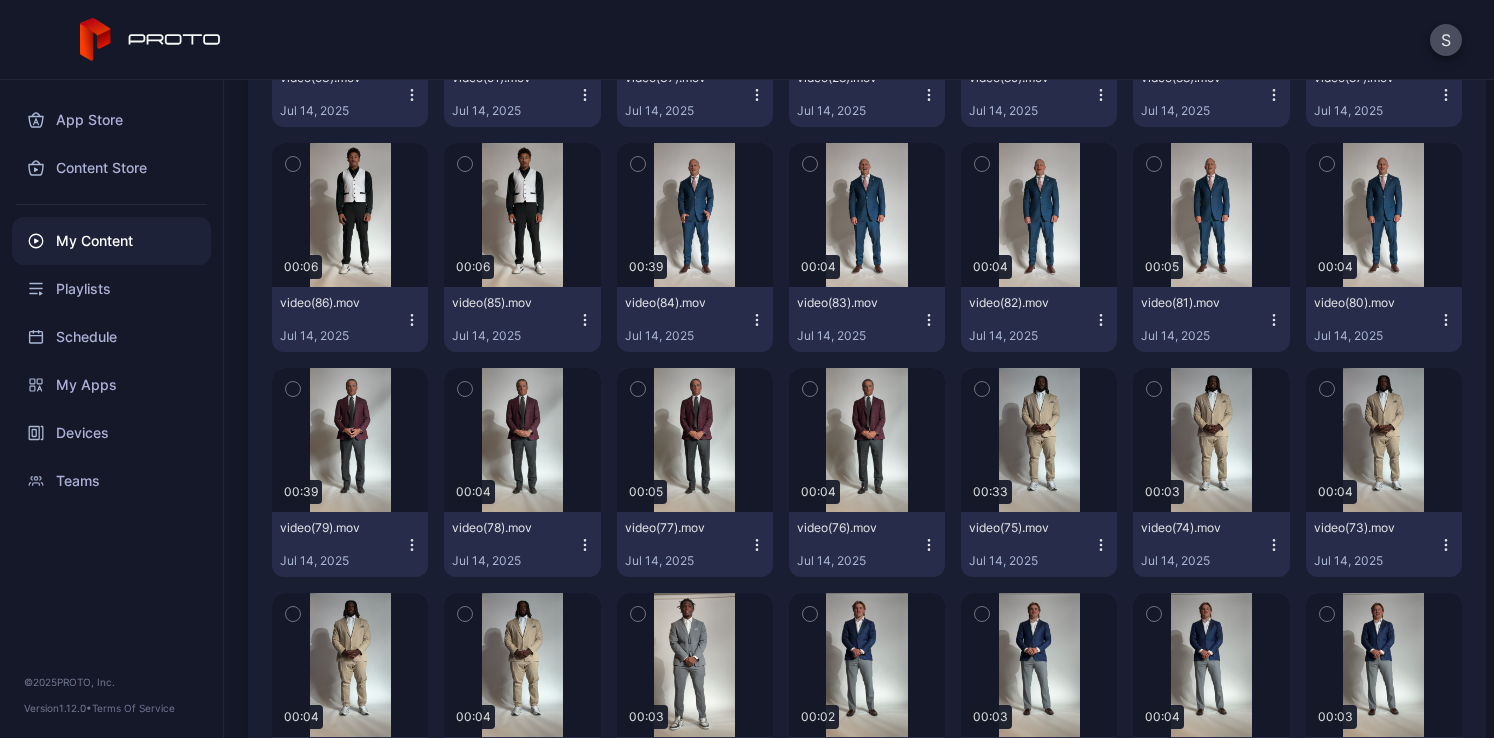 click on "video(81).mov [DATE]" at bounding box center (1211, 319) 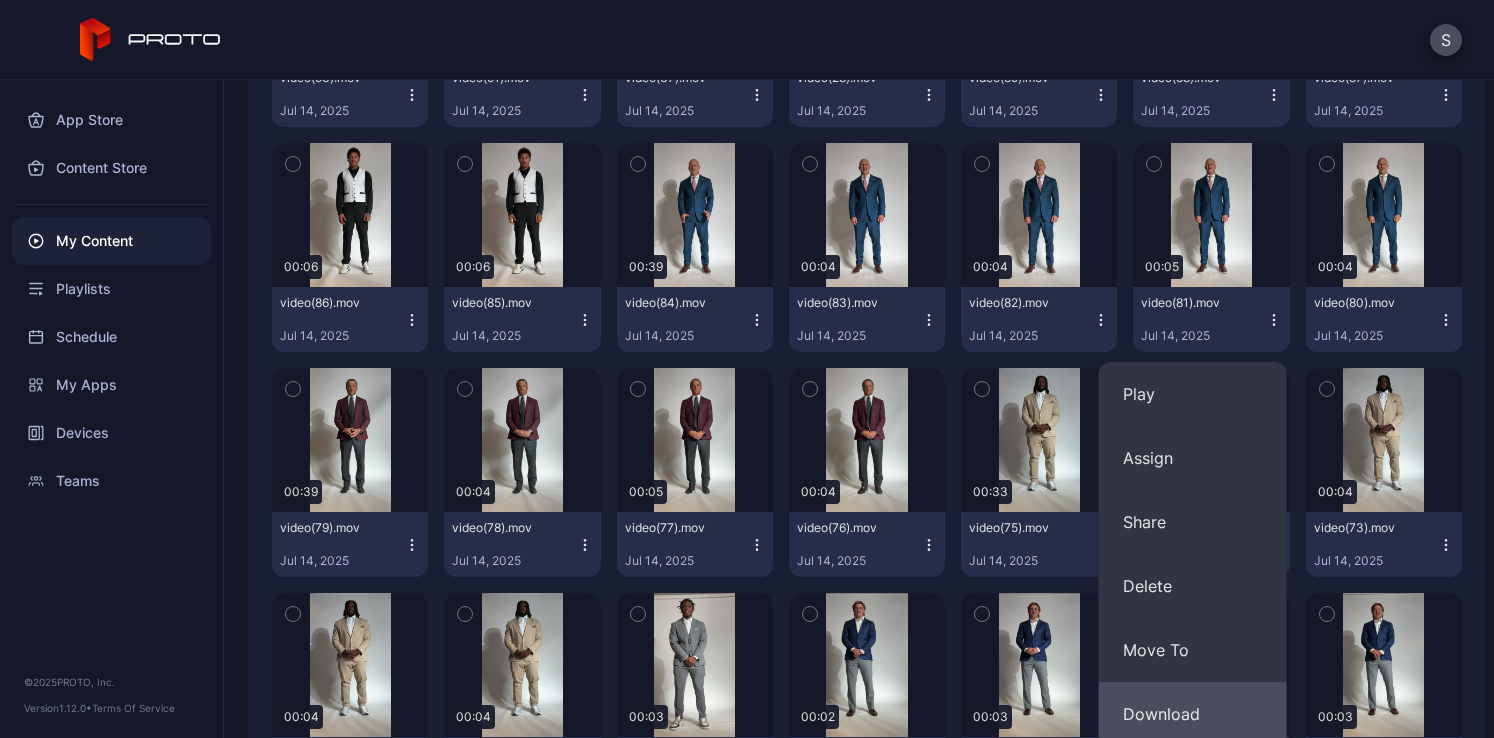 click on "Download" at bounding box center (1193, 714) 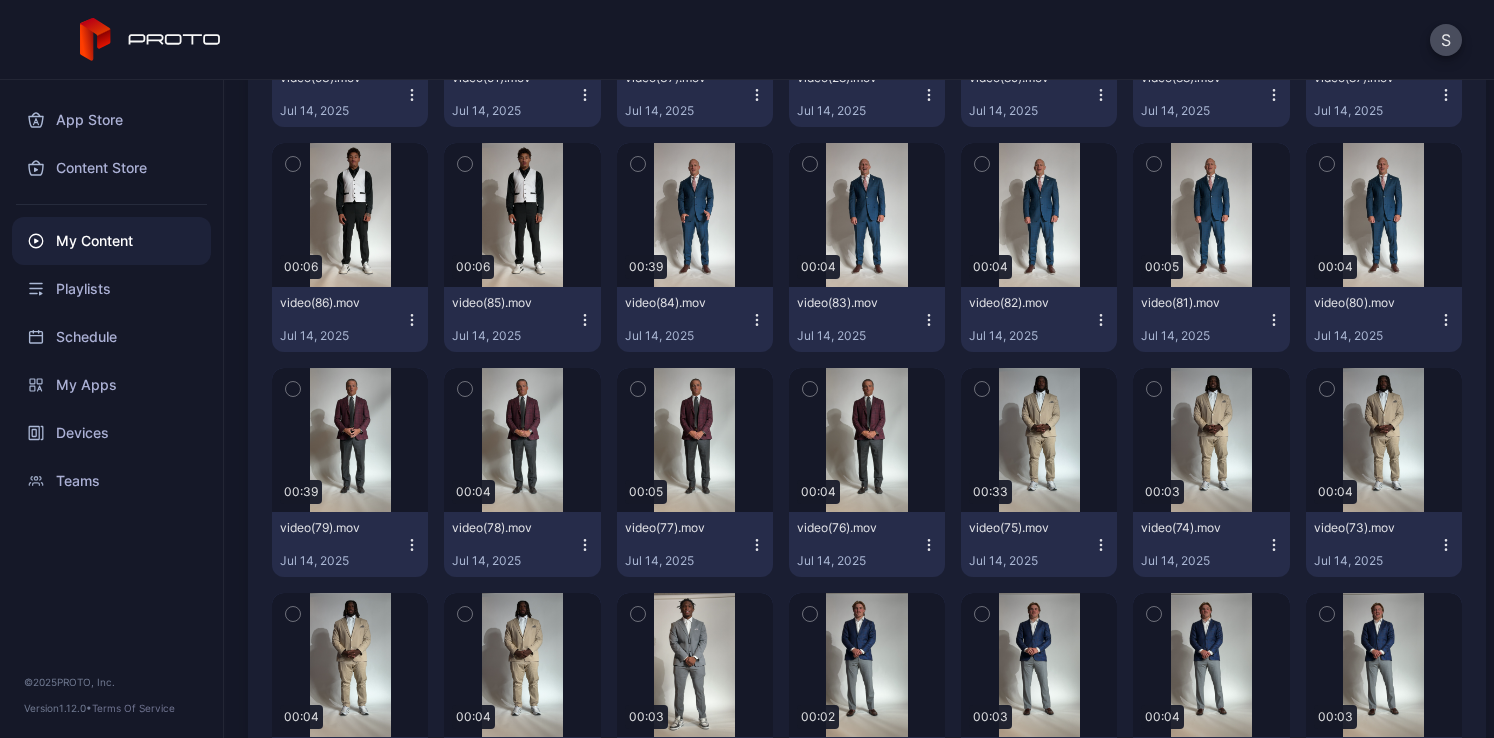 click 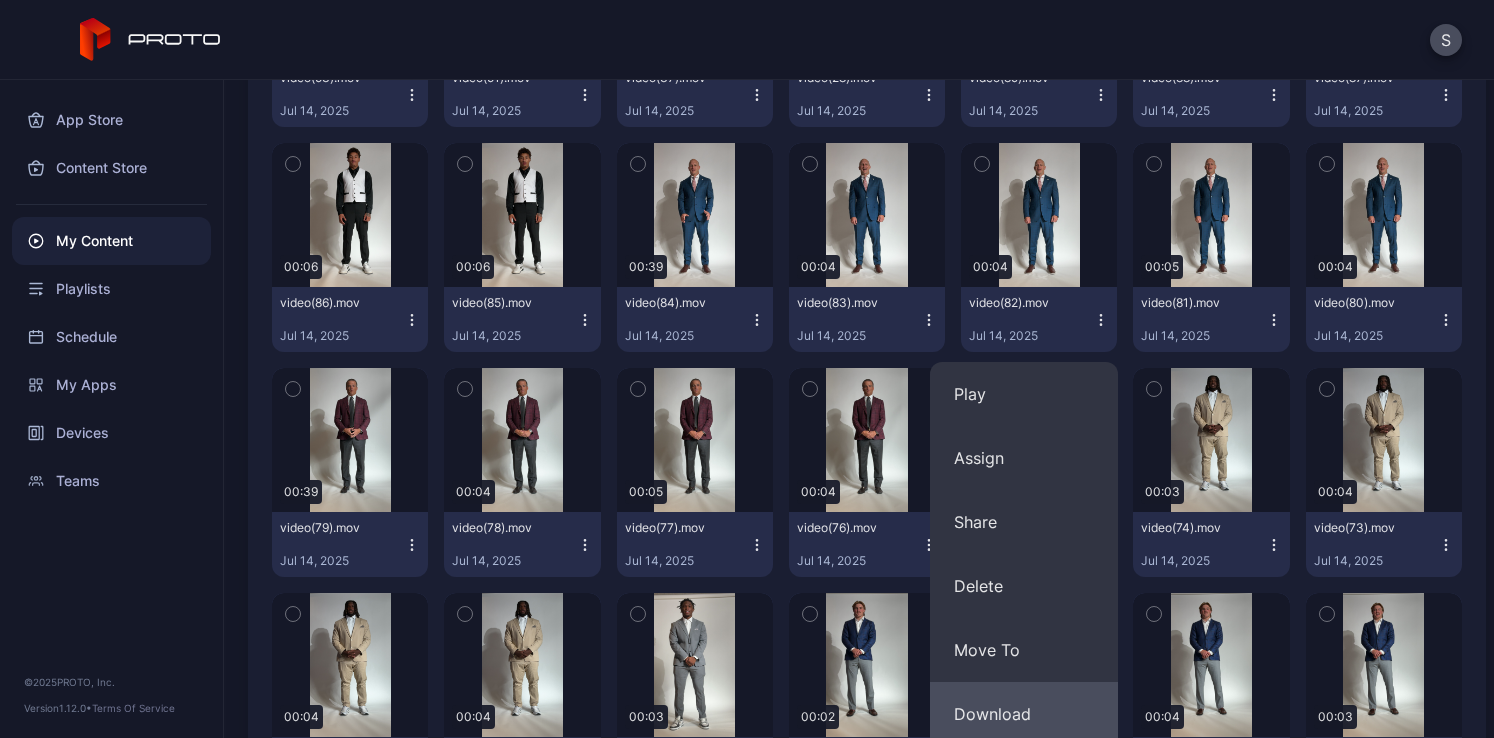 click on "Download" at bounding box center [1024, 714] 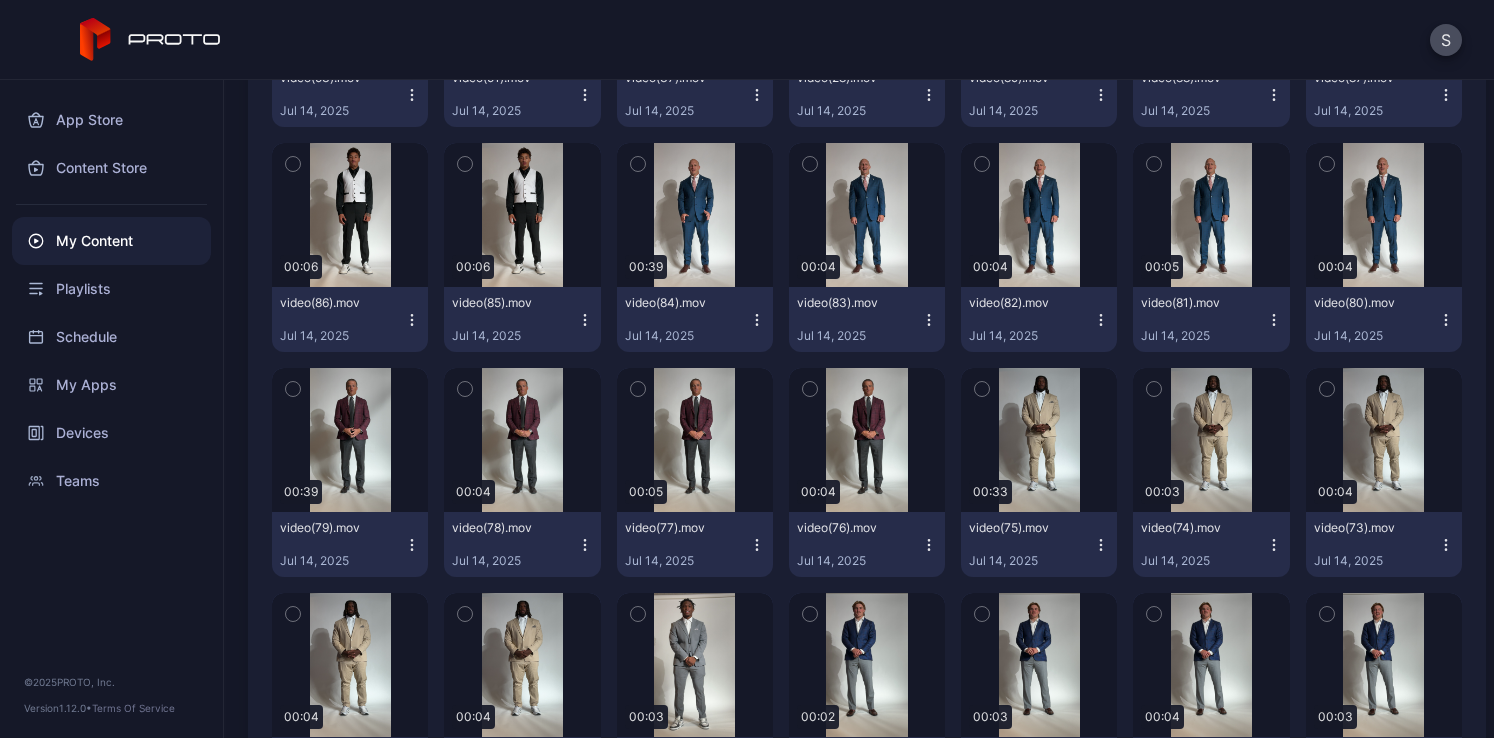 click 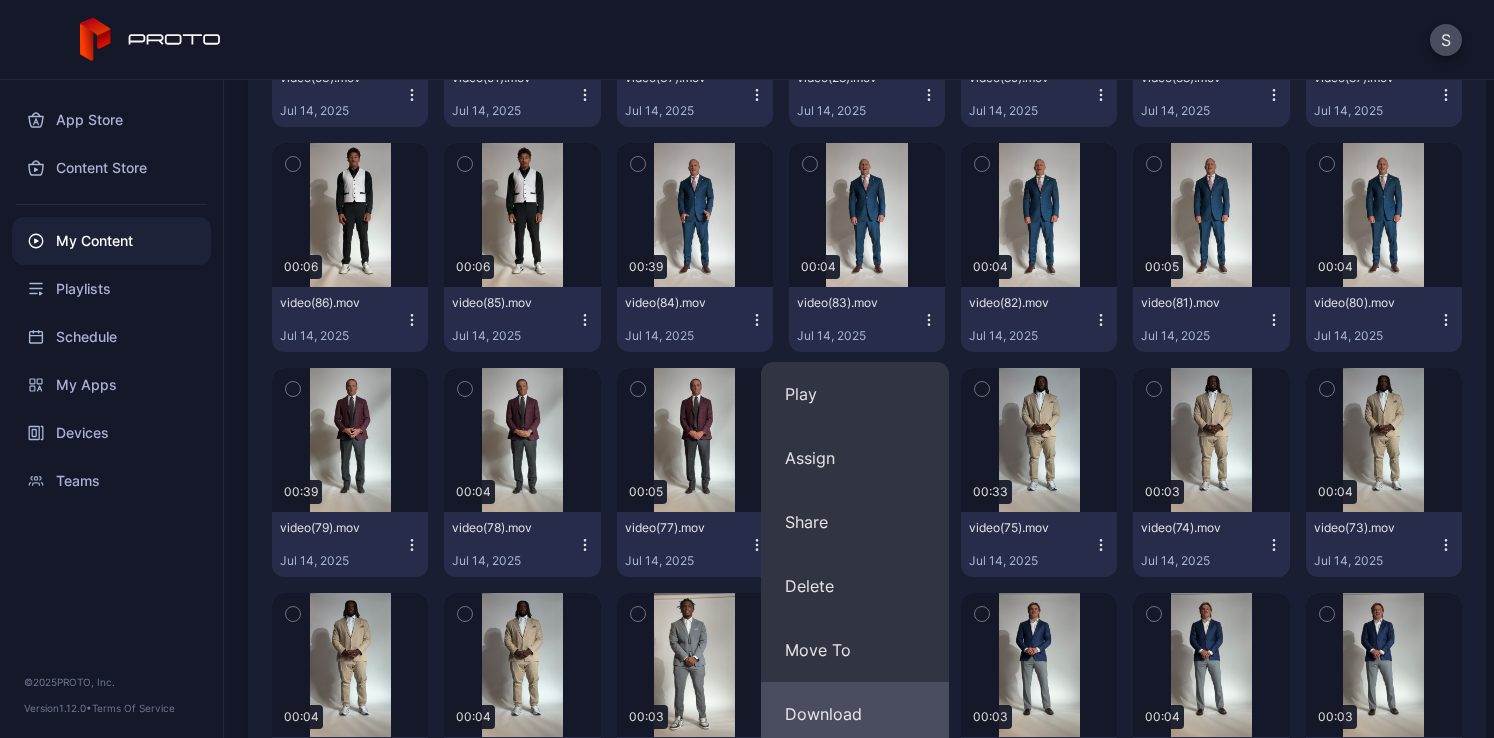 click on "Download" at bounding box center [855, 714] 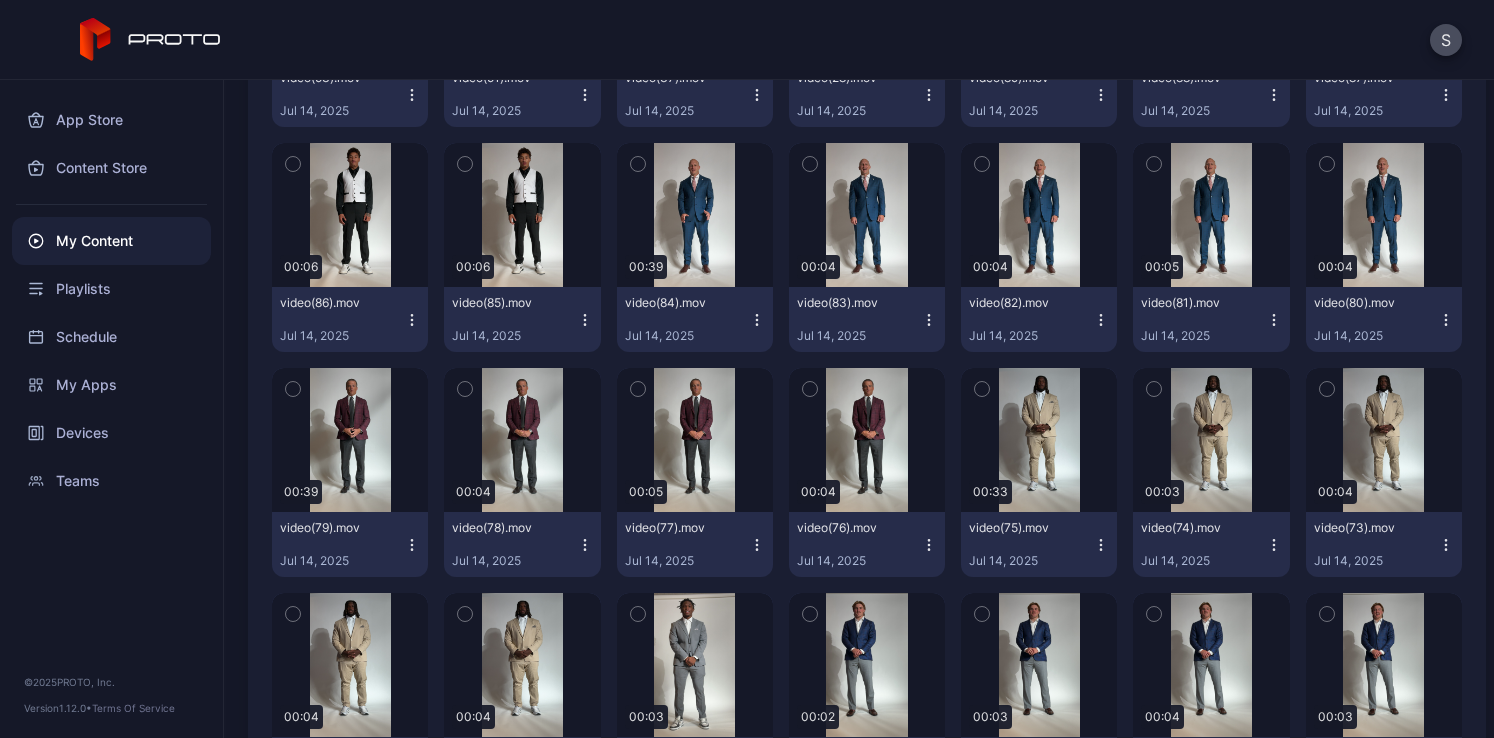 click 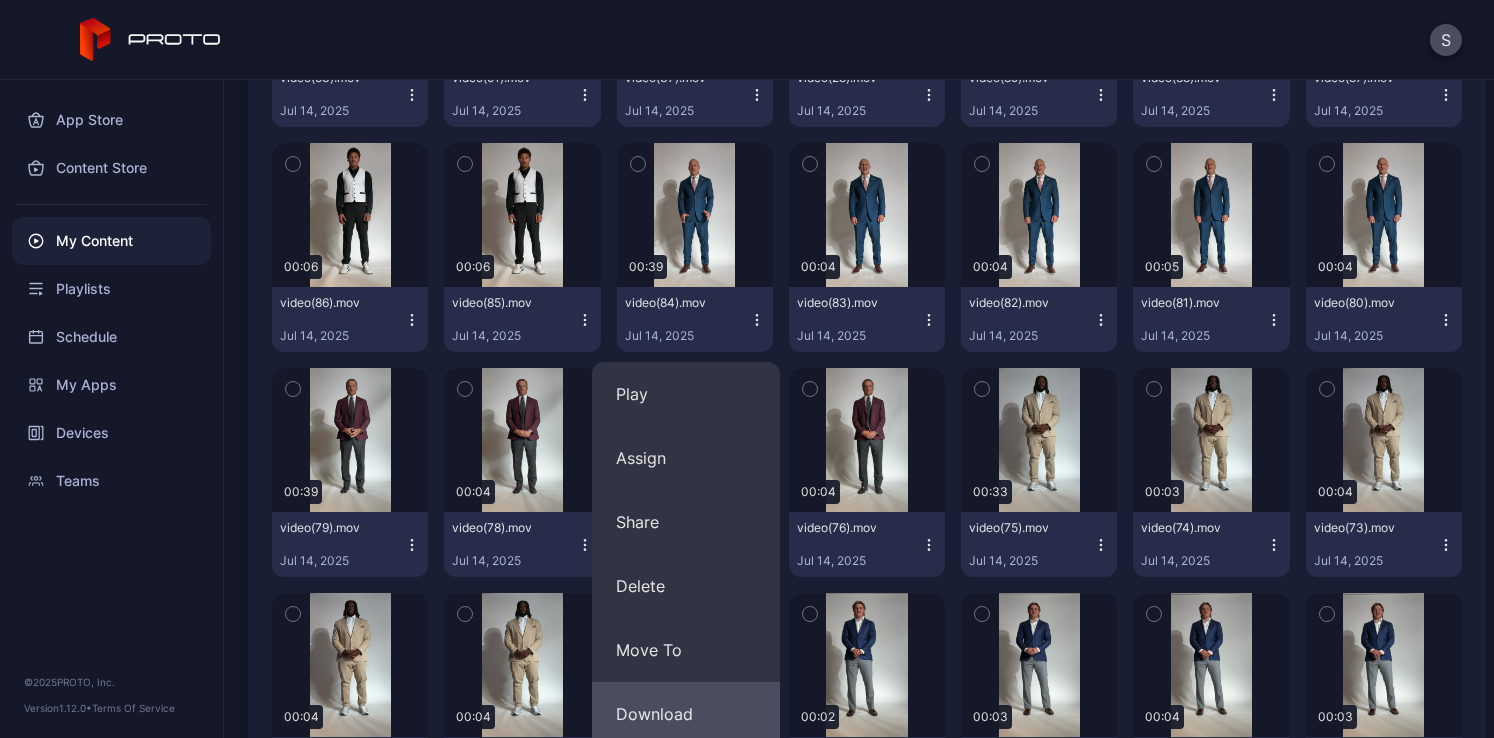 click on "Download" at bounding box center (686, 714) 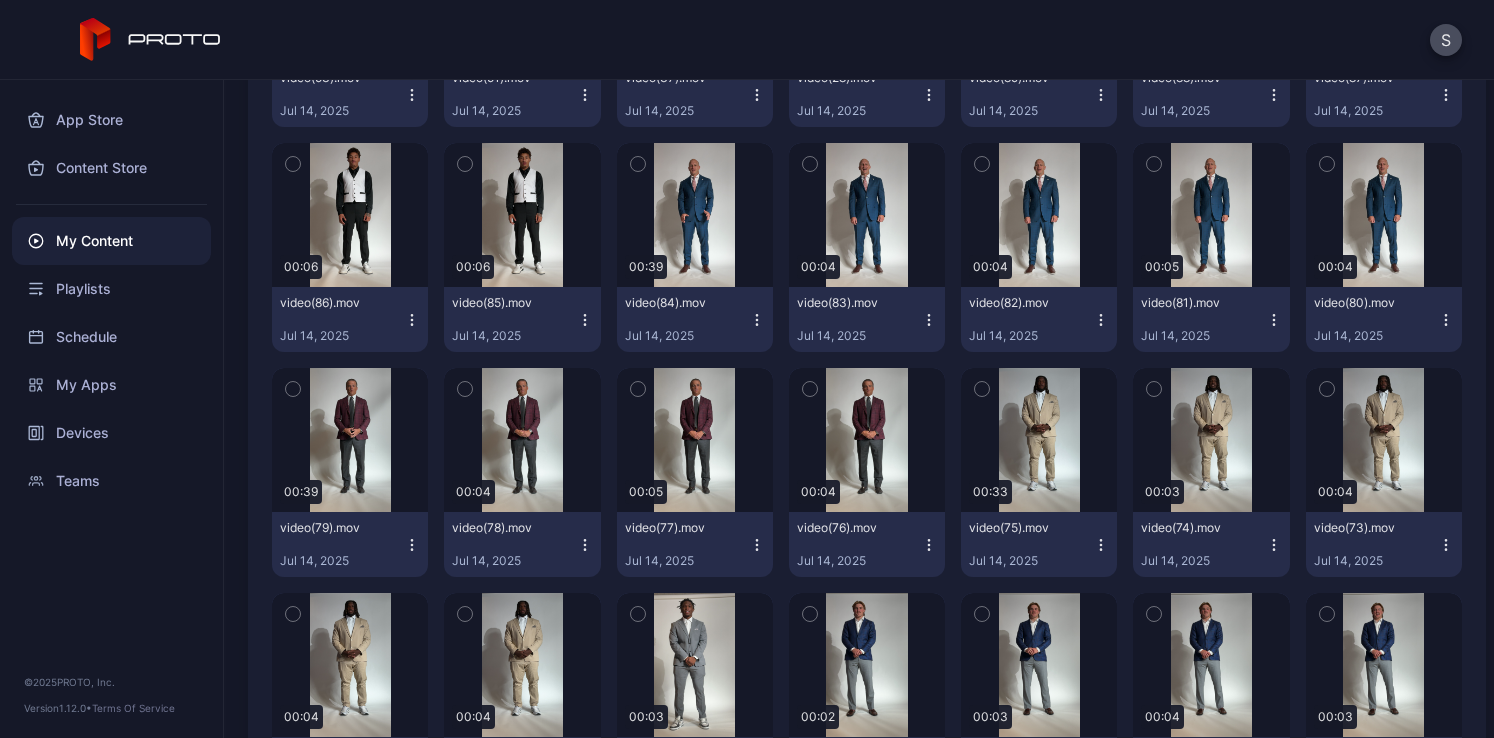 click 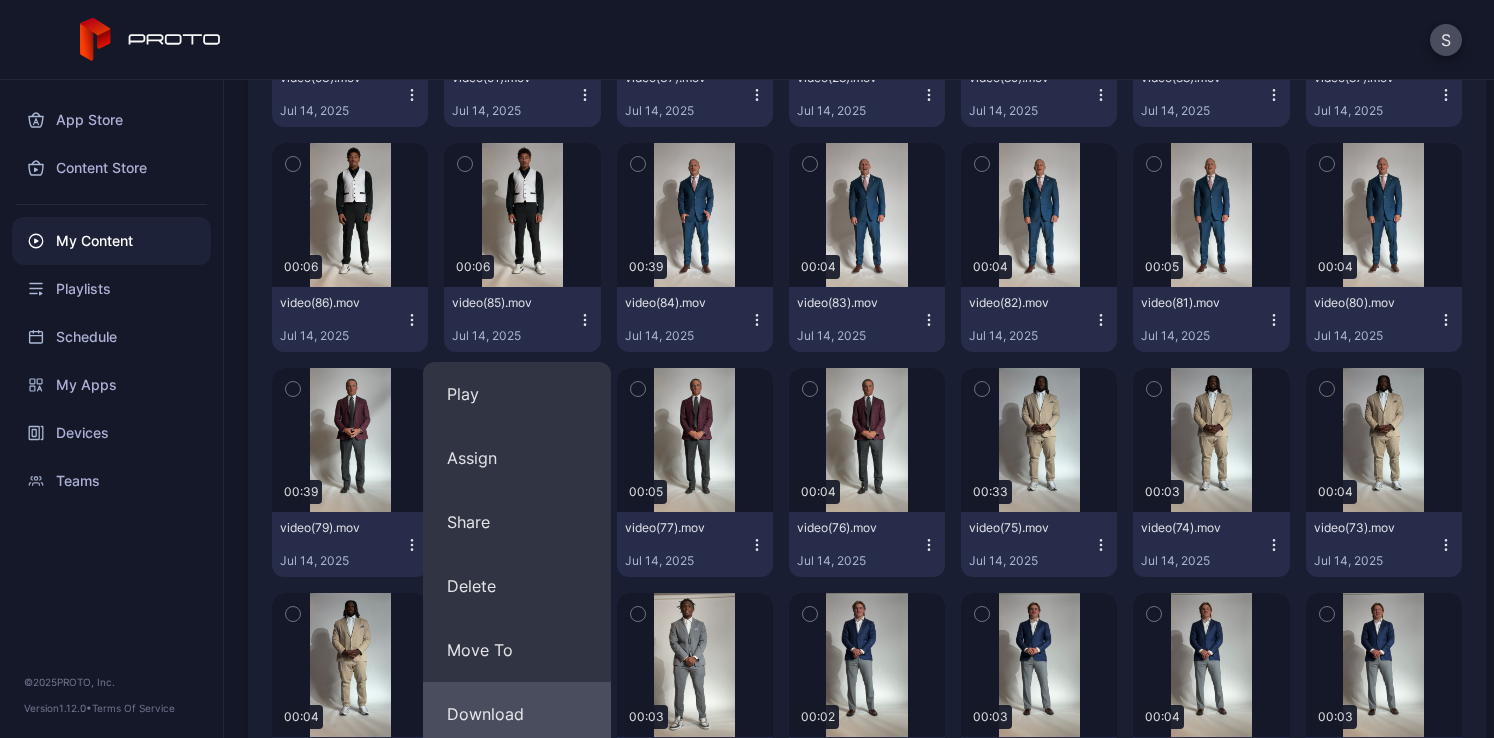 click on "Download" at bounding box center [517, 714] 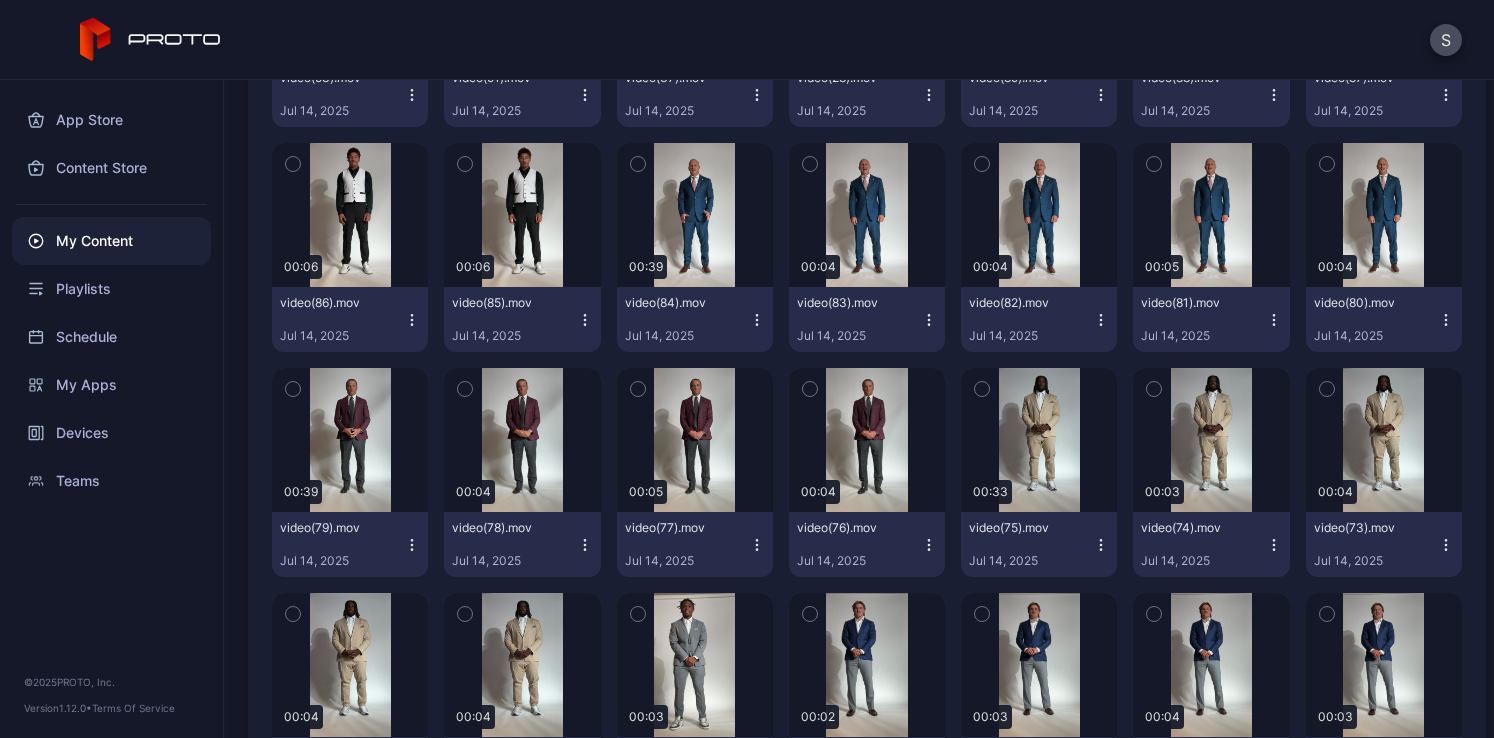 click 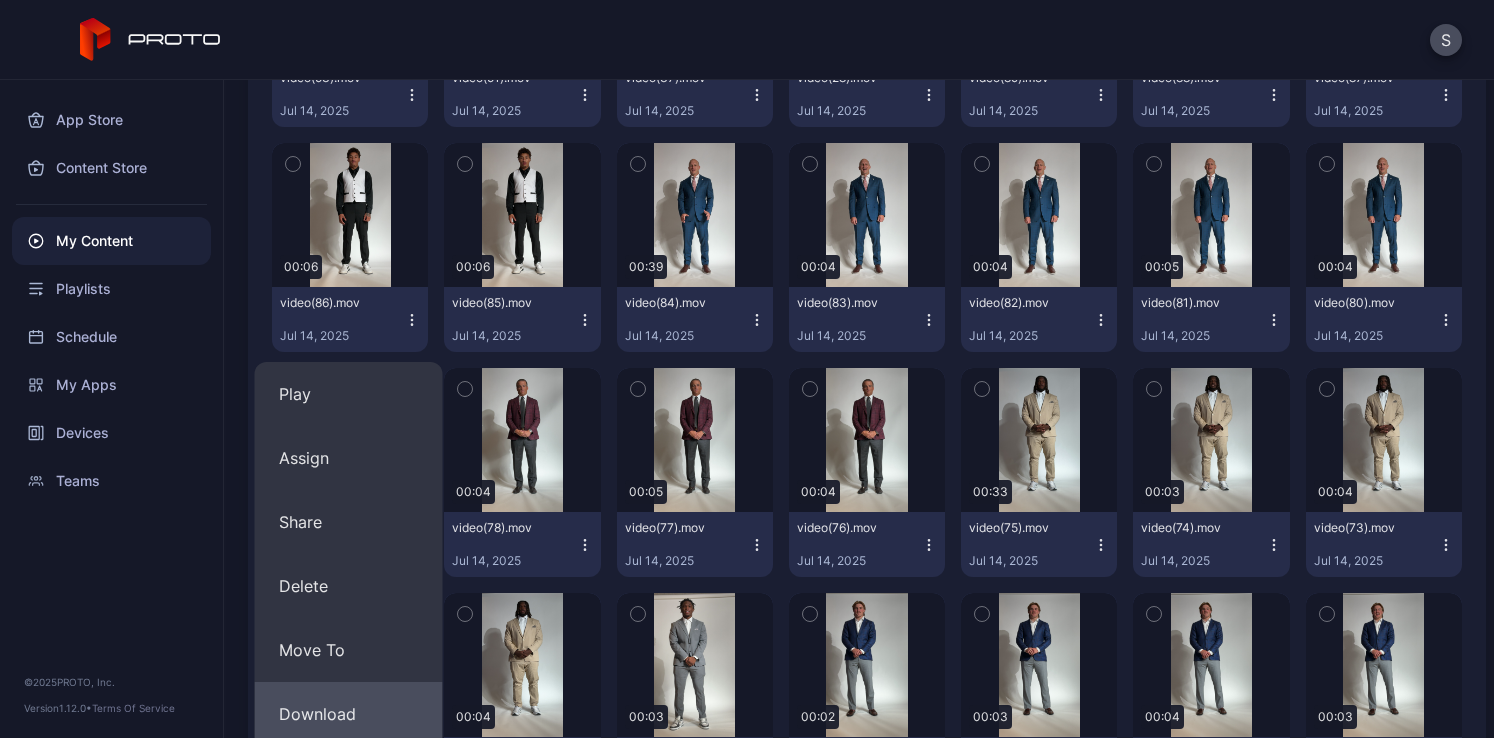 click on "Download" at bounding box center [349, 714] 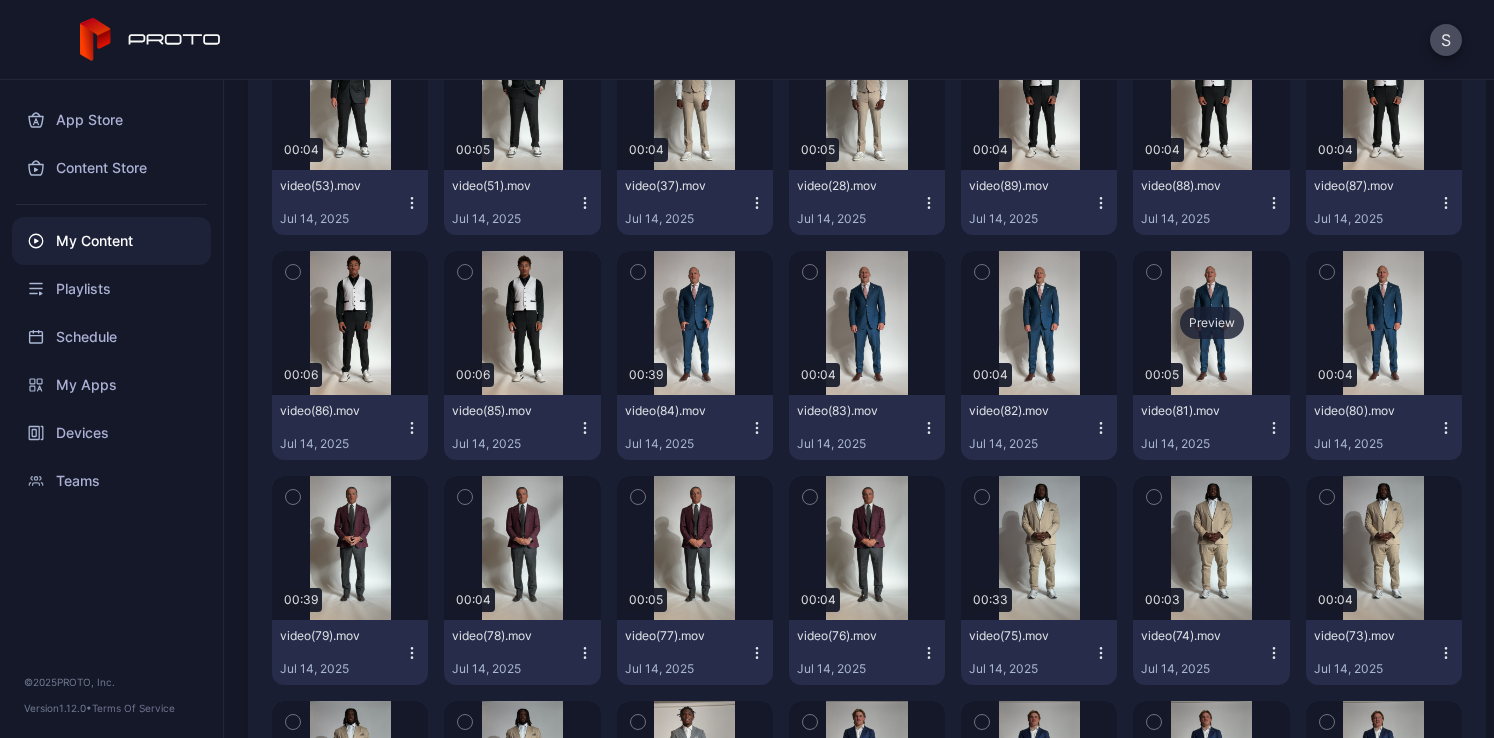 scroll, scrollTop: 9935, scrollLeft: 0, axis: vertical 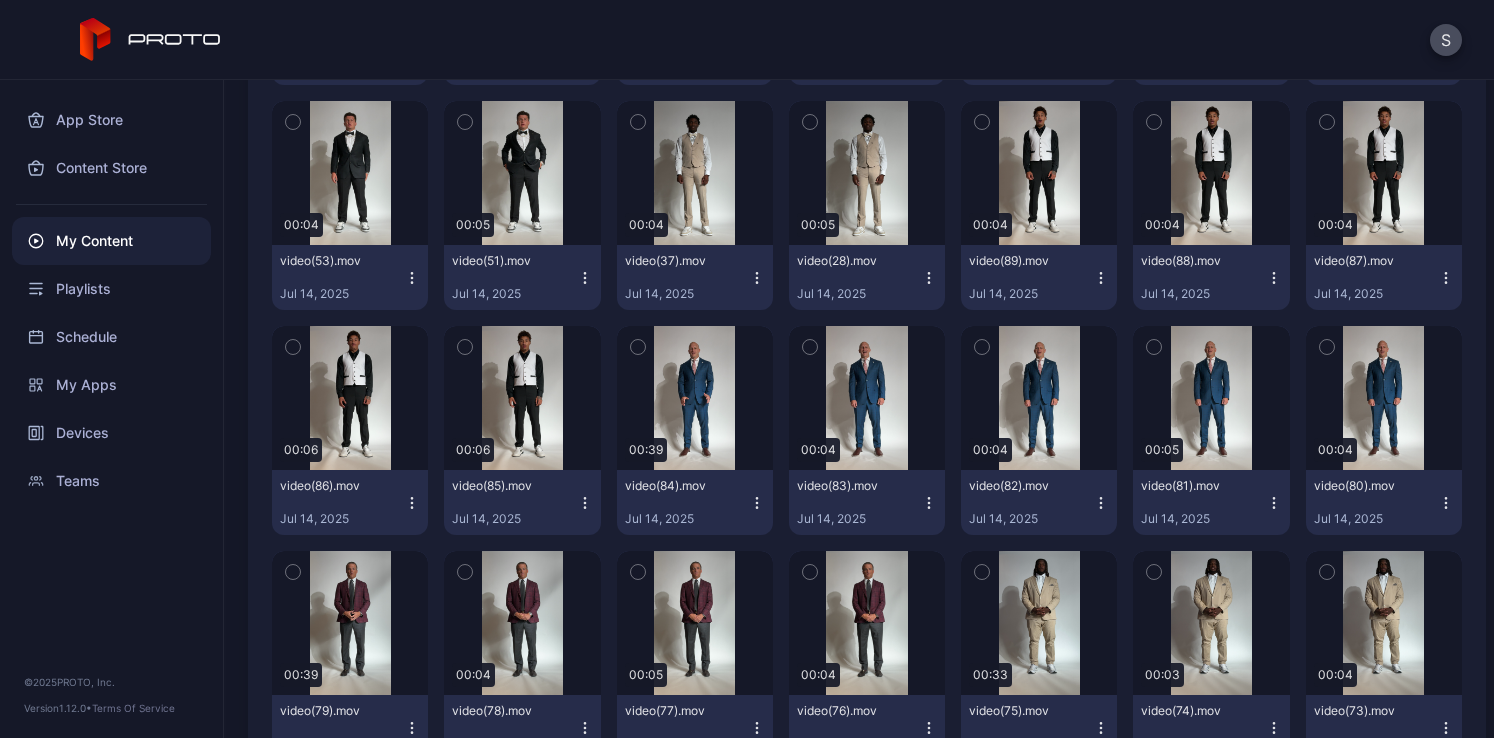 click 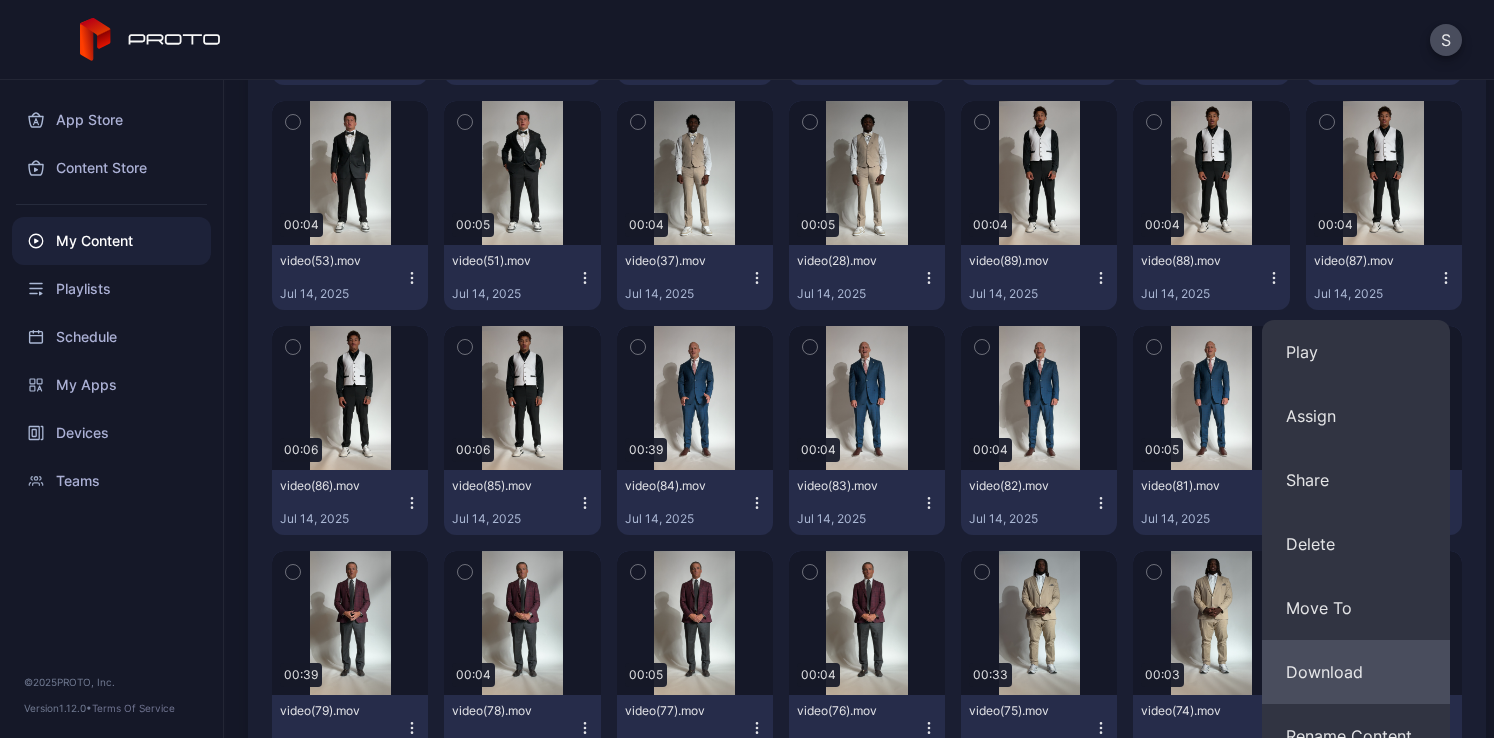 click on "Download" at bounding box center (1356, 672) 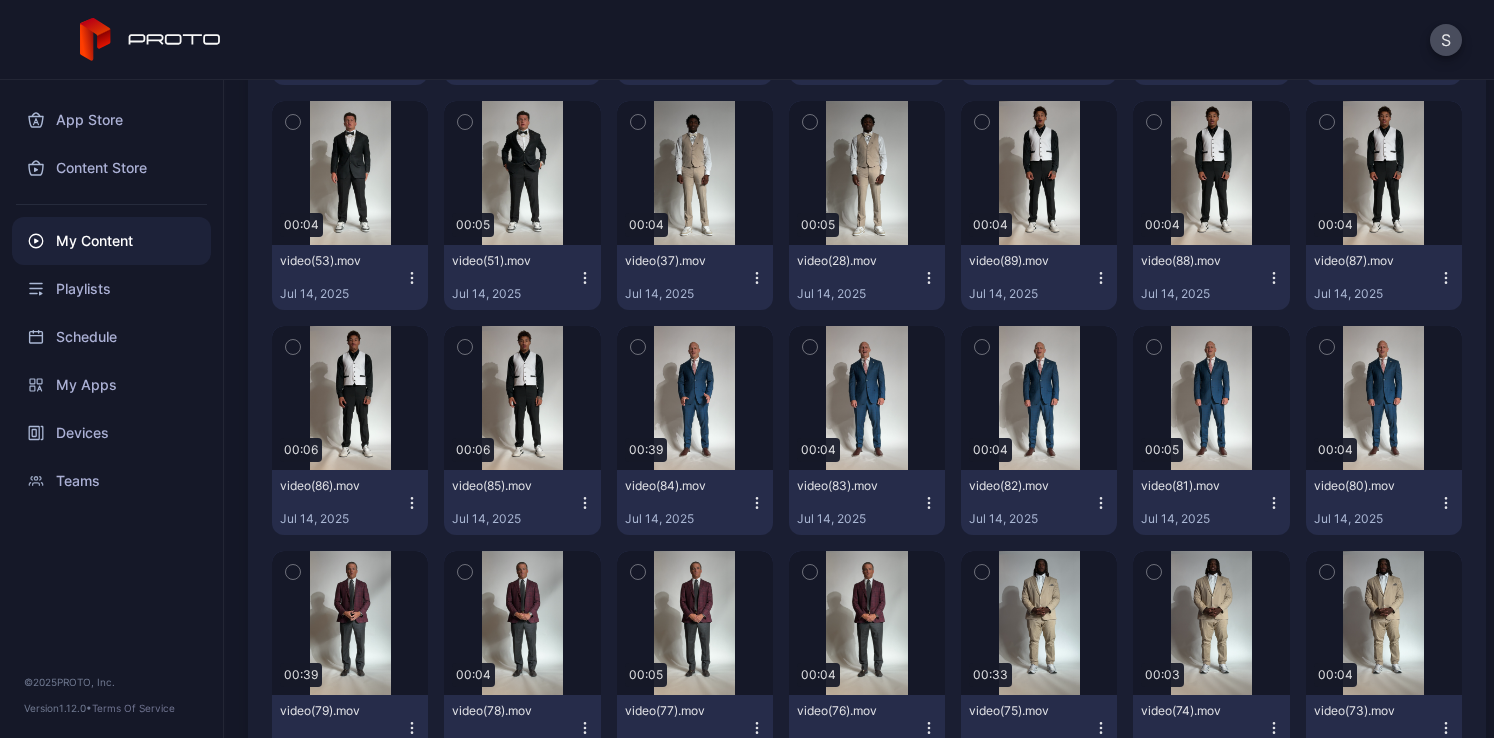 click 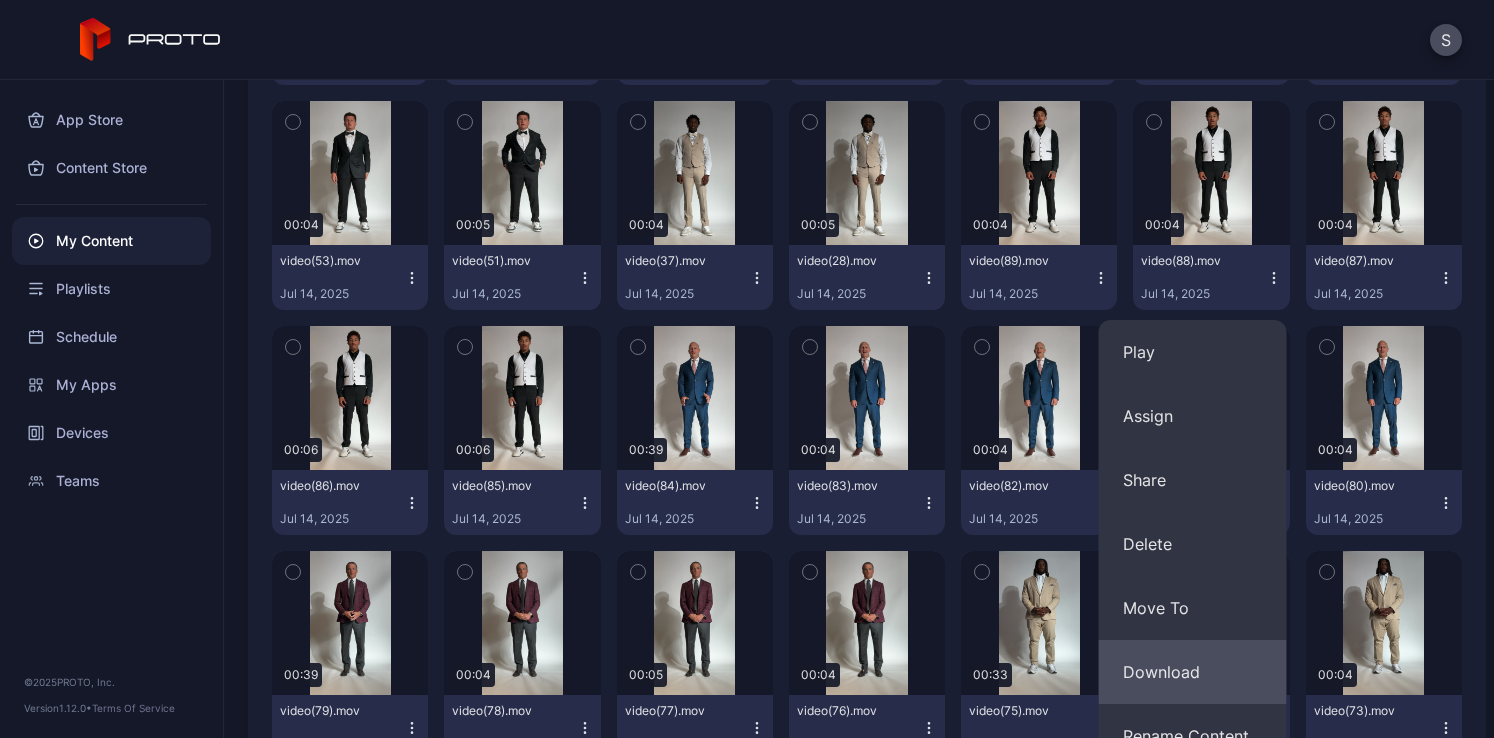 click on "Download" at bounding box center [1193, 672] 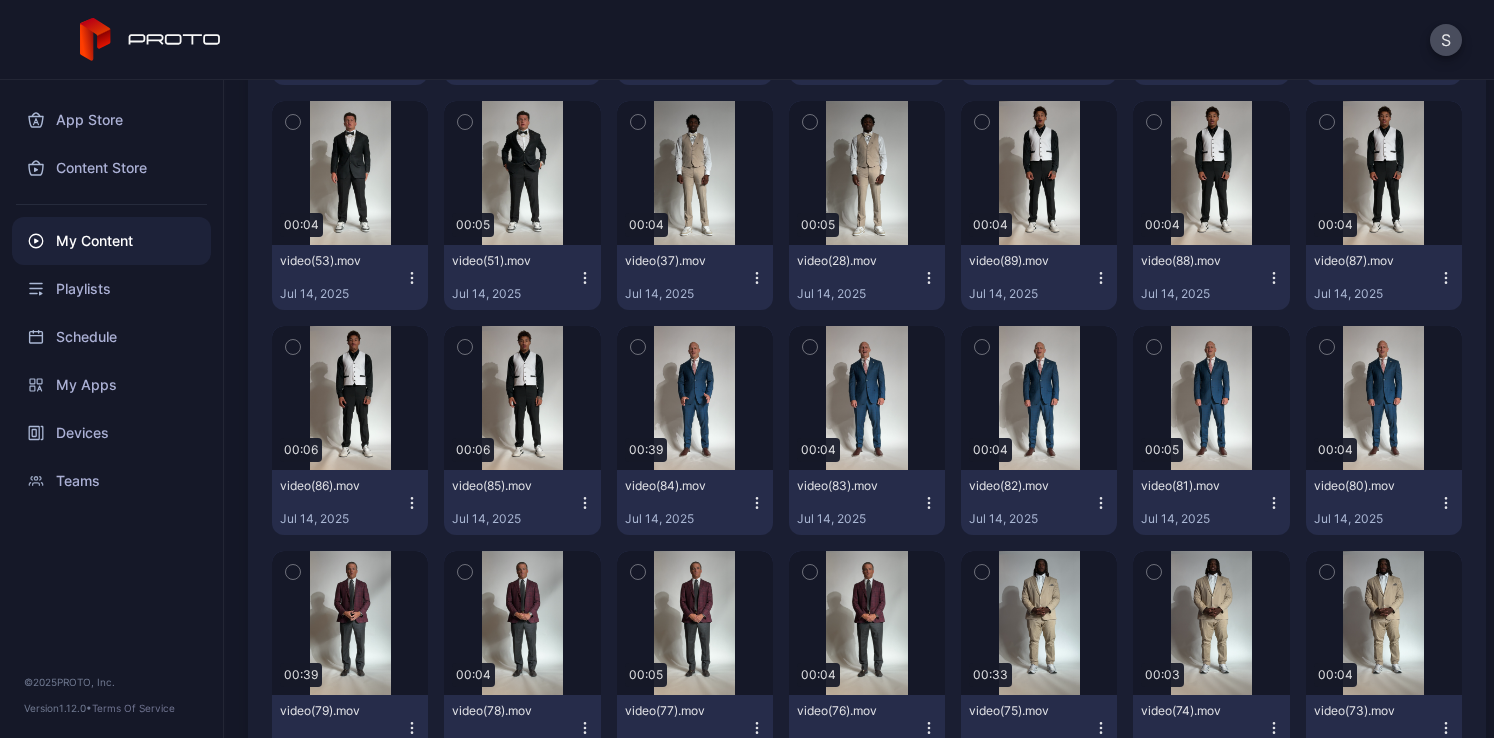 click 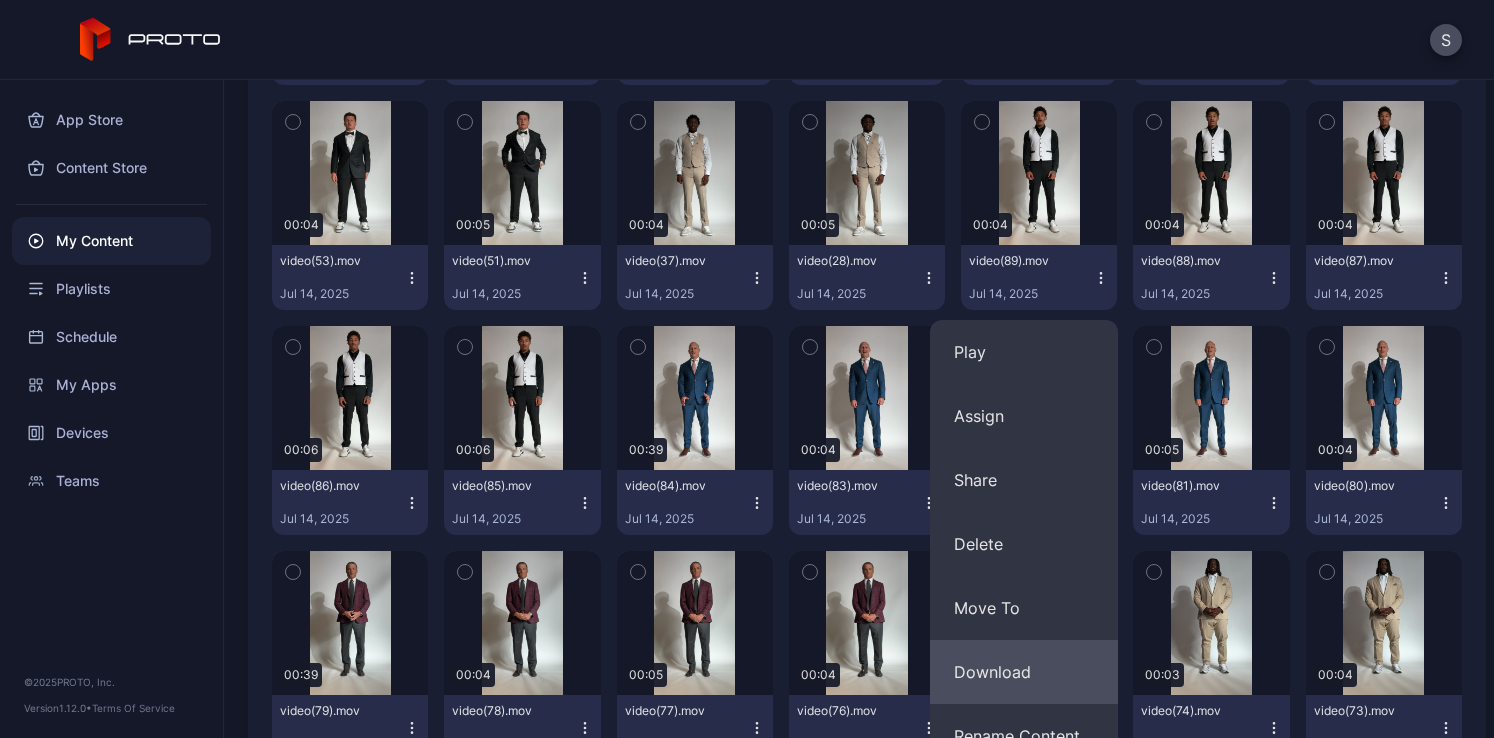 click on "Download" at bounding box center [1024, 672] 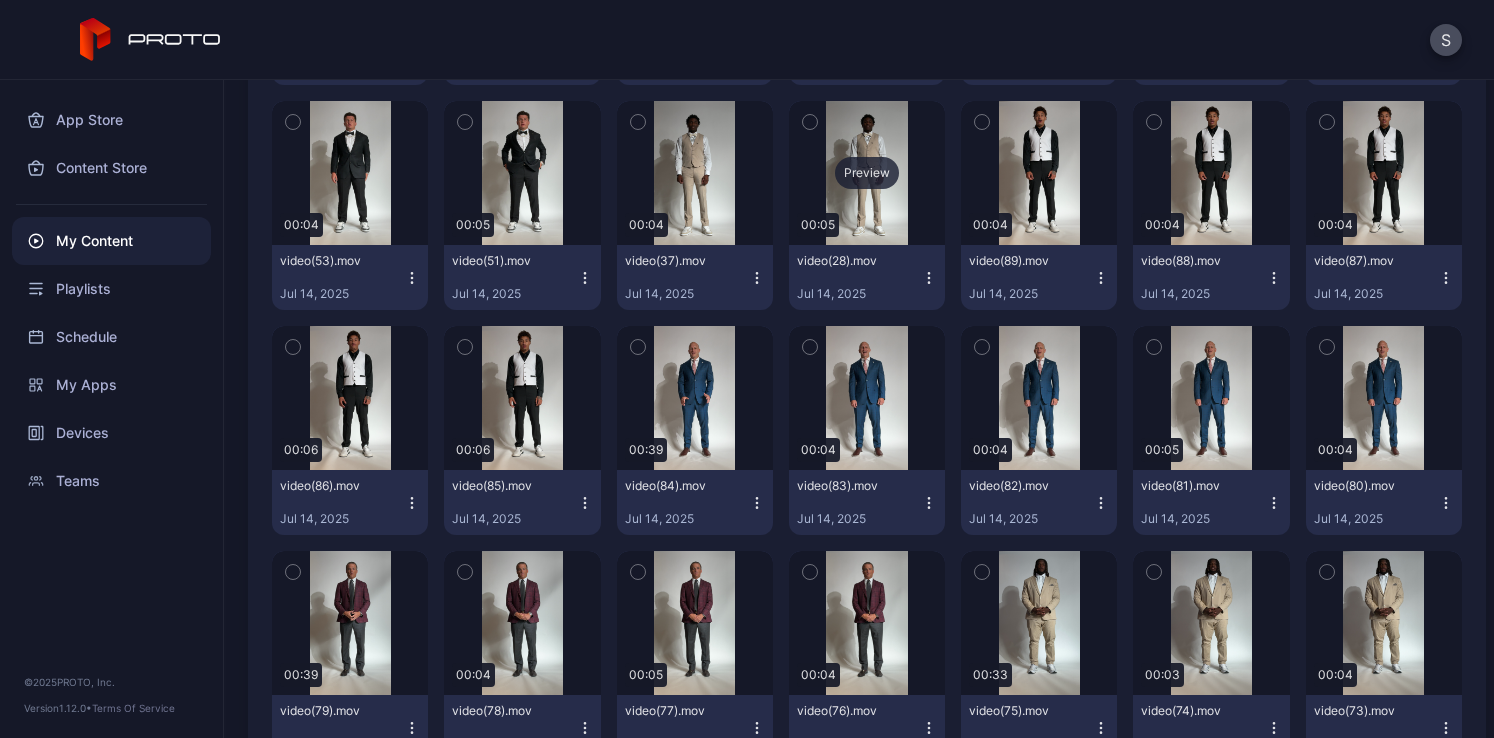 click on "Preview" at bounding box center (867, 173) 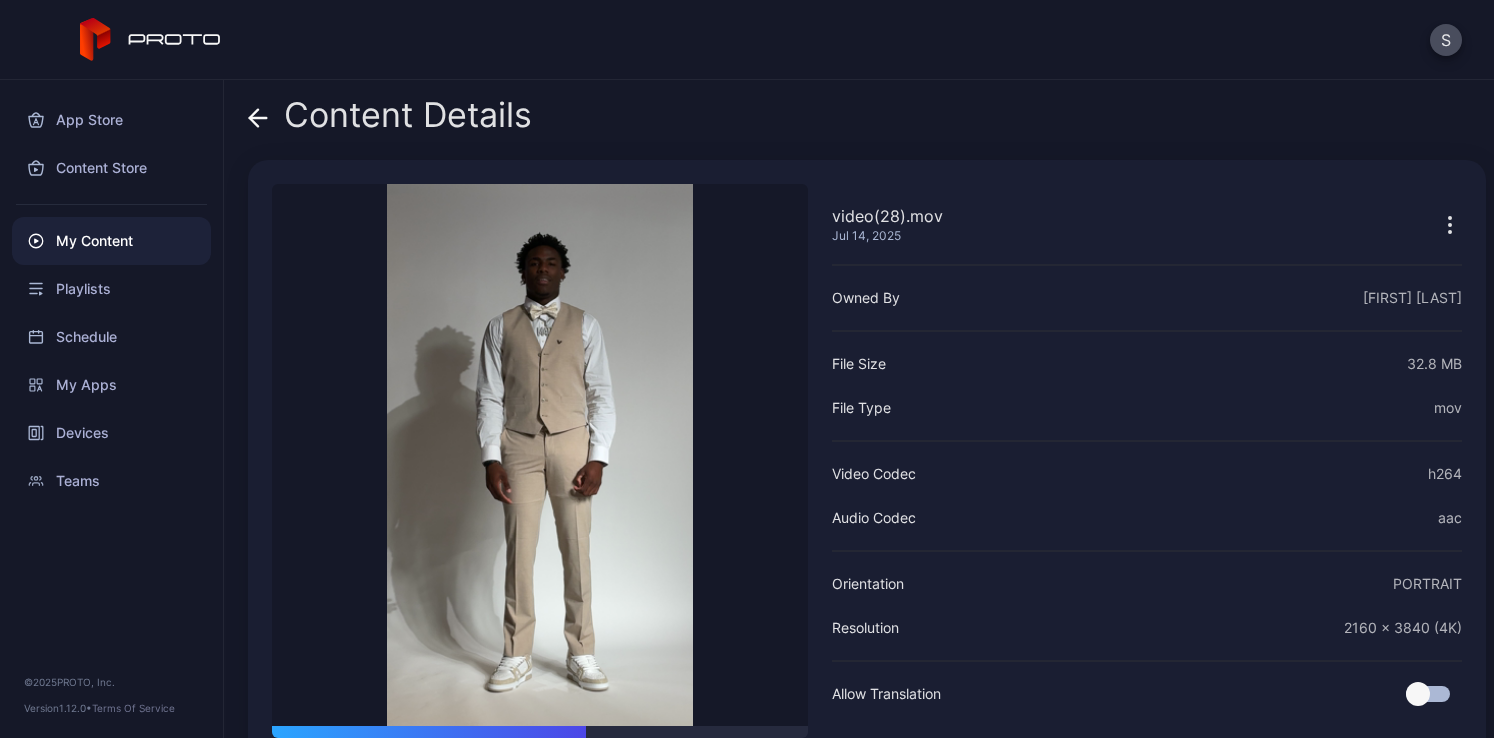 click 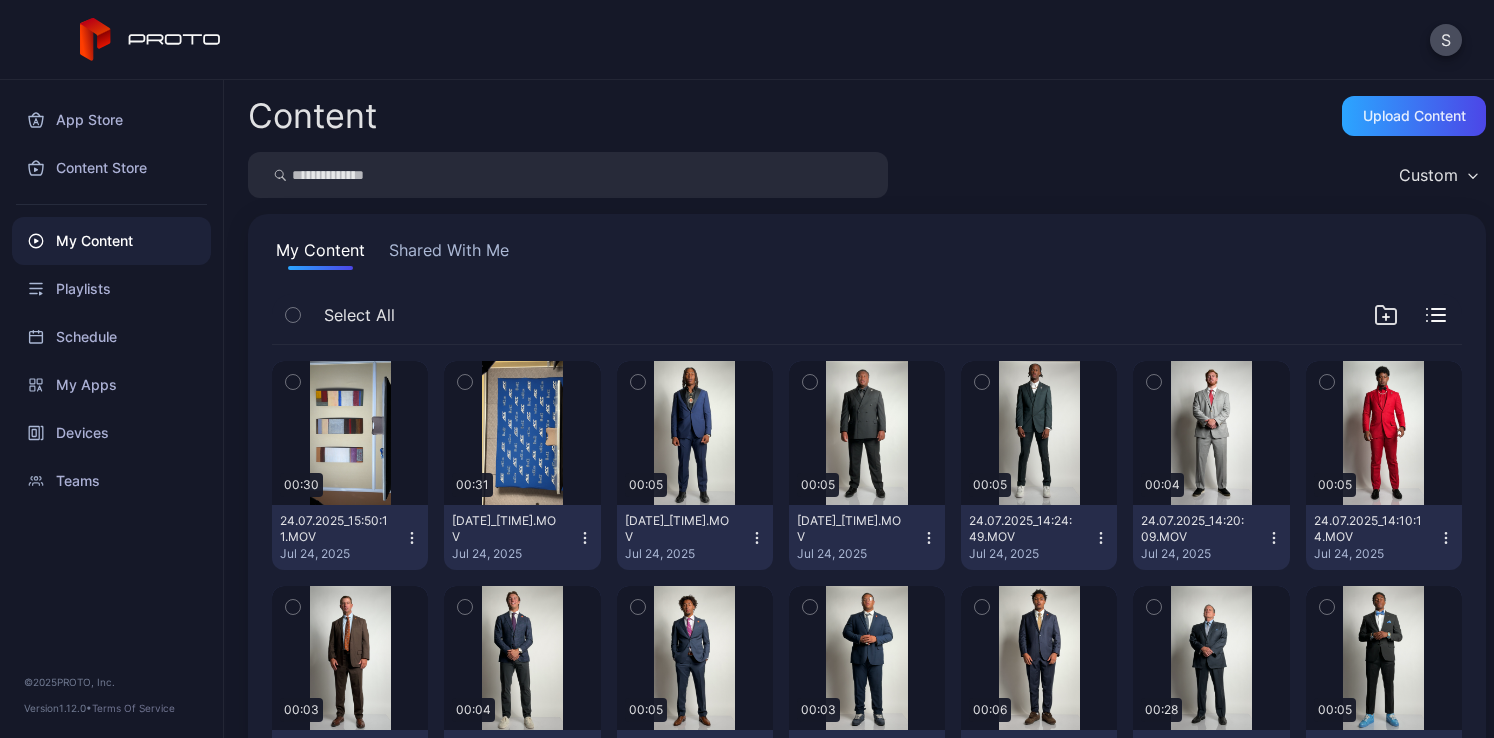 scroll, scrollTop: 9935, scrollLeft: 0, axis: vertical 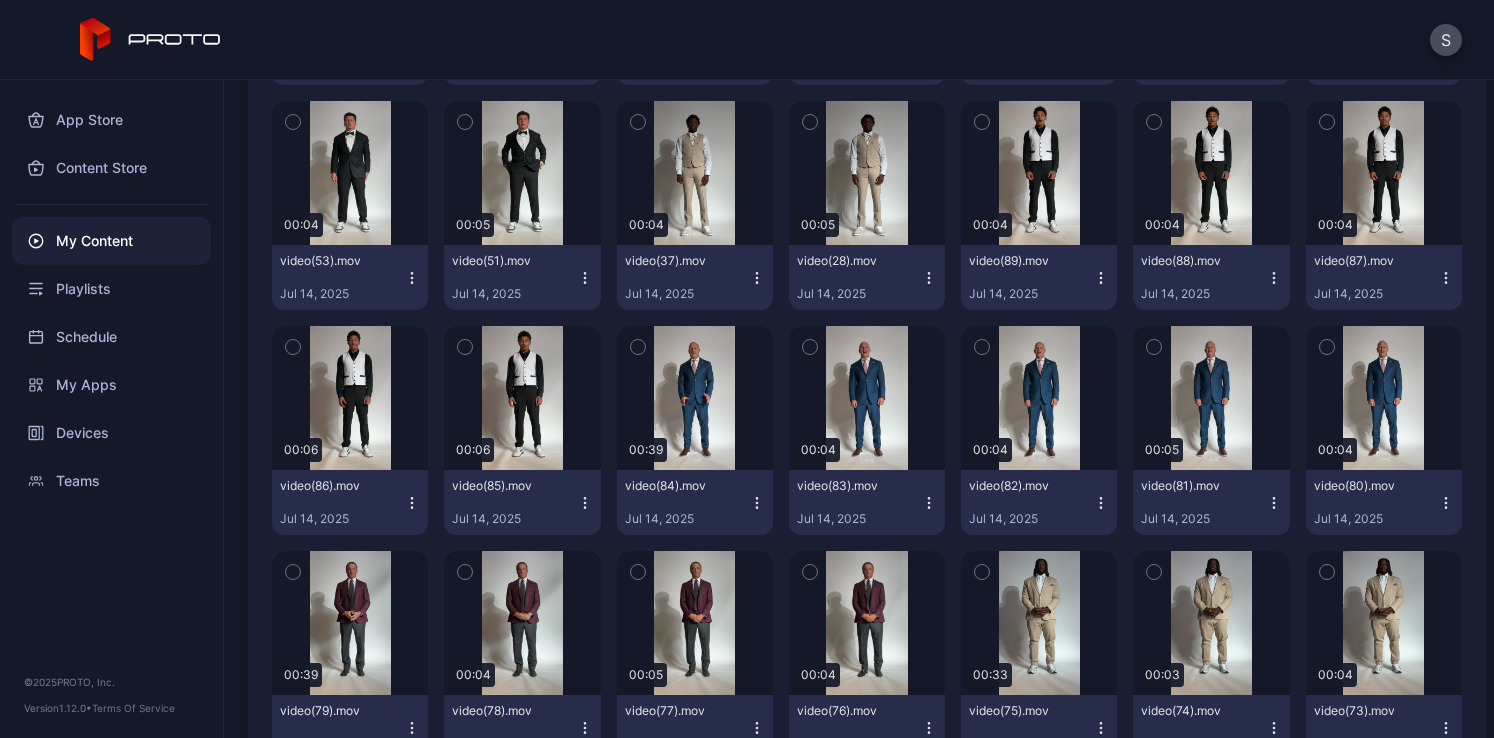 click 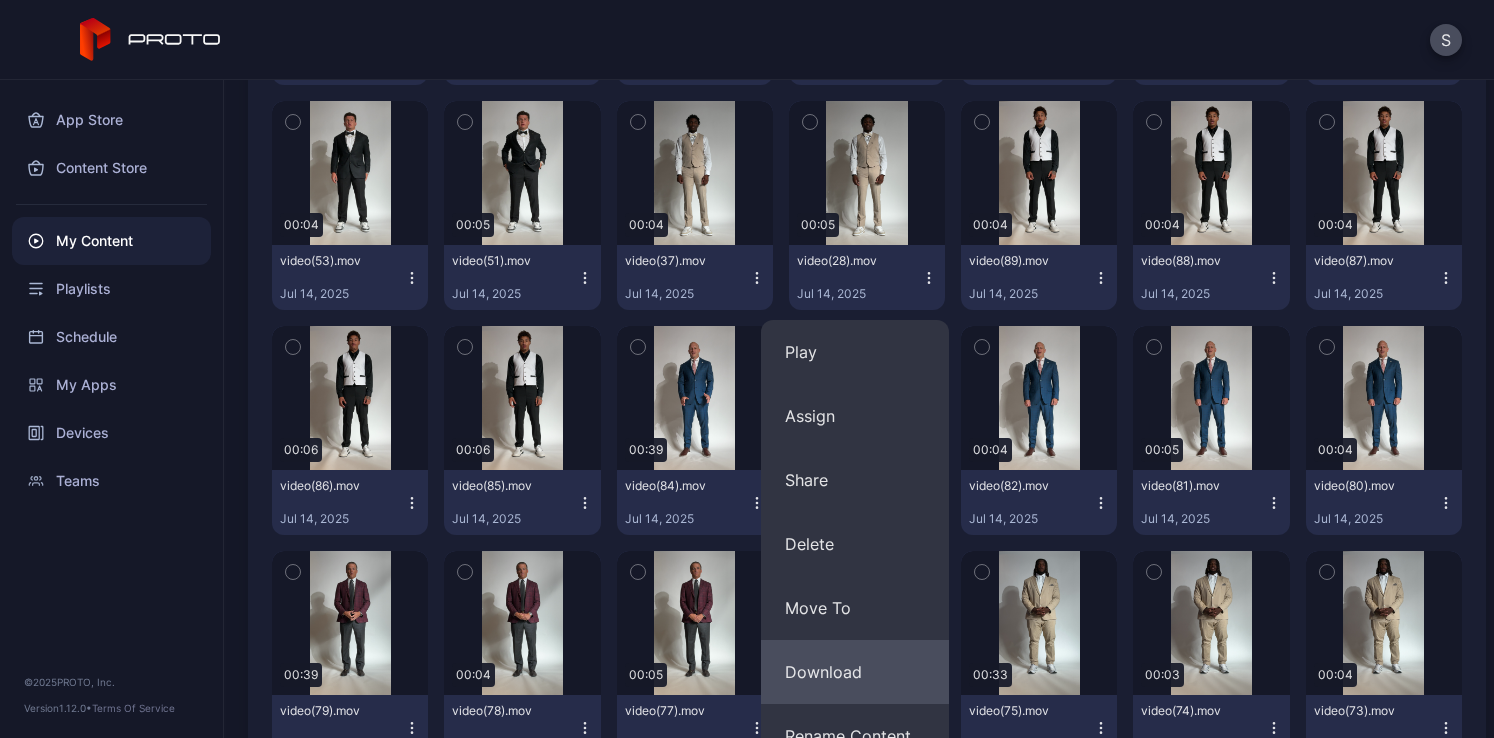 click on "Download" at bounding box center [855, 672] 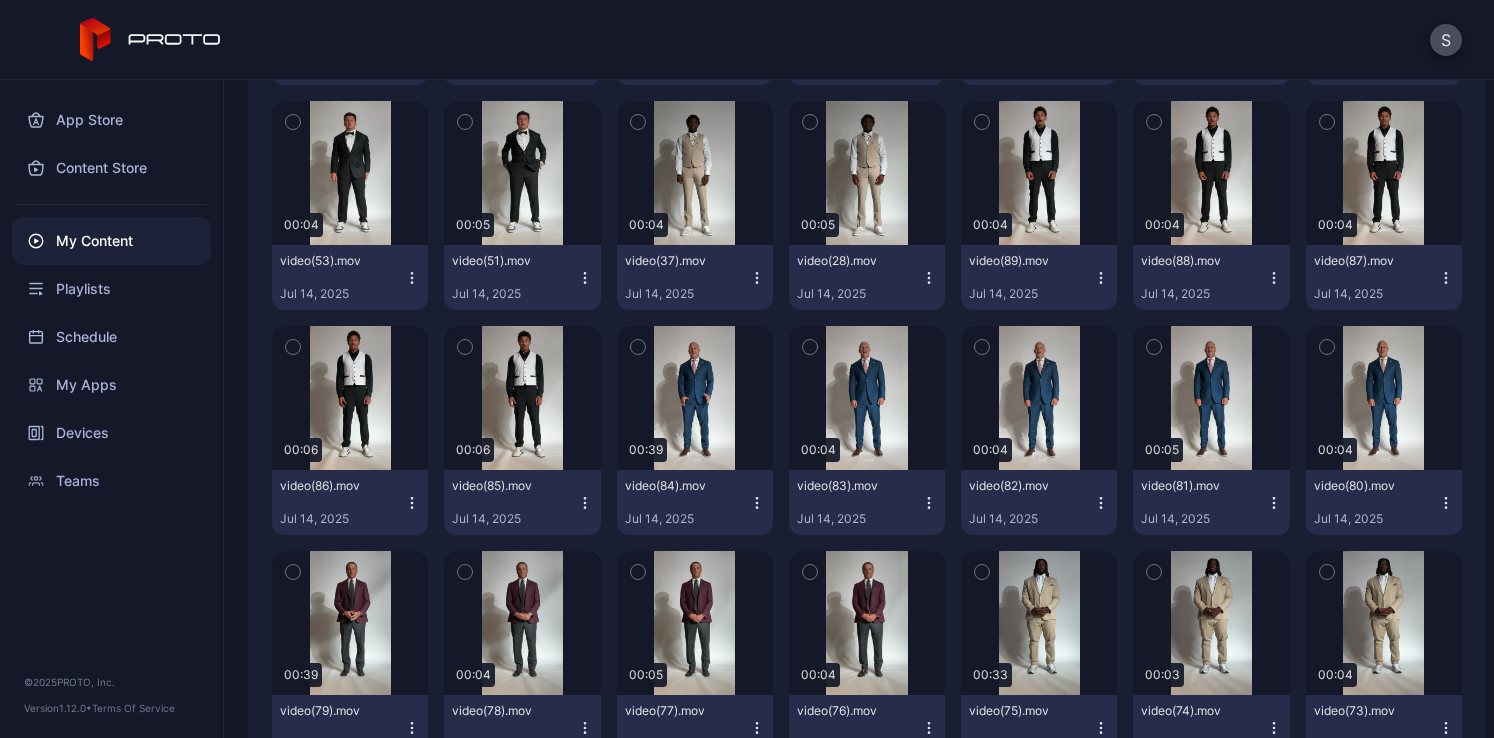 click 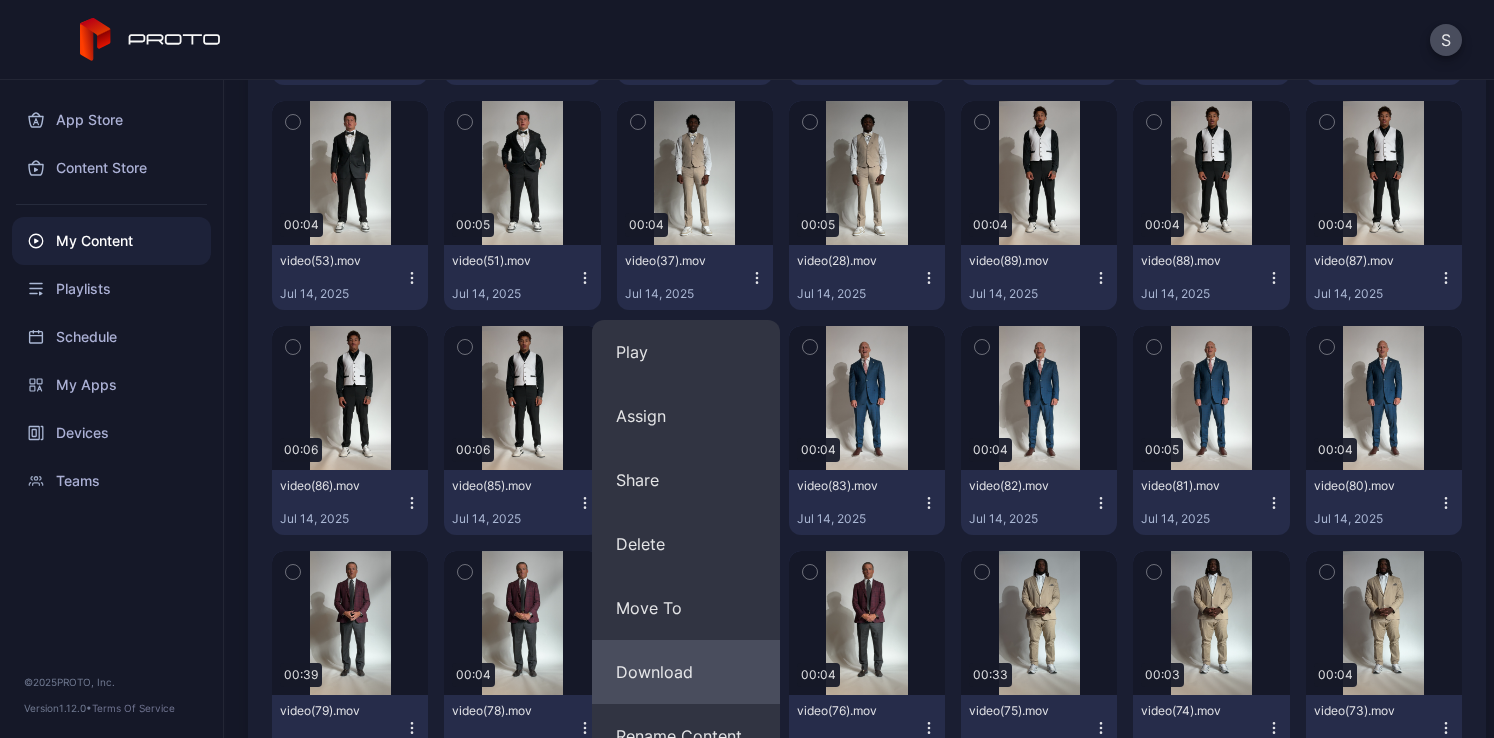 click on "Download" at bounding box center [686, 672] 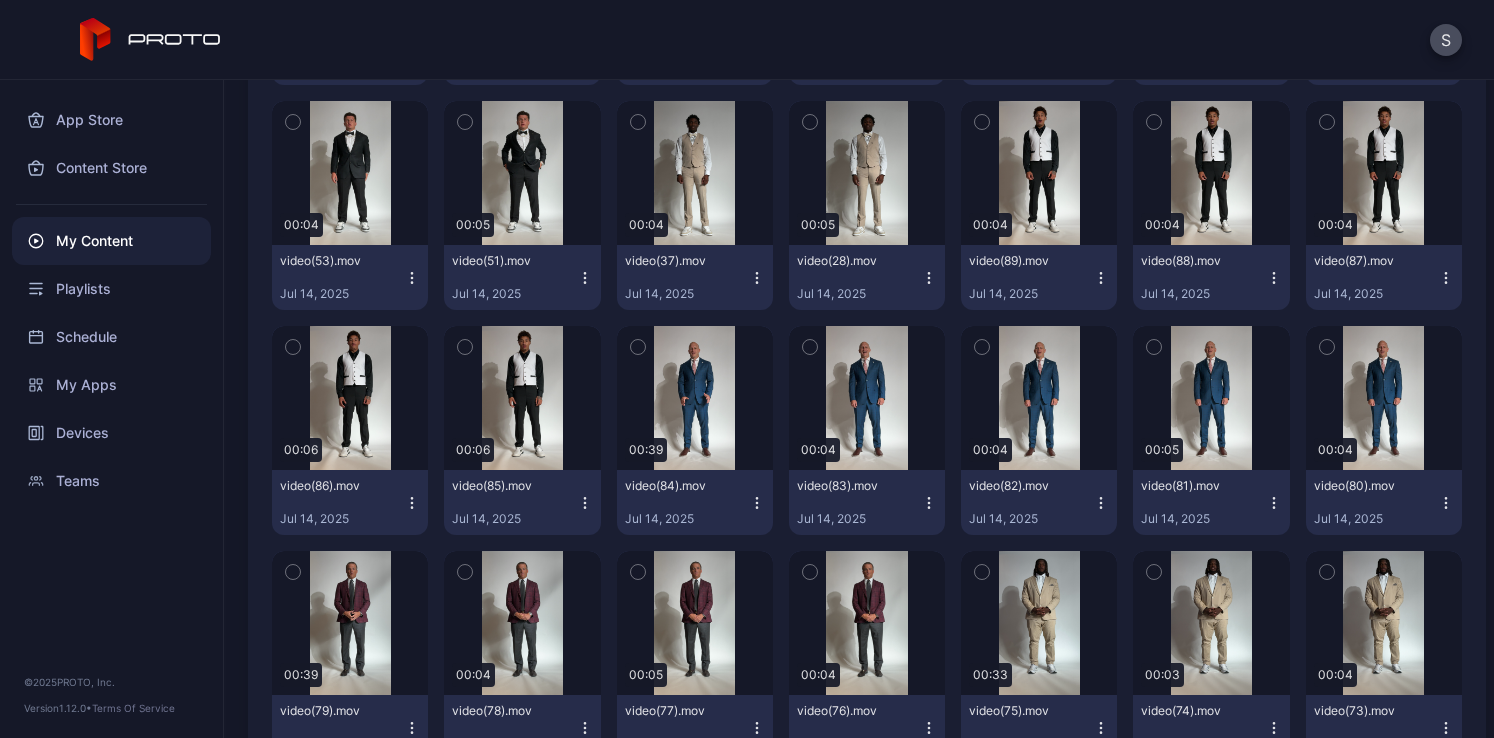 click 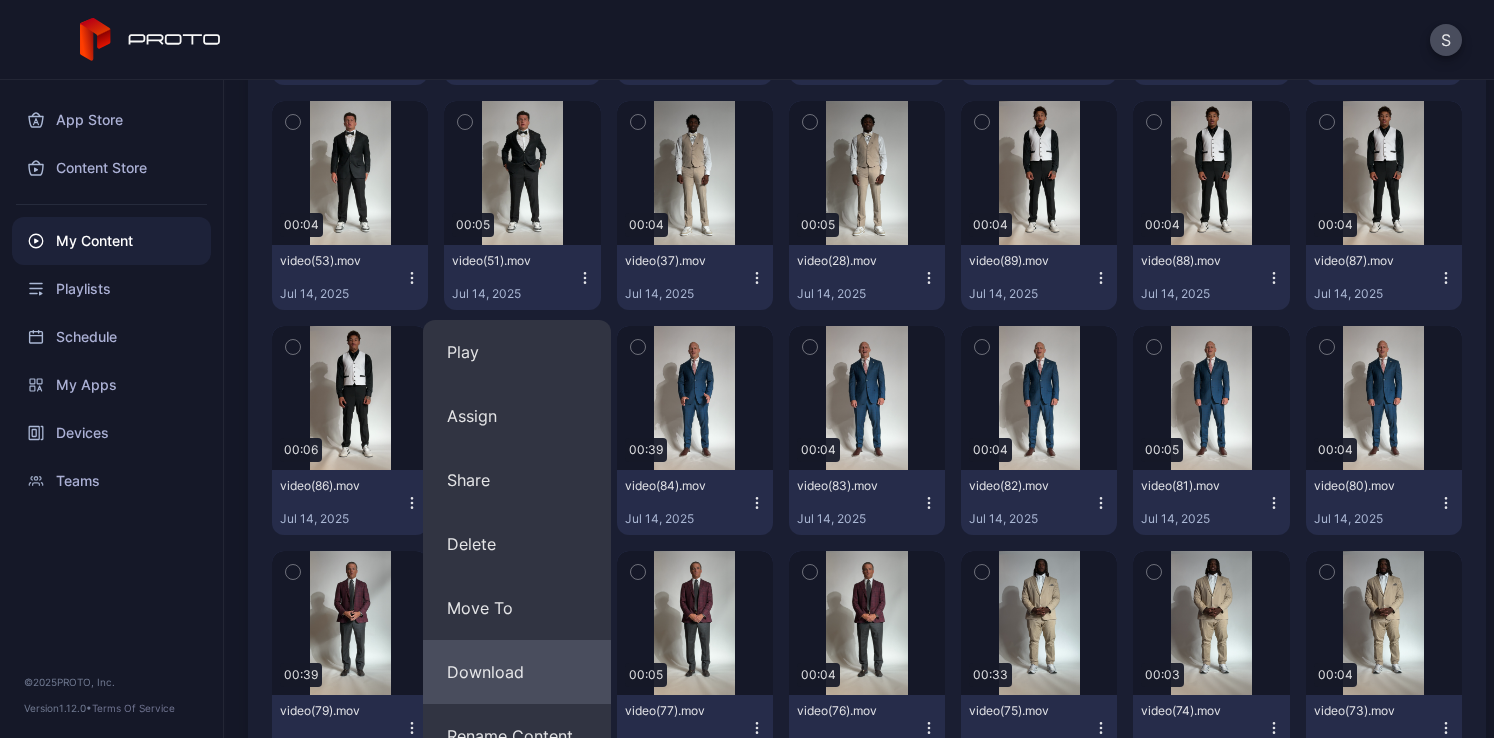click on "Download" at bounding box center [517, 672] 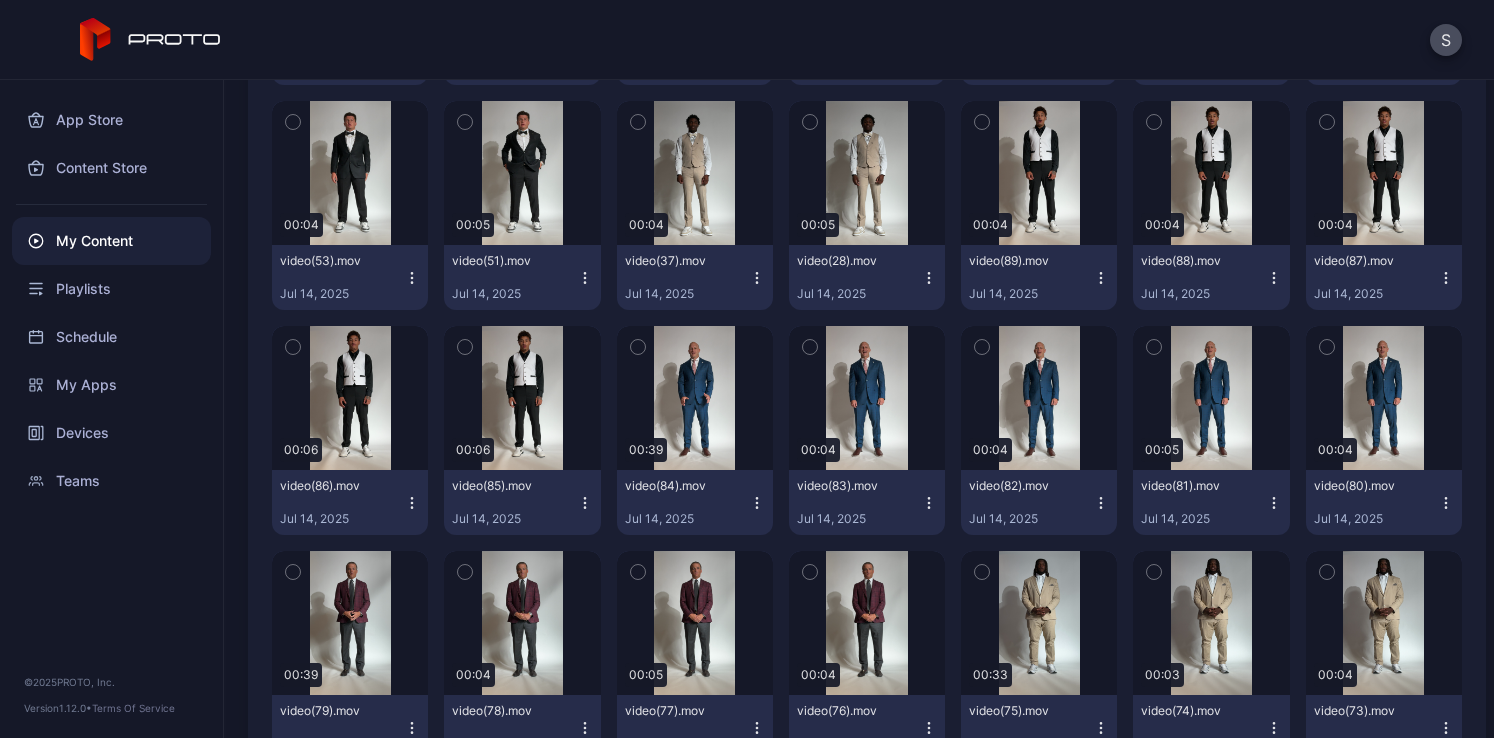 click 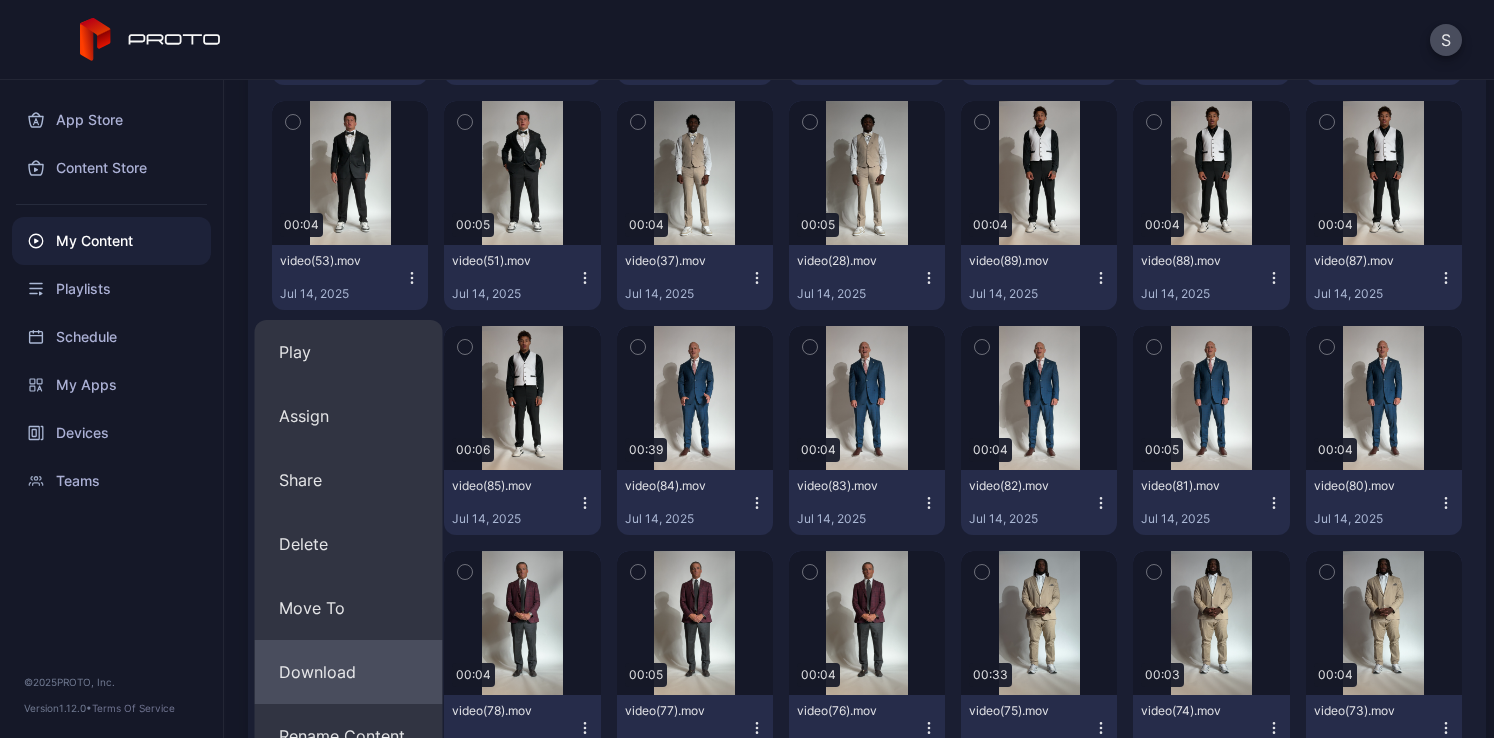 click on "Download" at bounding box center [349, 672] 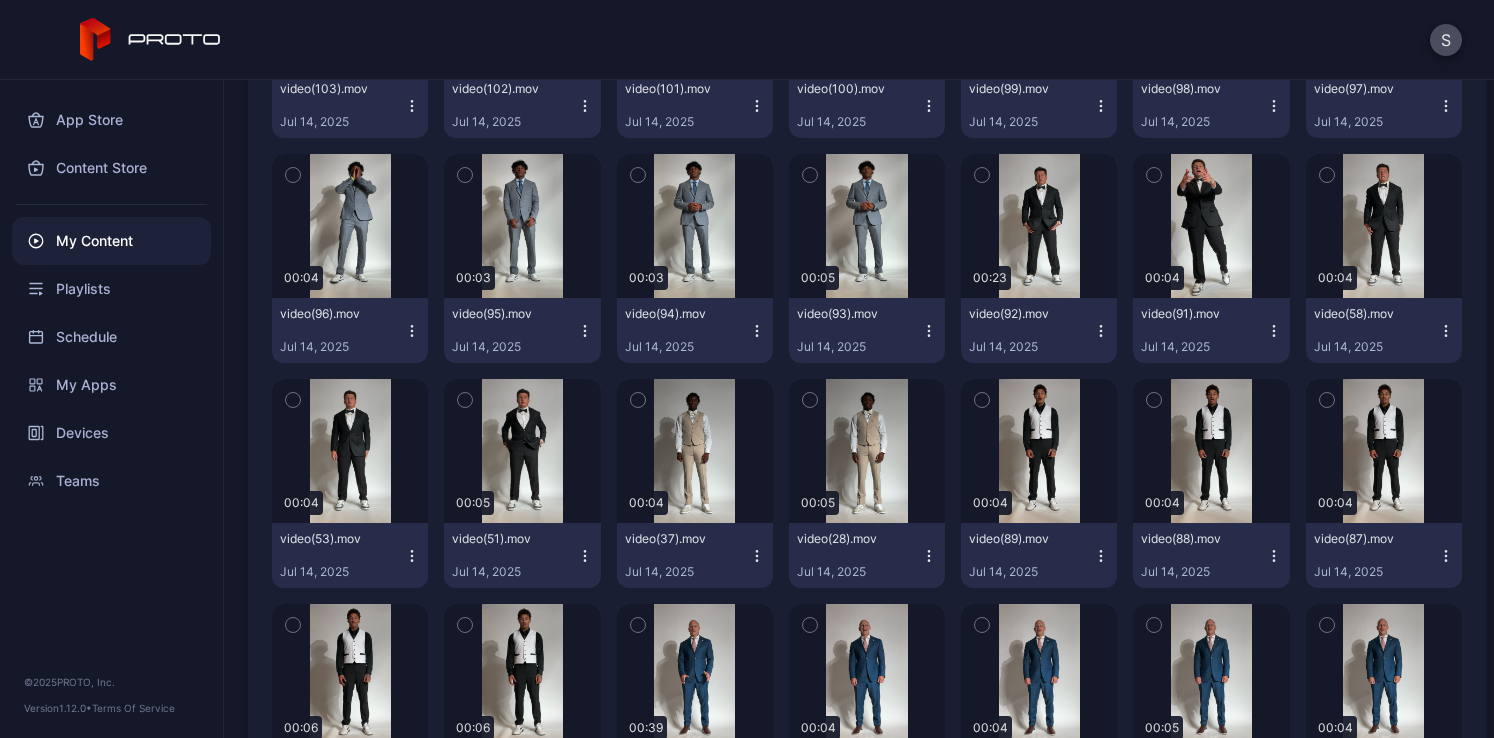 scroll, scrollTop: 9616, scrollLeft: 0, axis: vertical 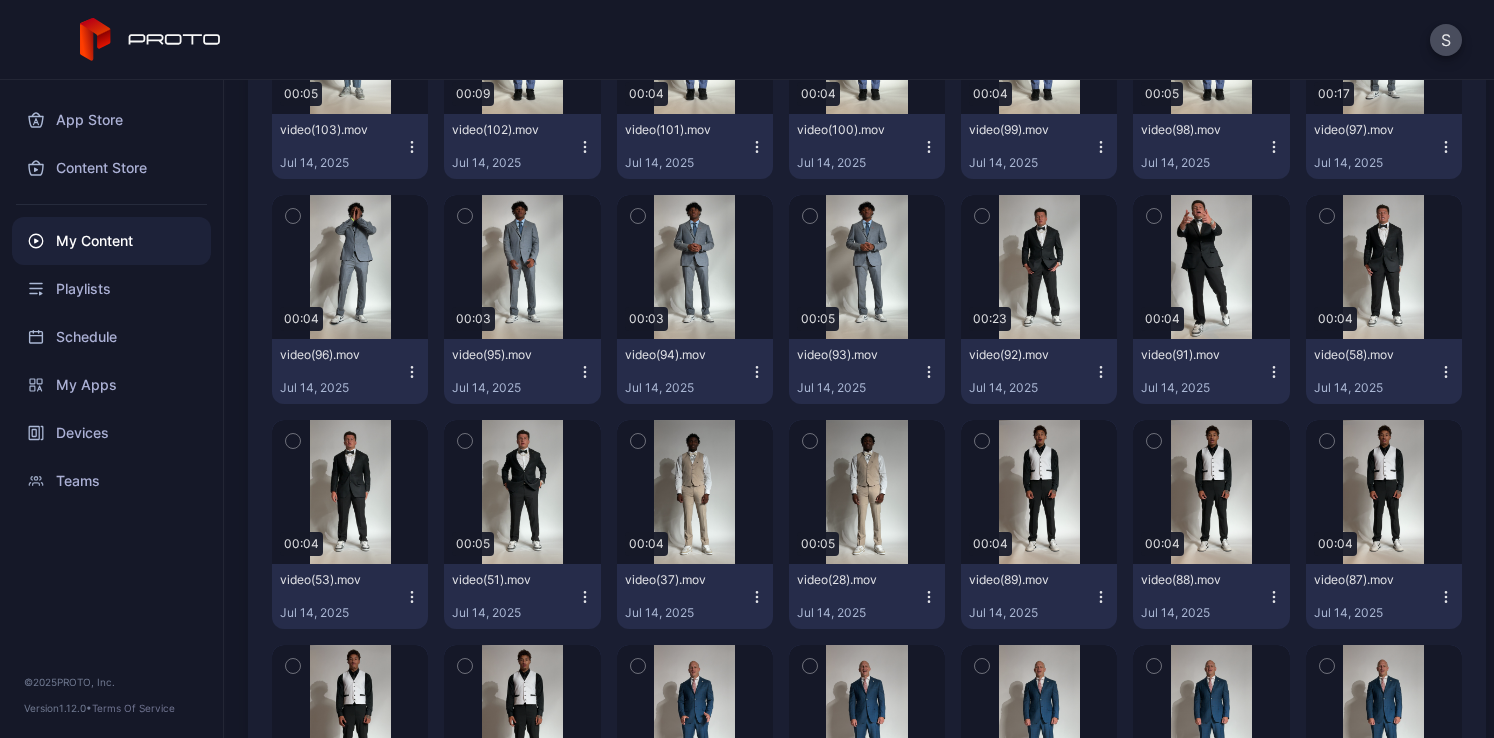 click 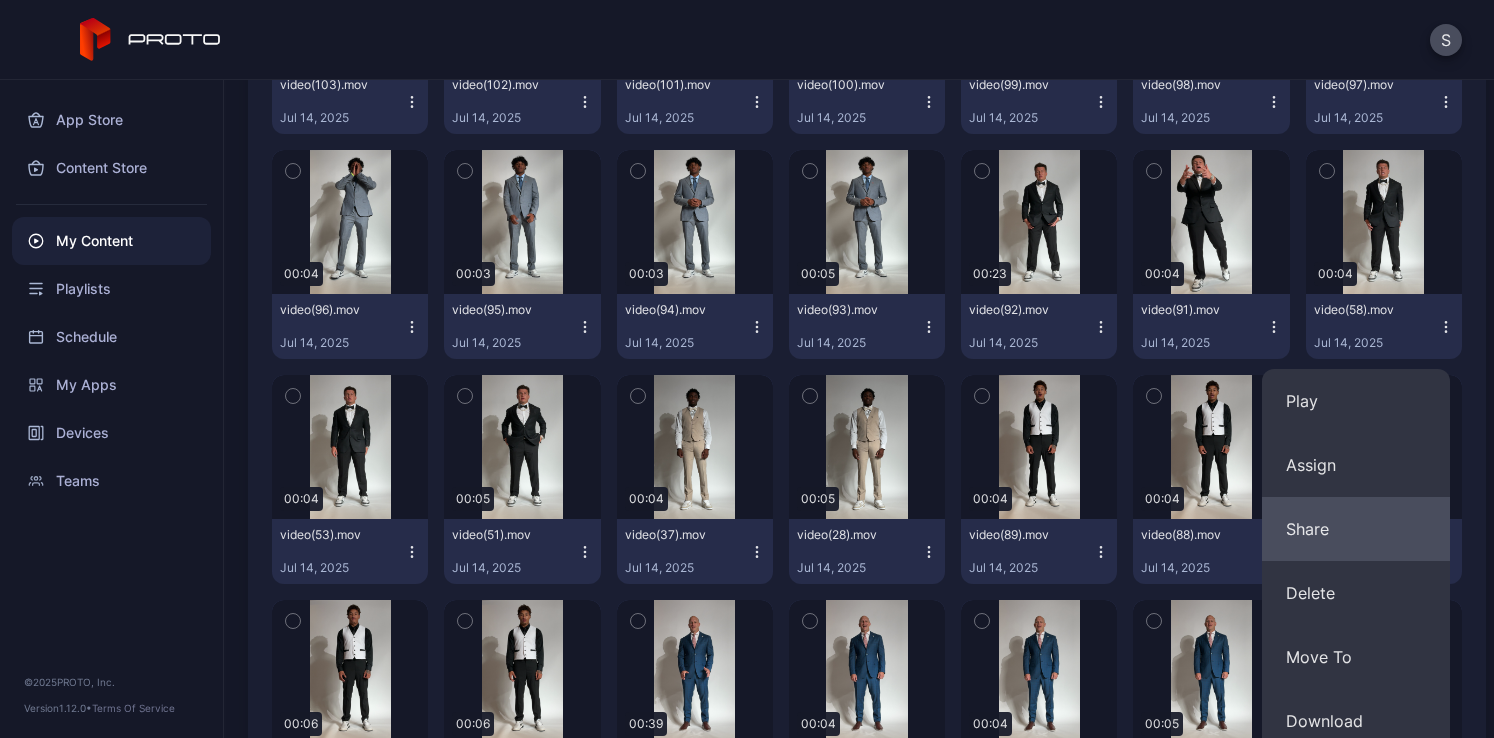 scroll, scrollTop: 9736, scrollLeft: 0, axis: vertical 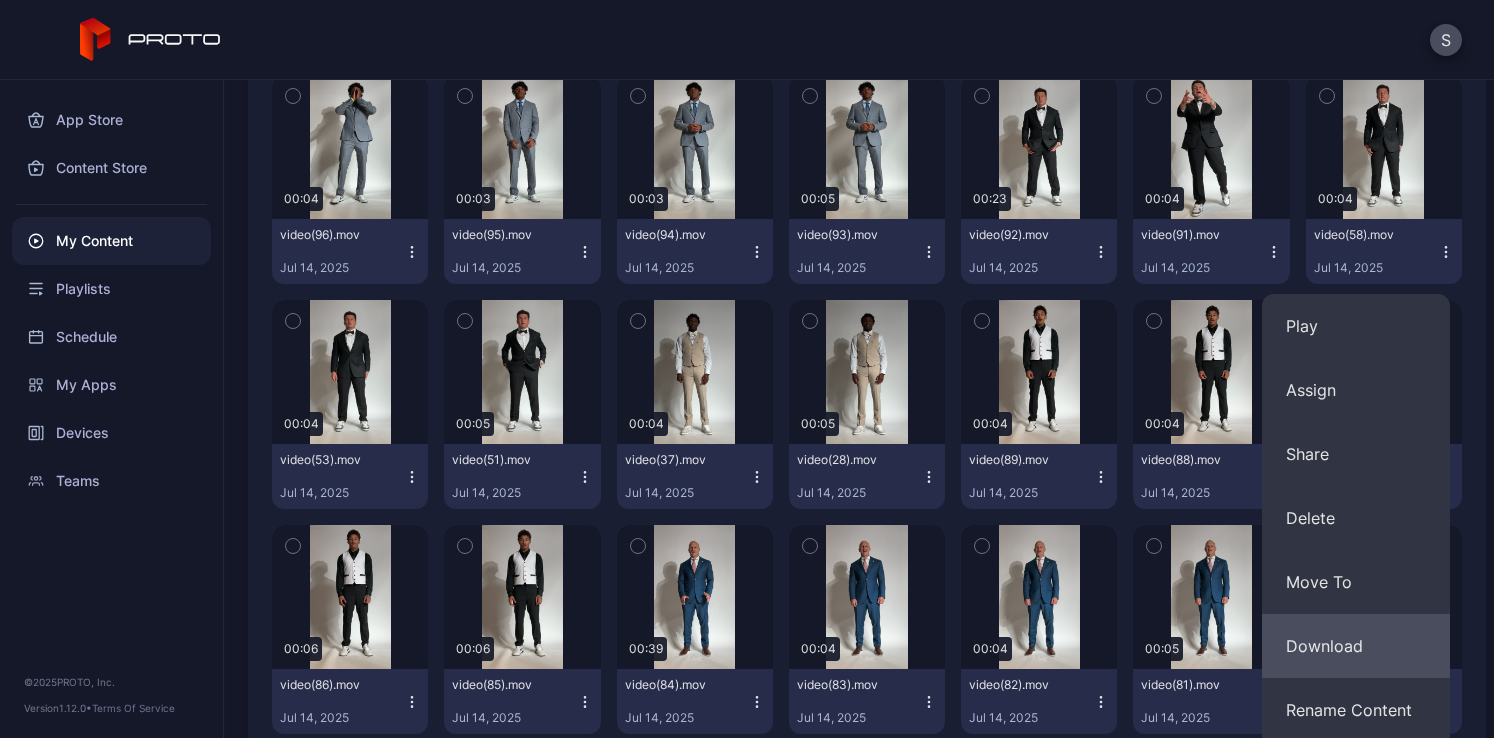 click on "Download" at bounding box center [1356, 646] 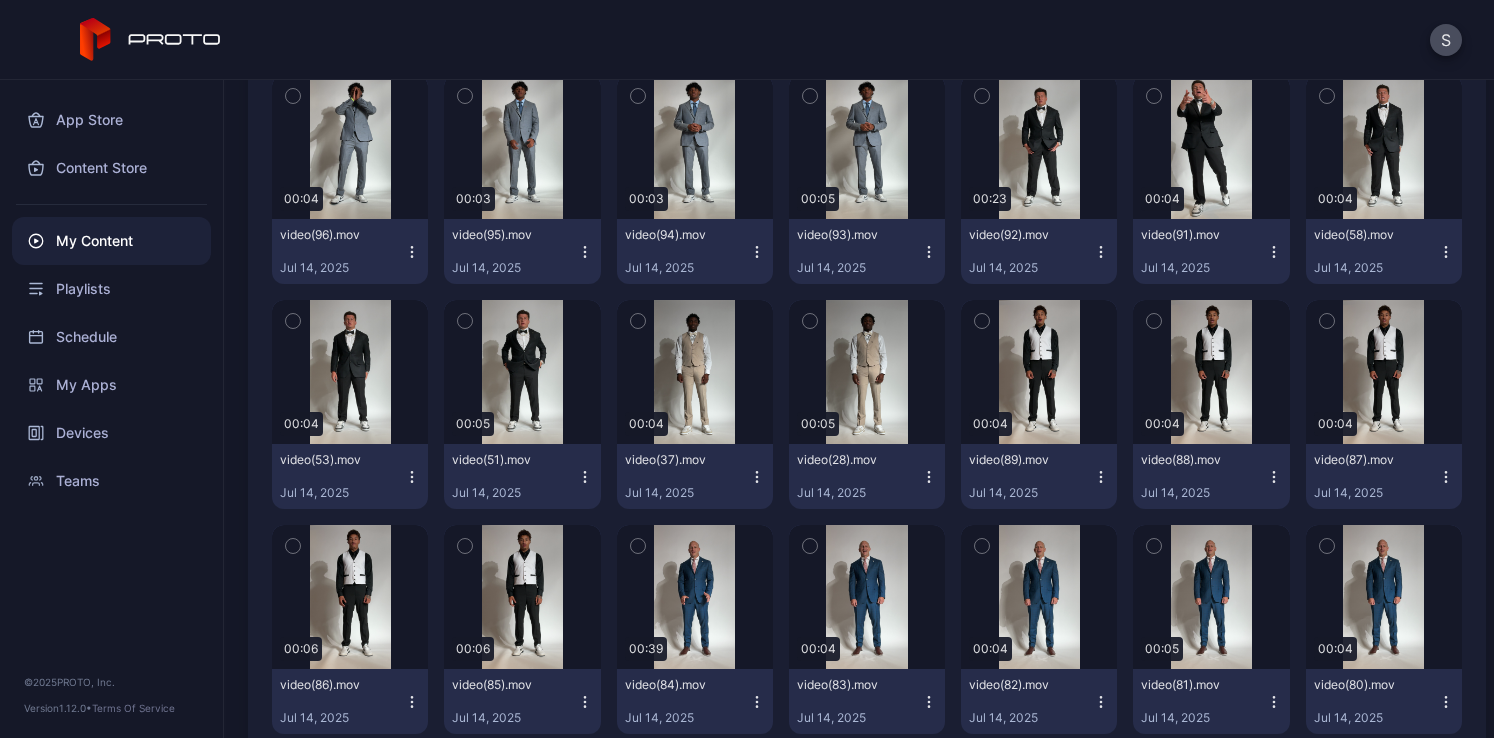 click 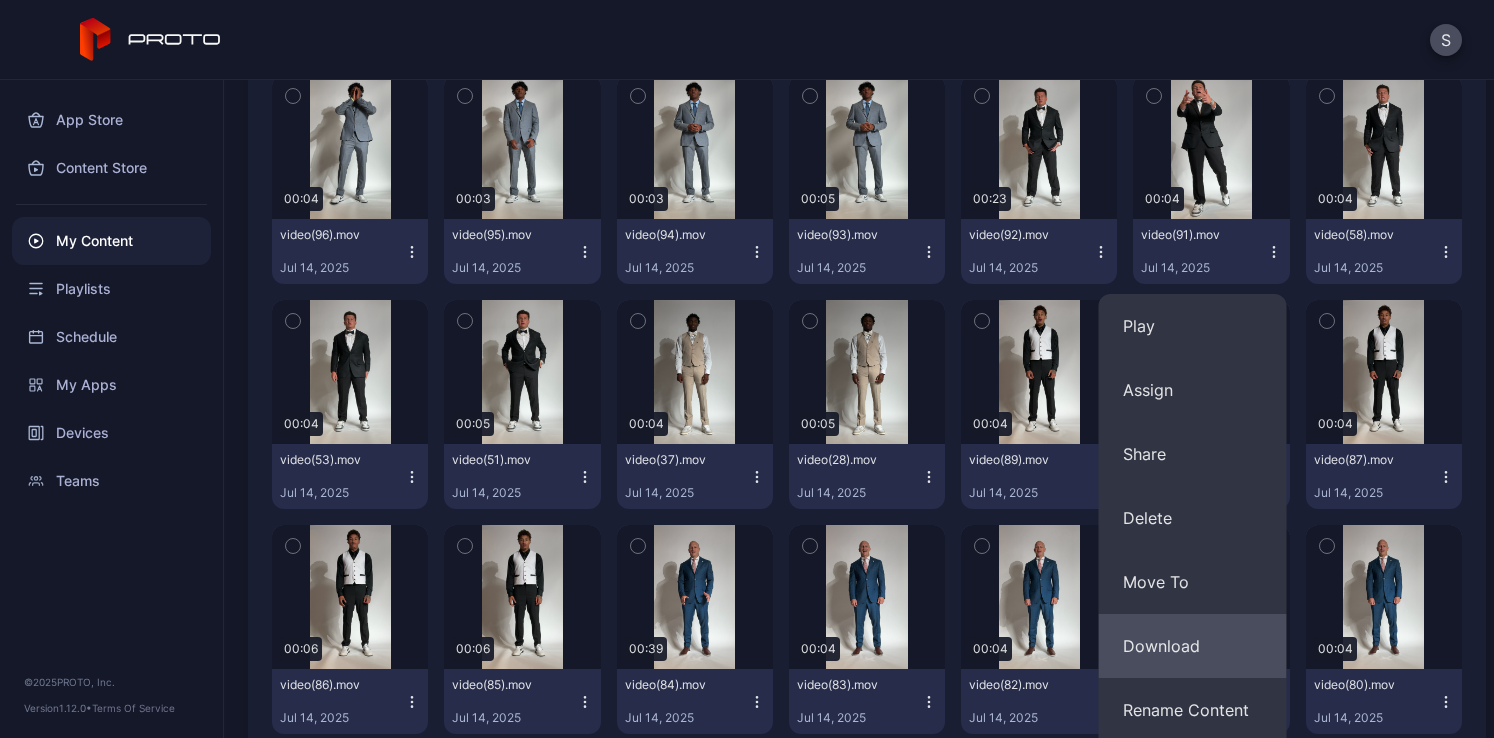 click on "Download" at bounding box center [1193, 646] 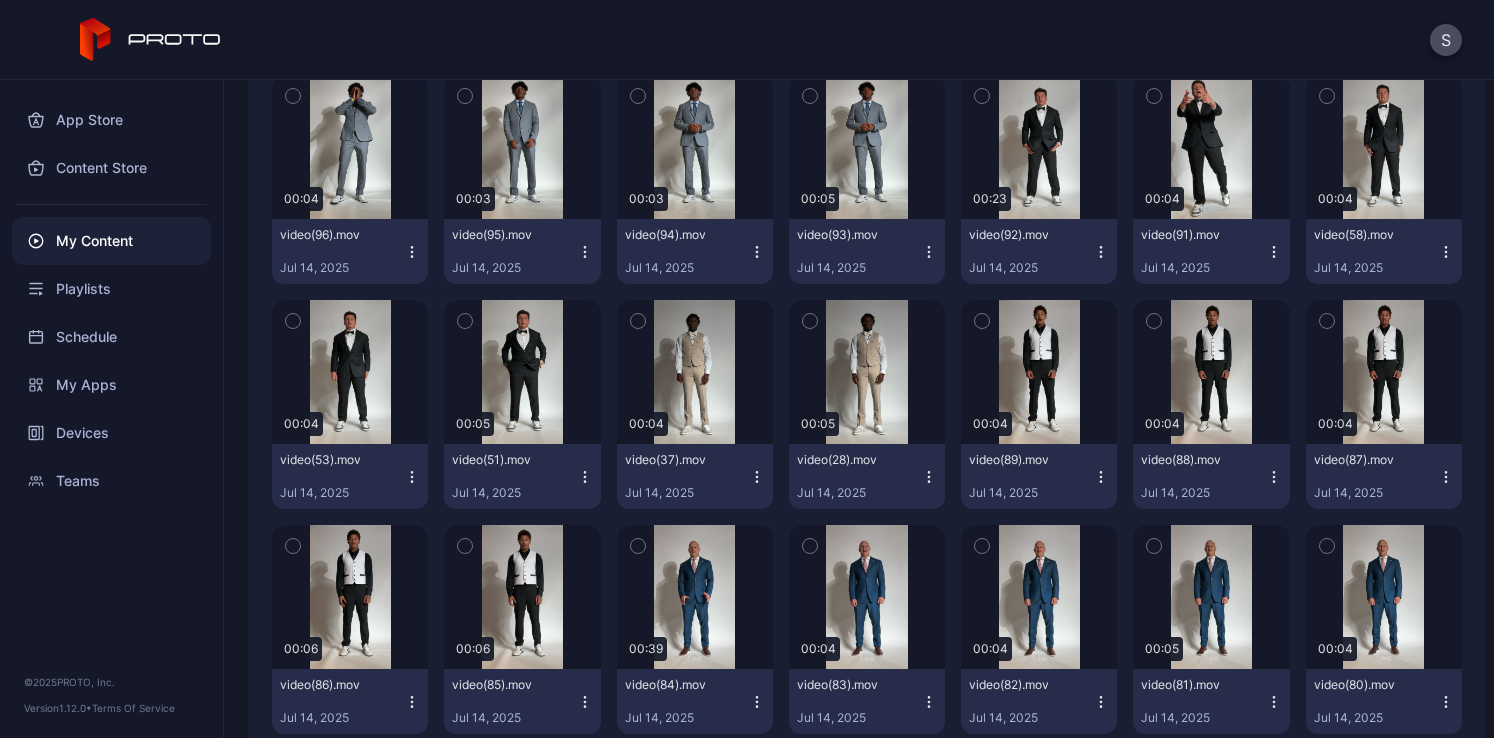 click 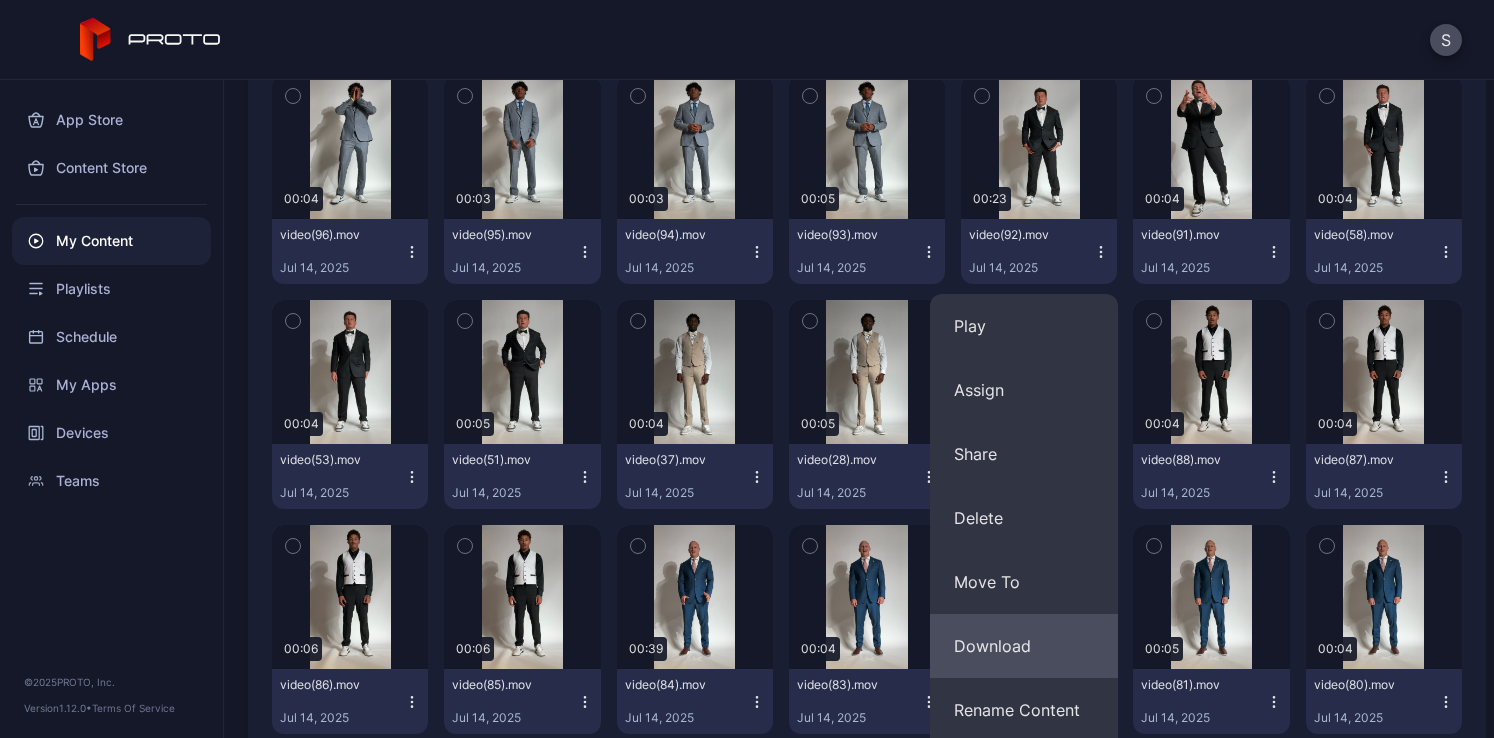 click on "Download" at bounding box center [1024, 646] 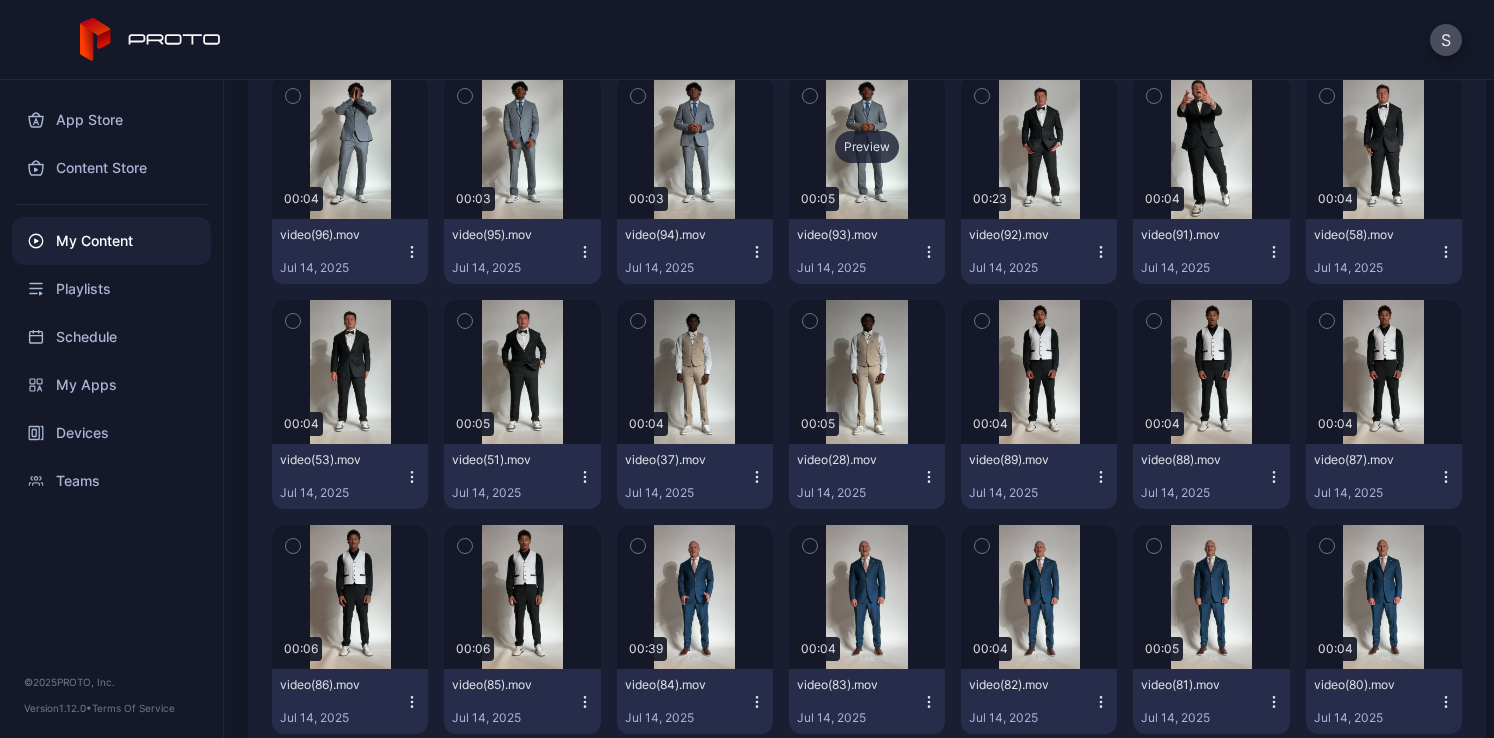 click on "Preview" at bounding box center [867, 147] 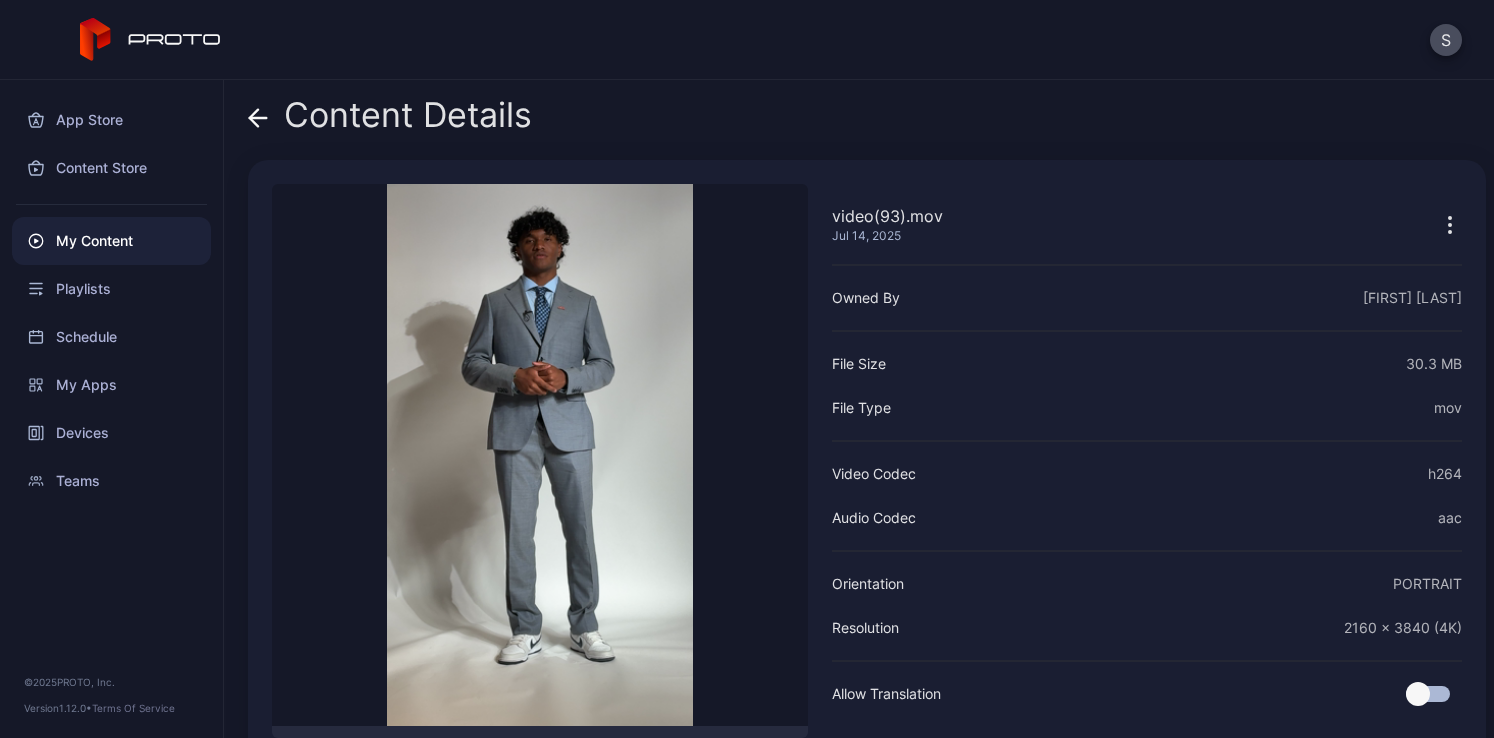 scroll, scrollTop: 86, scrollLeft: 0, axis: vertical 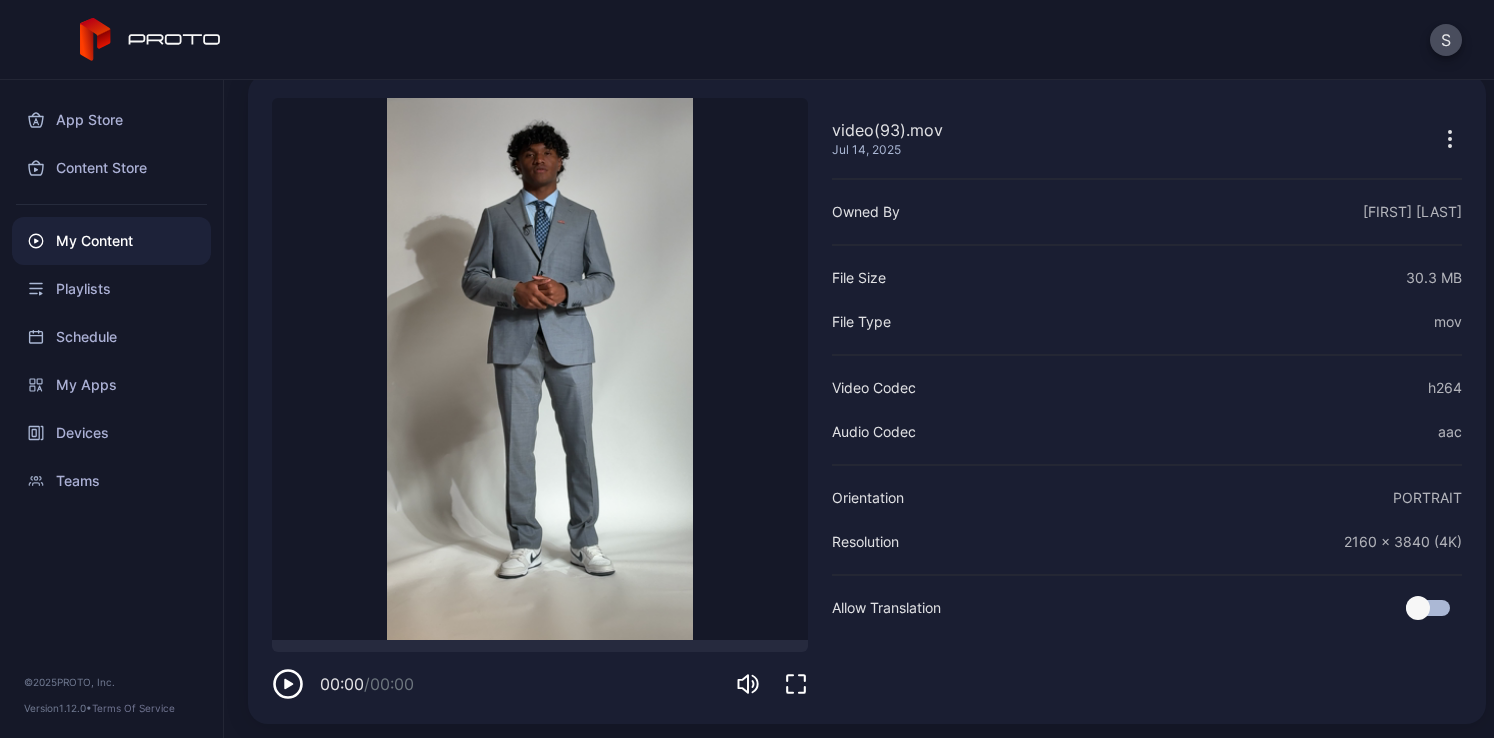 click on "Sorry, your browser doesn‘t support embedded videos" at bounding box center (540, 369) 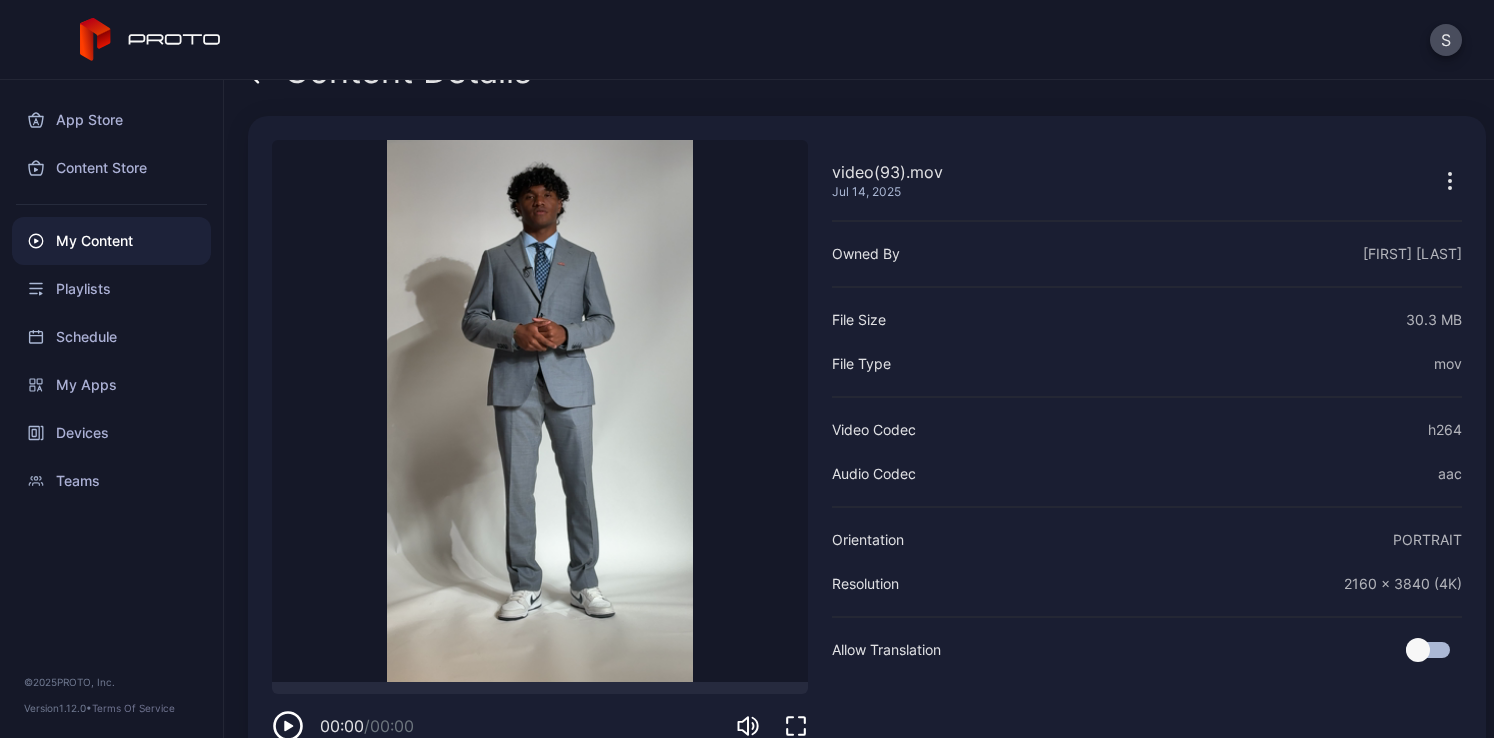 scroll, scrollTop: 40, scrollLeft: 0, axis: vertical 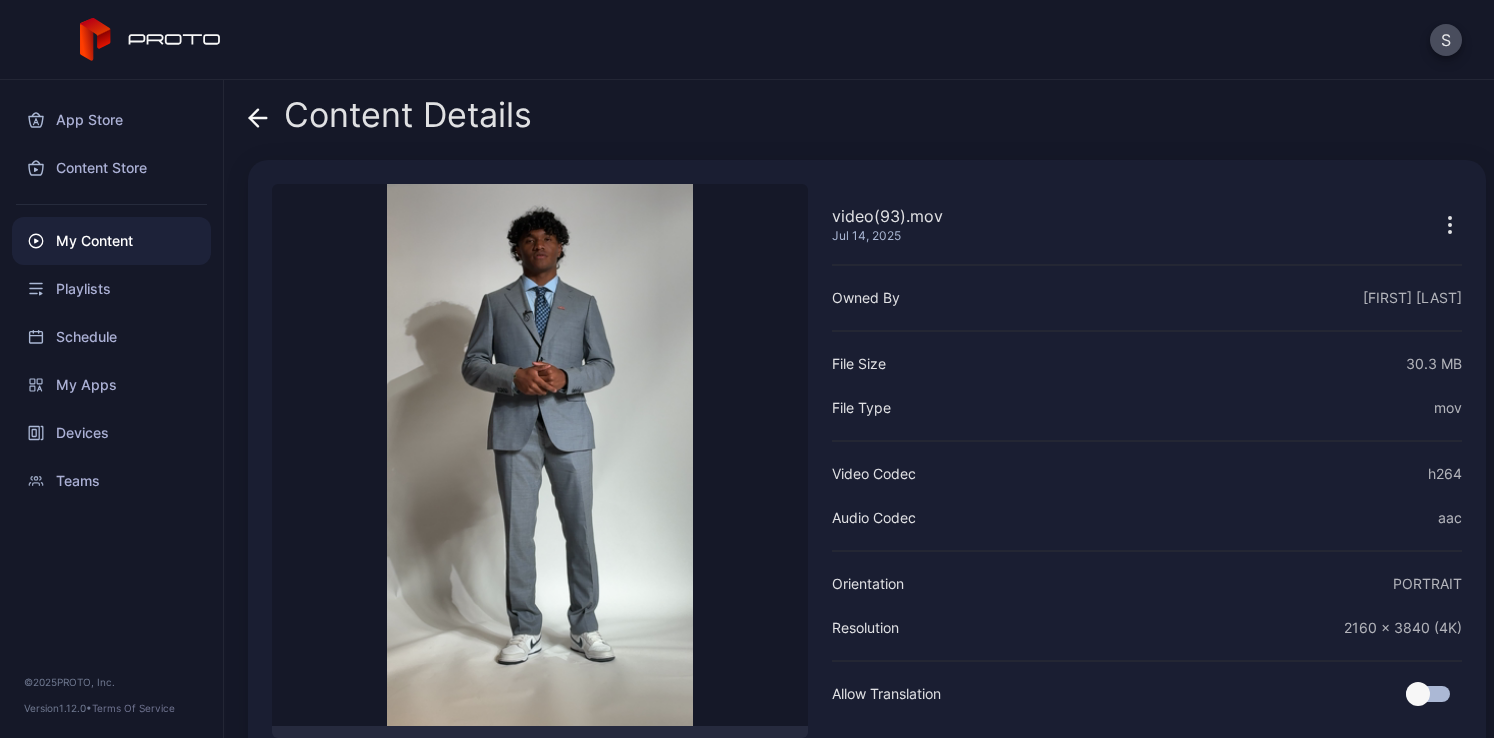 click at bounding box center [258, 115] 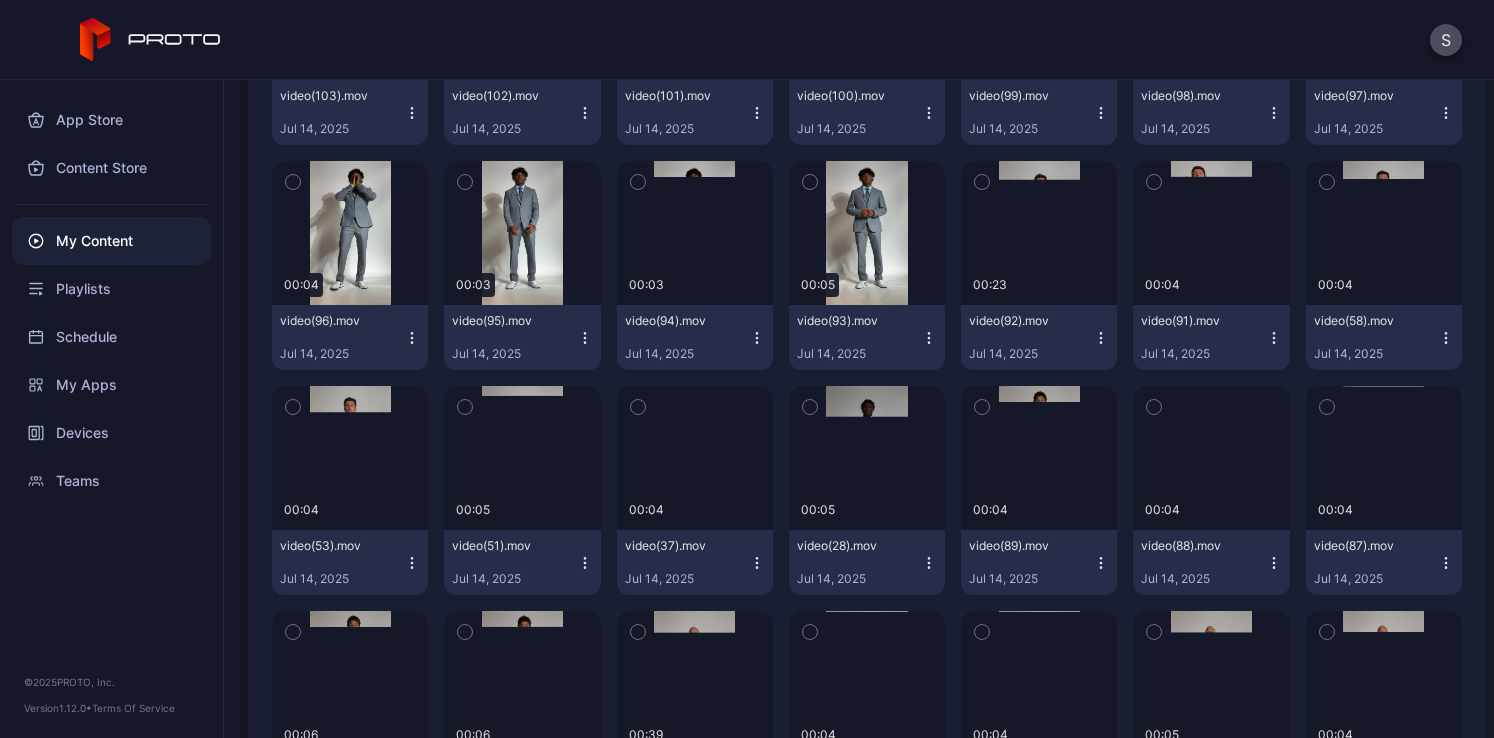 scroll, scrollTop: 9537, scrollLeft: 0, axis: vertical 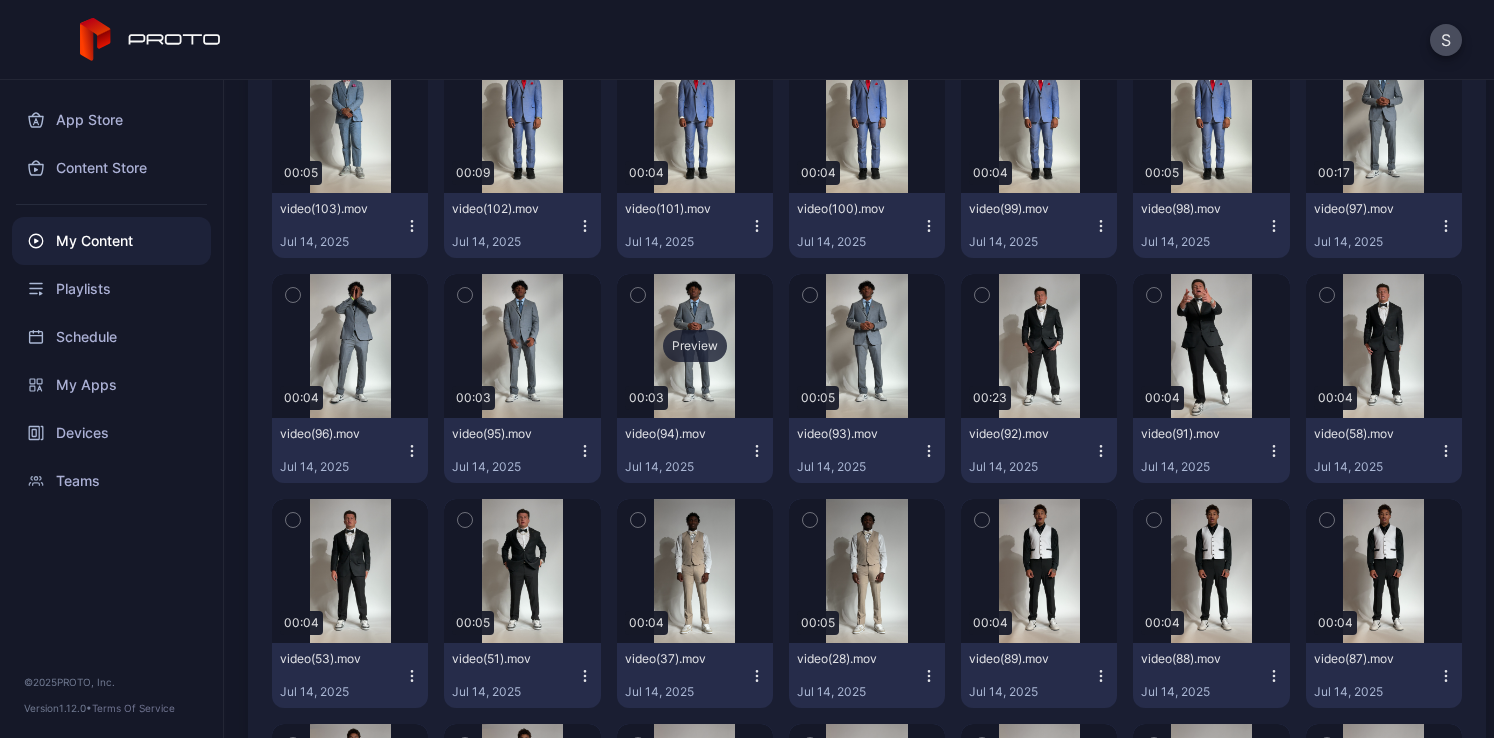 click on "Preview" at bounding box center (695, 346) 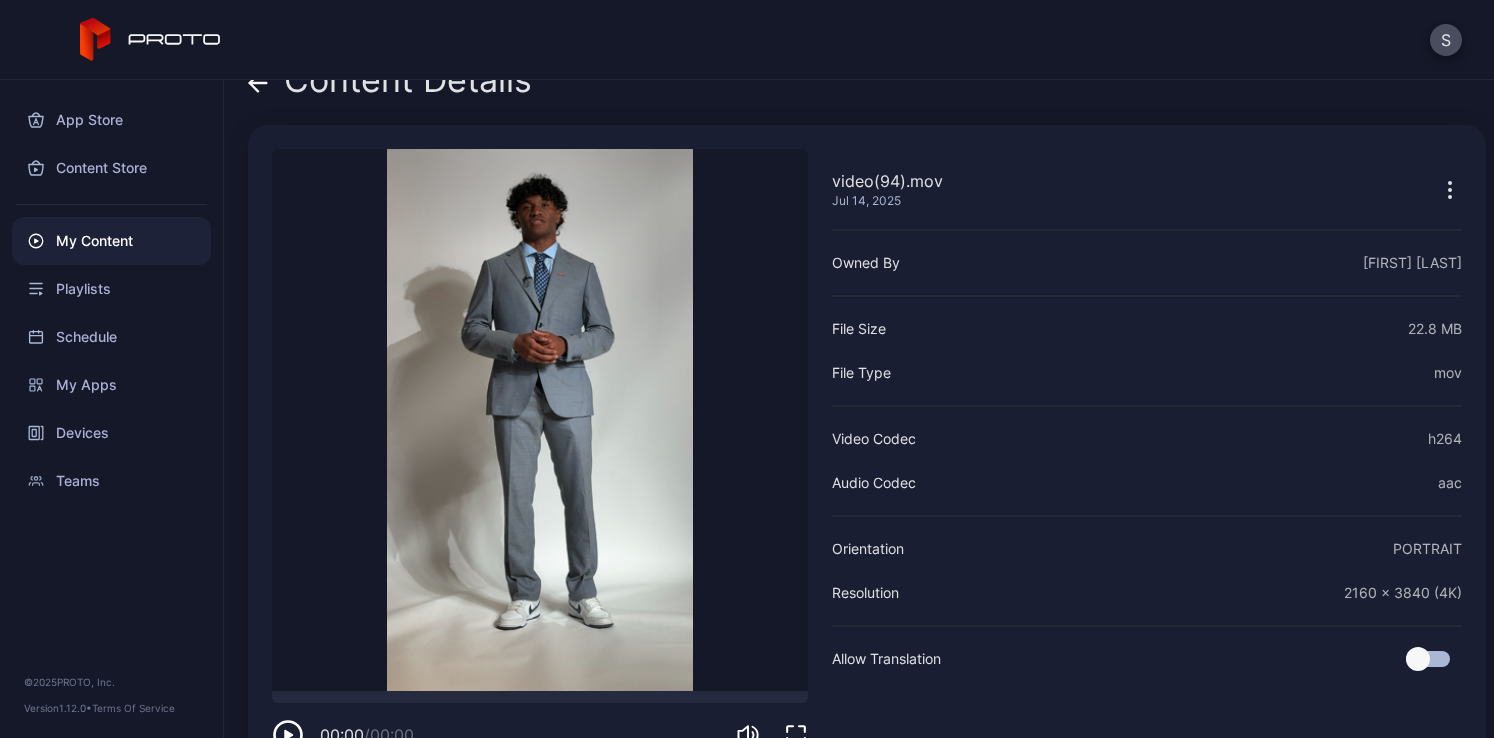 scroll, scrollTop: 0, scrollLeft: 0, axis: both 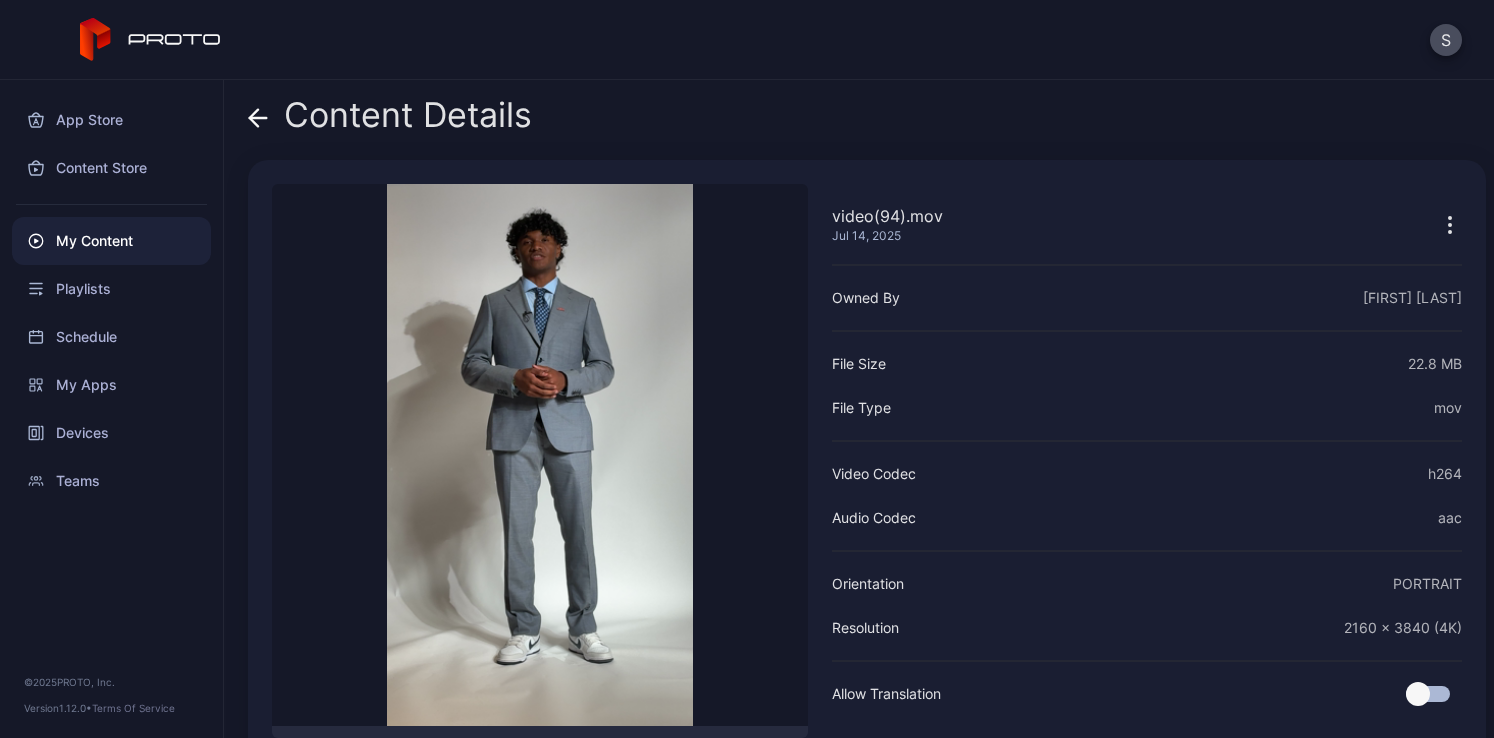 click 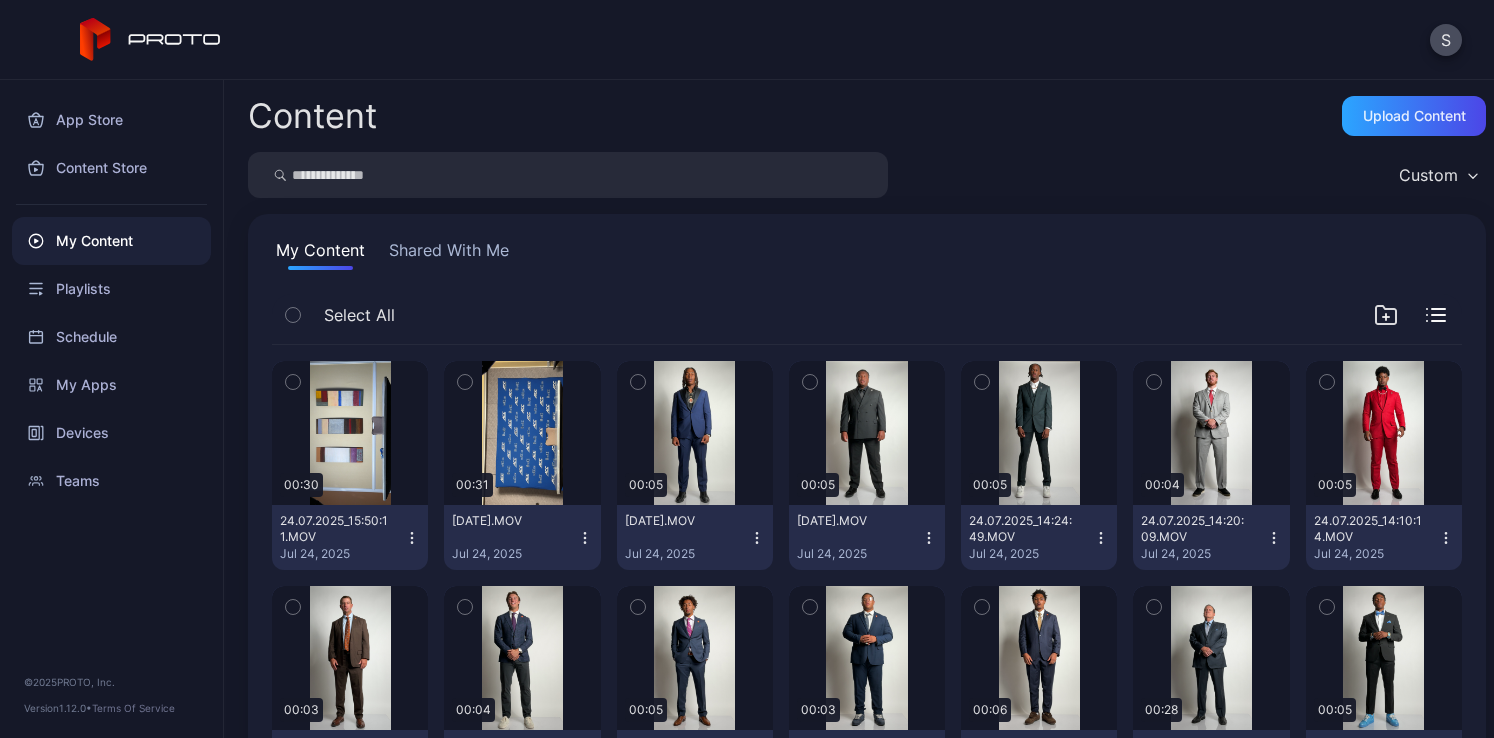 scroll, scrollTop: 9537, scrollLeft: 0, axis: vertical 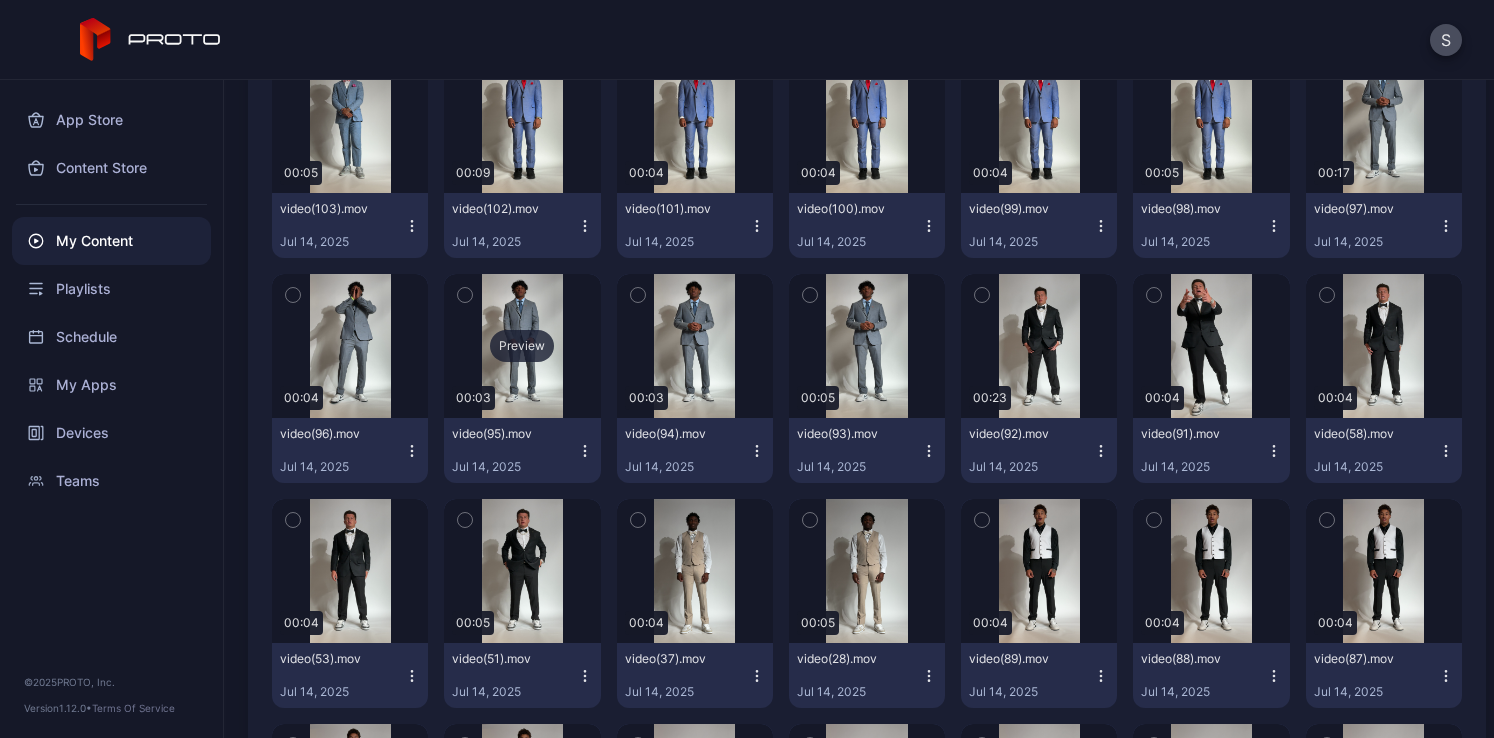 click on "Preview" at bounding box center [522, 346] 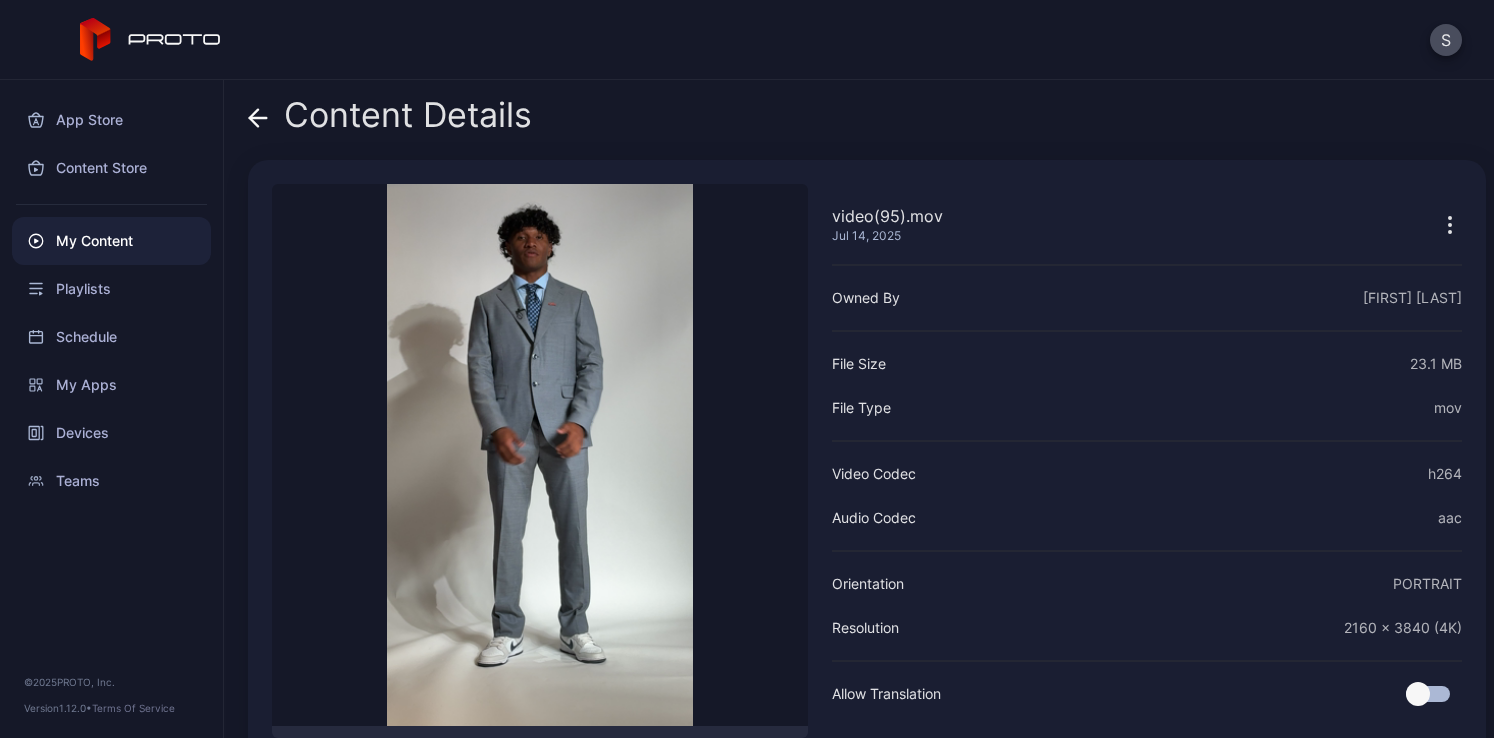 click 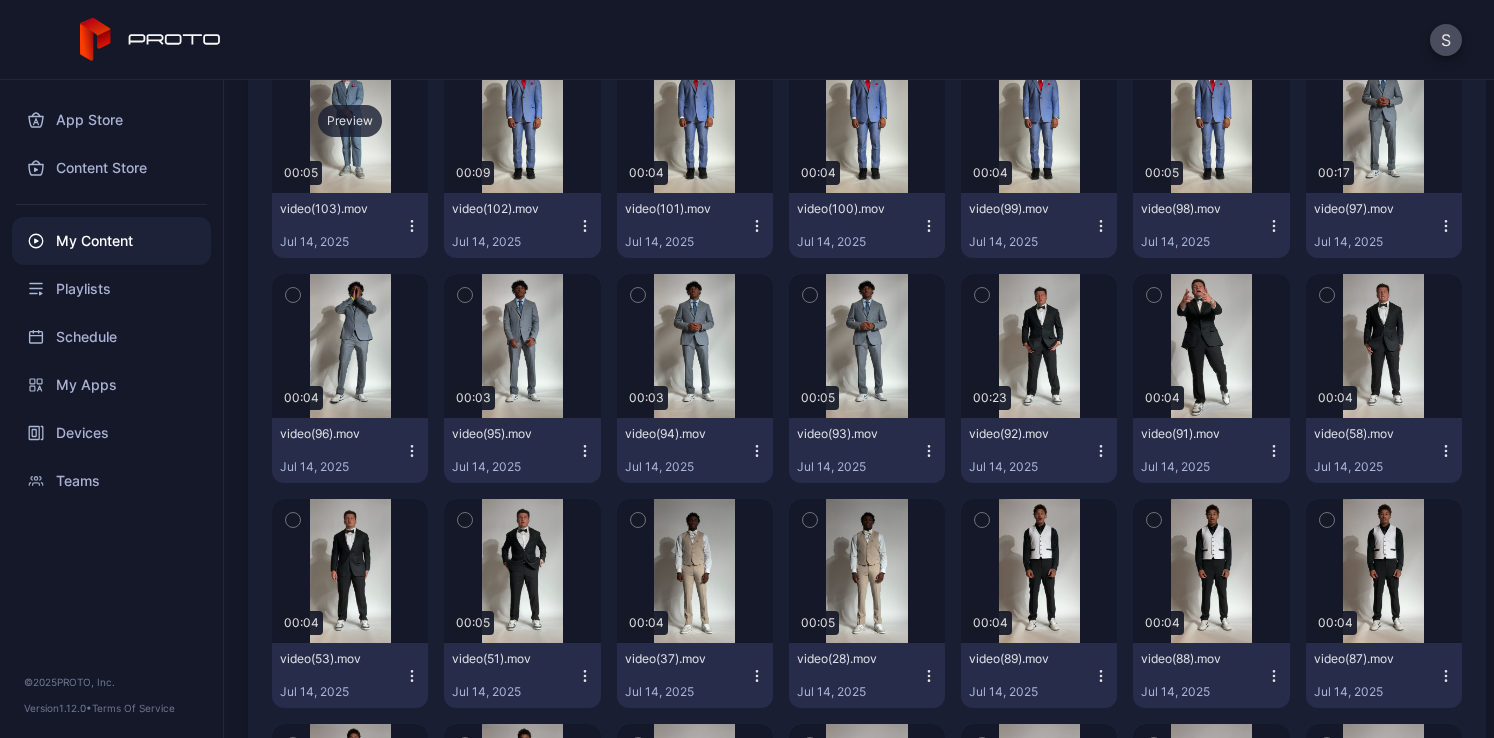 scroll, scrollTop: 9522, scrollLeft: 0, axis: vertical 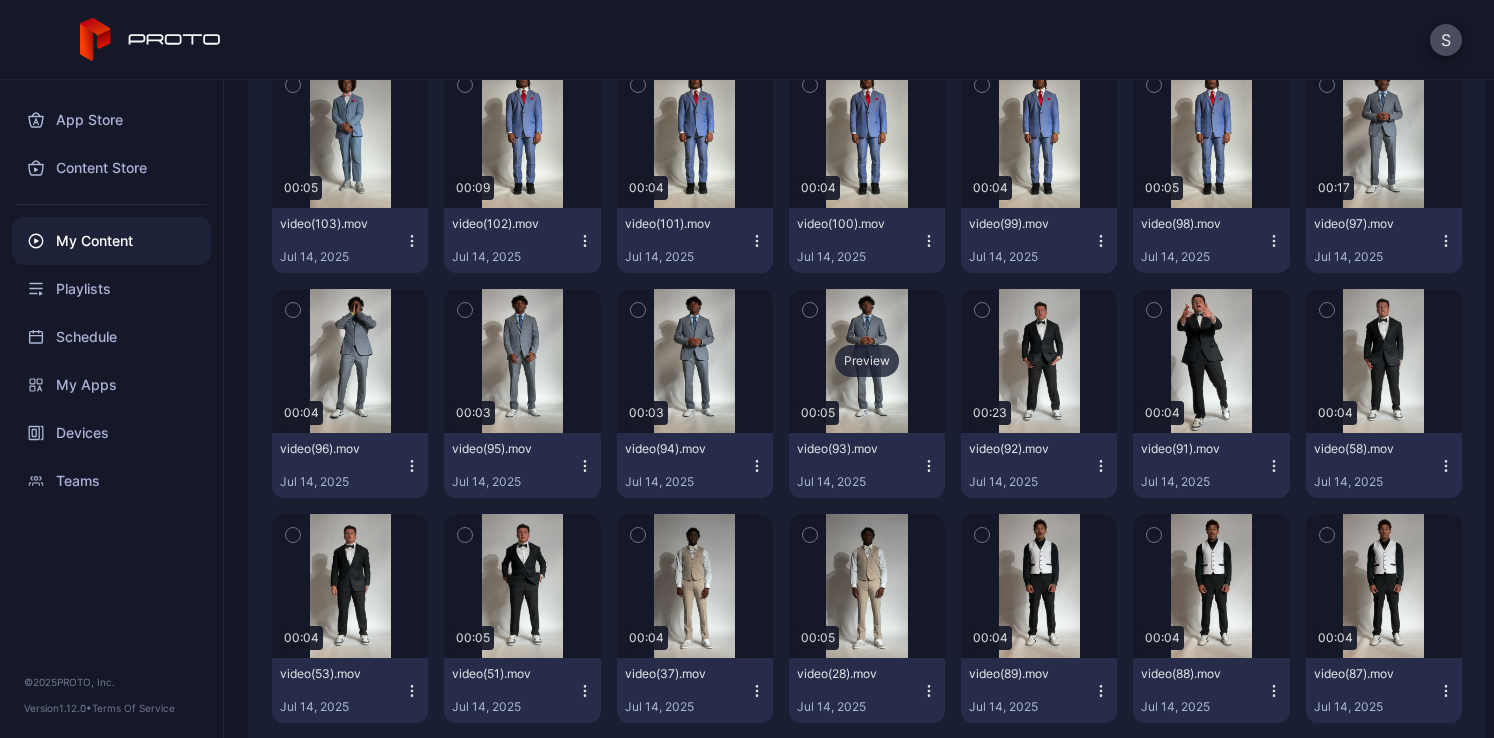click on "Preview" at bounding box center (867, 361) 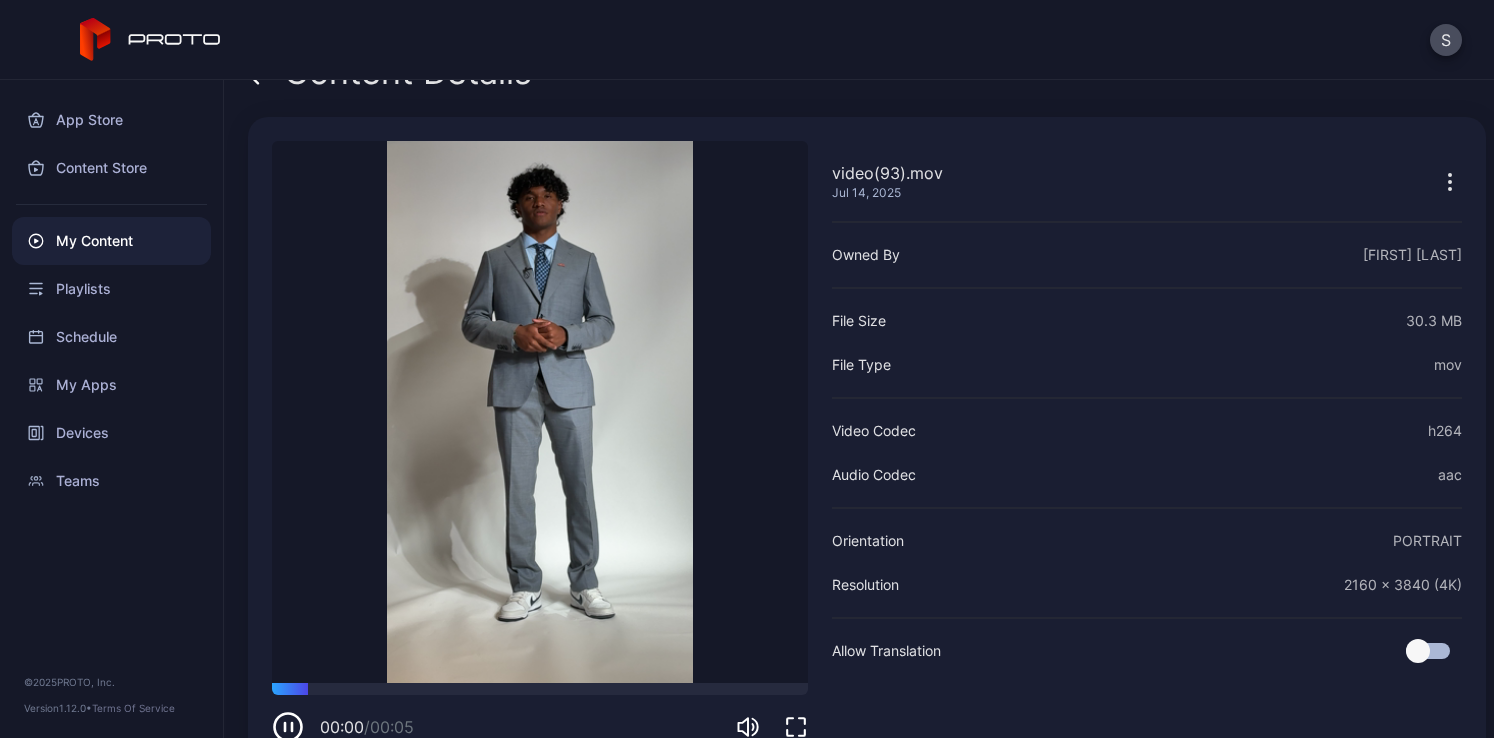 scroll, scrollTop: 5, scrollLeft: 0, axis: vertical 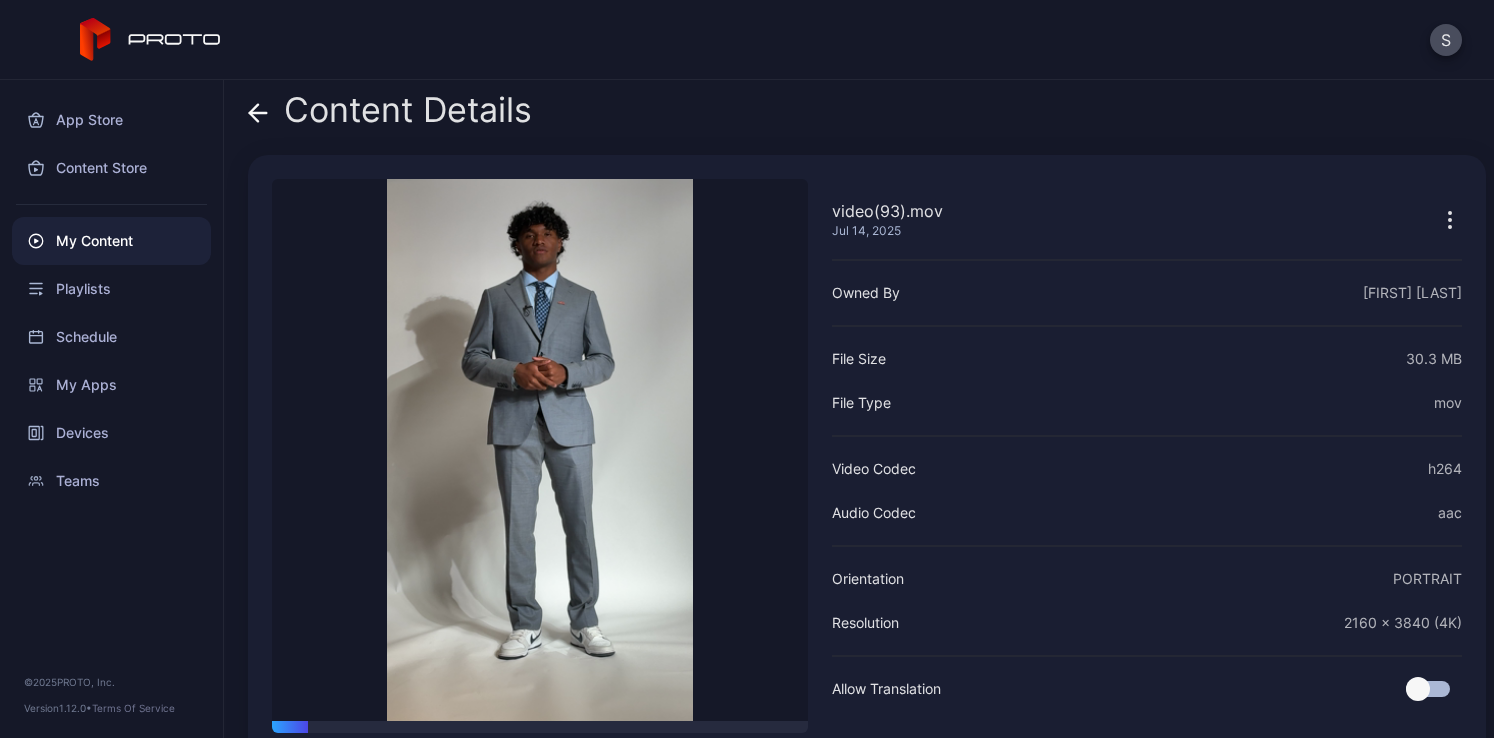 click 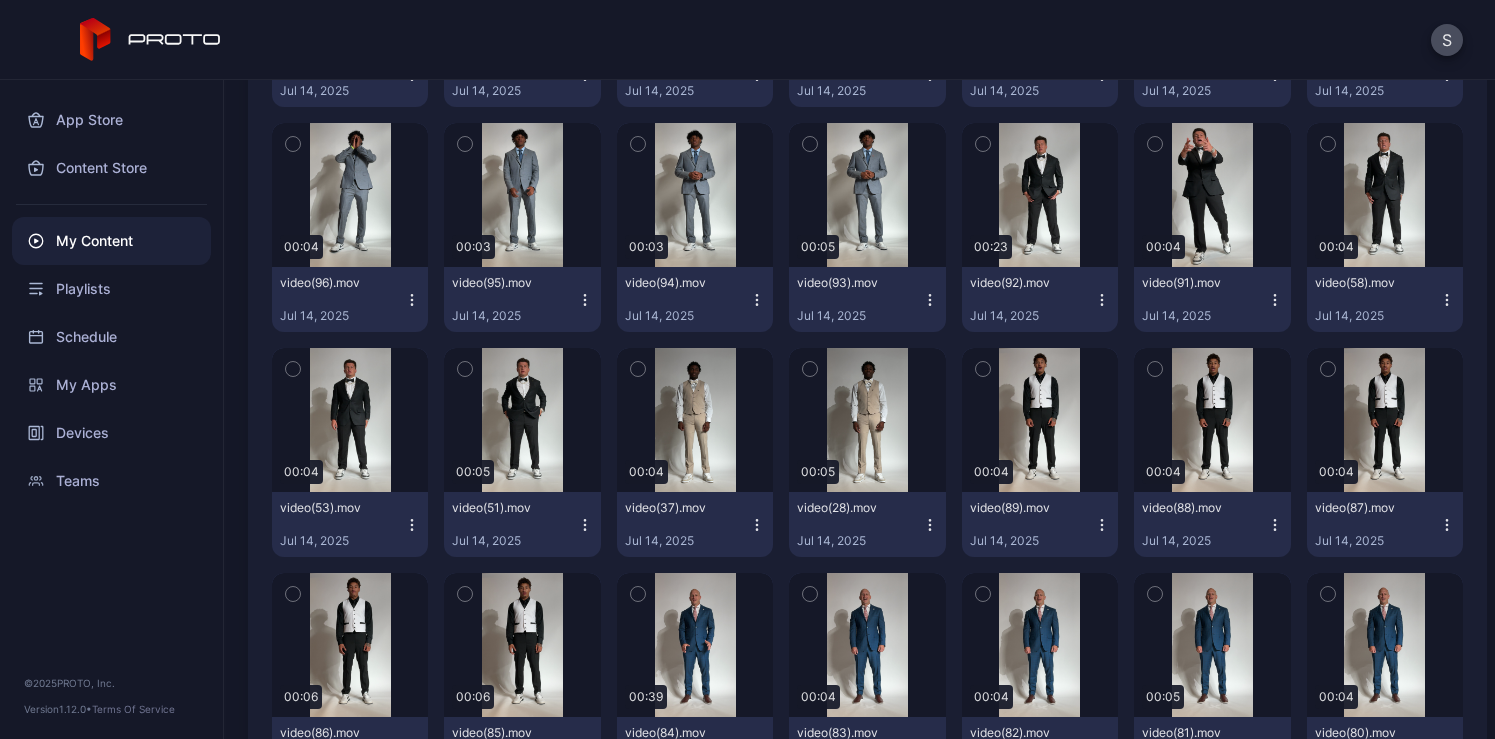 scroll, scrollTop: 9668, scrollLeft: 0, axis: vertical 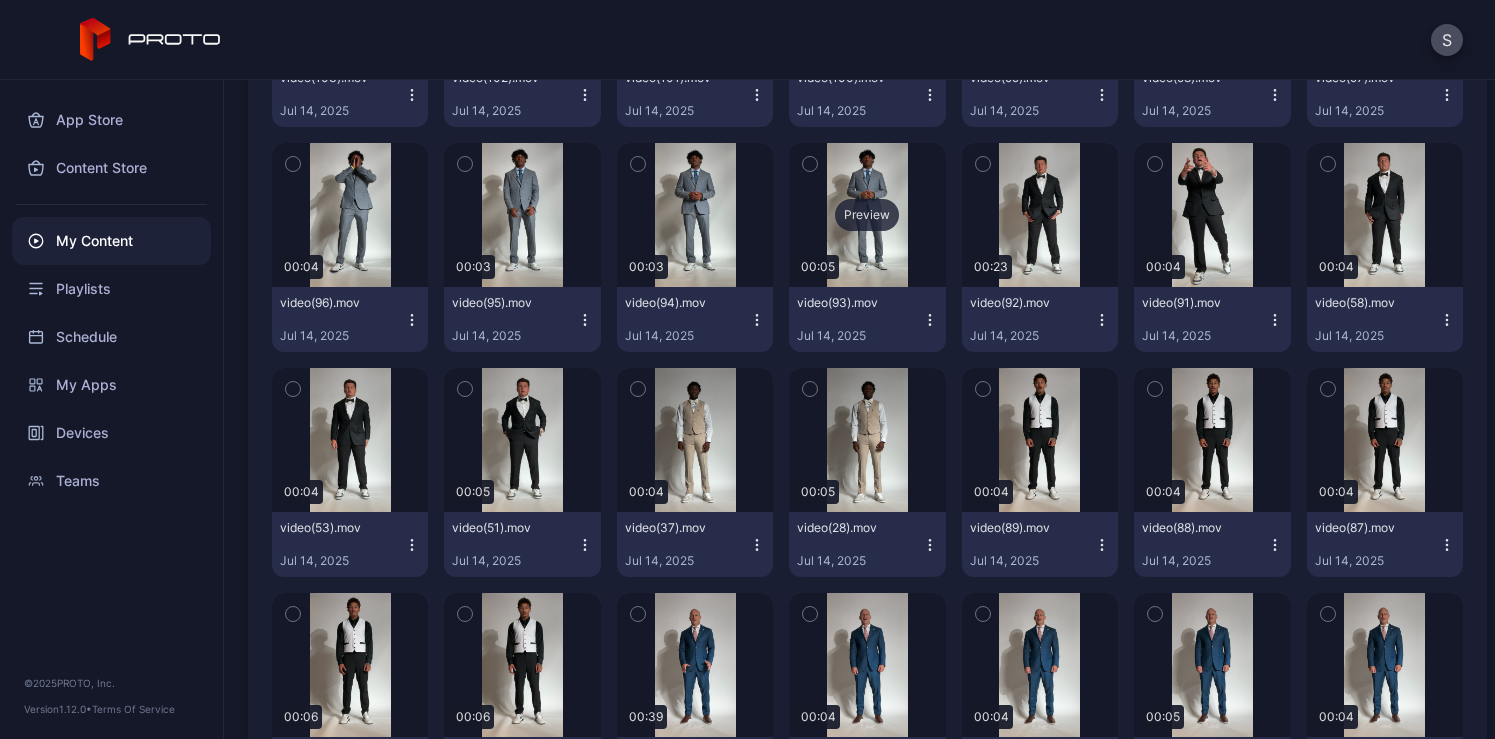 click on "Preview" at bounding box center (867, 215) 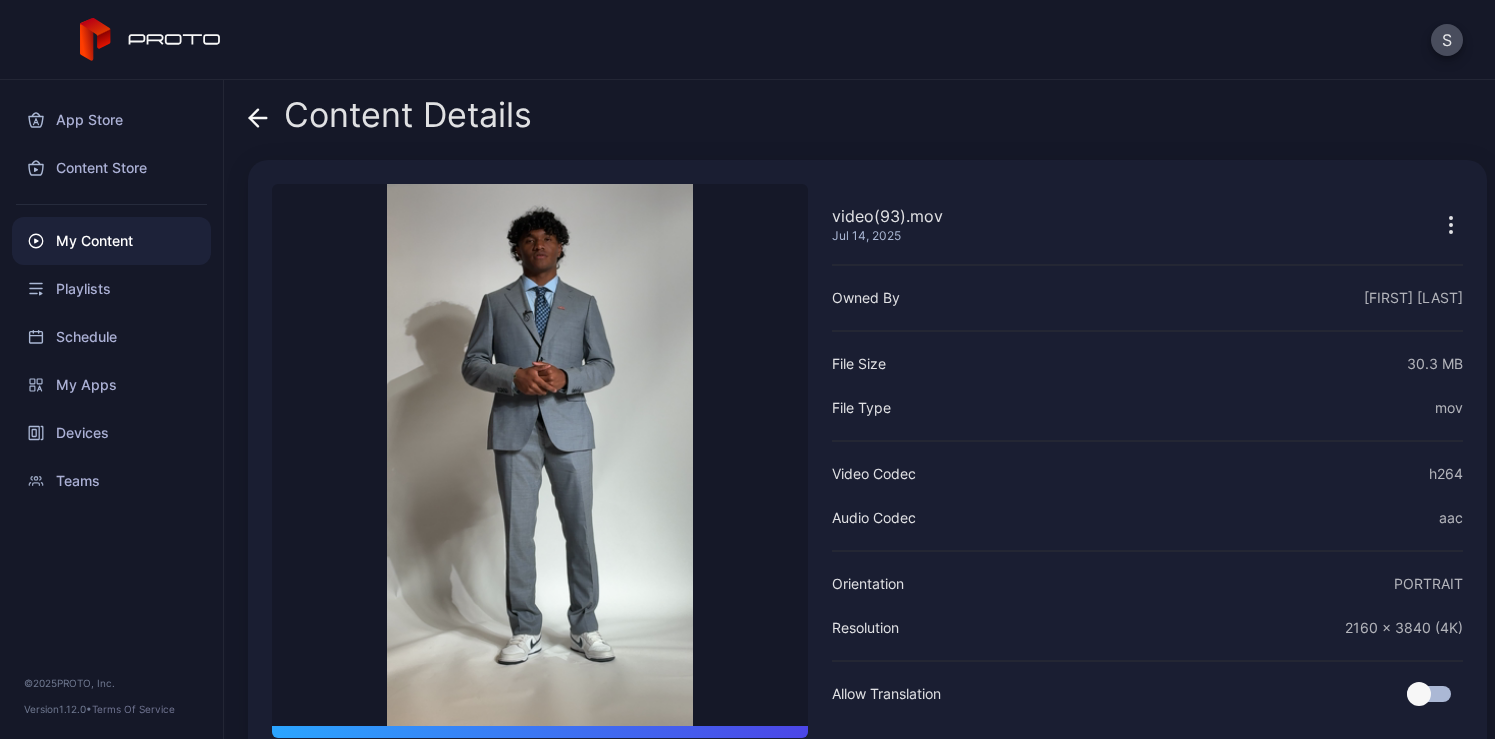 click 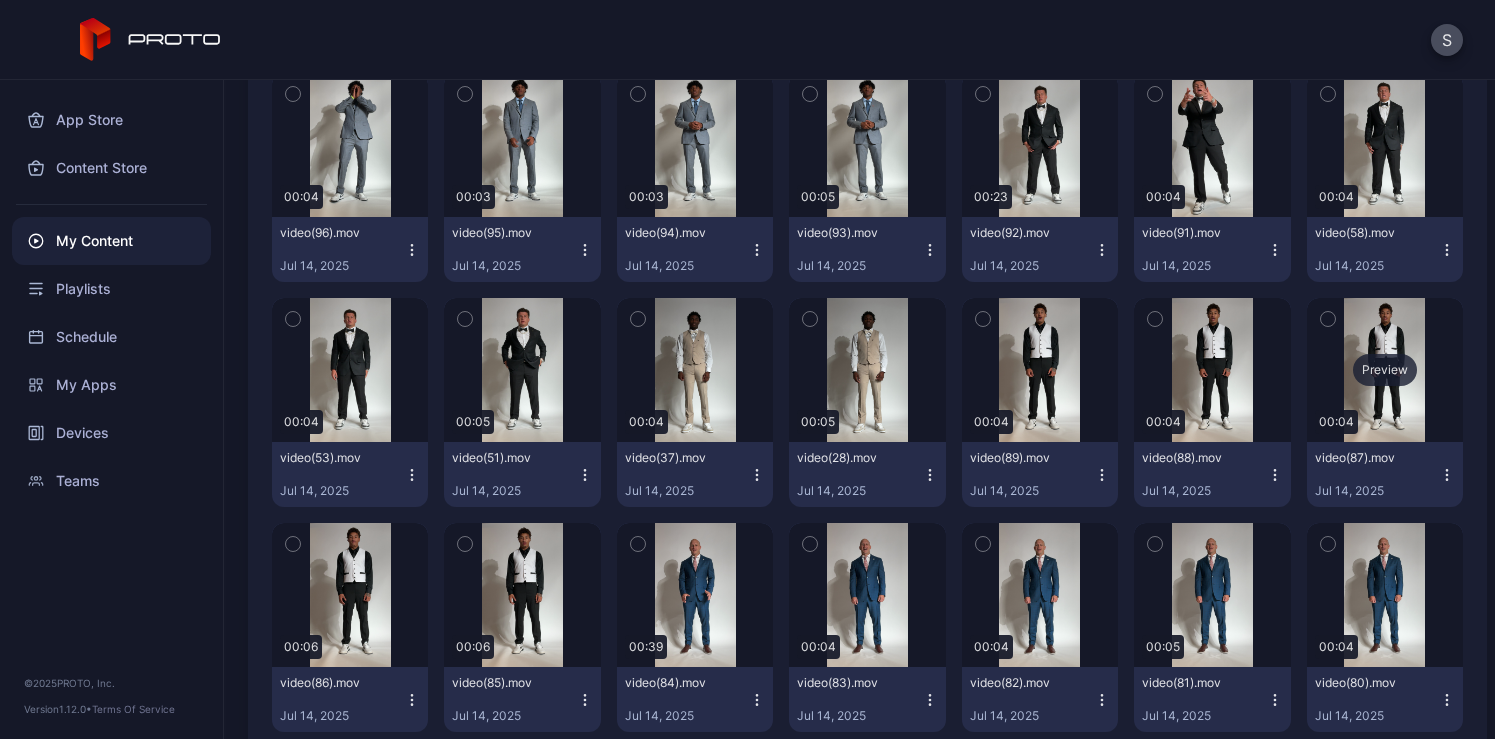 scroll, scrollTop: 9807, scrollLeft: 0, axis: vertical 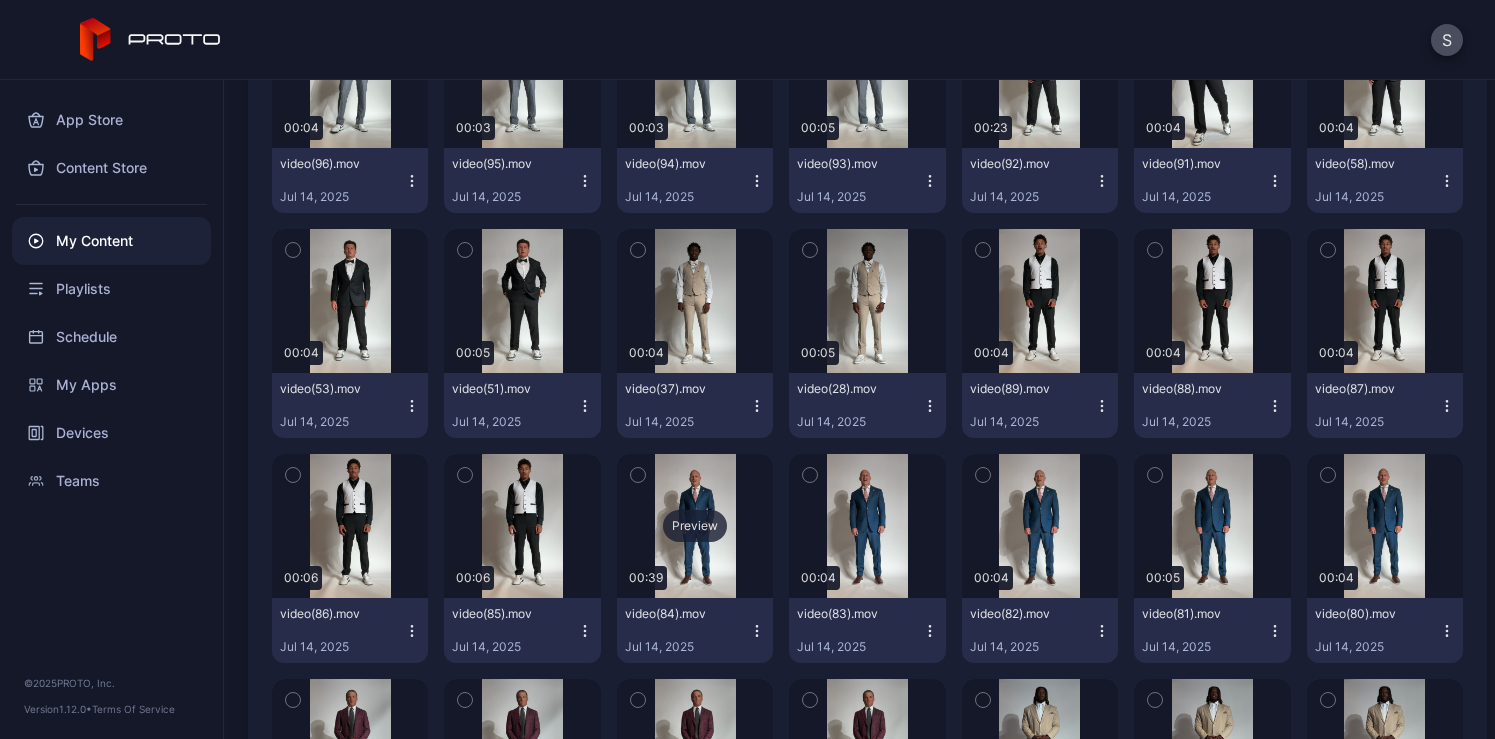 click on "Preview" at bounding box center (695, 526) 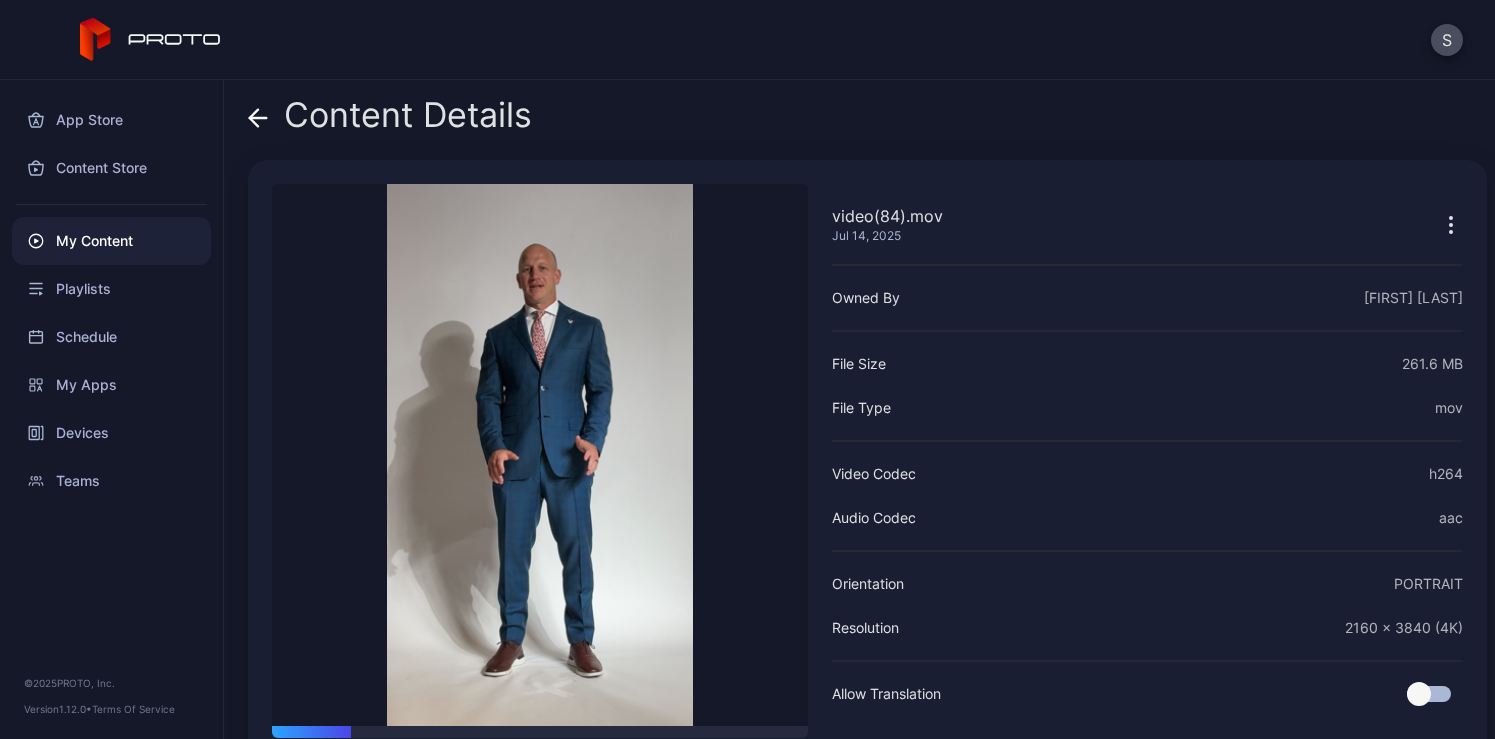 click 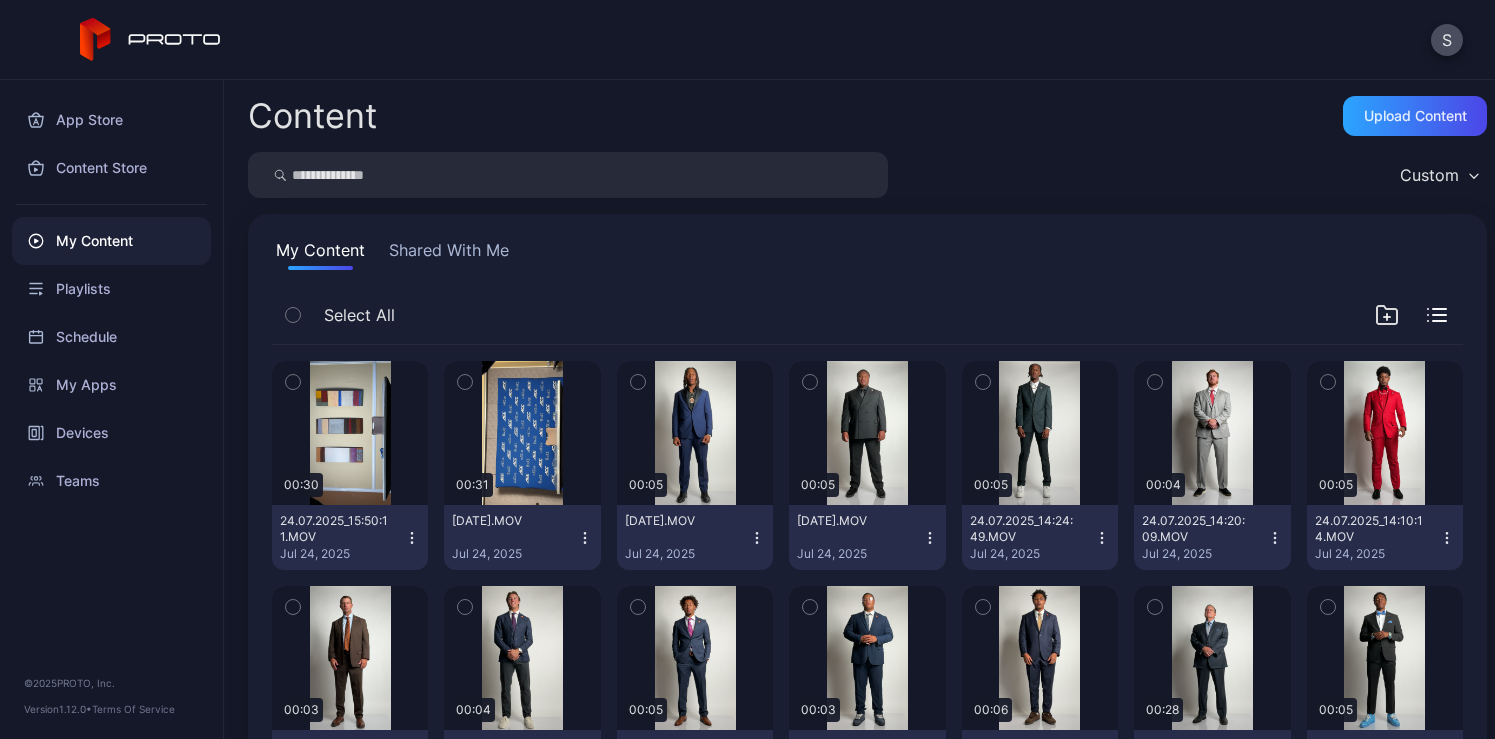 scroll, scrollTop: 9807, scrollLeft: 0, axis: vertical 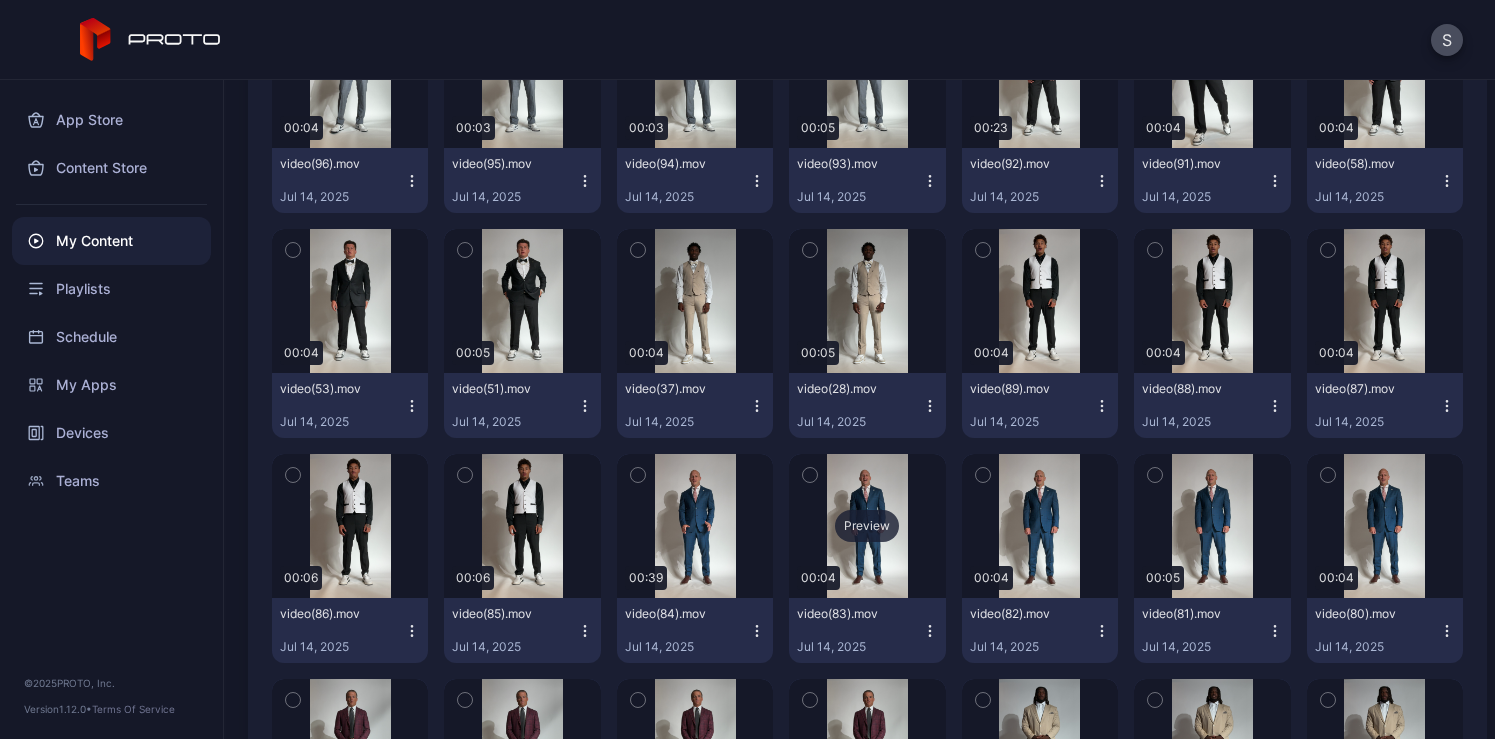 click on "Preview" at bounding box center (867, 526) 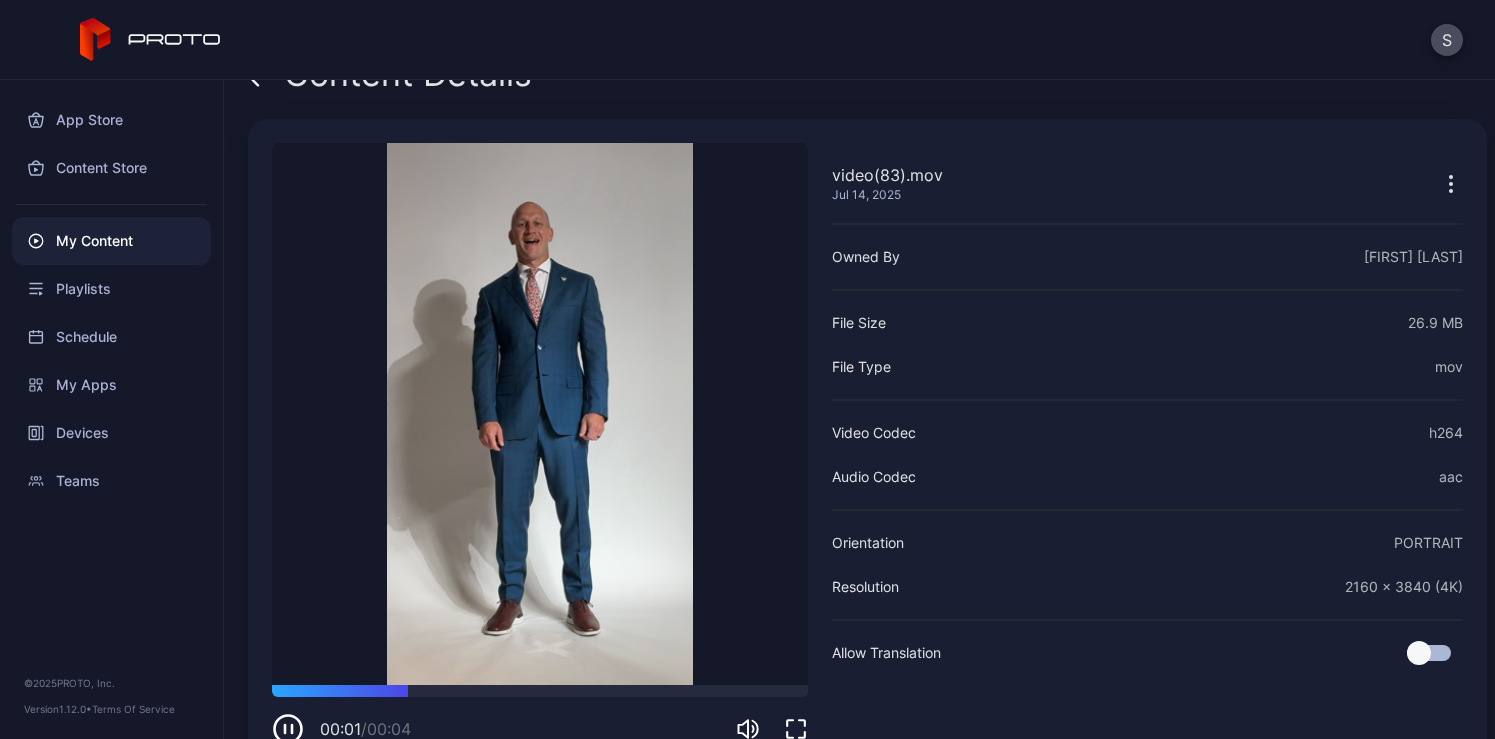 scroll, scrollTop: 45, scrollLeft: 0, axis: vertical 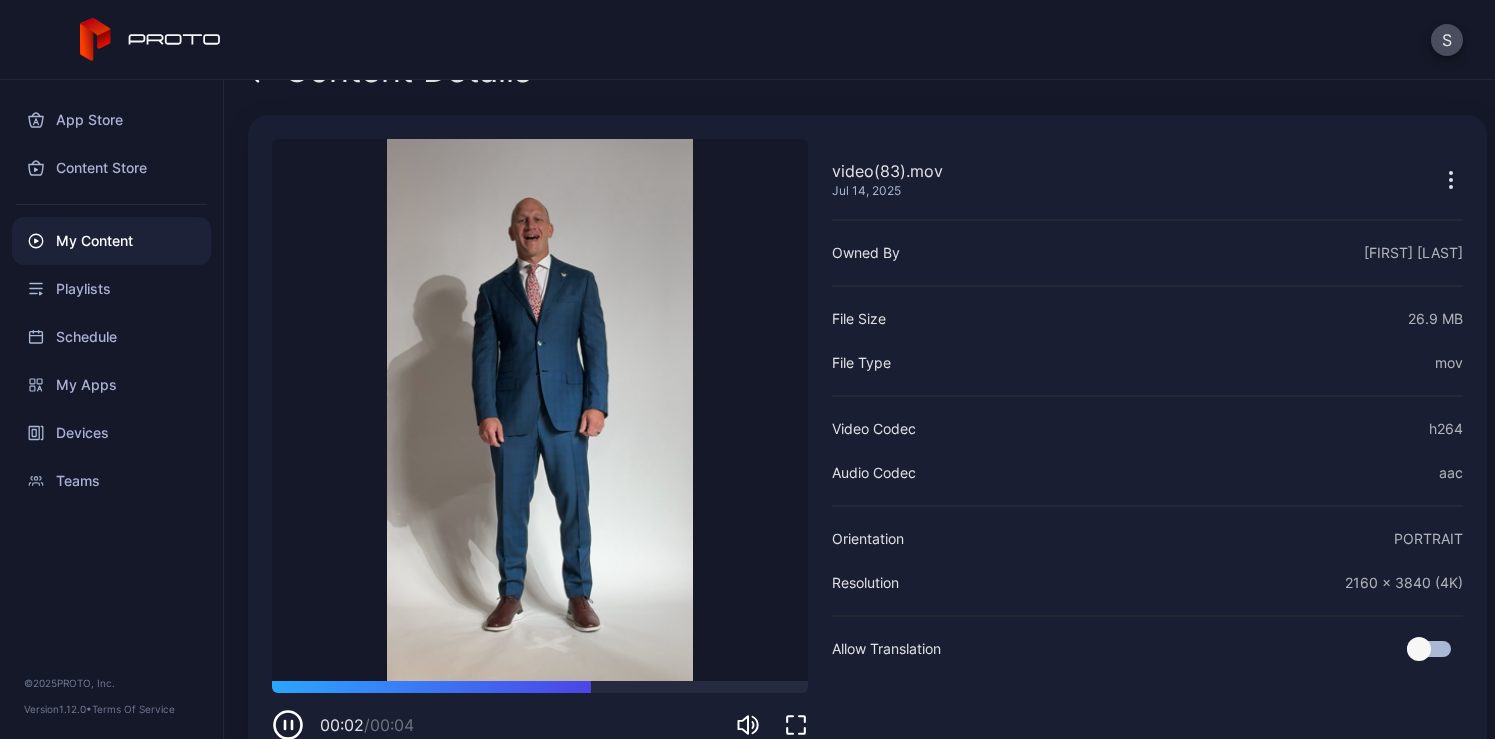 click 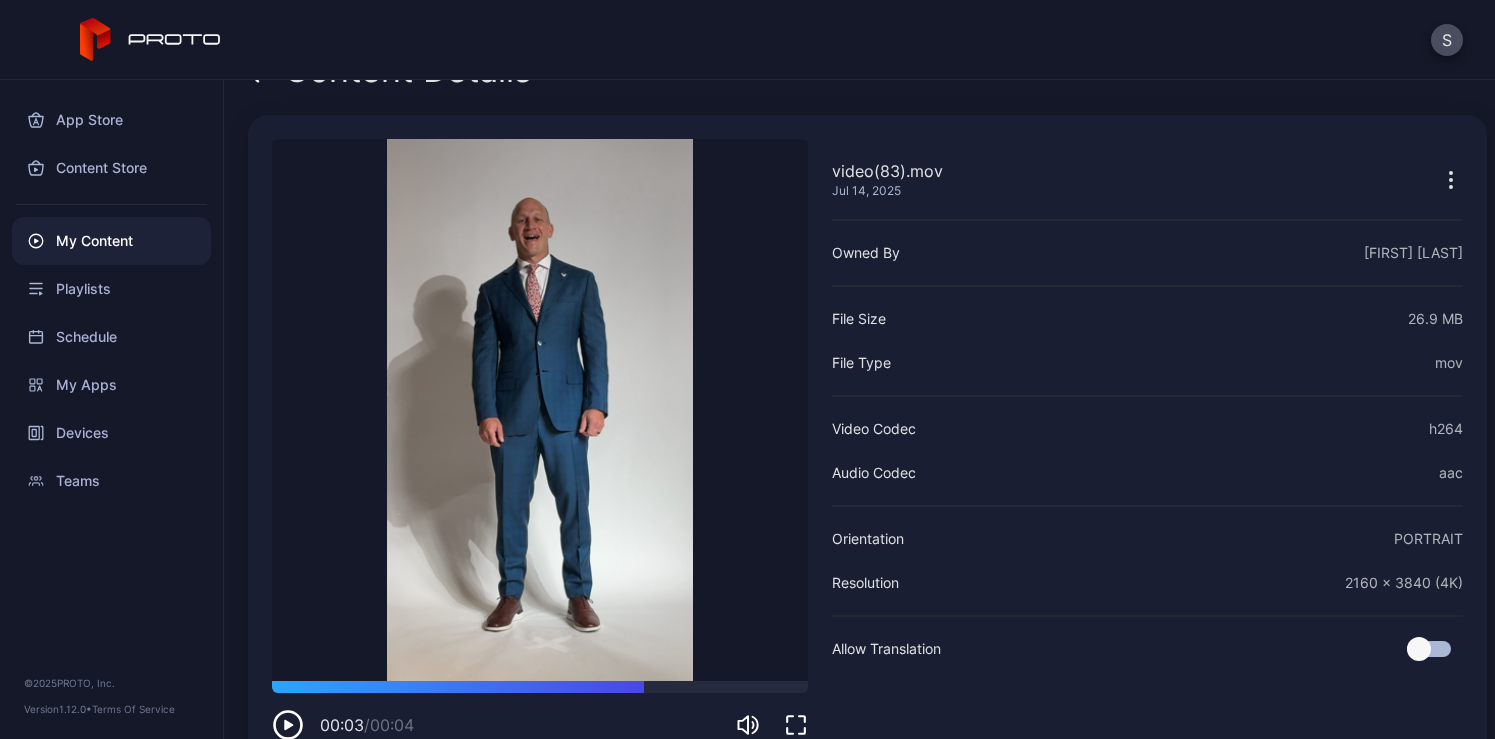 click on "S" at bounding box center [747, 40] 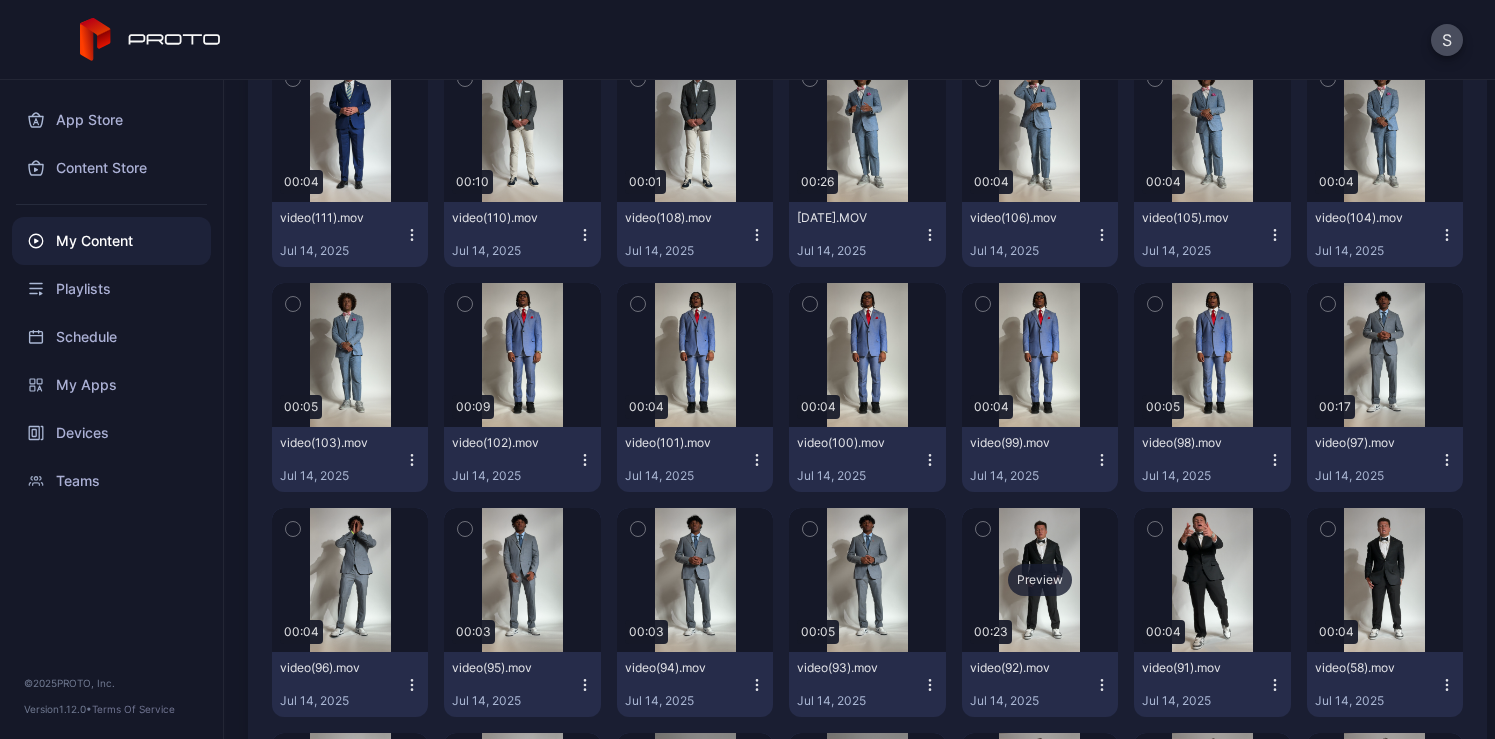 scroll, scrollTop: 9336, scrollLeft: 0, axis: vertical 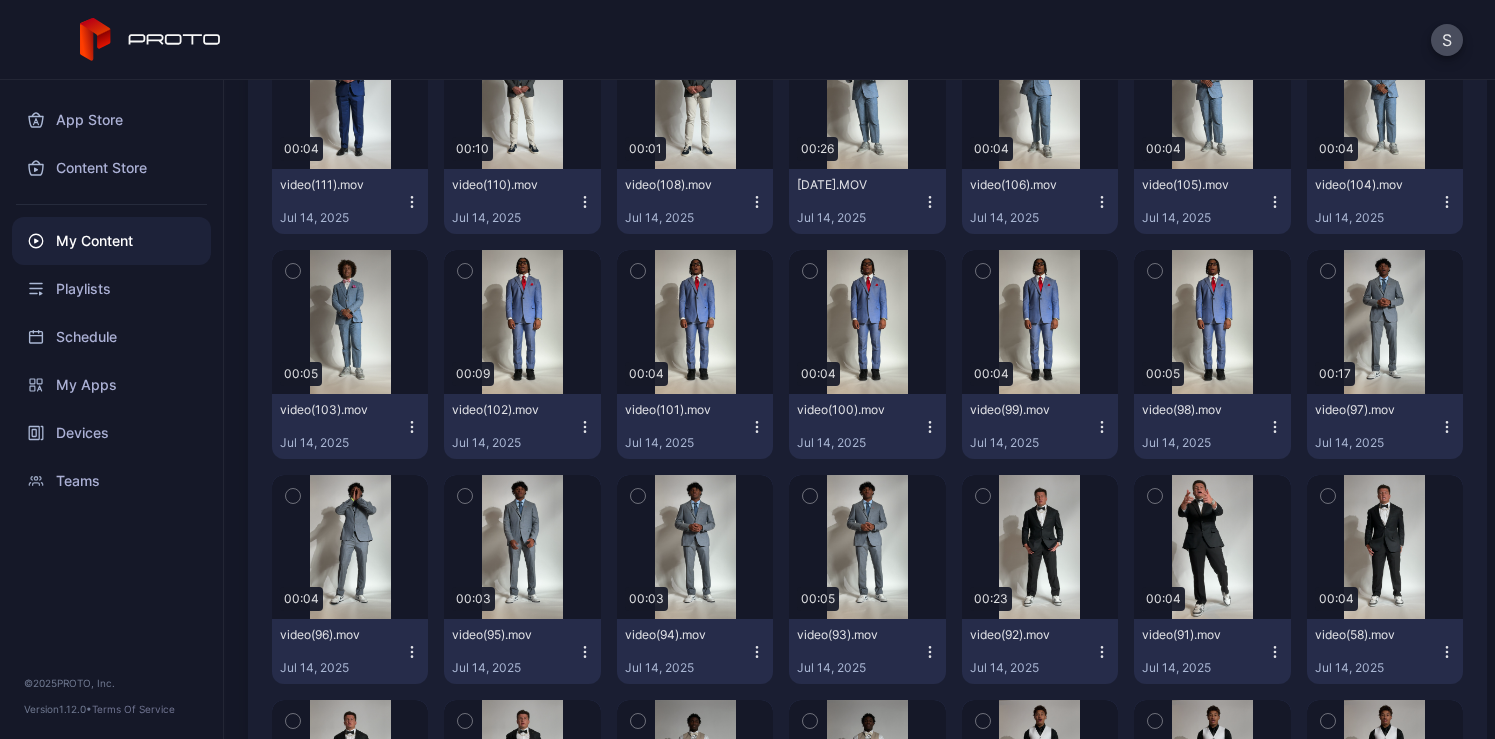 click 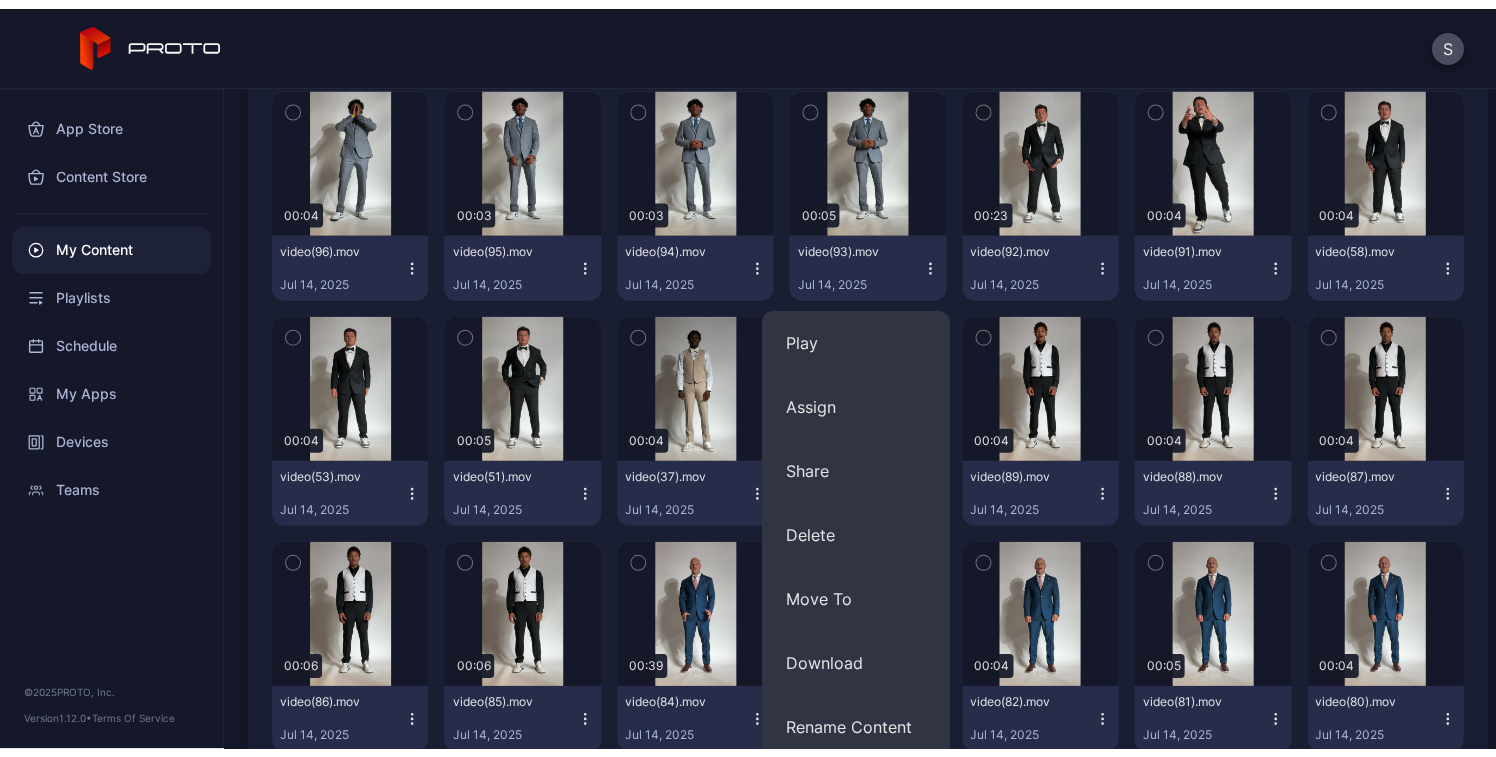 scroll, scrollTop: 9823, scrollLeft: 0, axis: vertical 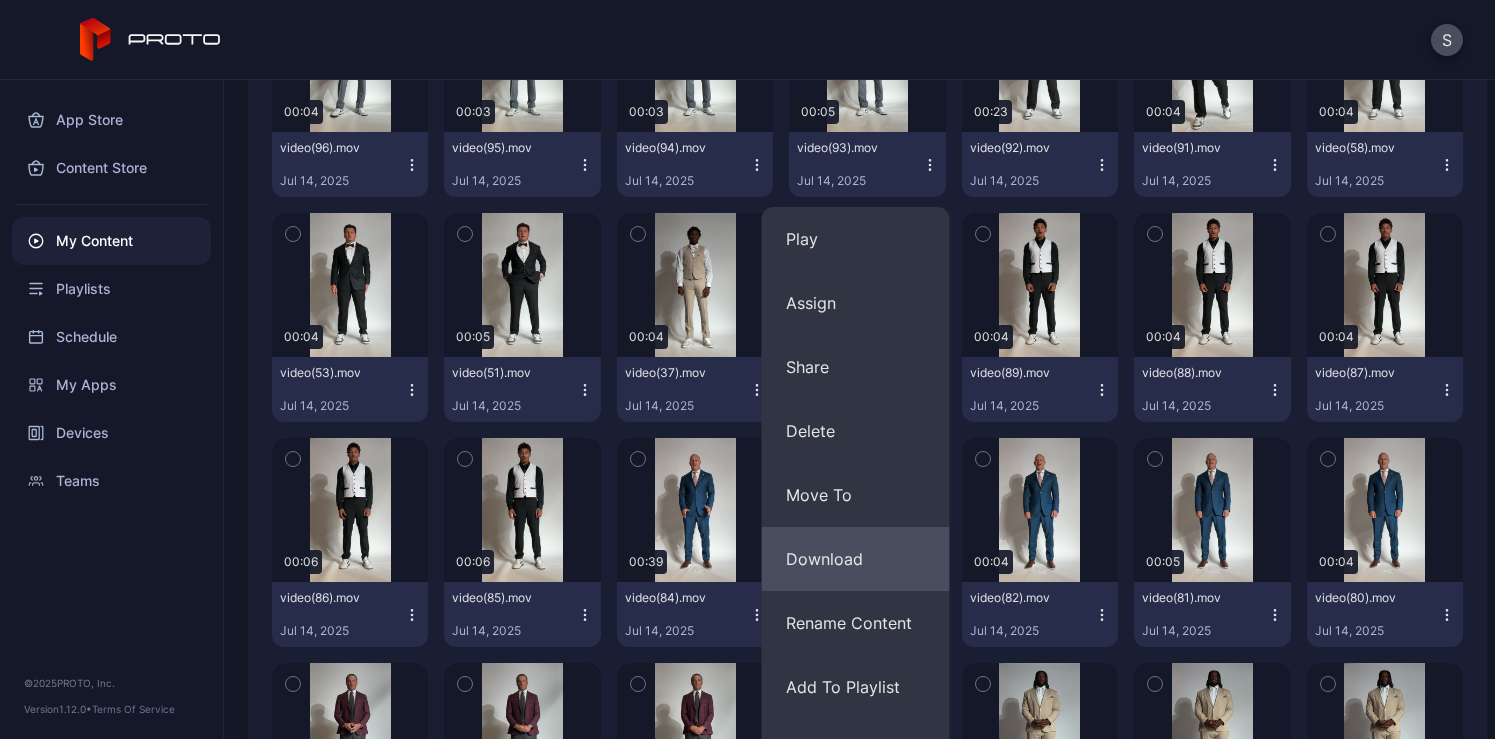 click on "Download" at bounding box center [856, 559] 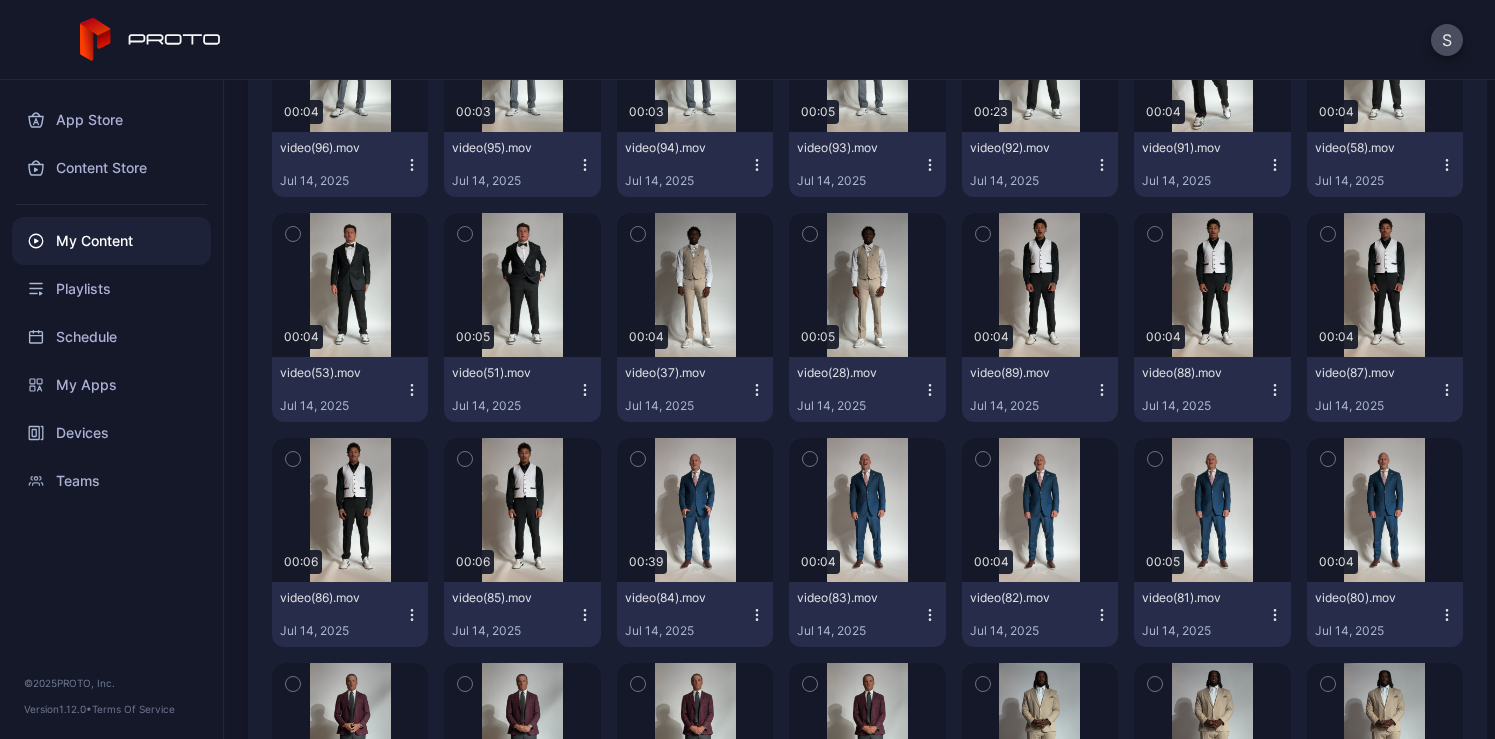 click 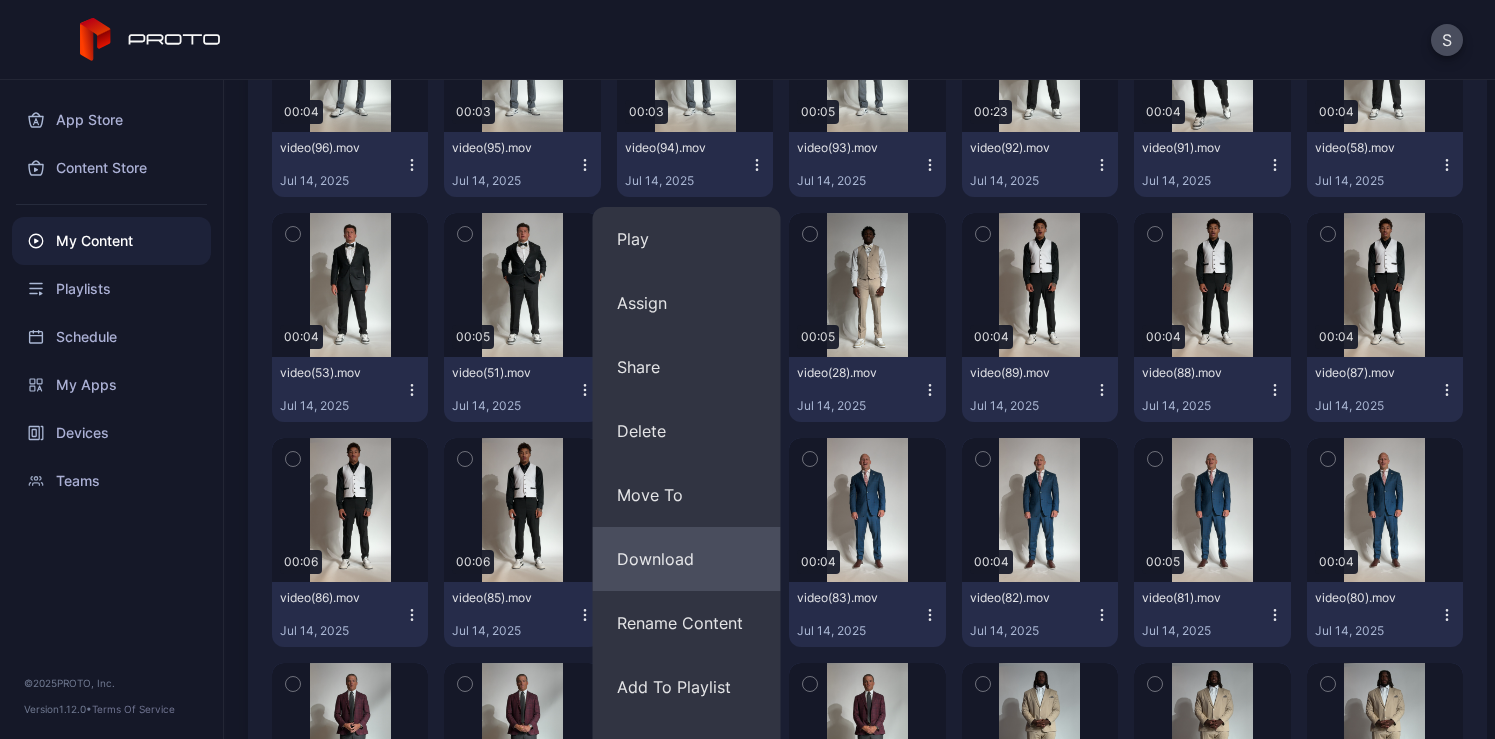 click on "Download" at bounding box center (687, 559) 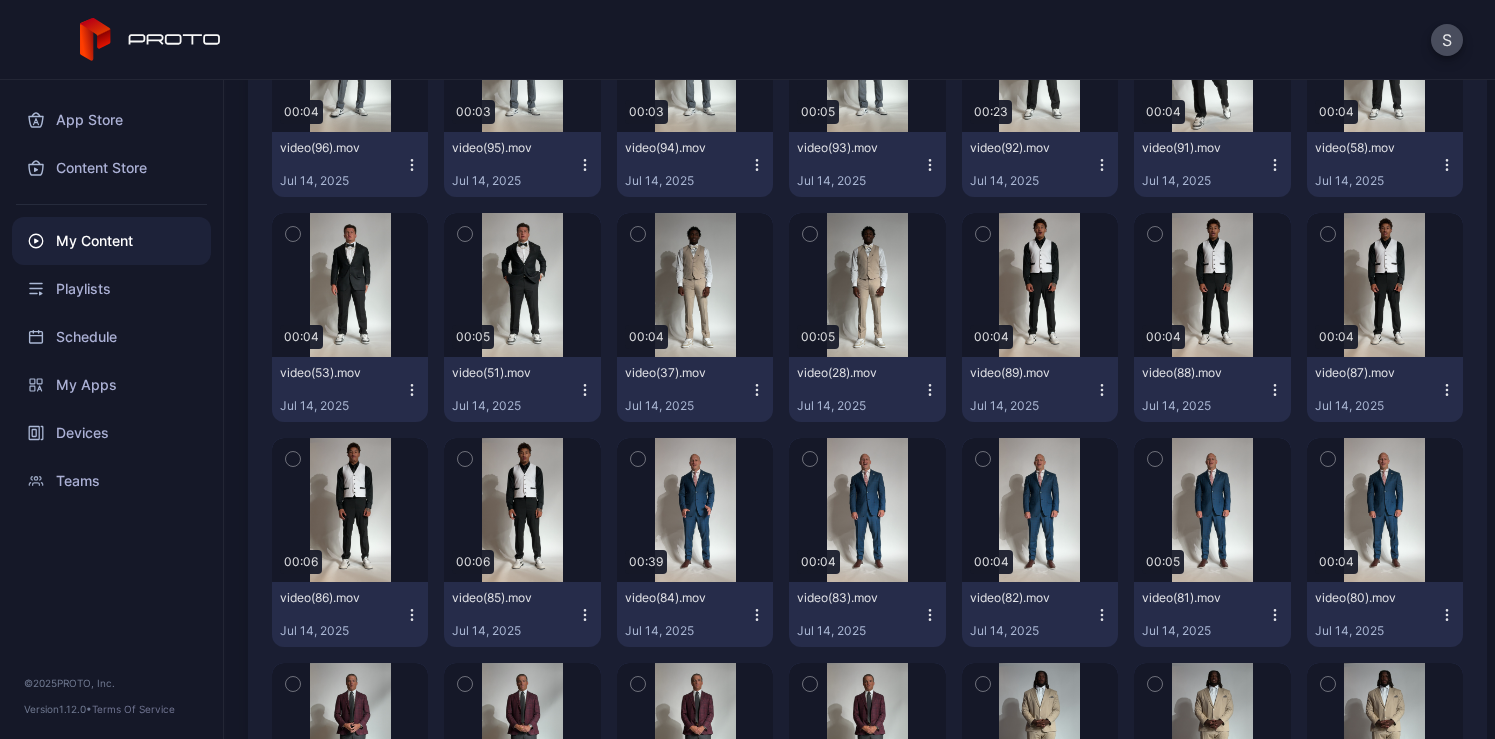 click 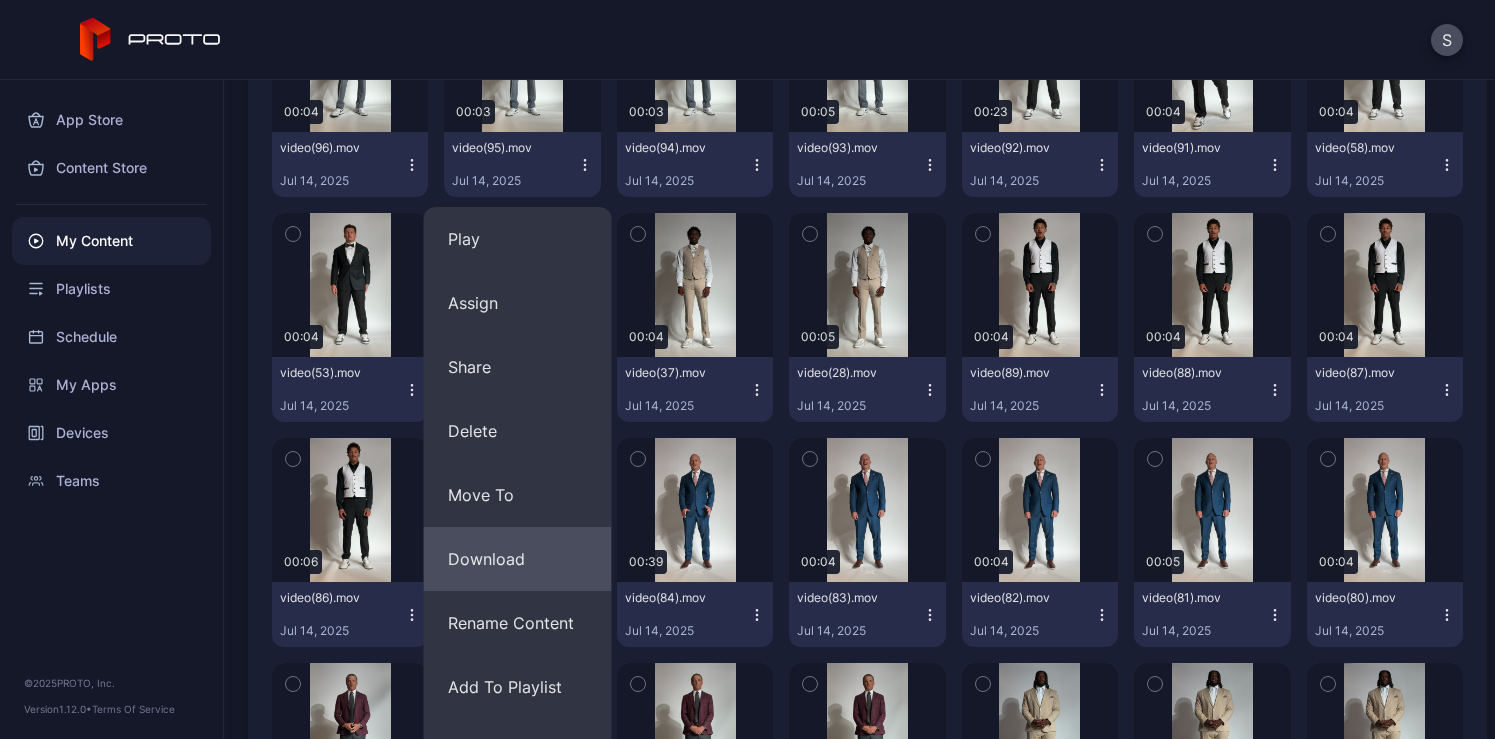 click on "Download" at bounding box center [518, 559] 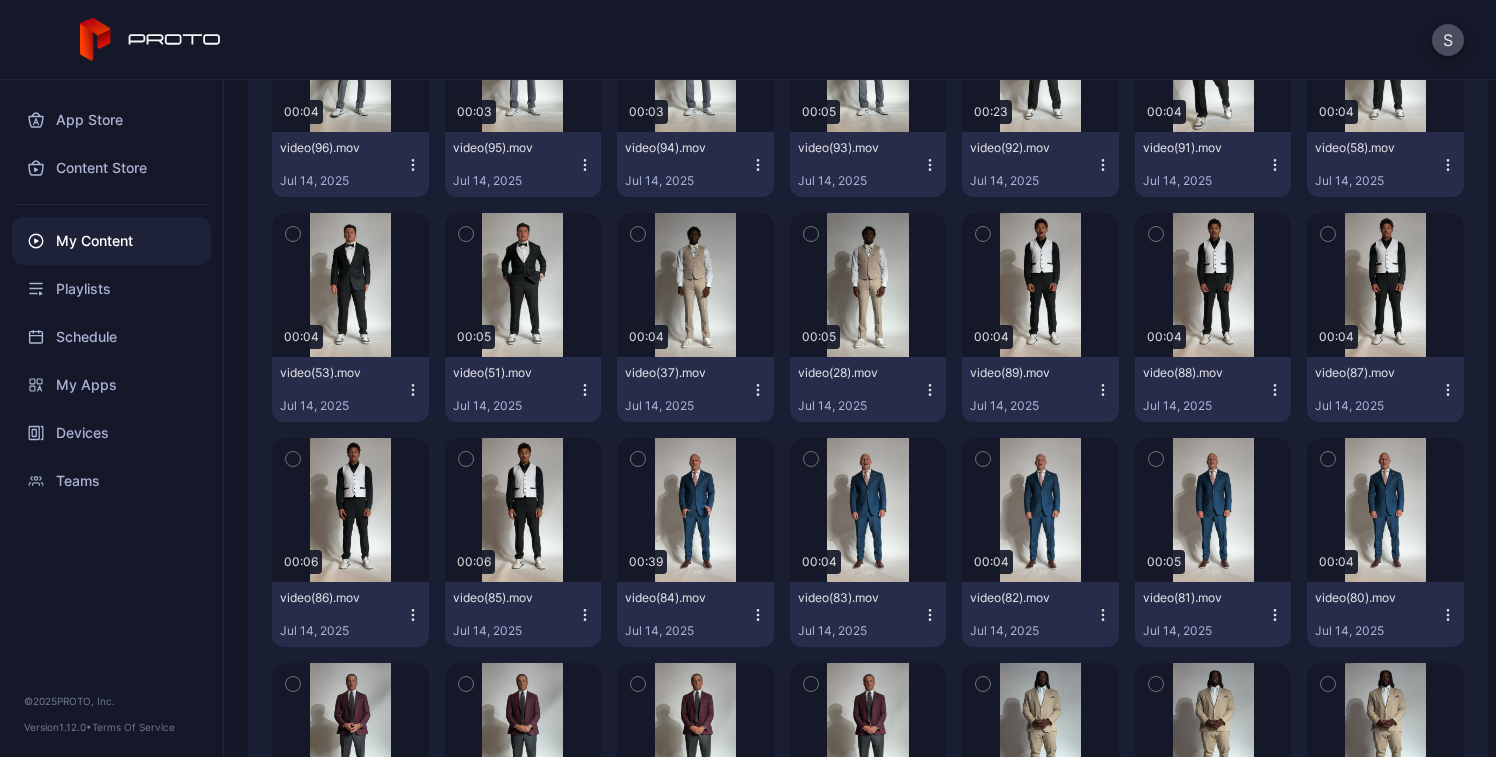 click 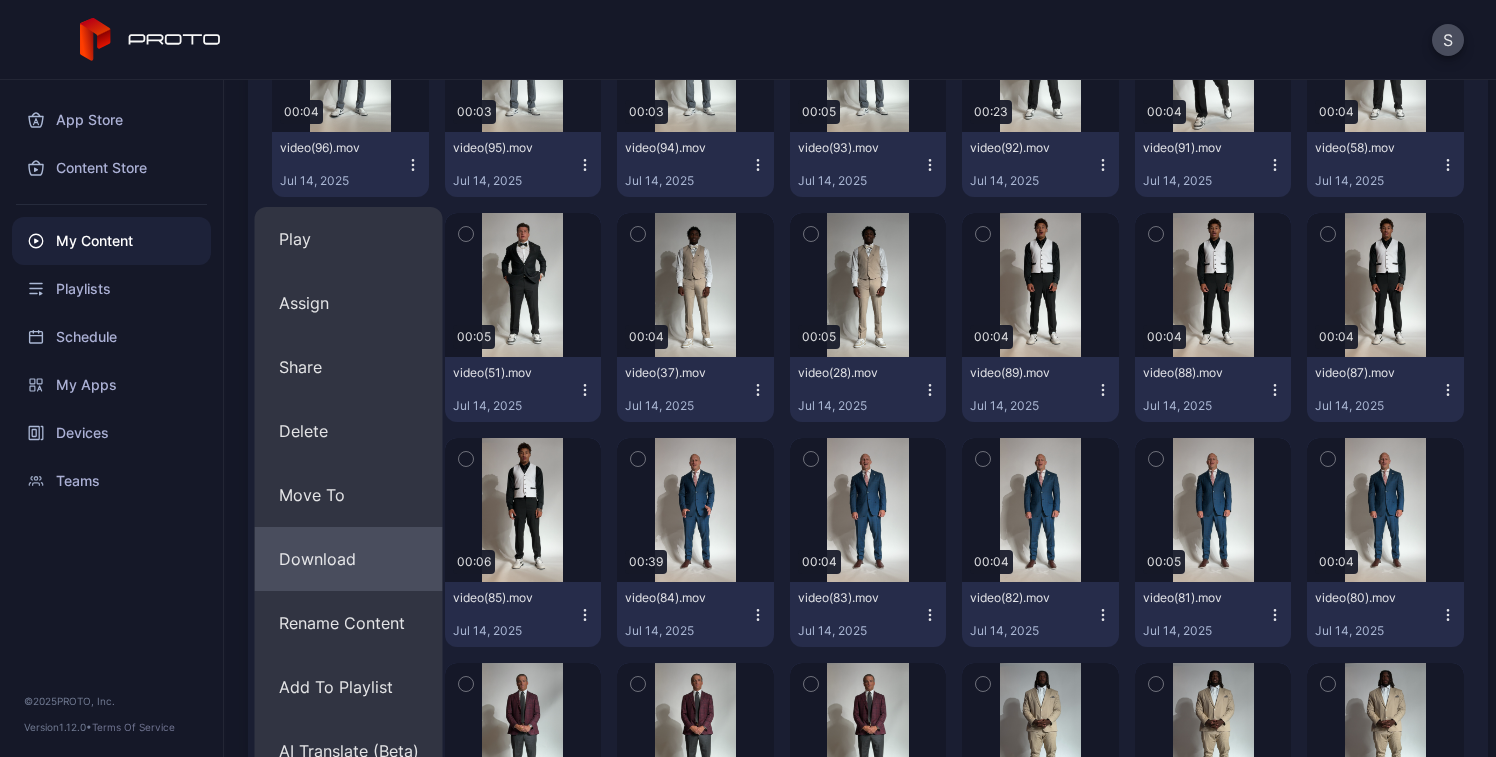 click on "Download" at bounding box center [349, 559] 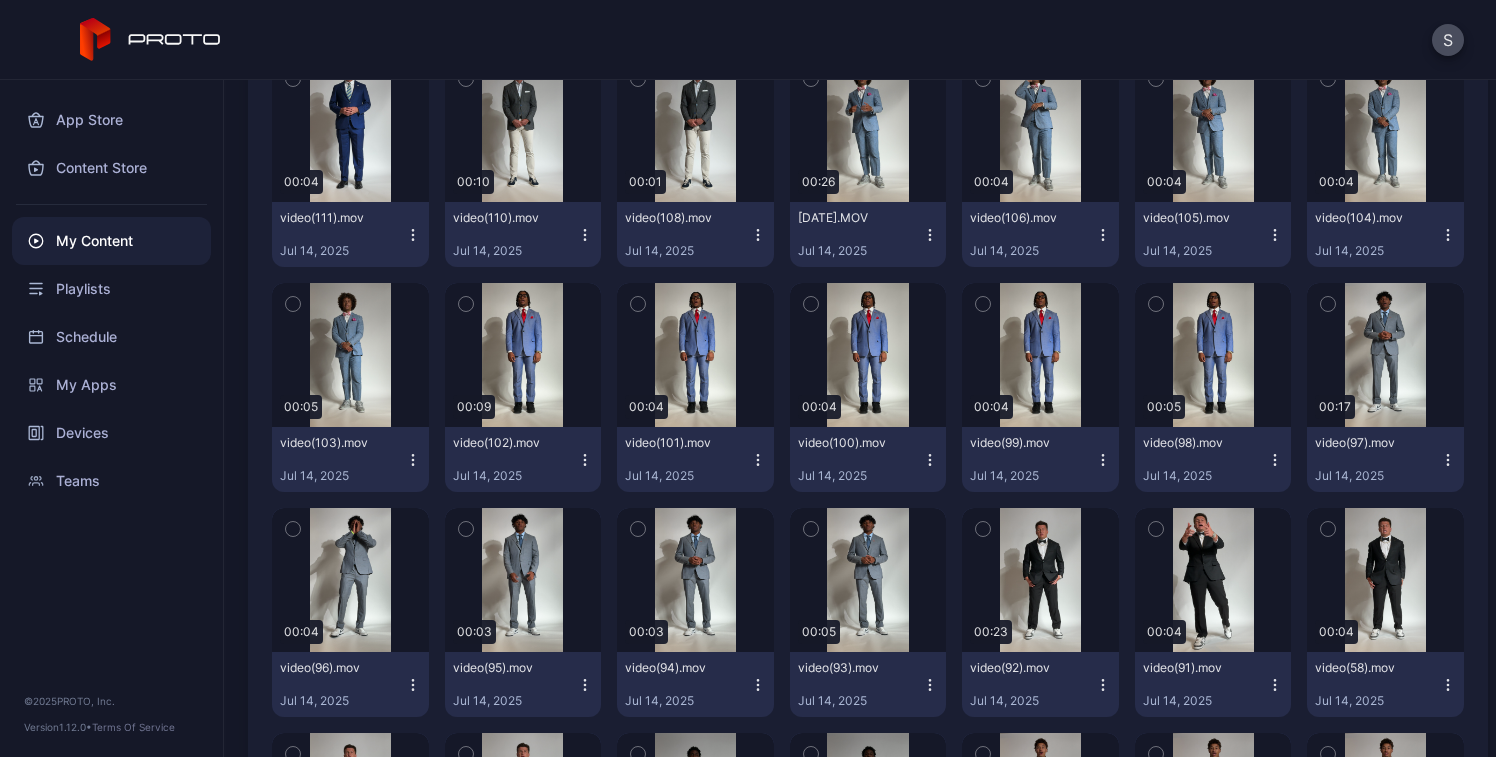 scroll, scrollTop: 9268, scrollLeft: 0, axis: vertical 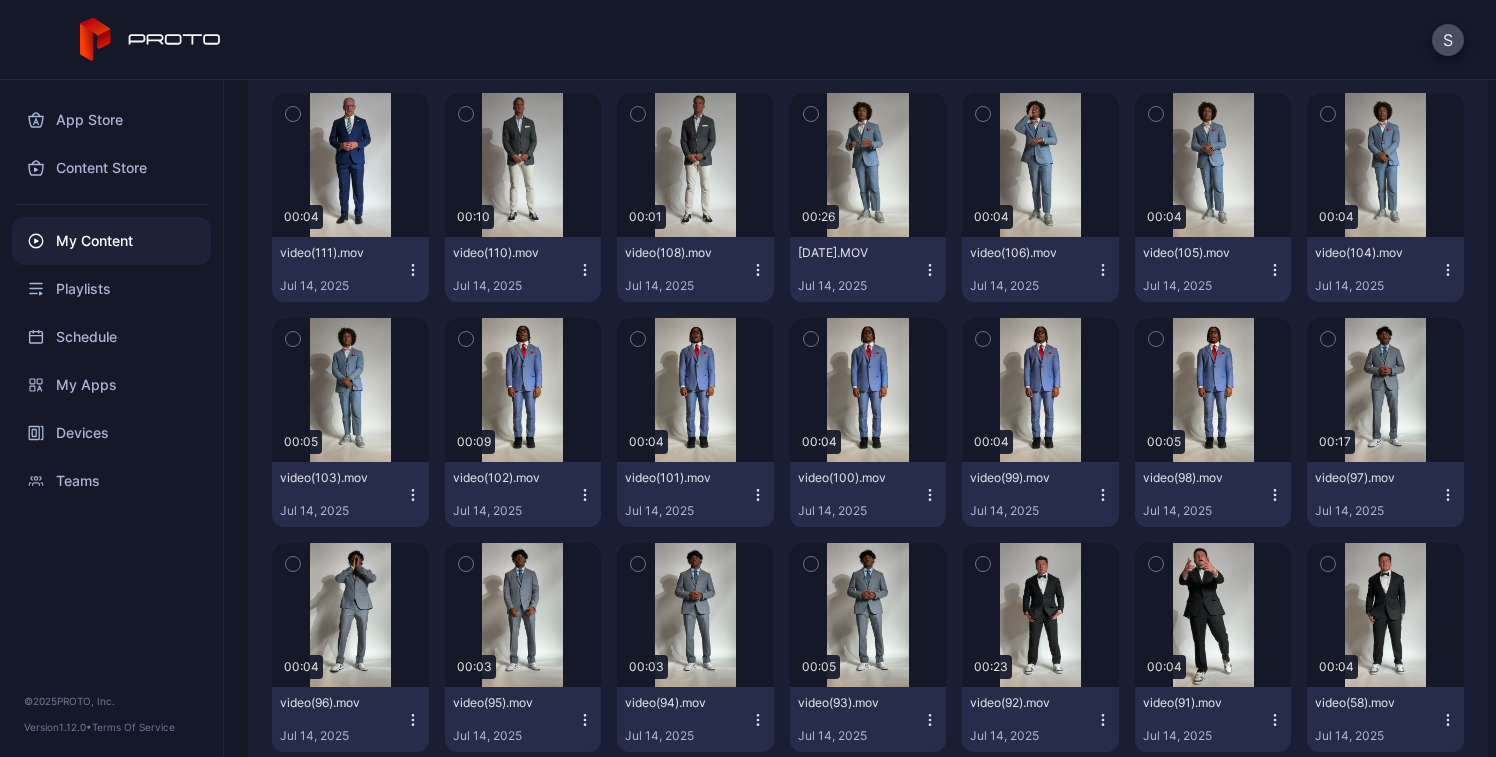 click 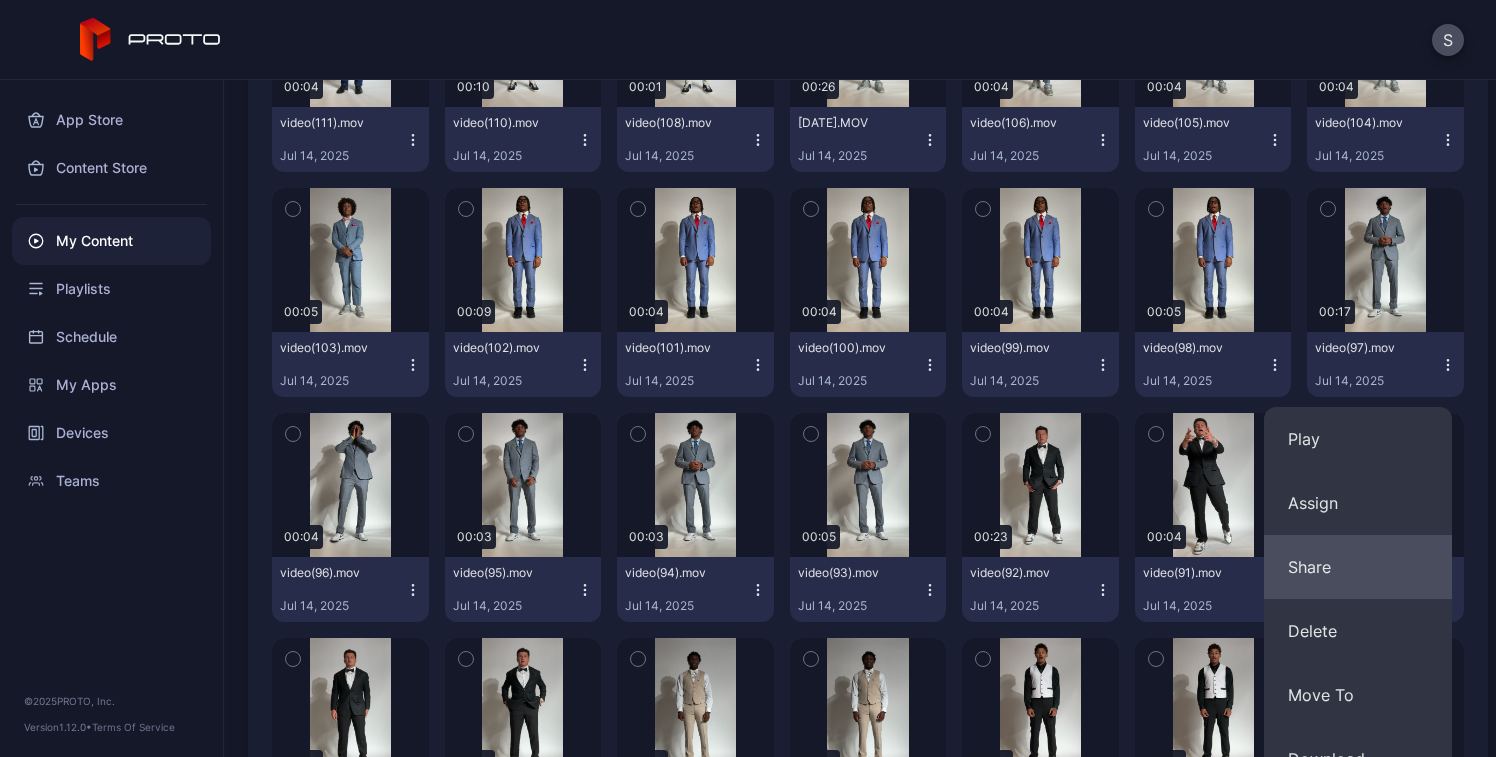 scroll, scrollTop: 9523, scrollLeft: 0, axis: vertical 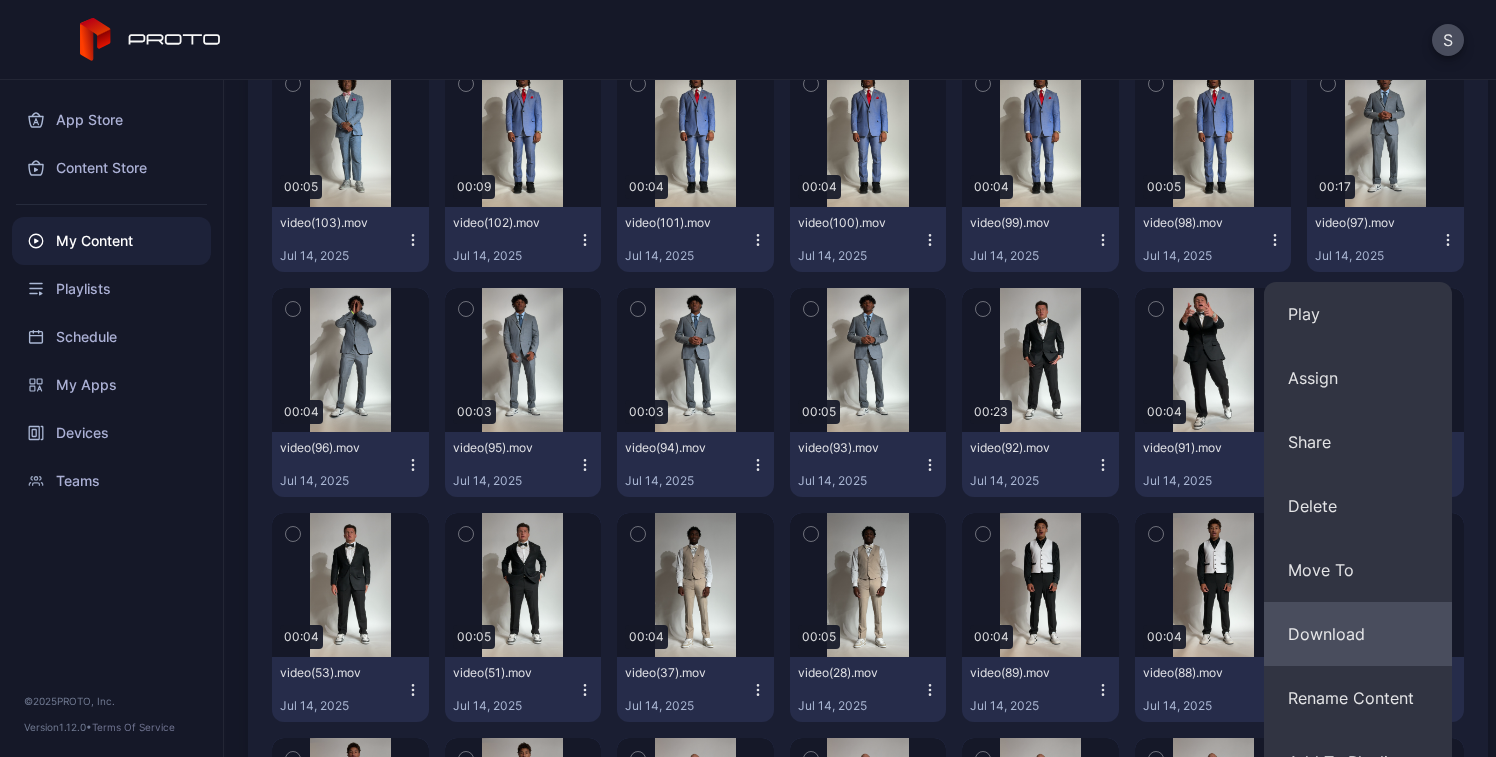 click on "Download" at bounding box center (1358, 634) 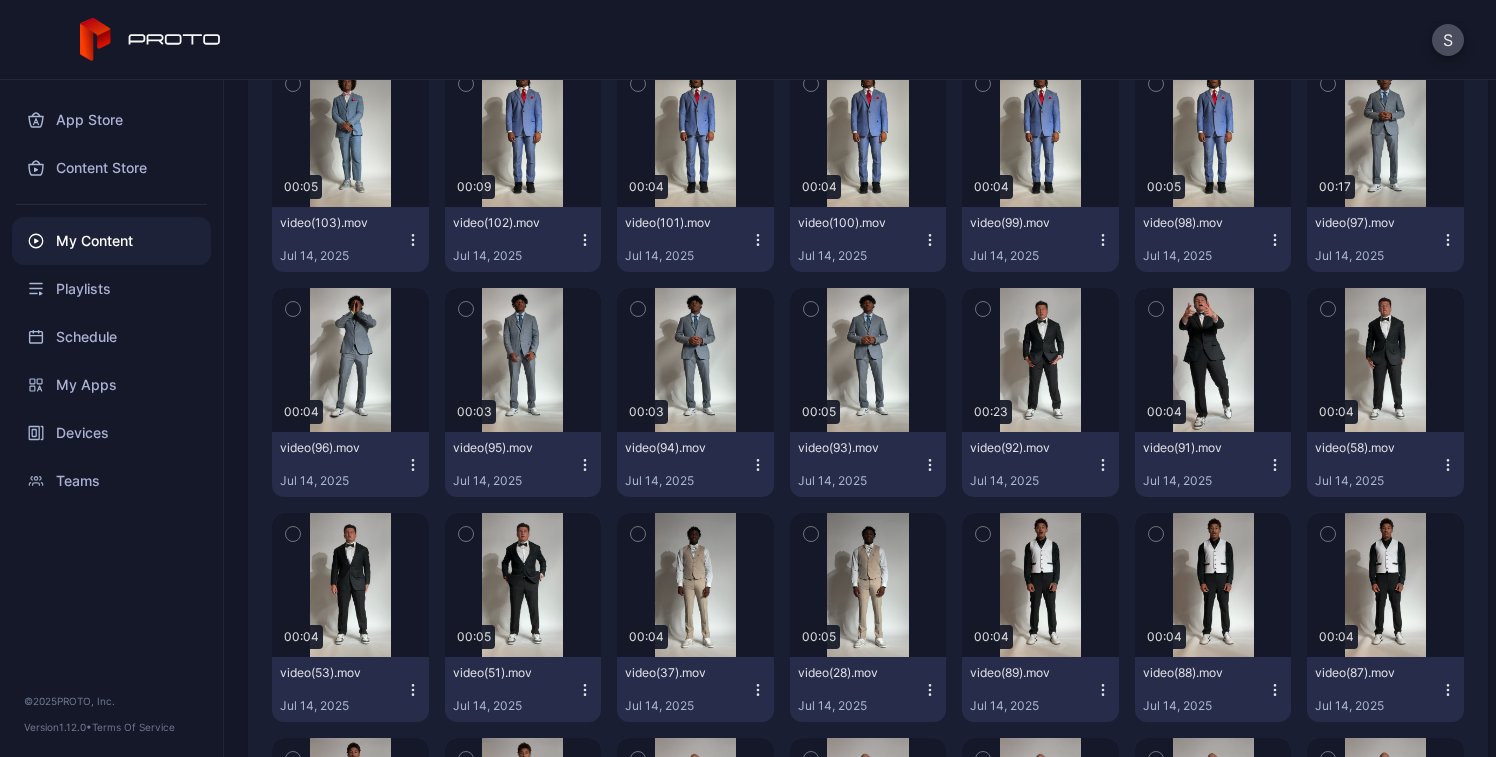 click 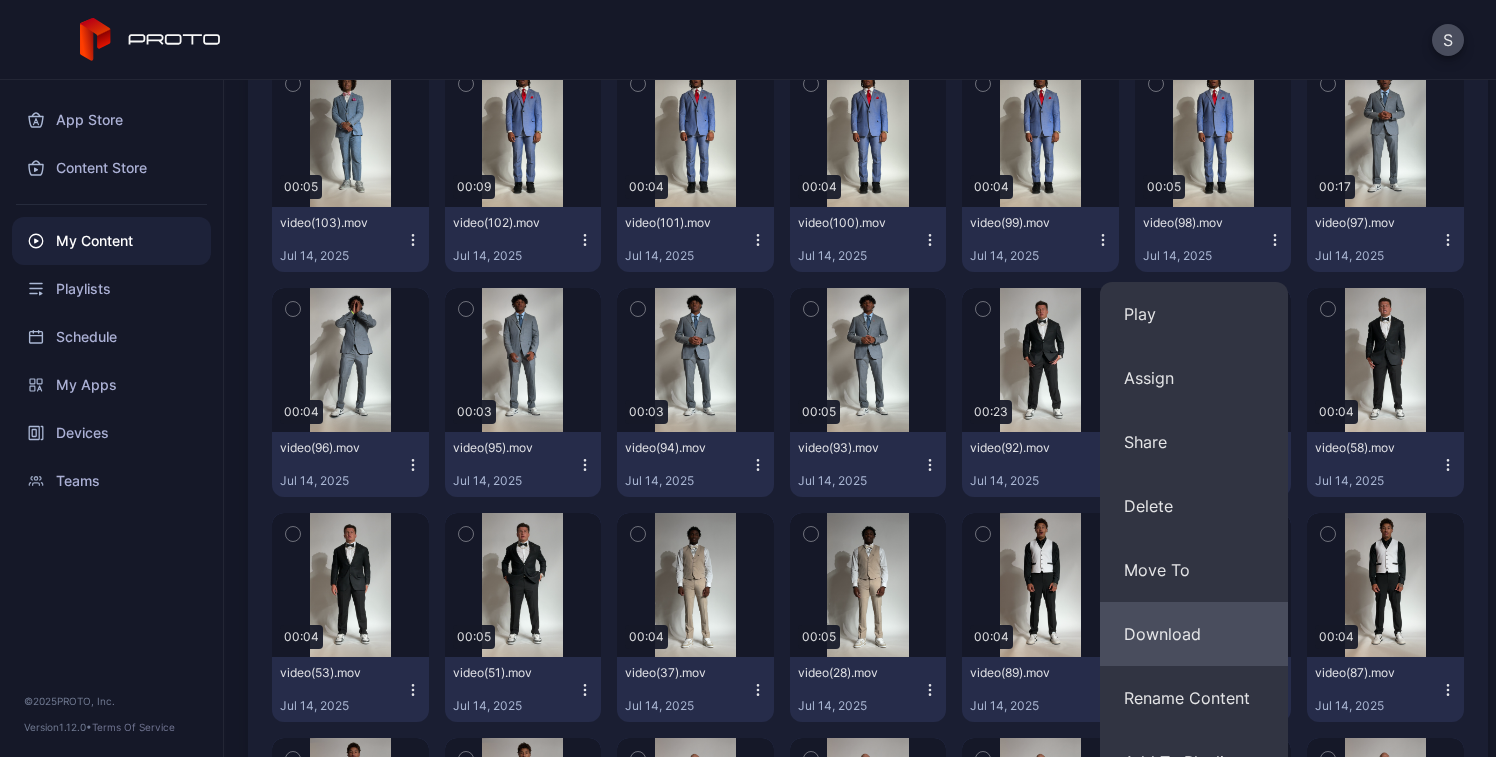 click on "Download" at bounding box center [1194, 634] 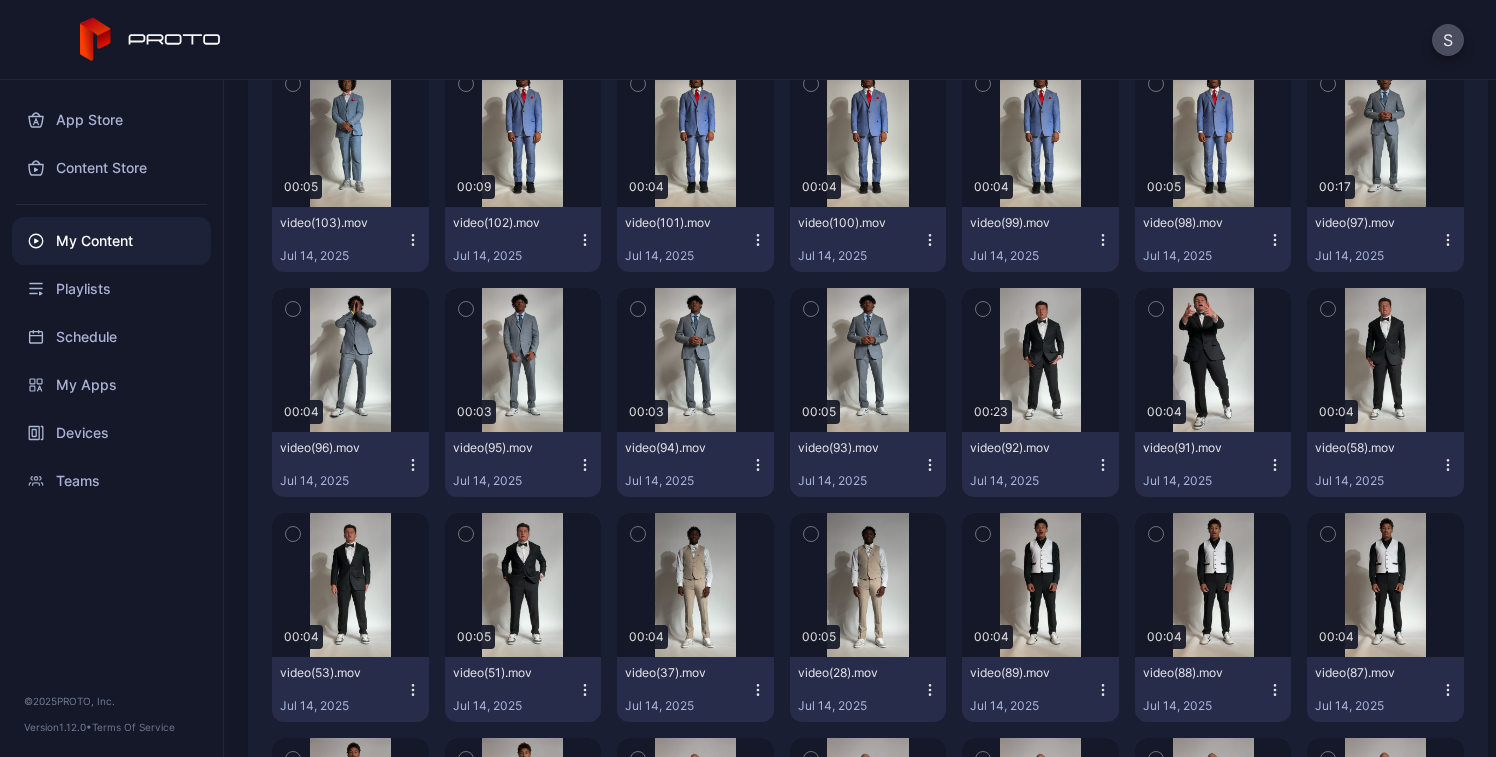 click 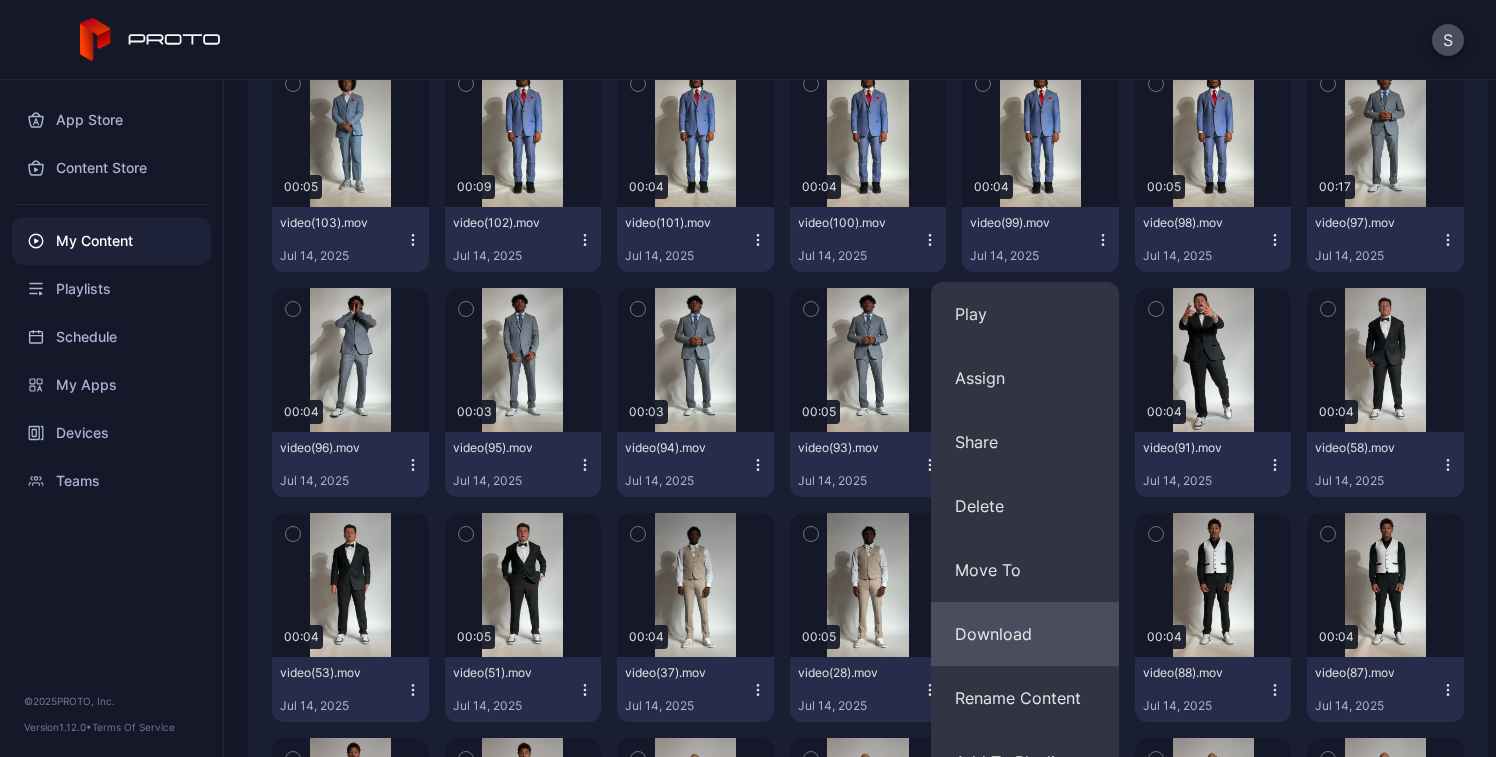 click on "Download" at bounding box center (1025, 634) 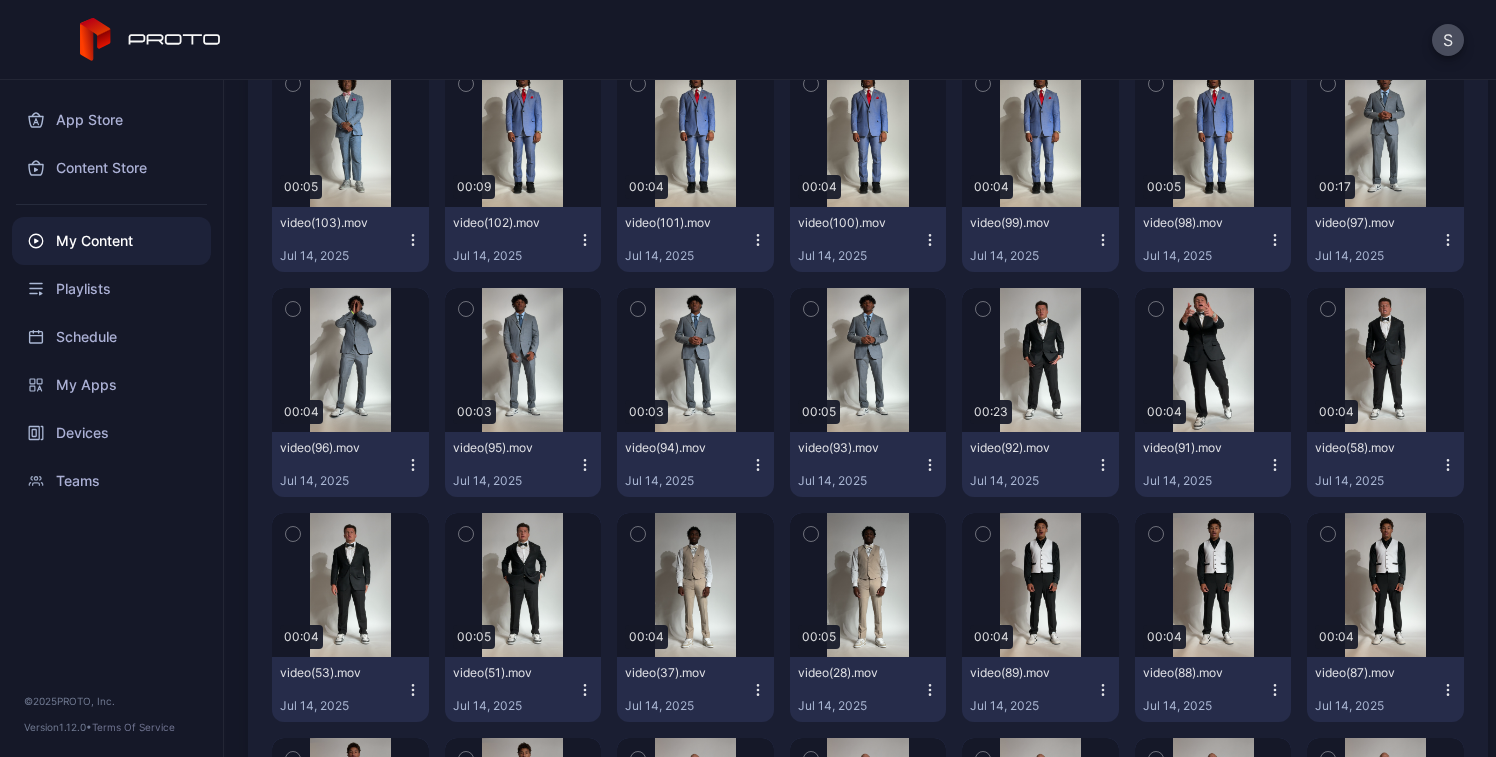 click 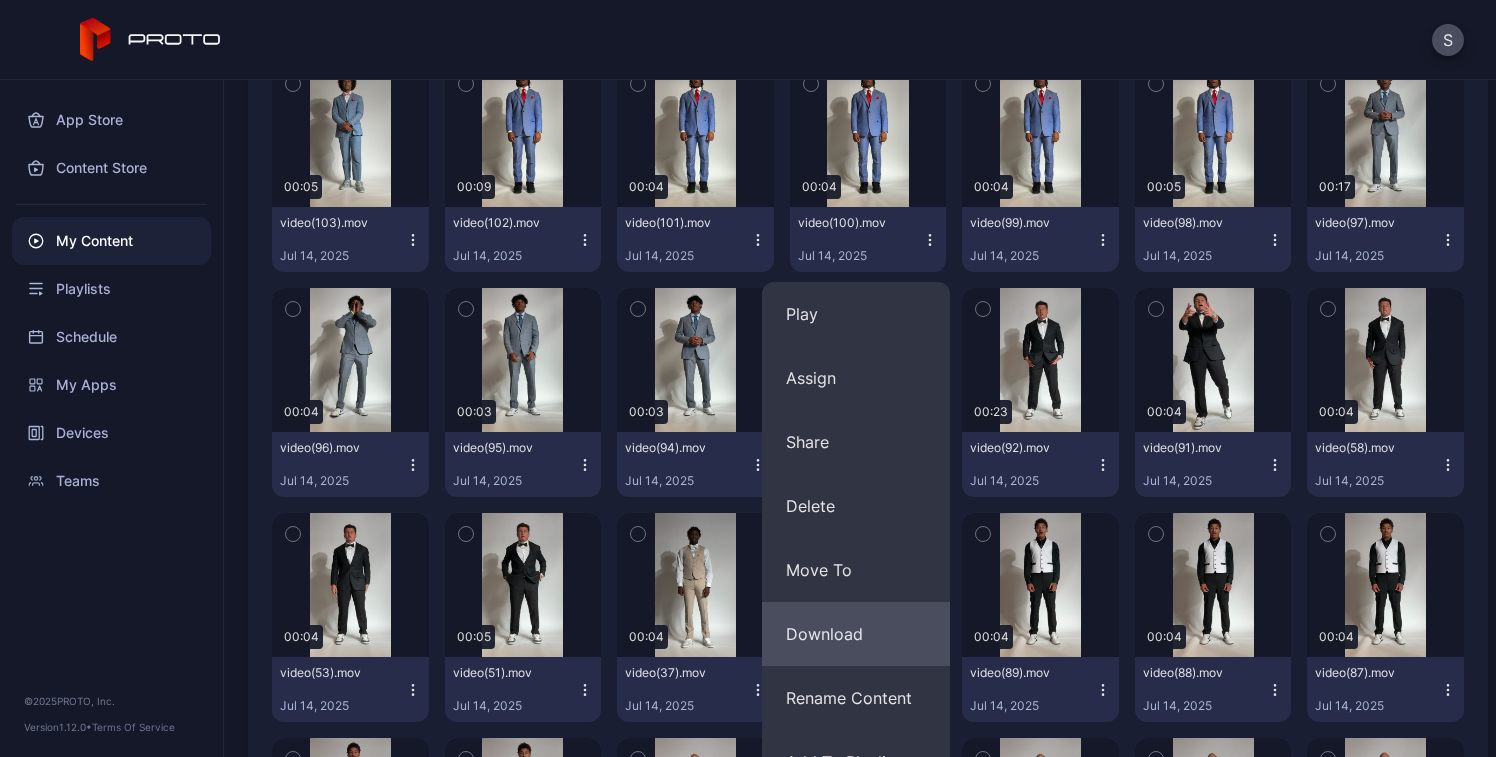click on "Download" at bounding box center [856, 634] 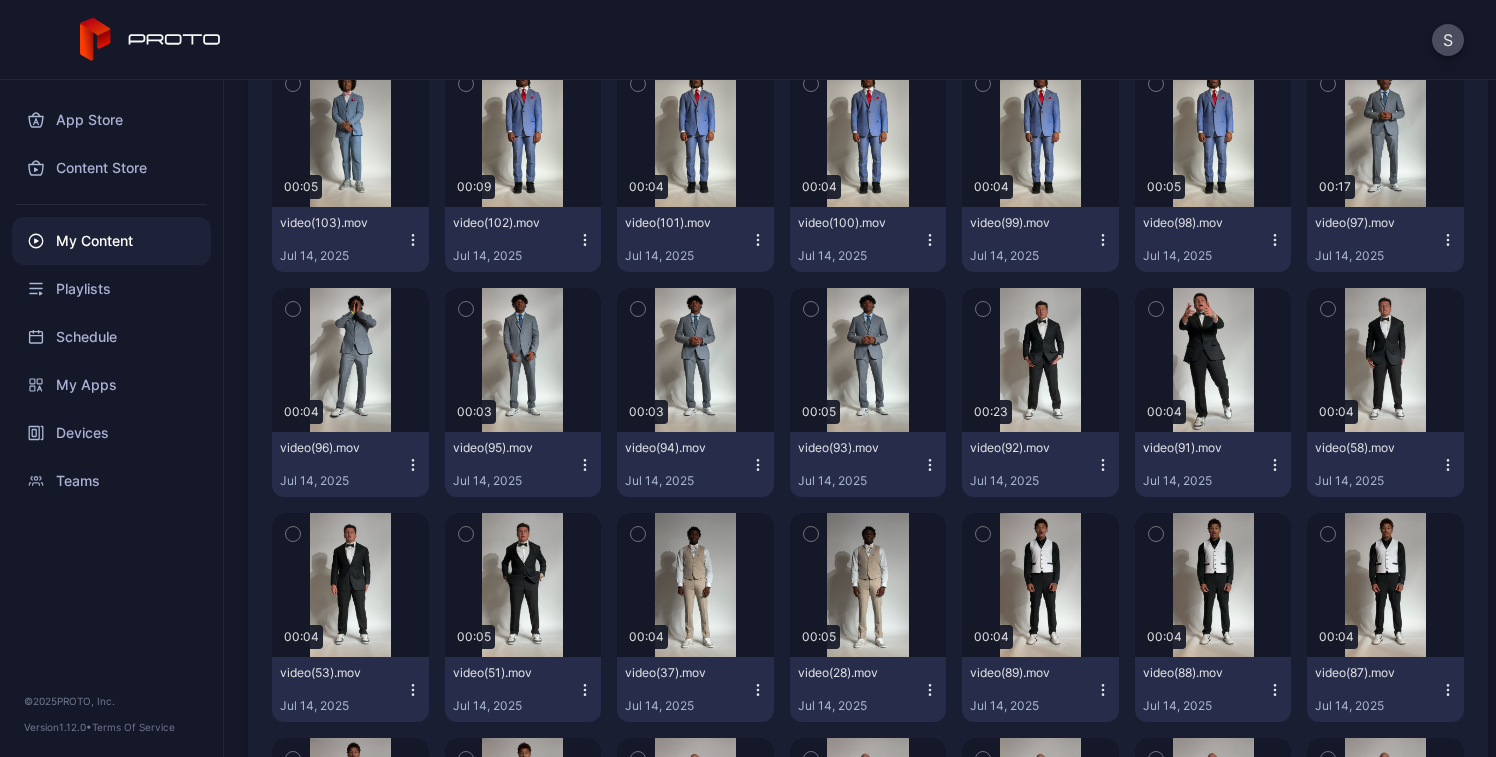 click 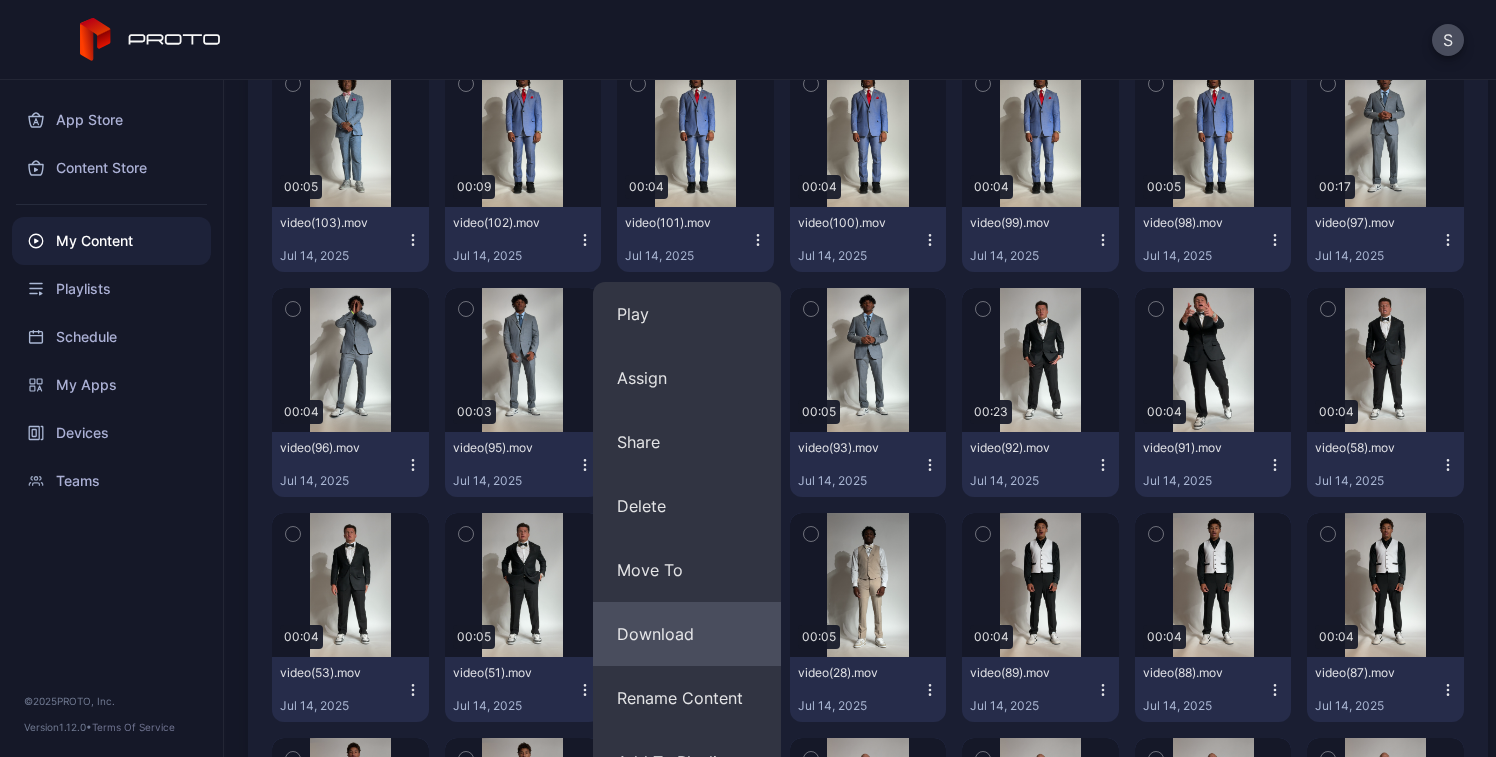 click on "Download" at bounding box center [687, 634] 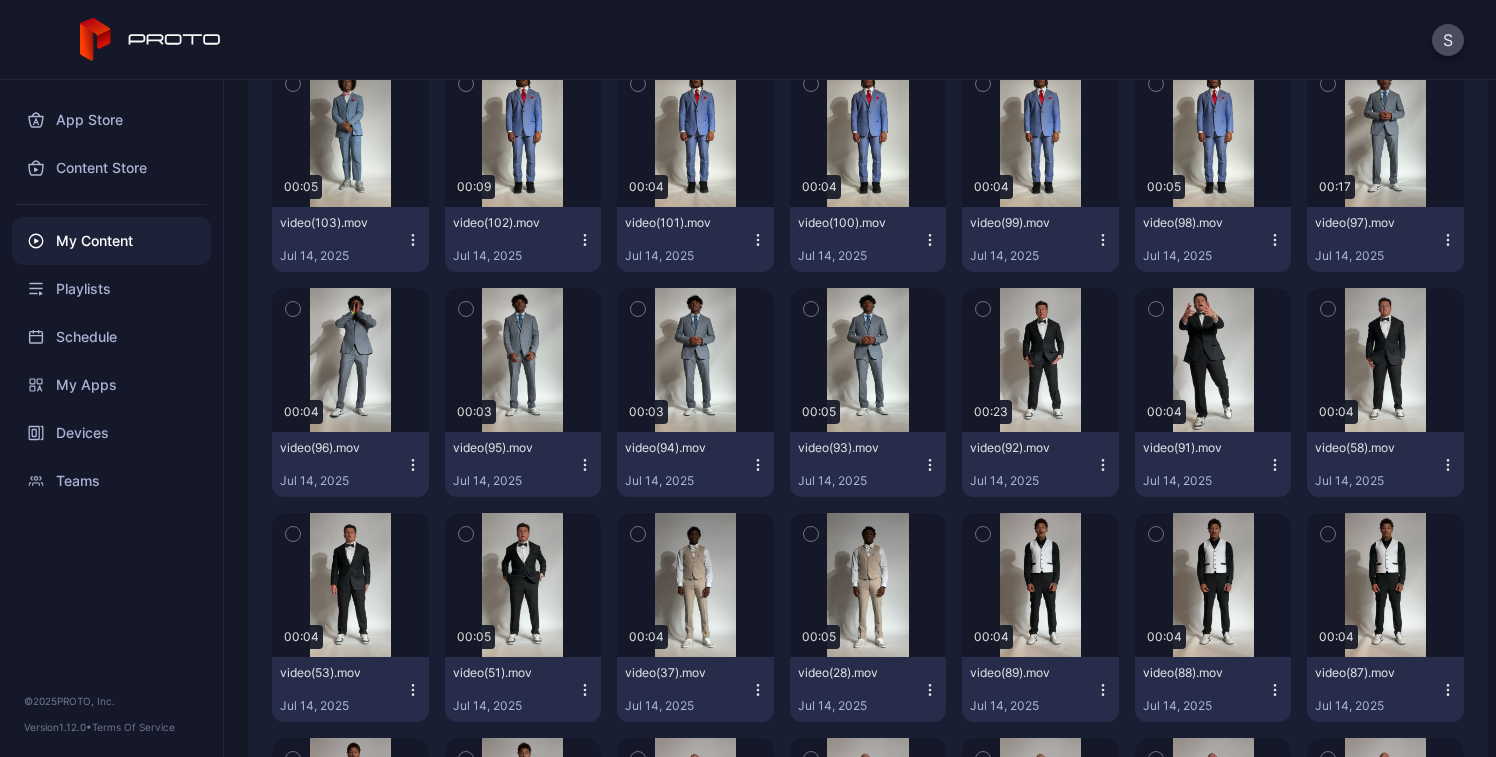 click 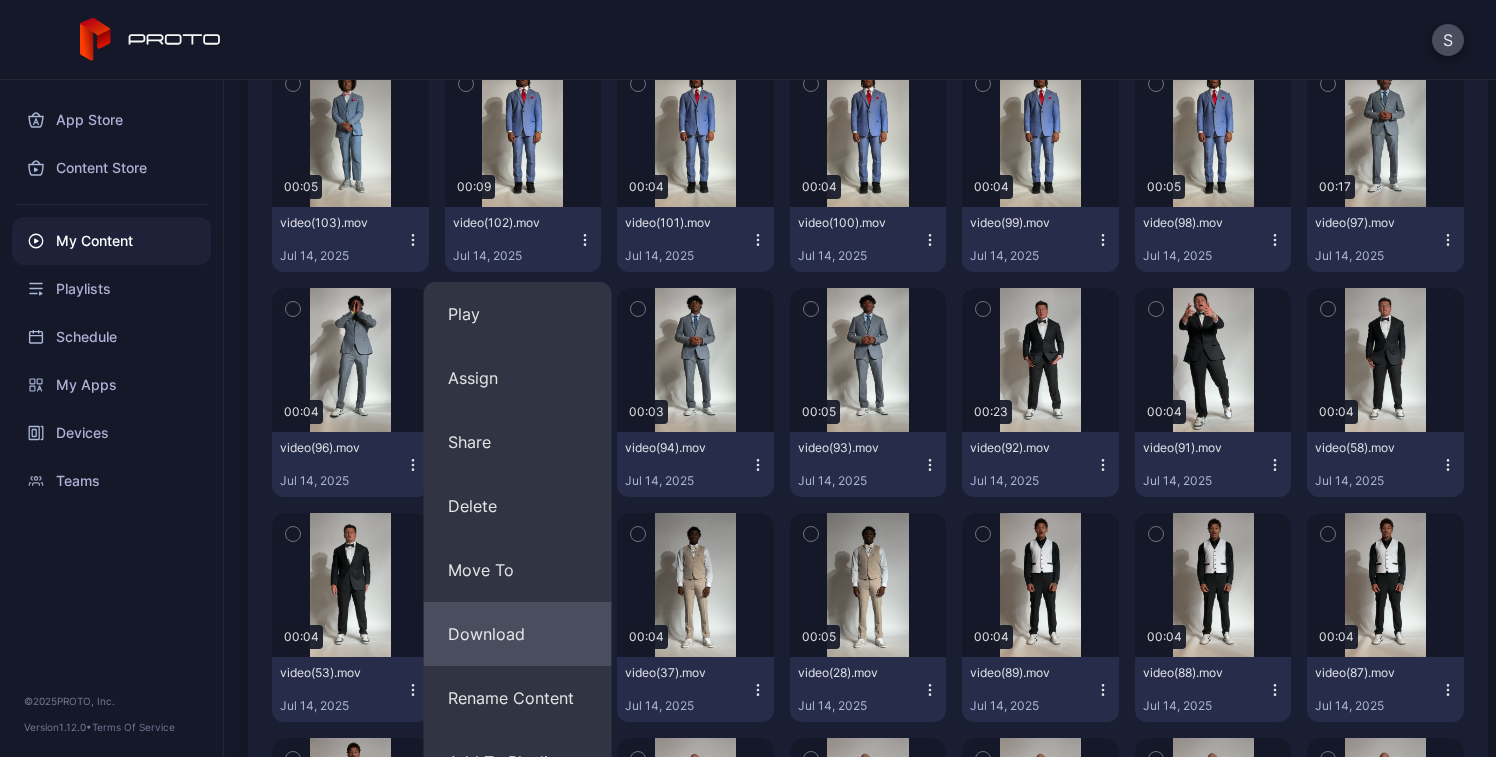 click on "Download" at bounding box center (518, 634) 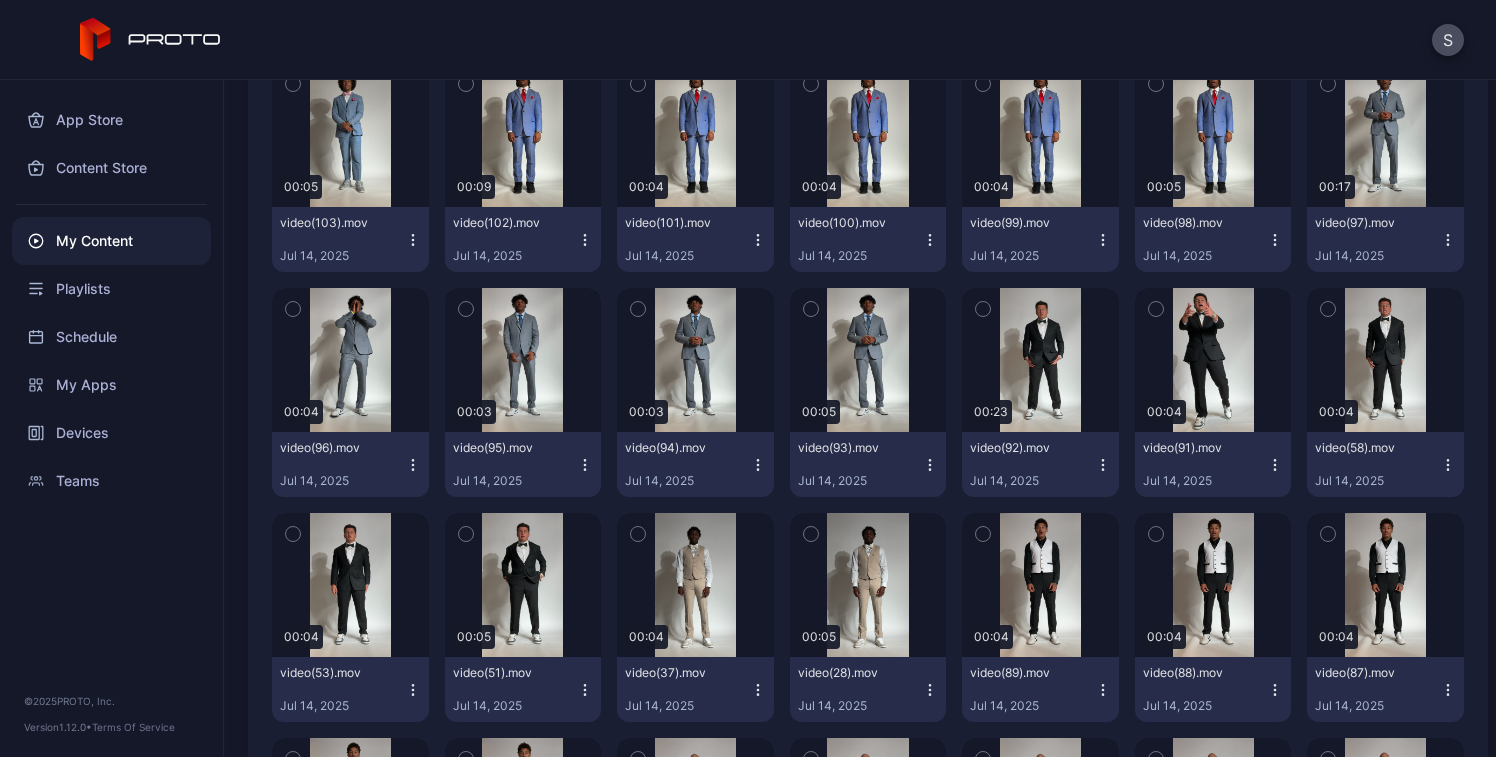click 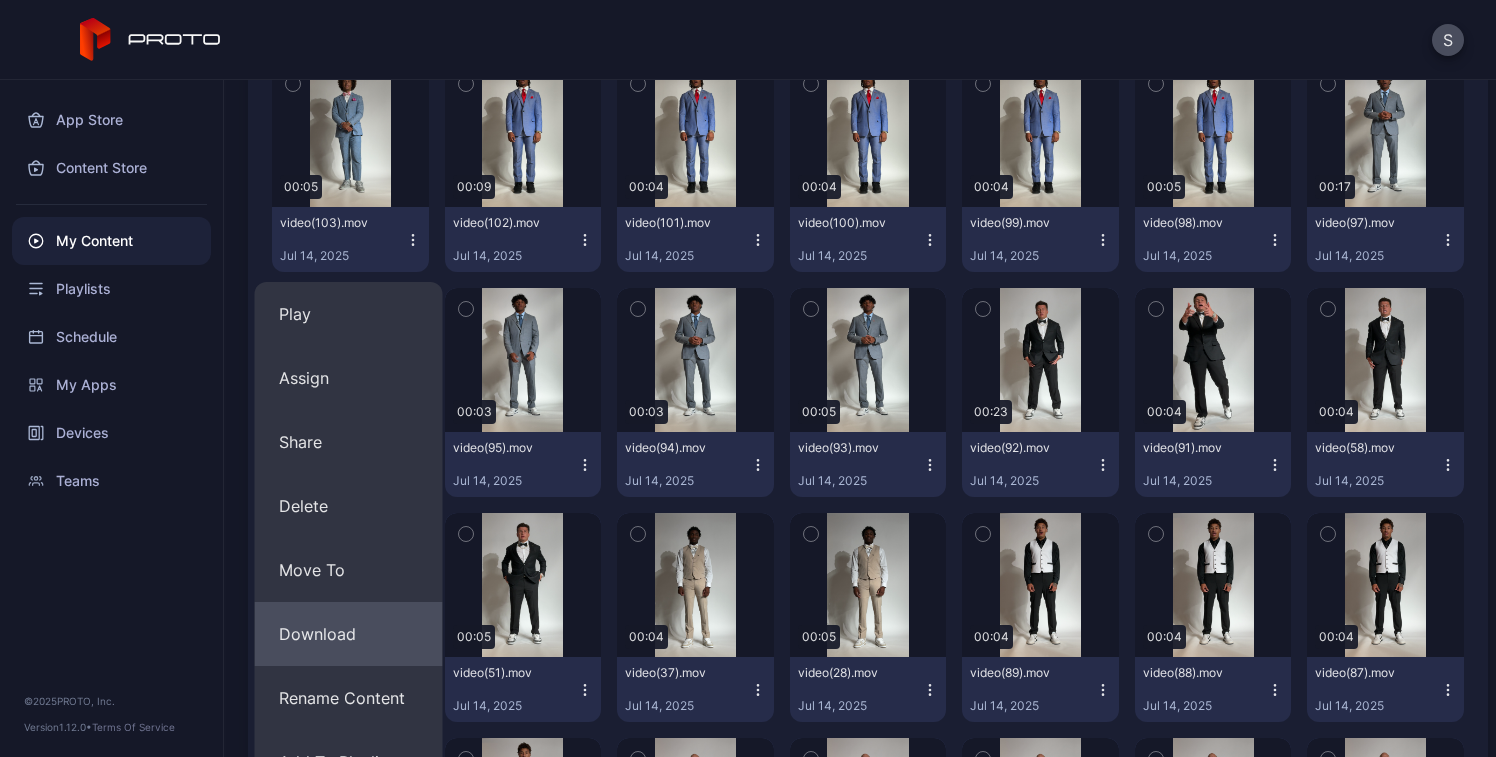 click on "Download" at bounding box center (349, 634) 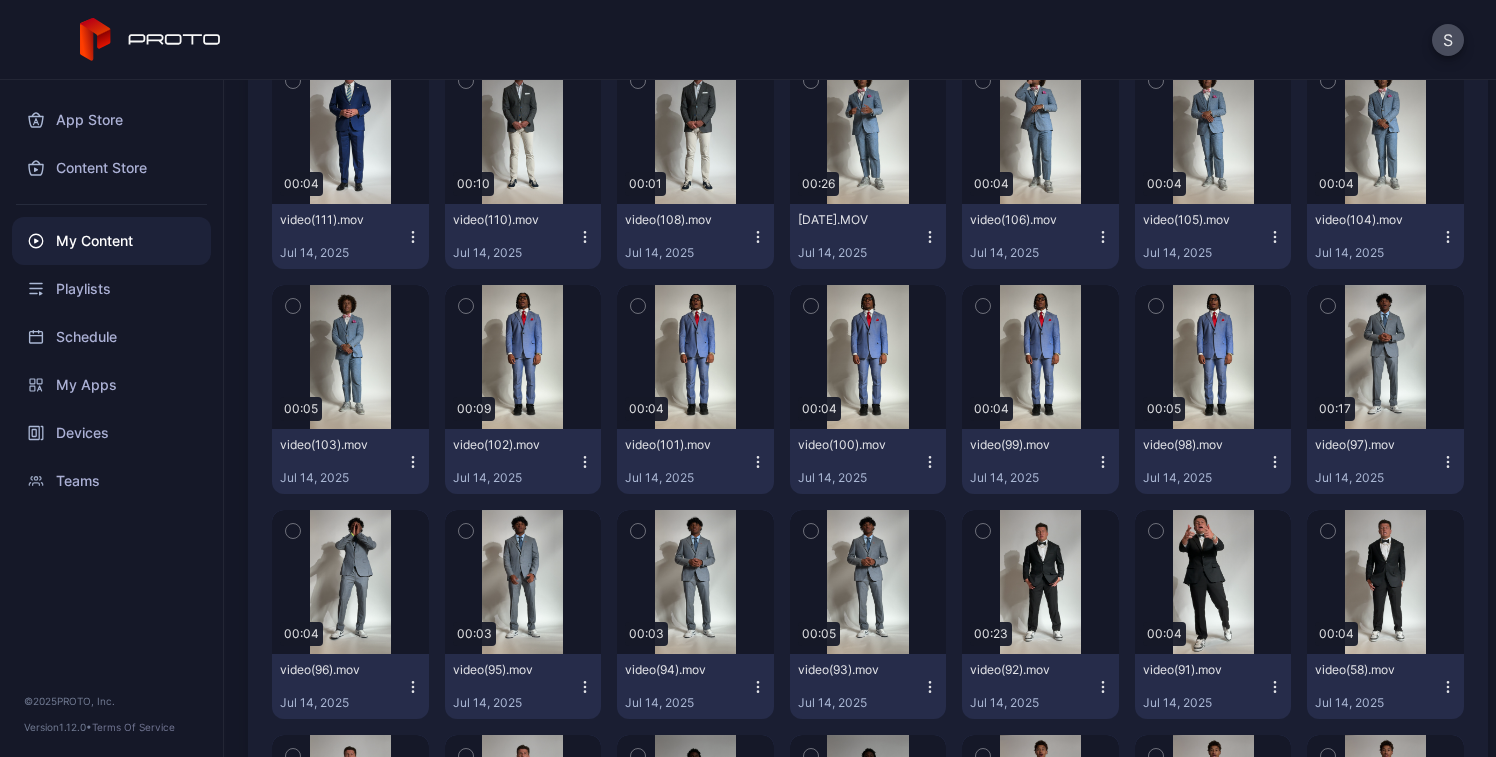 scroll, scrollTop: 9264, scrollLeft: 0, axis: vertical 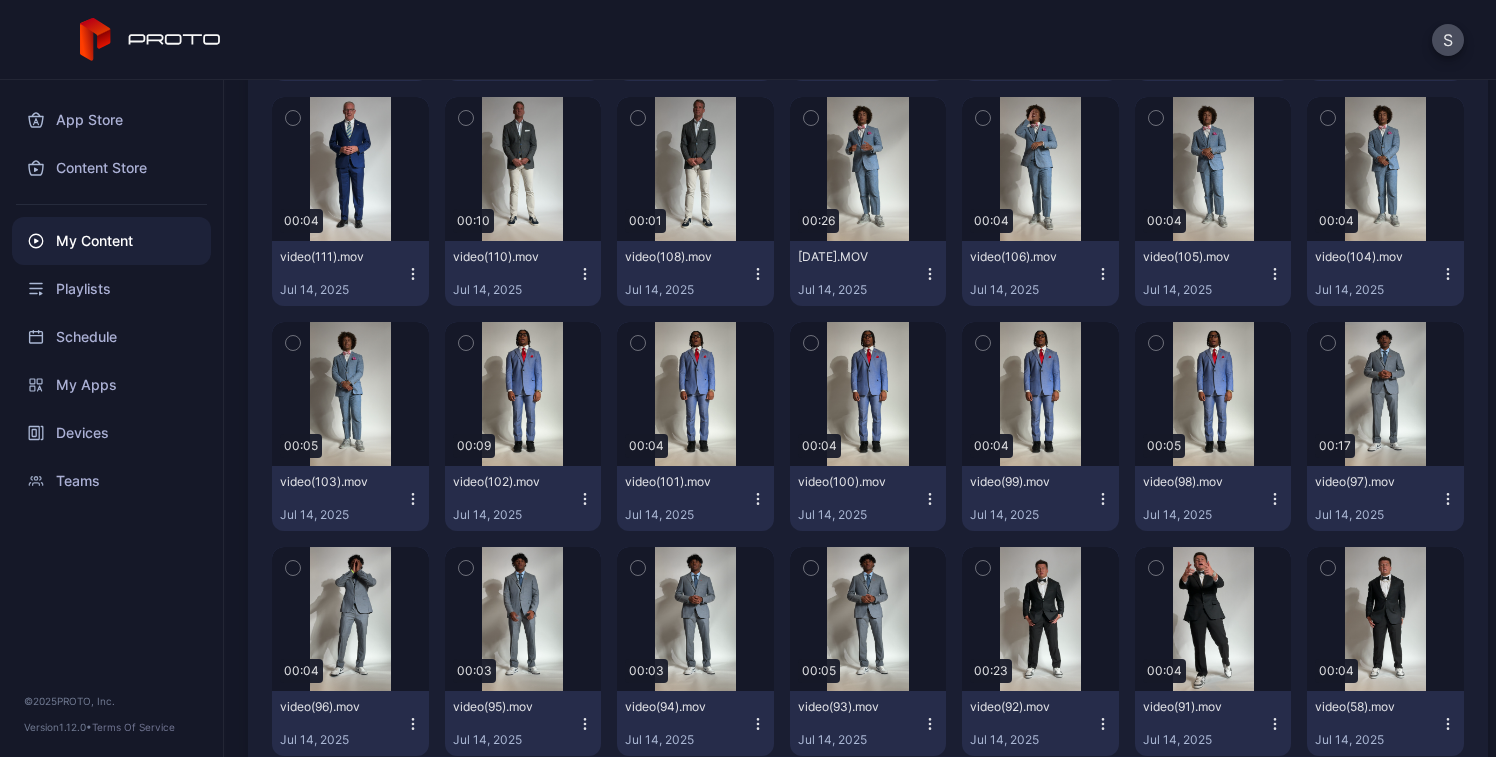 click 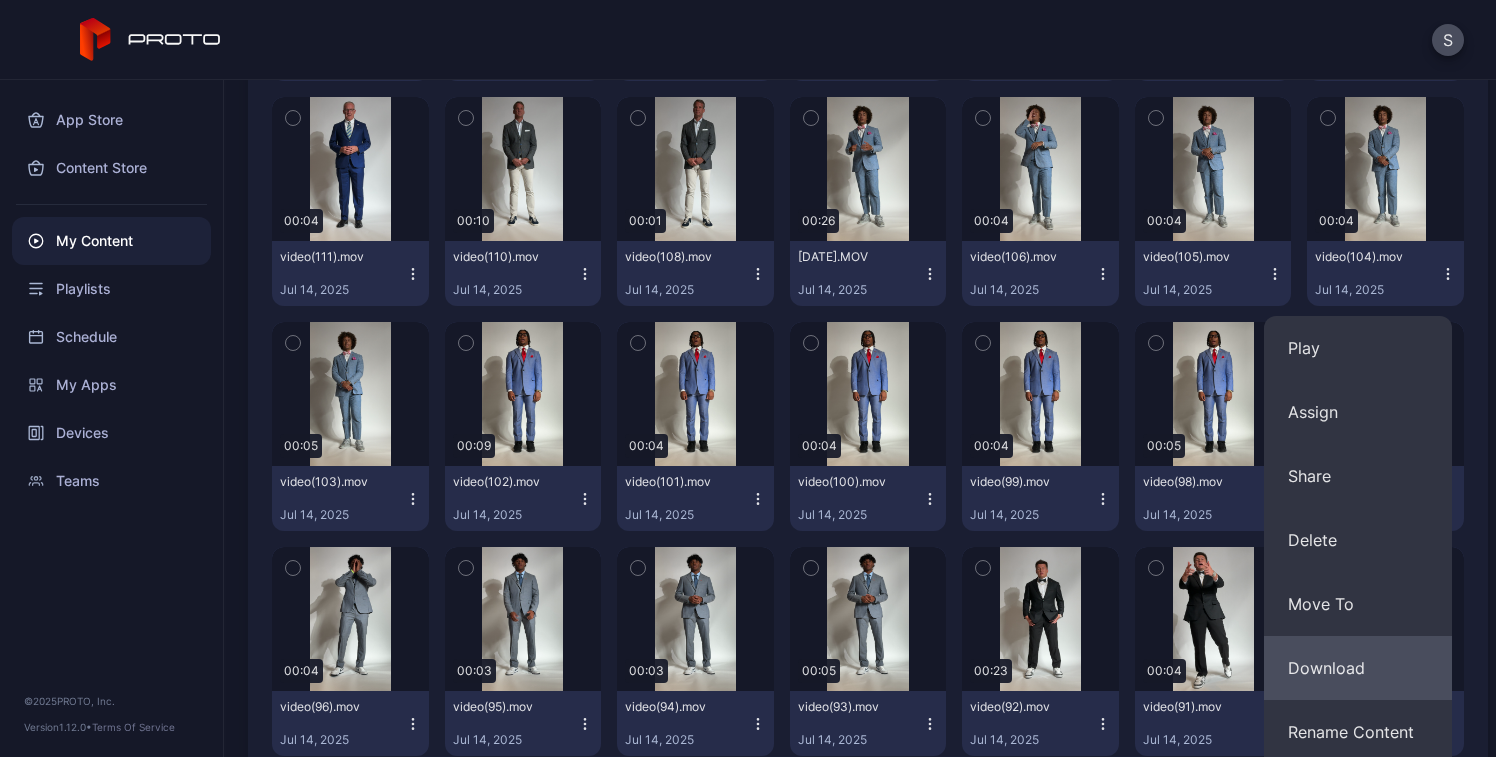 click on "Download" at bounding box center [1358, 668] 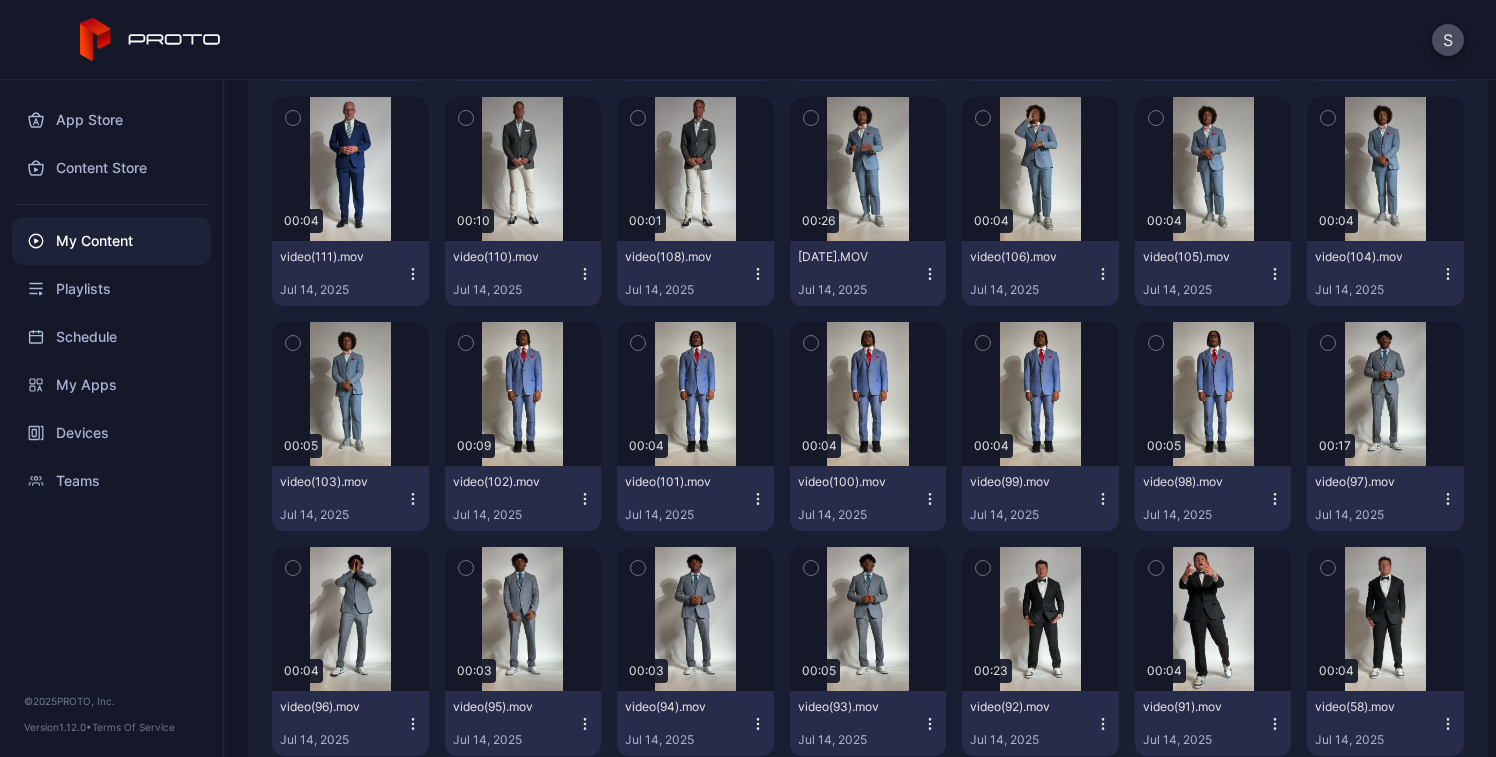 click 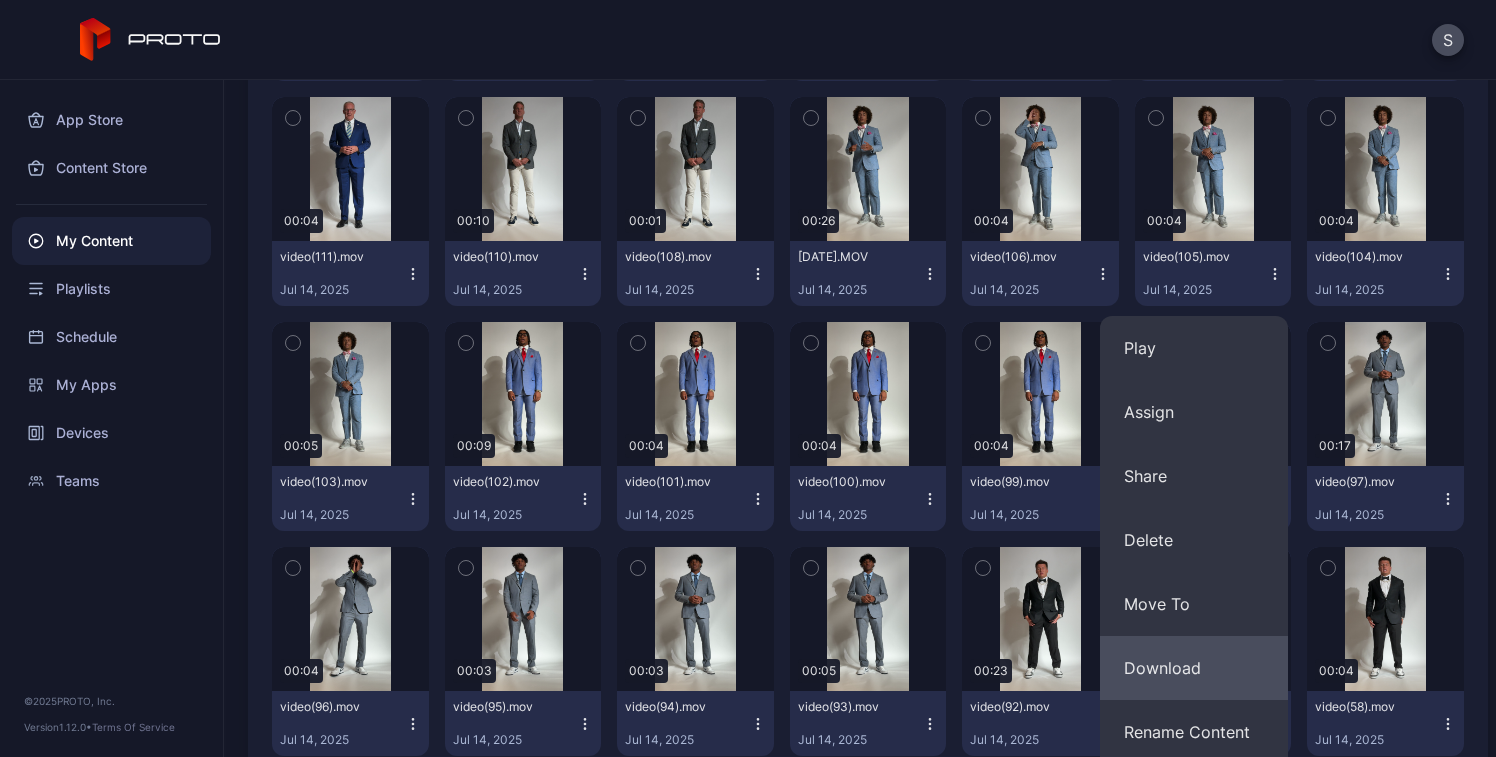 click on "Download" at bounding box center (1194, 668) 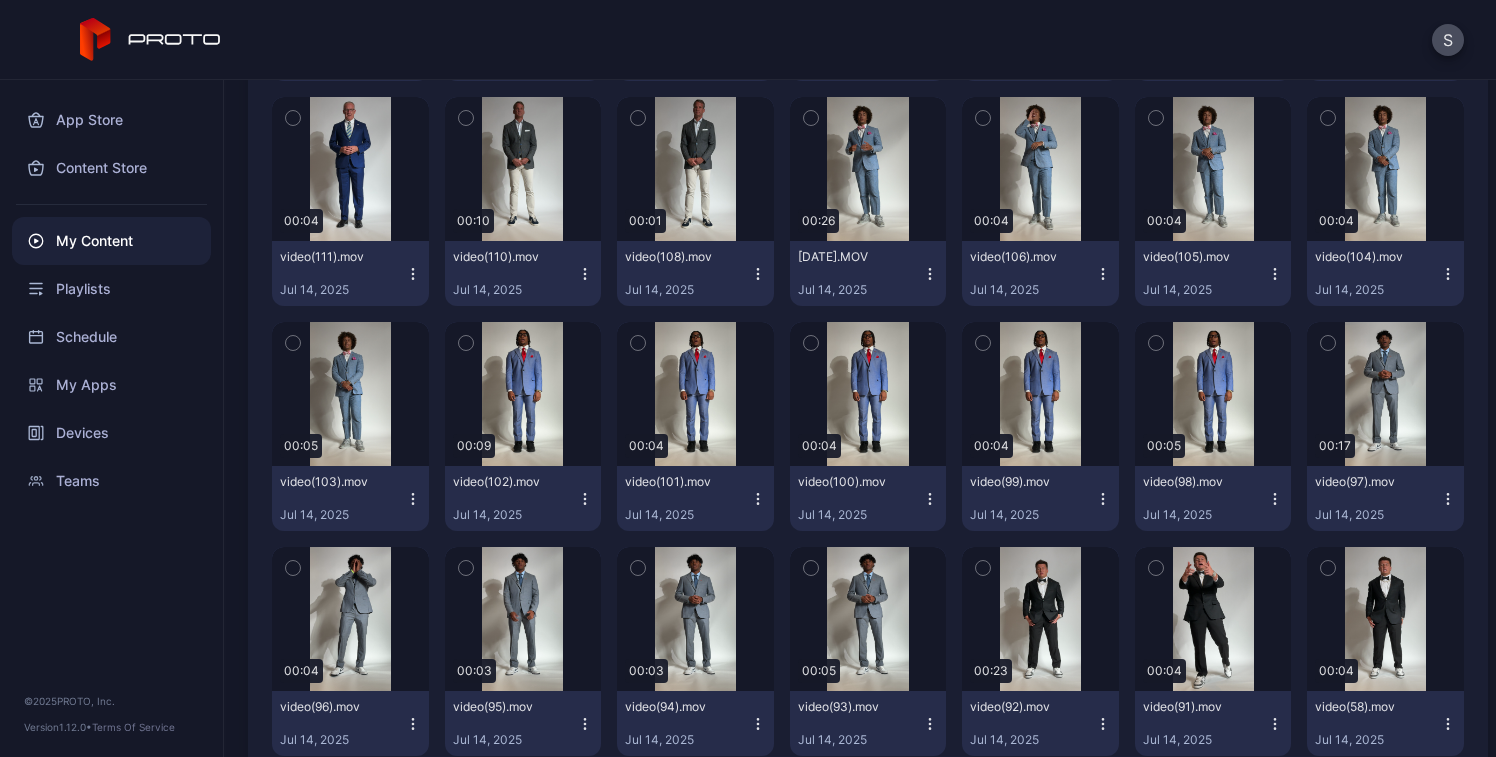 click 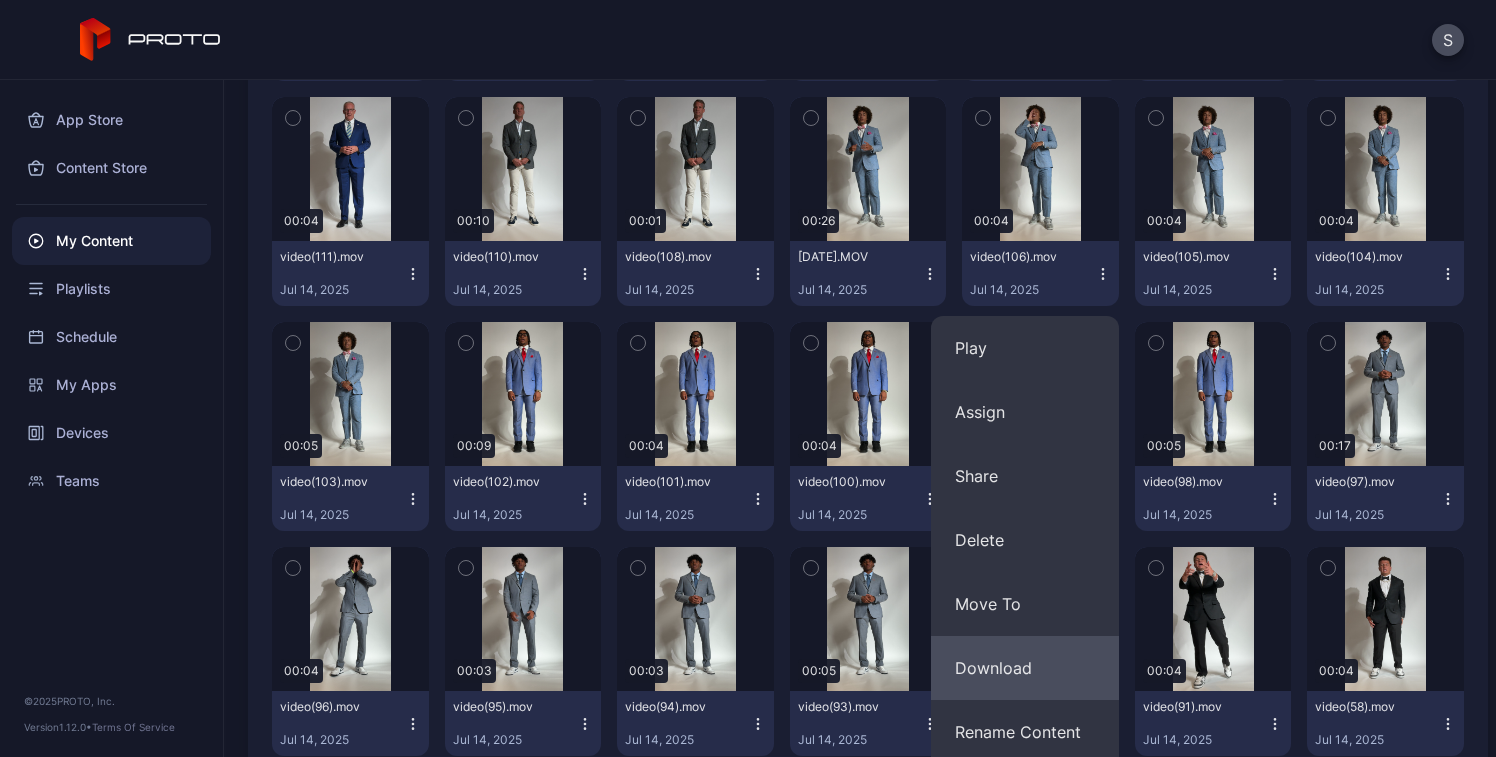 click on "Download" at bounding box center [1025, 668] 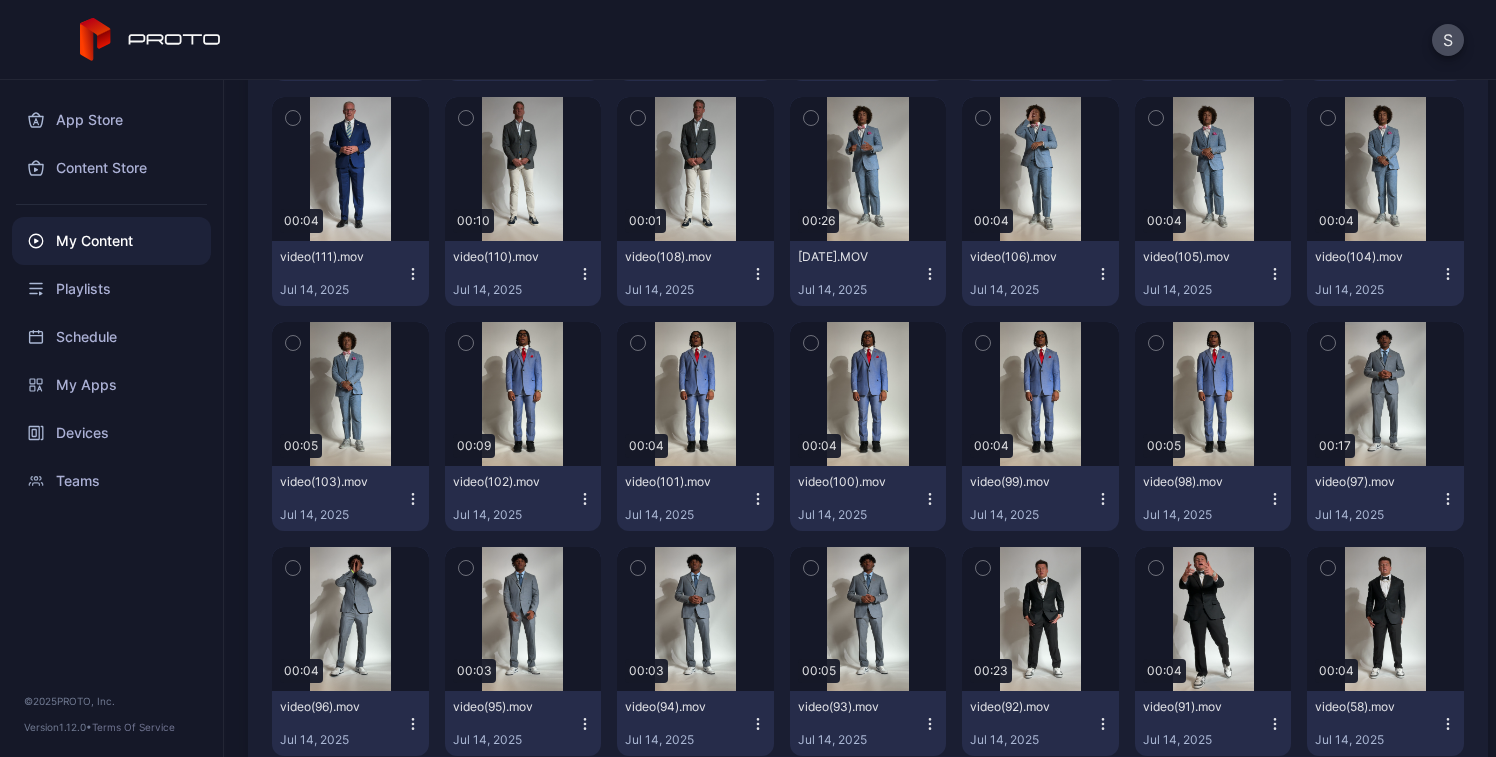 click 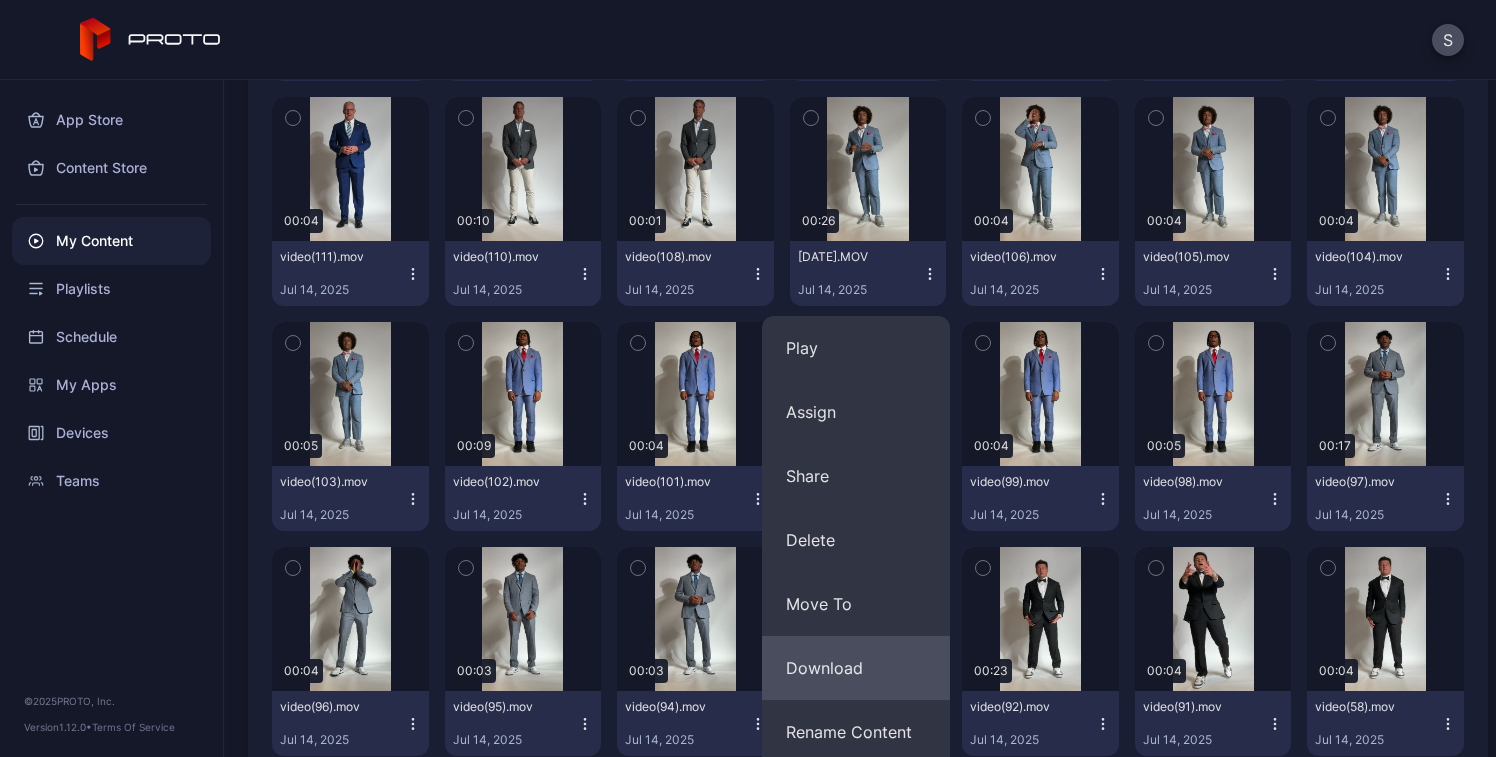 click on "Download" at bounding box center [856, 668] 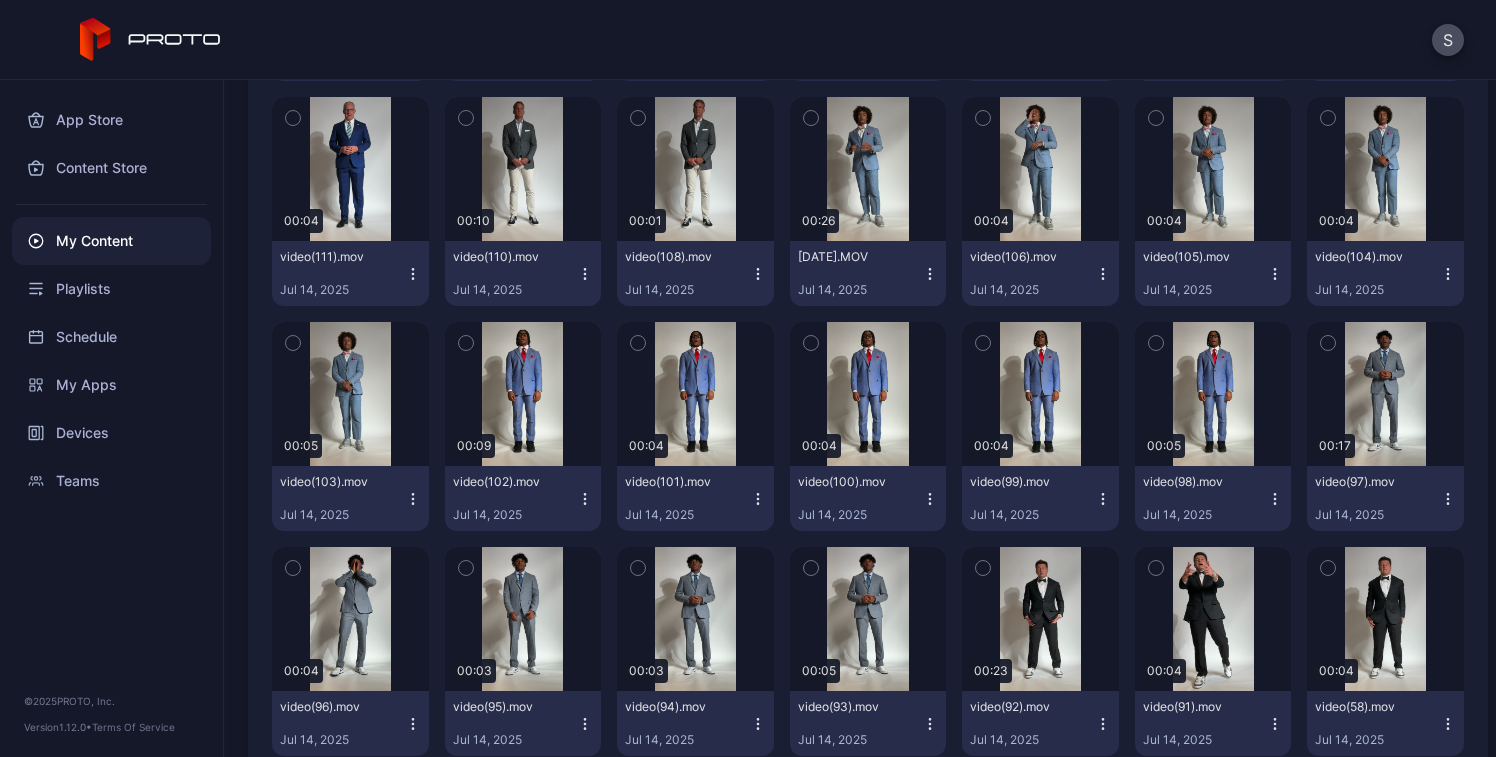 click 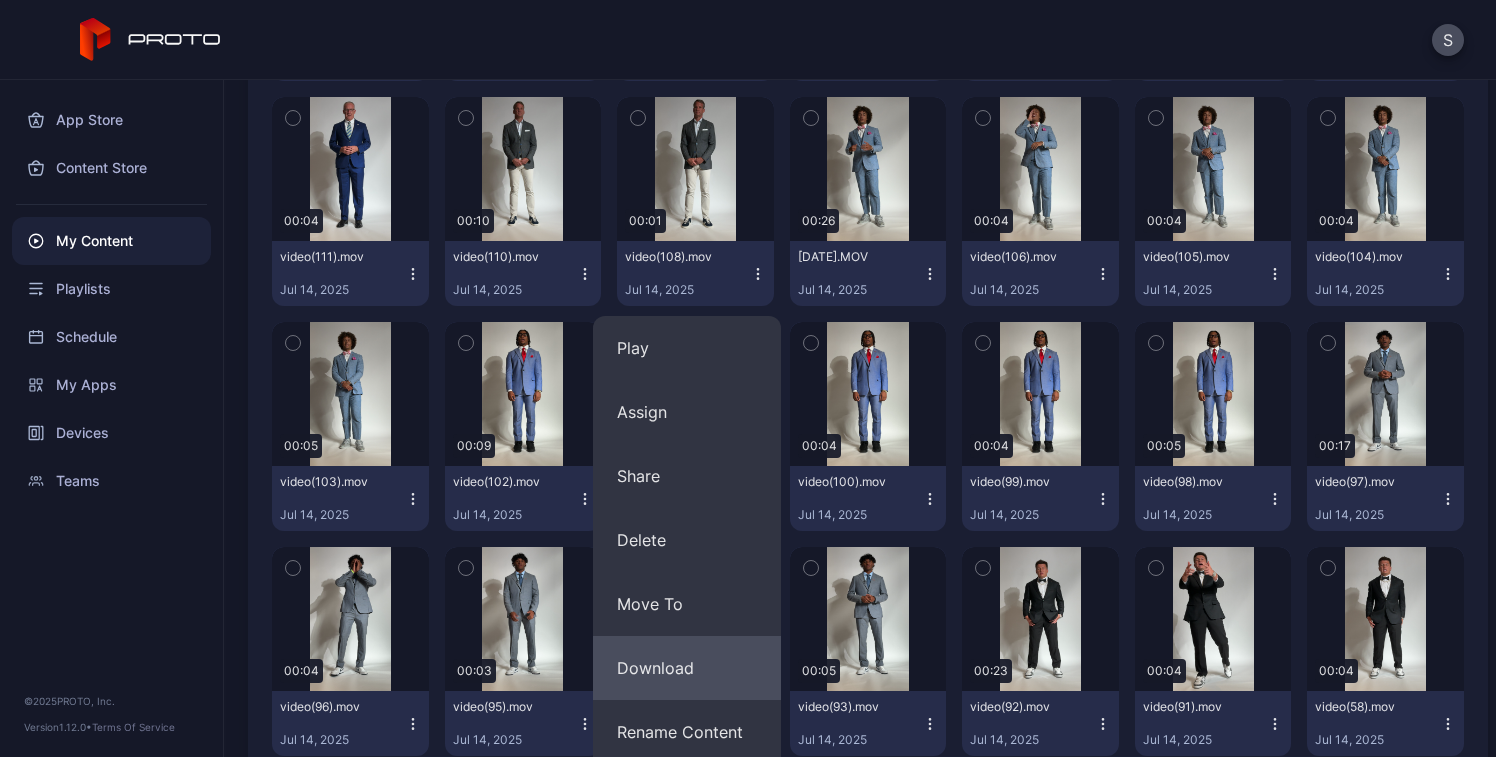 click on "Download" at bounding box center [687, 668] 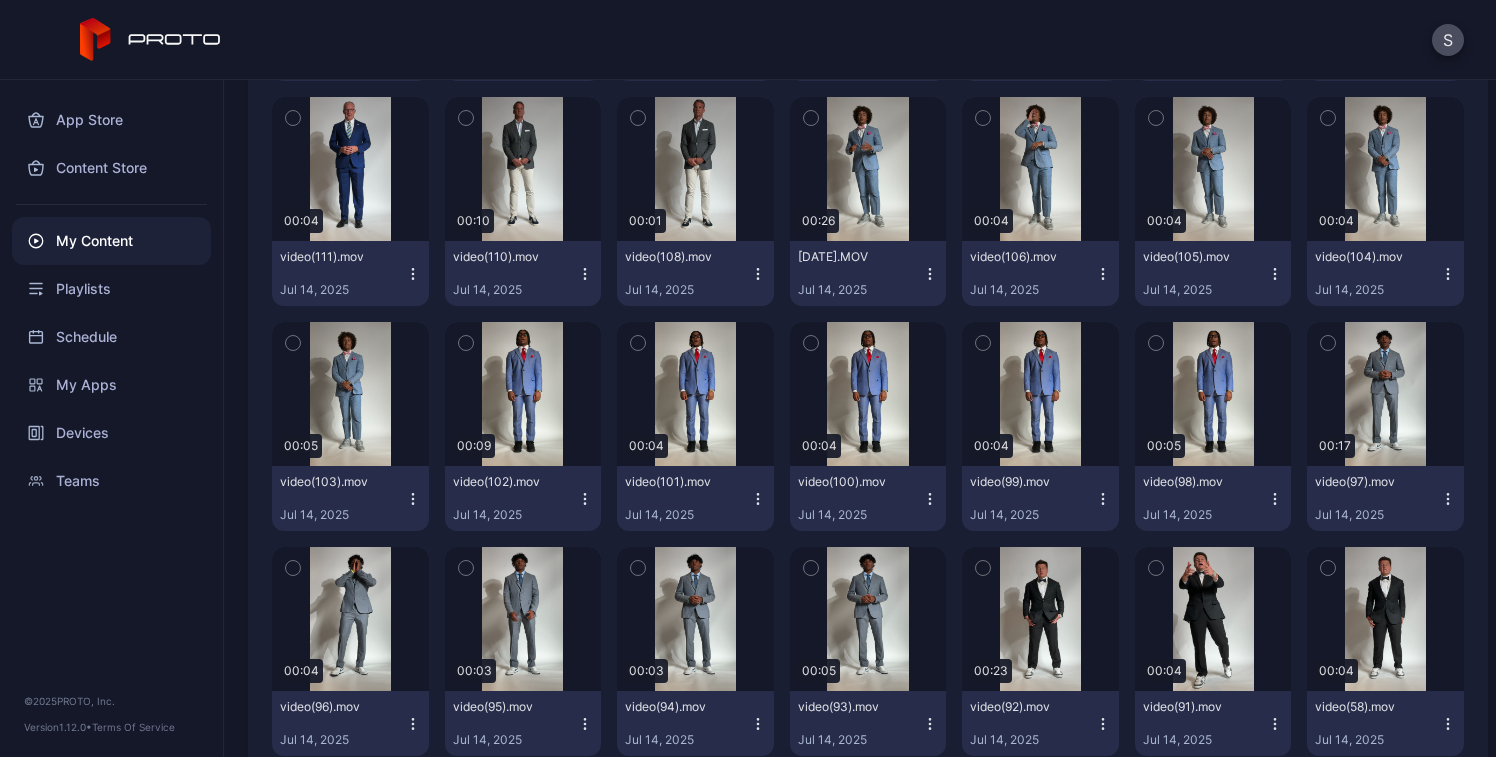 click 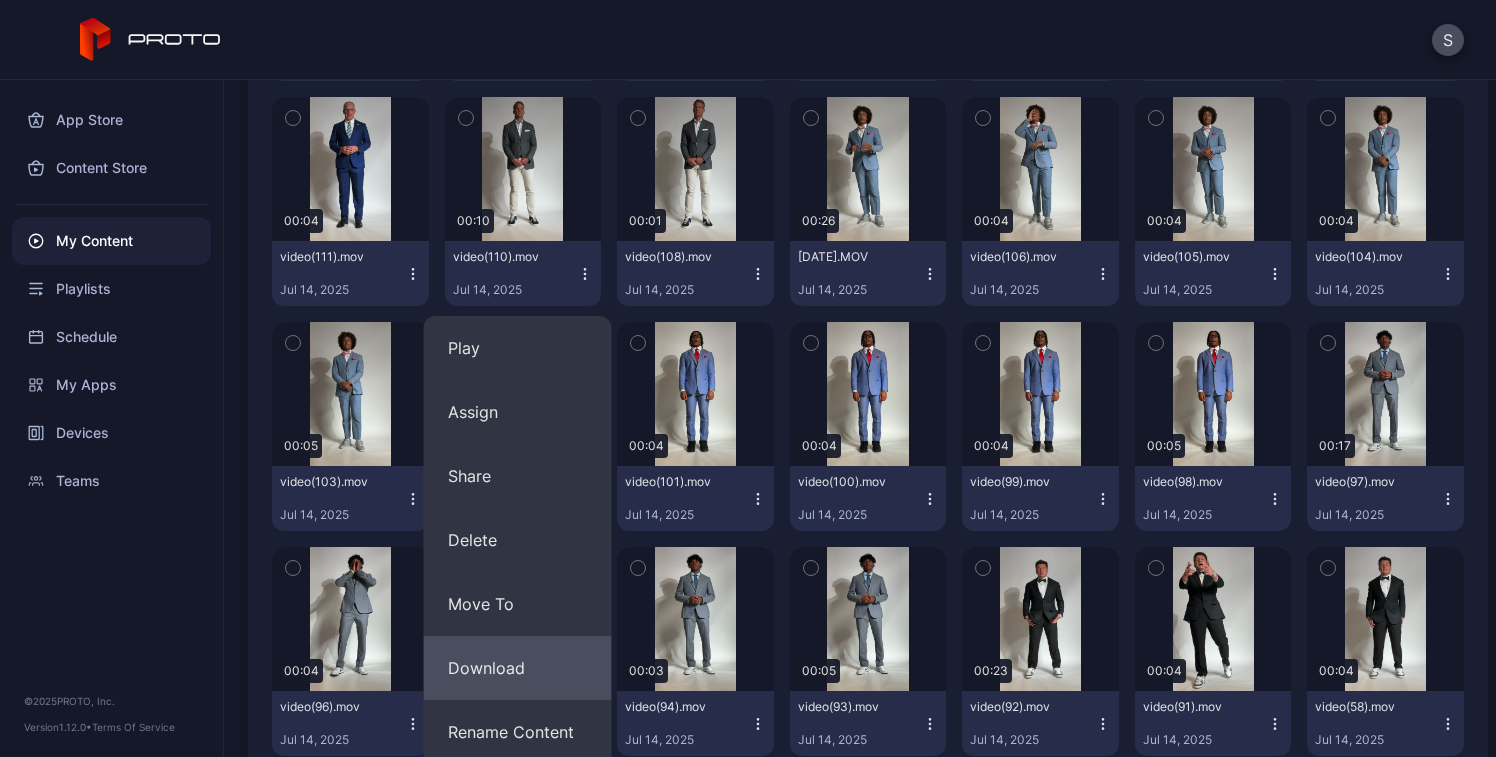 click on "Download" at bounding box center [518, 668] 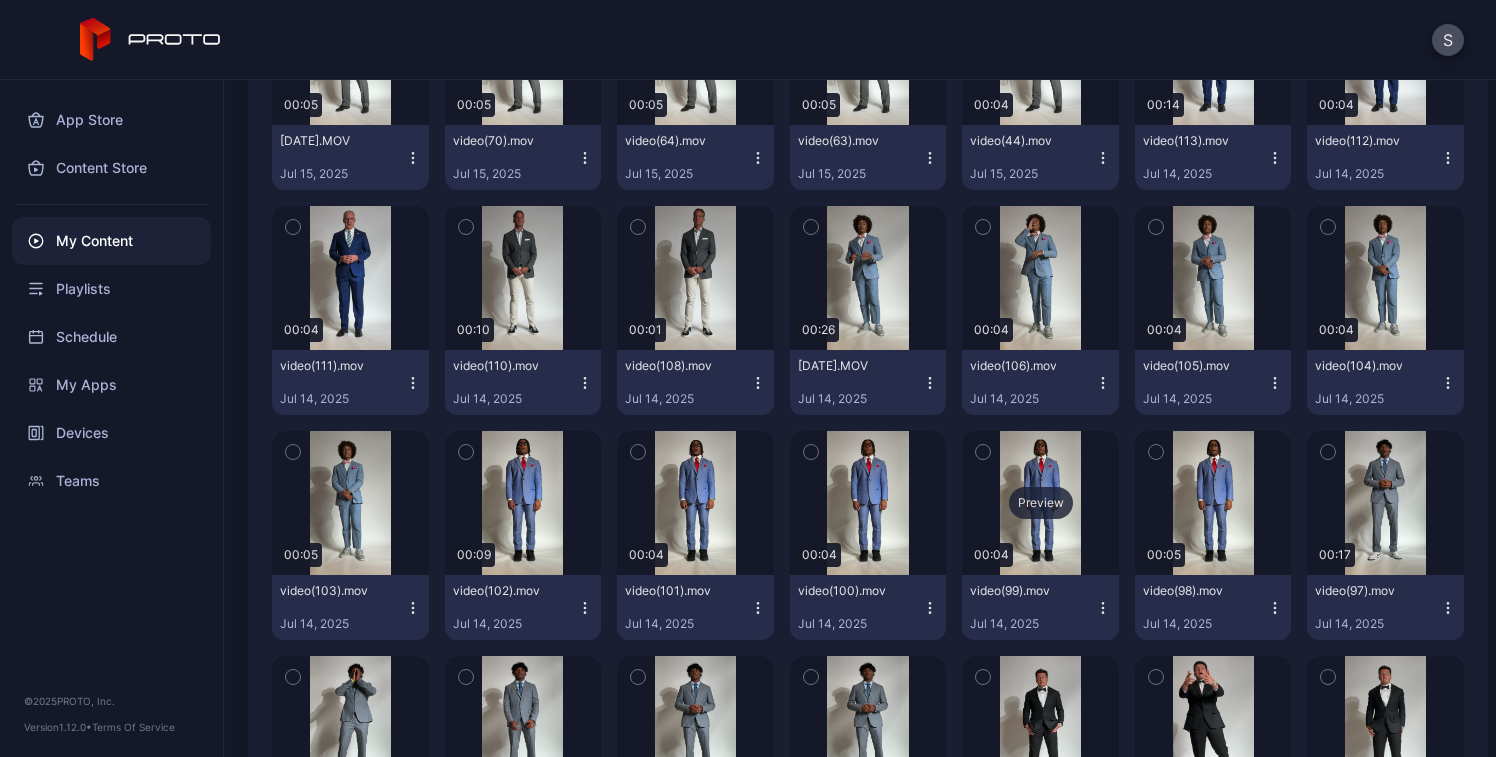 scroll, scrollTop: 9004, scrollLeft: 0, axis: vertical 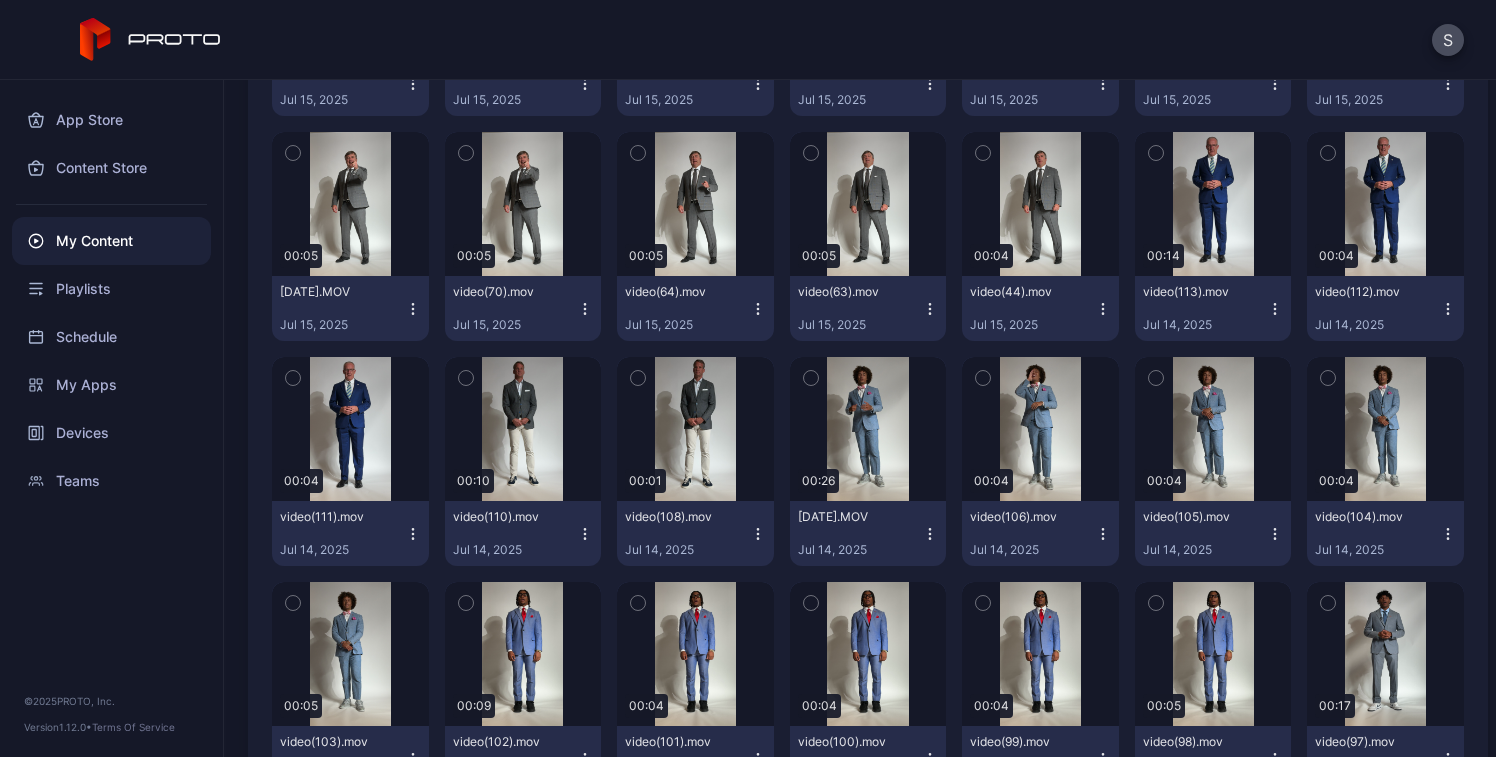 click 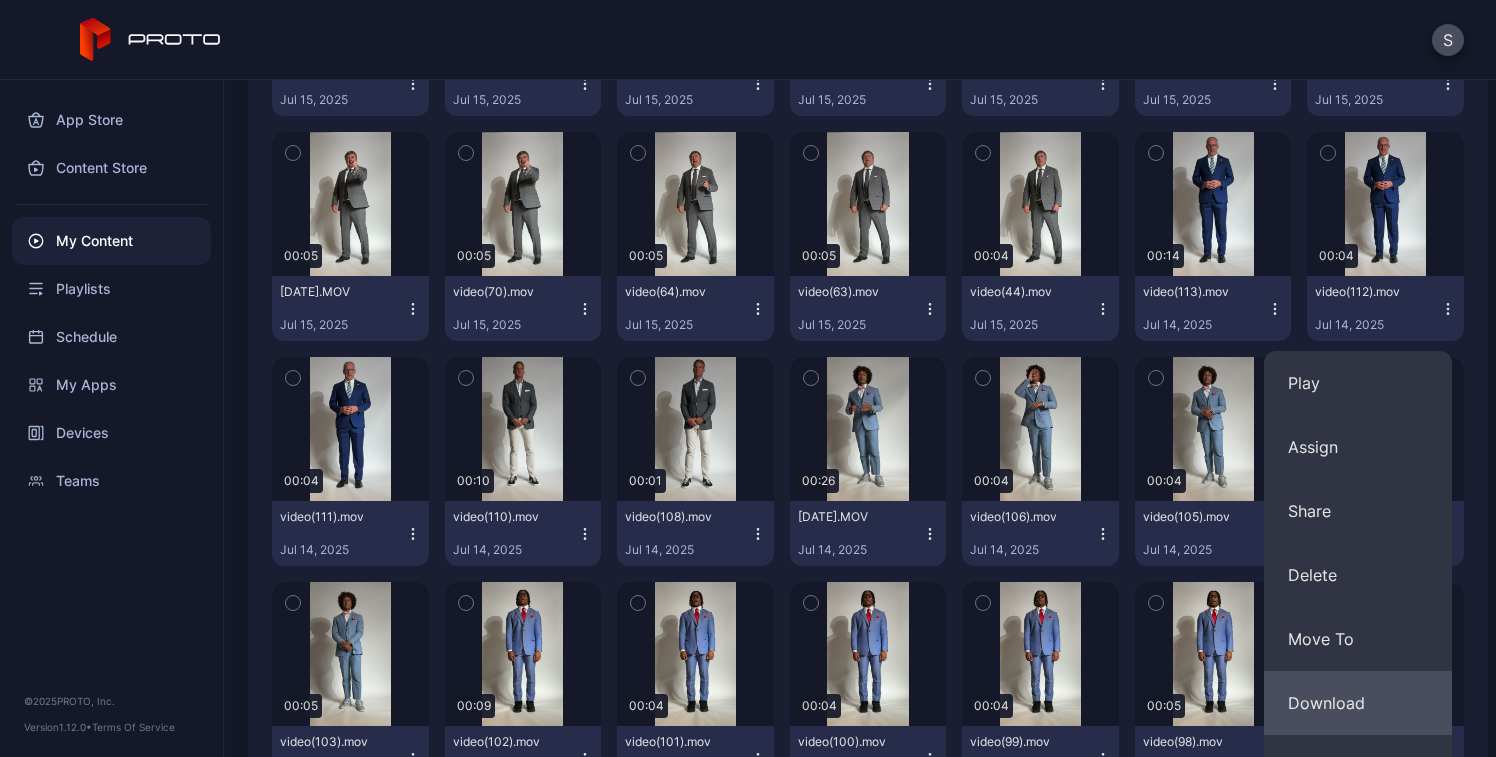 click on "Download" at bounding box center [1358, 703] 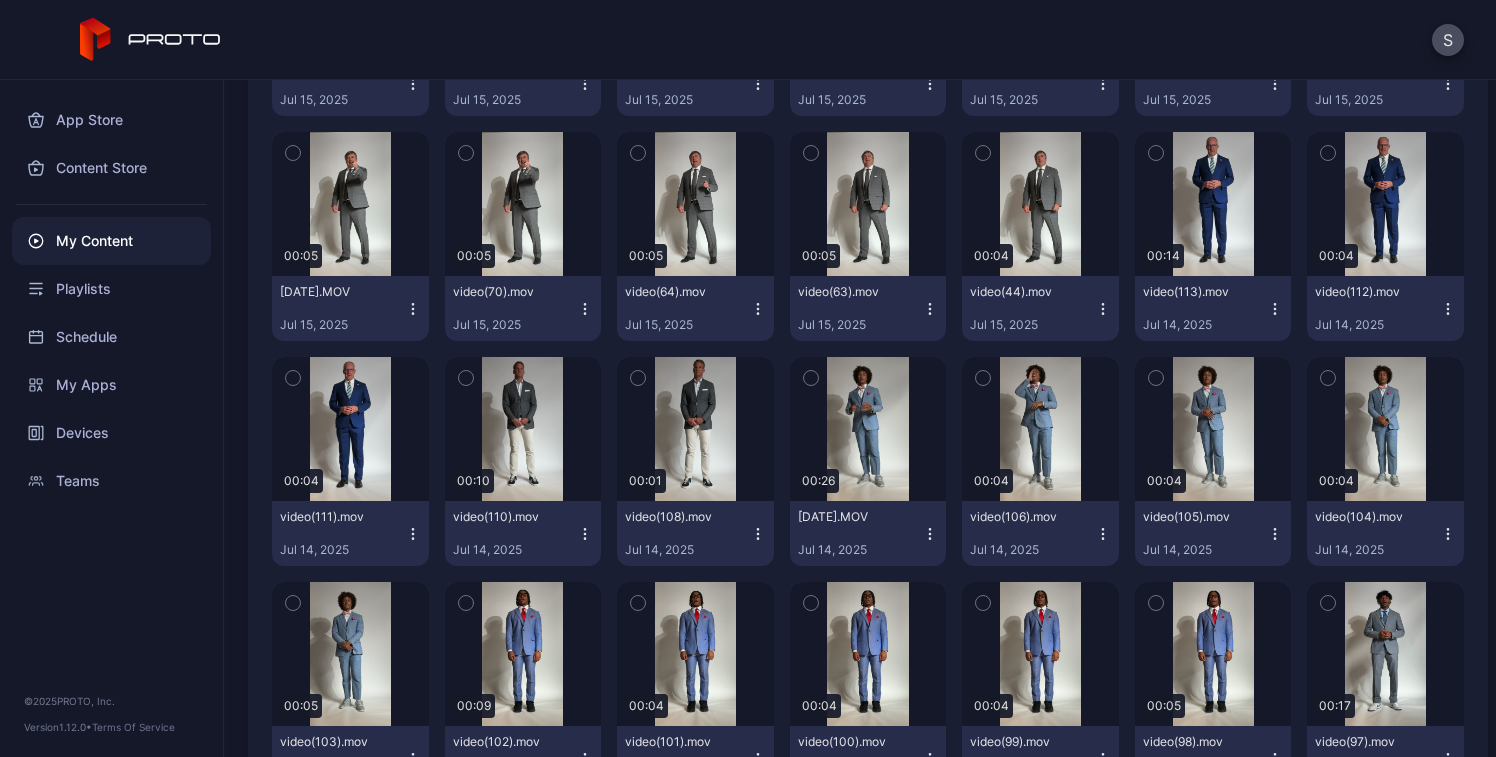 click 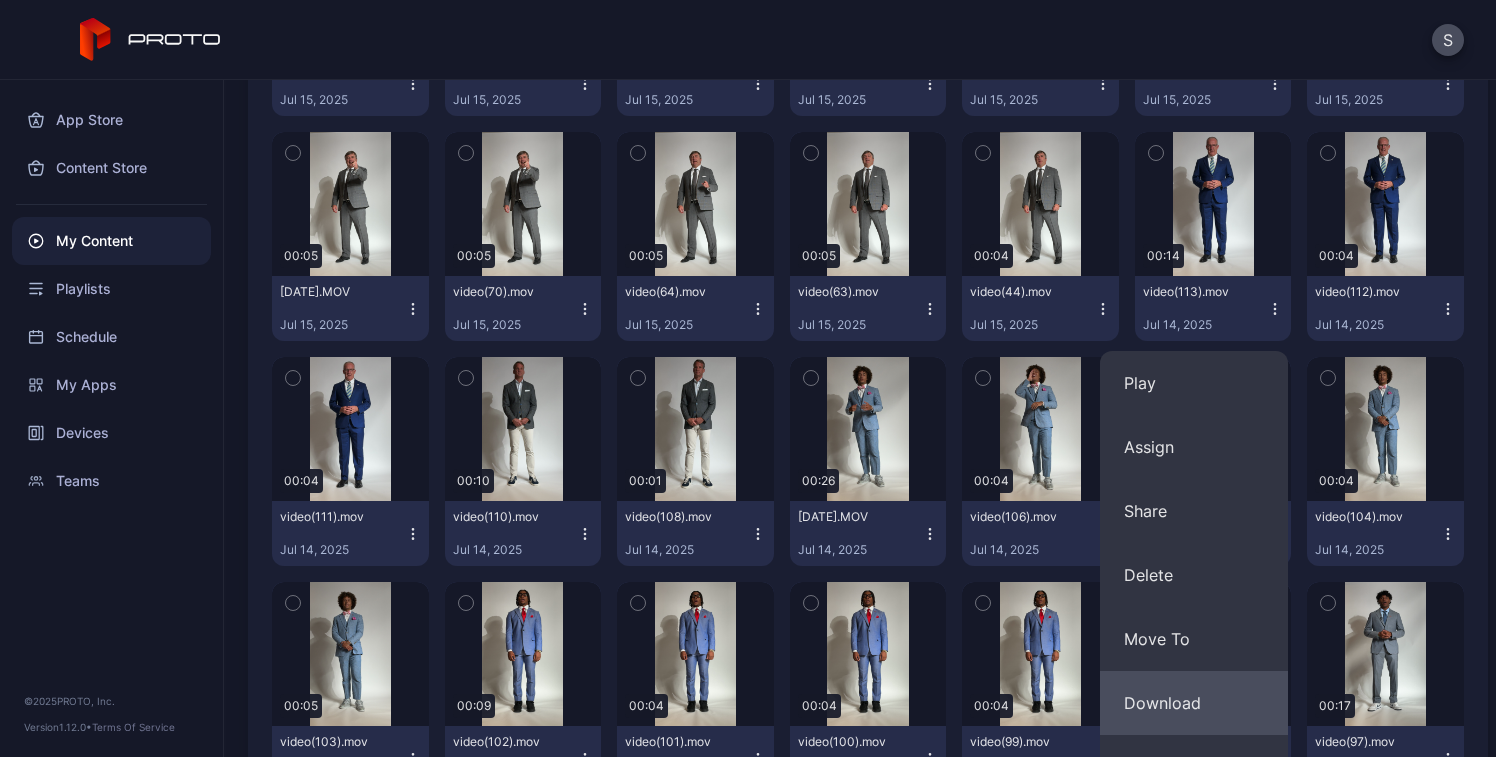 click on "Download" at bounding box center (1194, 703) 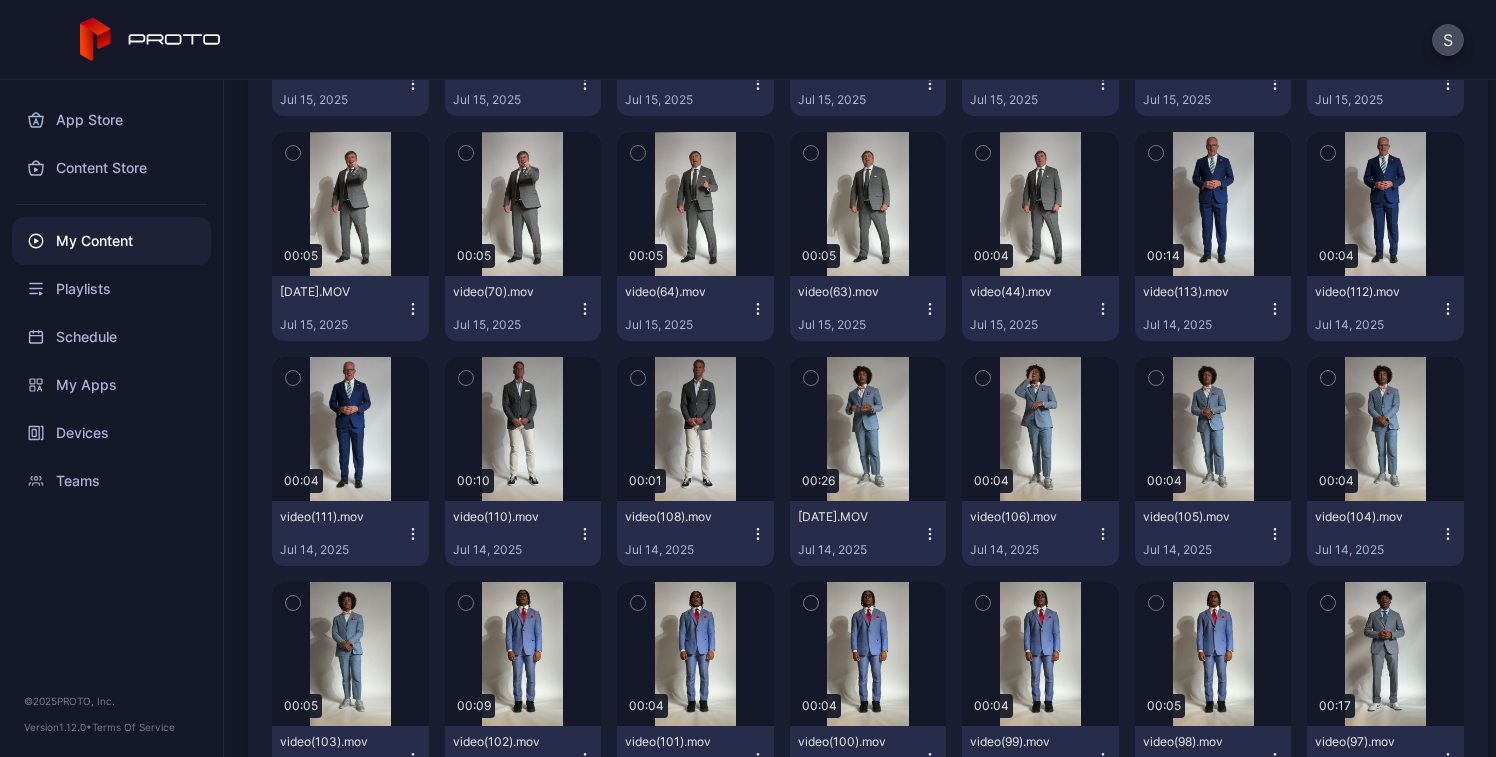 click 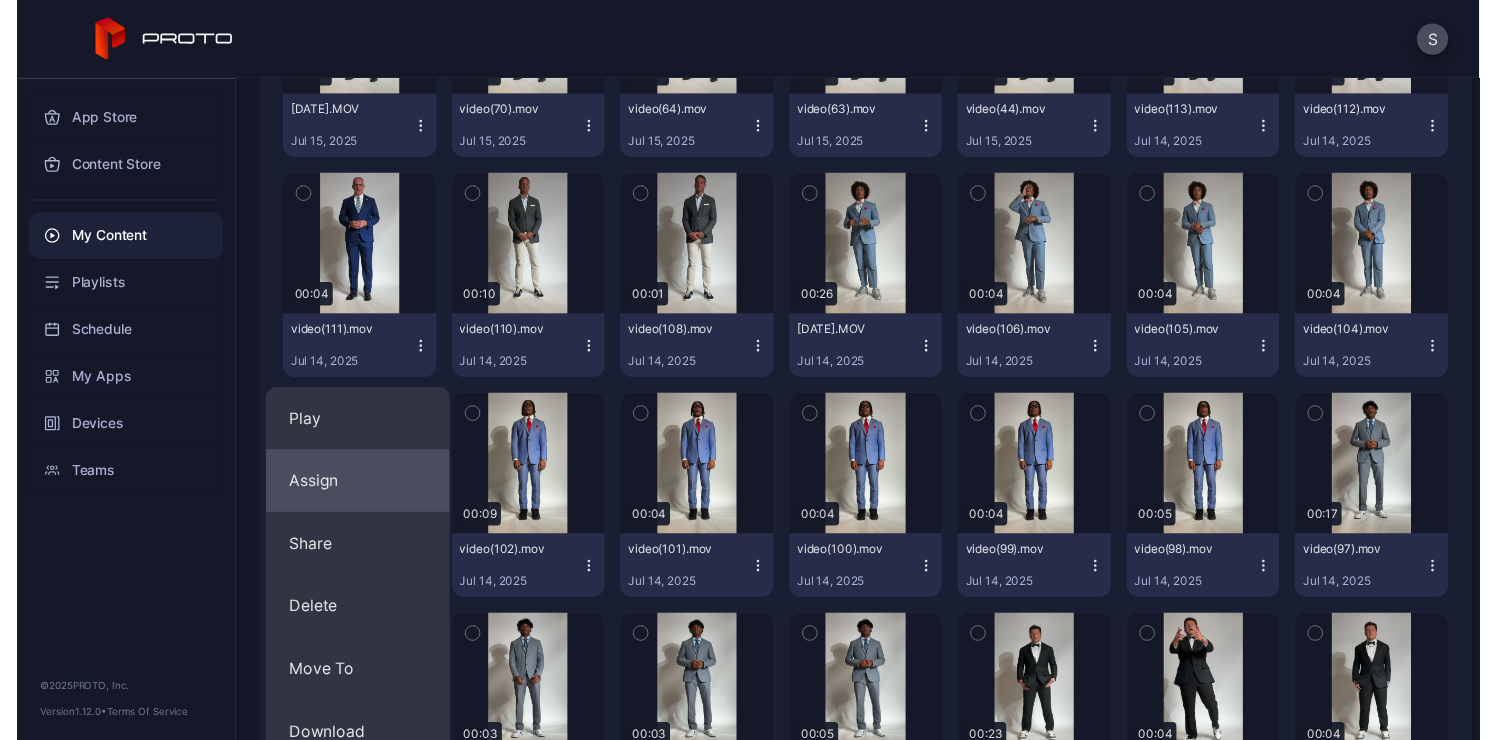 scroll, scrollTop: 9194, scrollLeft: 0, axis: vertical 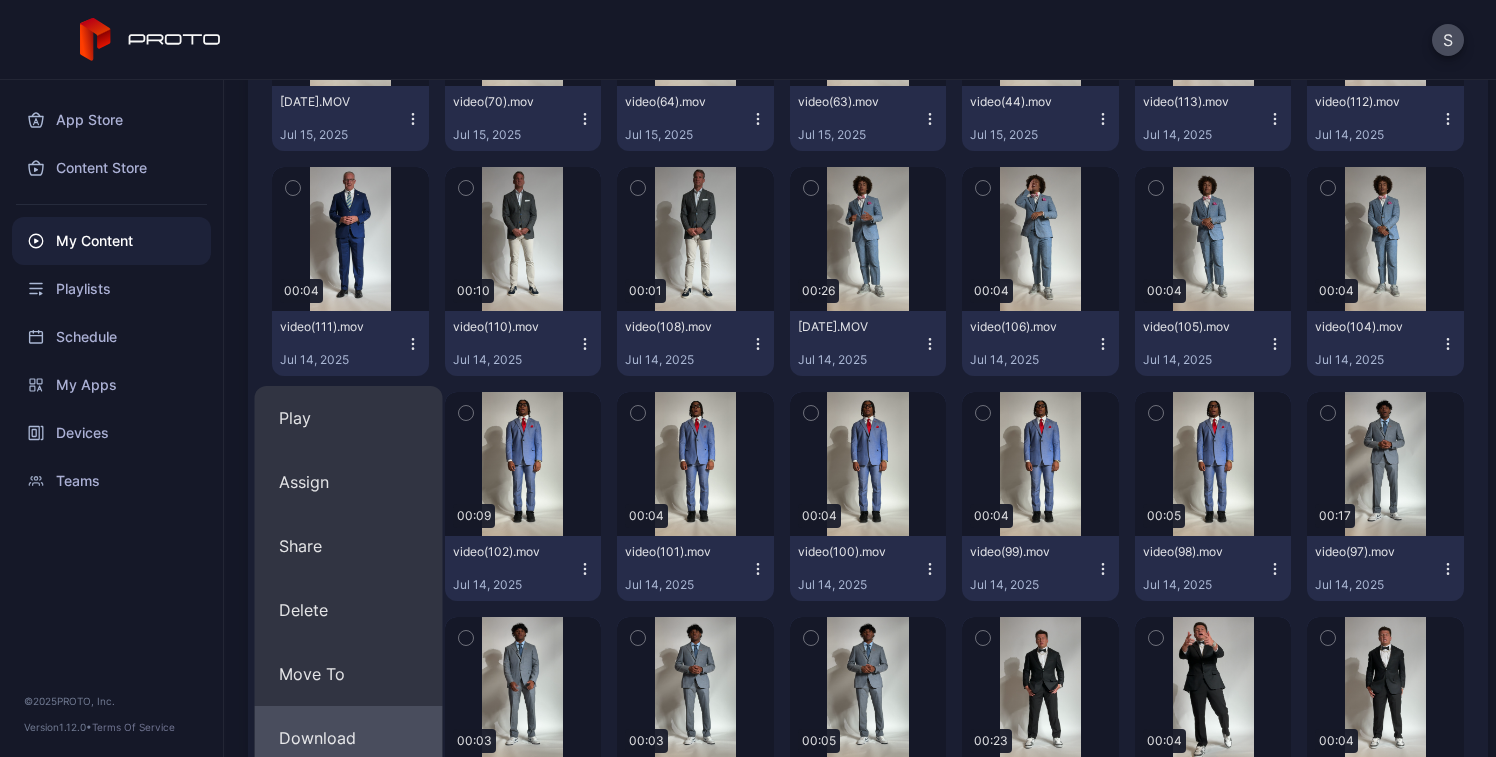 click on "Download" at bounding box center (349, 738) 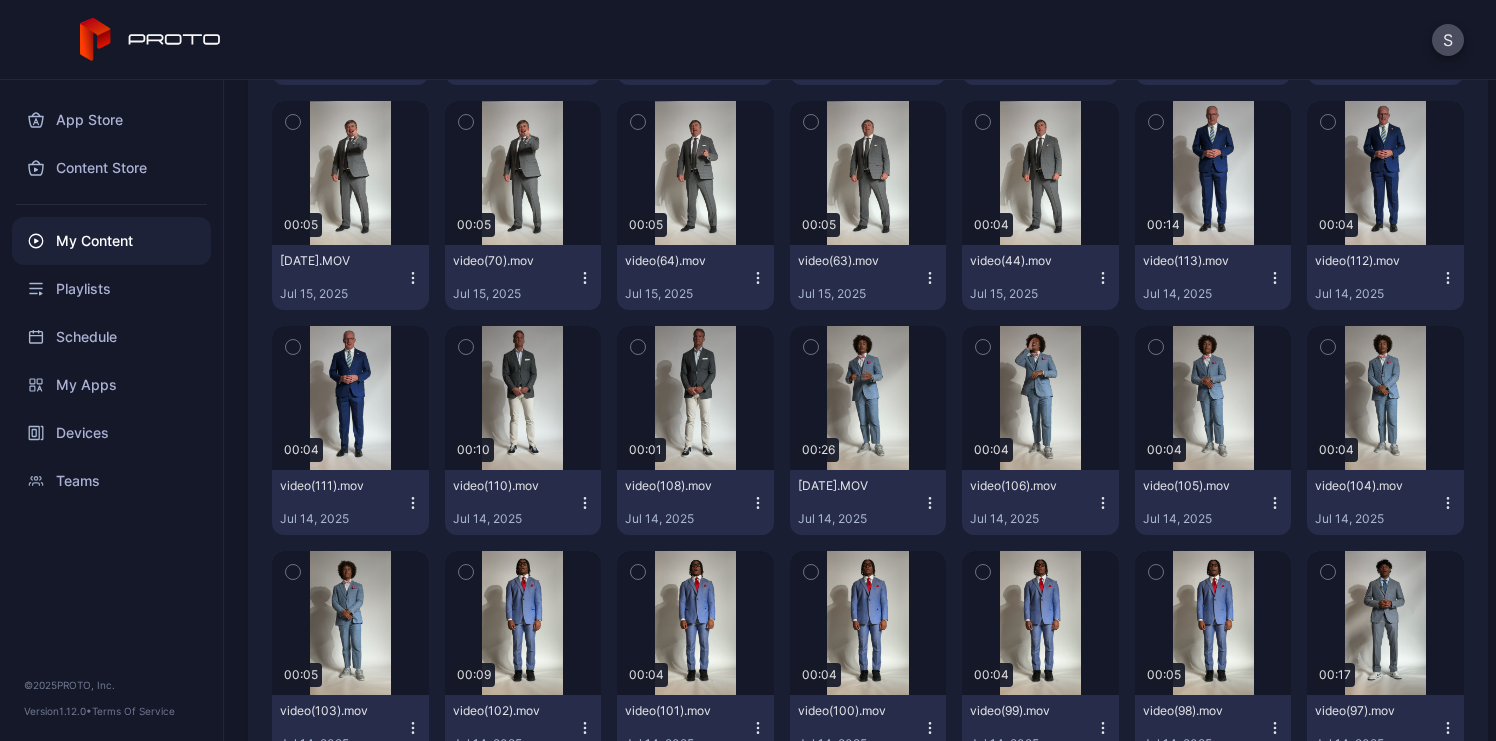 scroll, scrollTop: 9061, scrollLeft: 0, axis: vertical 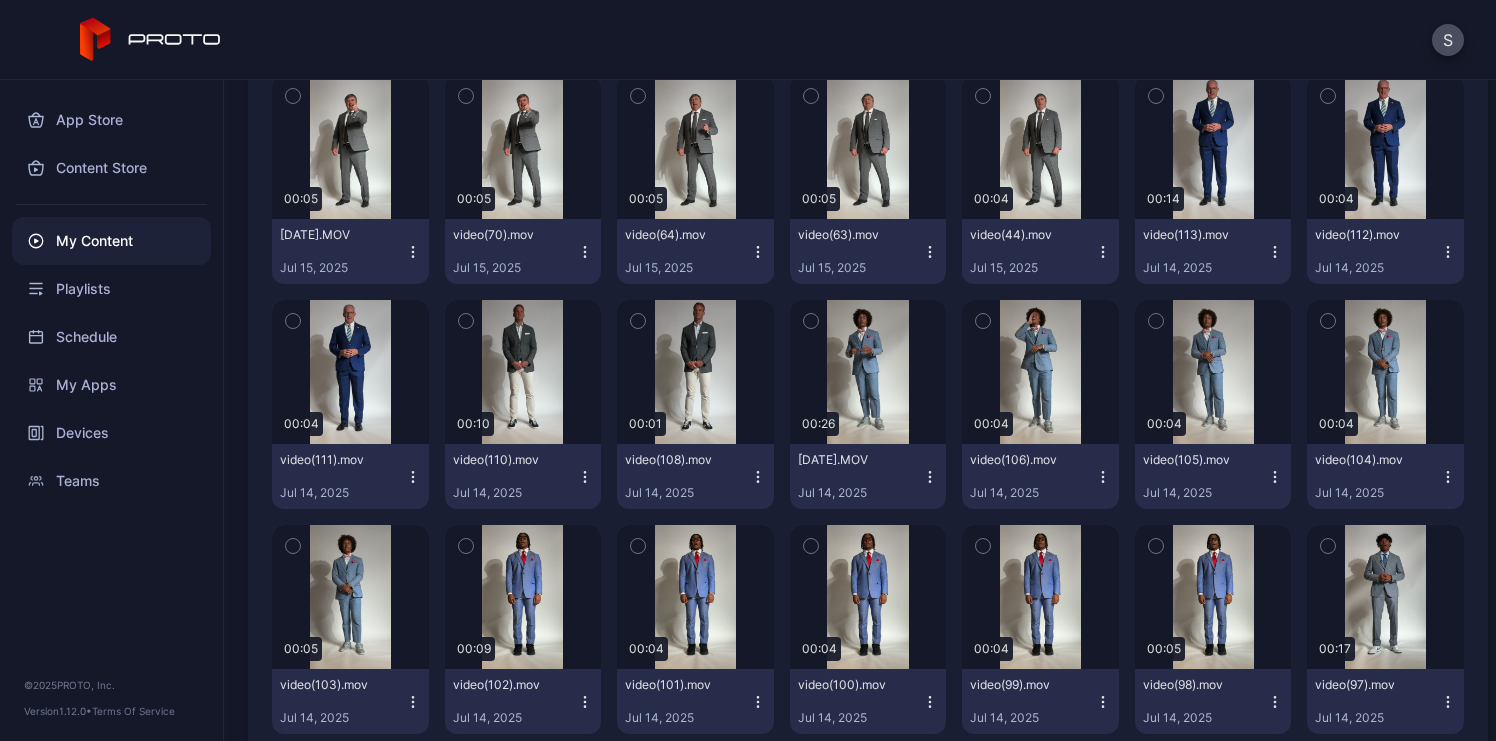 click 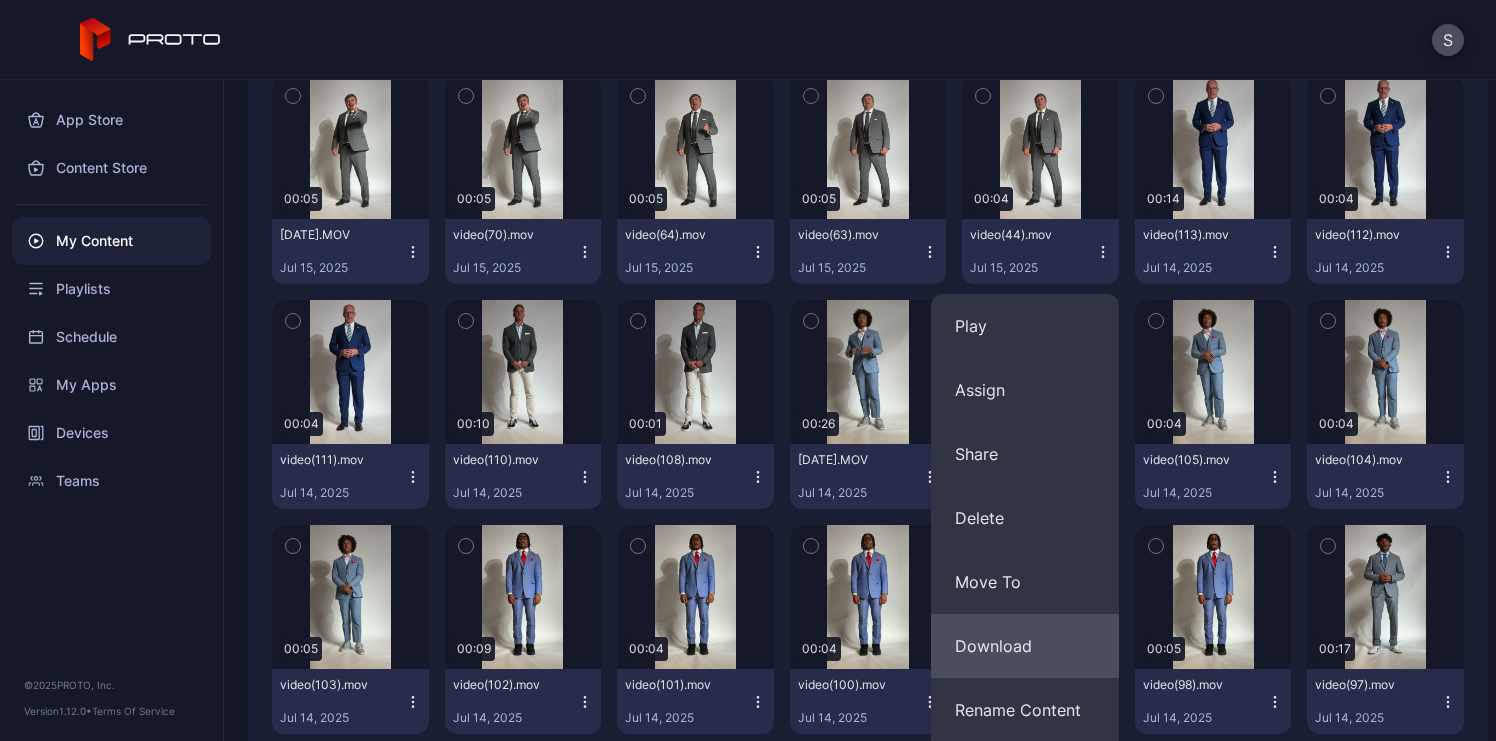 click on "Download" at bounding box center (1025, 646) 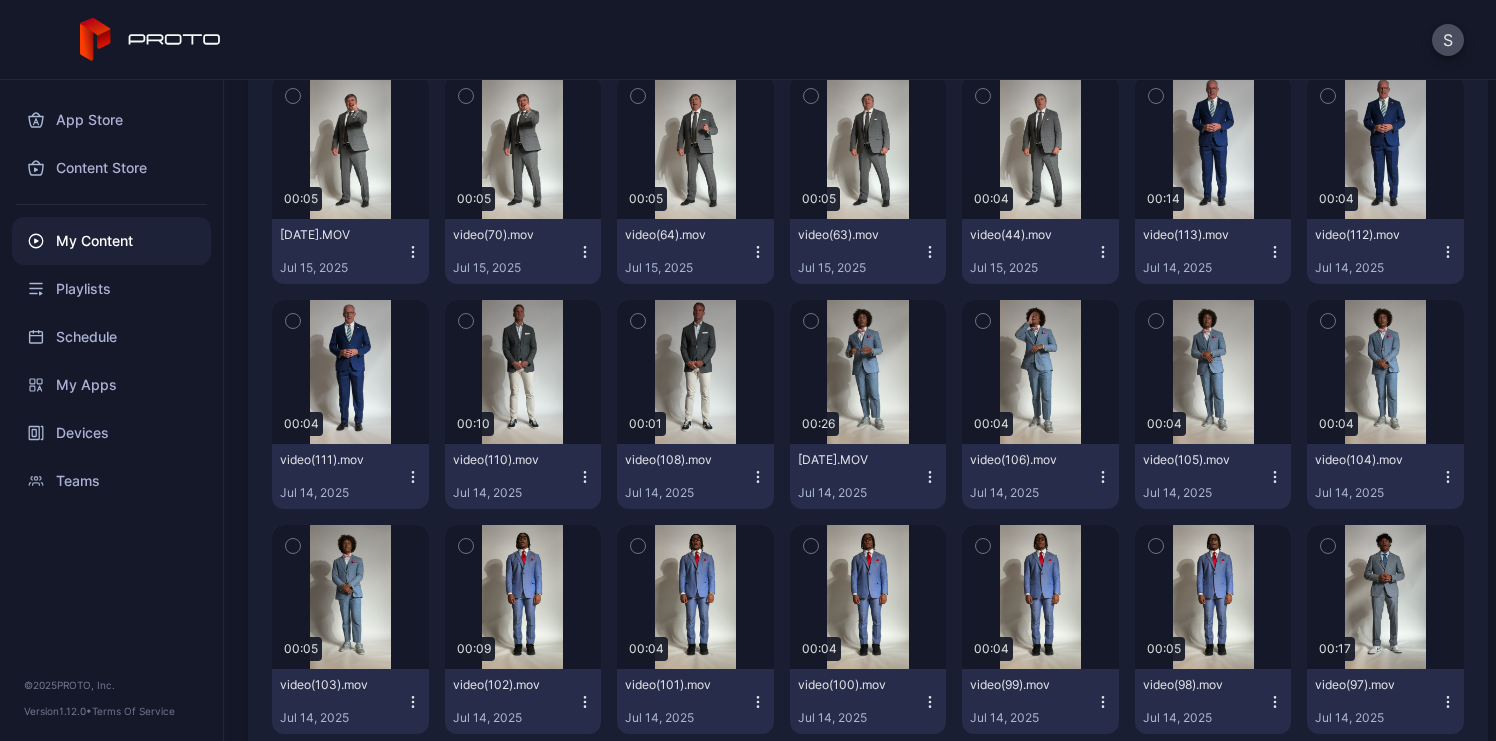 click on "video(63).mov Jul 15, 2025" at bounding box center [868, 251] 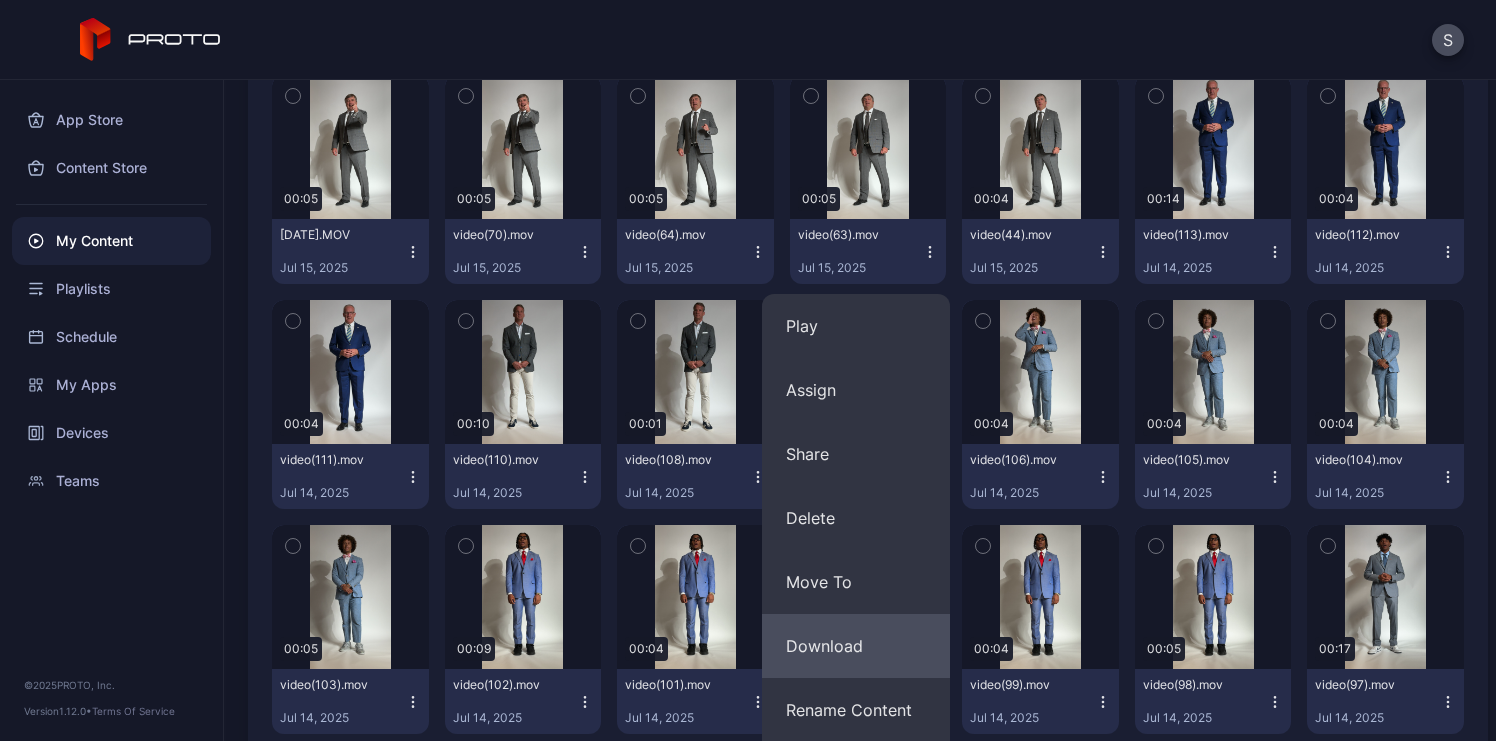 click on "Download" at bounding box center (856, 646) 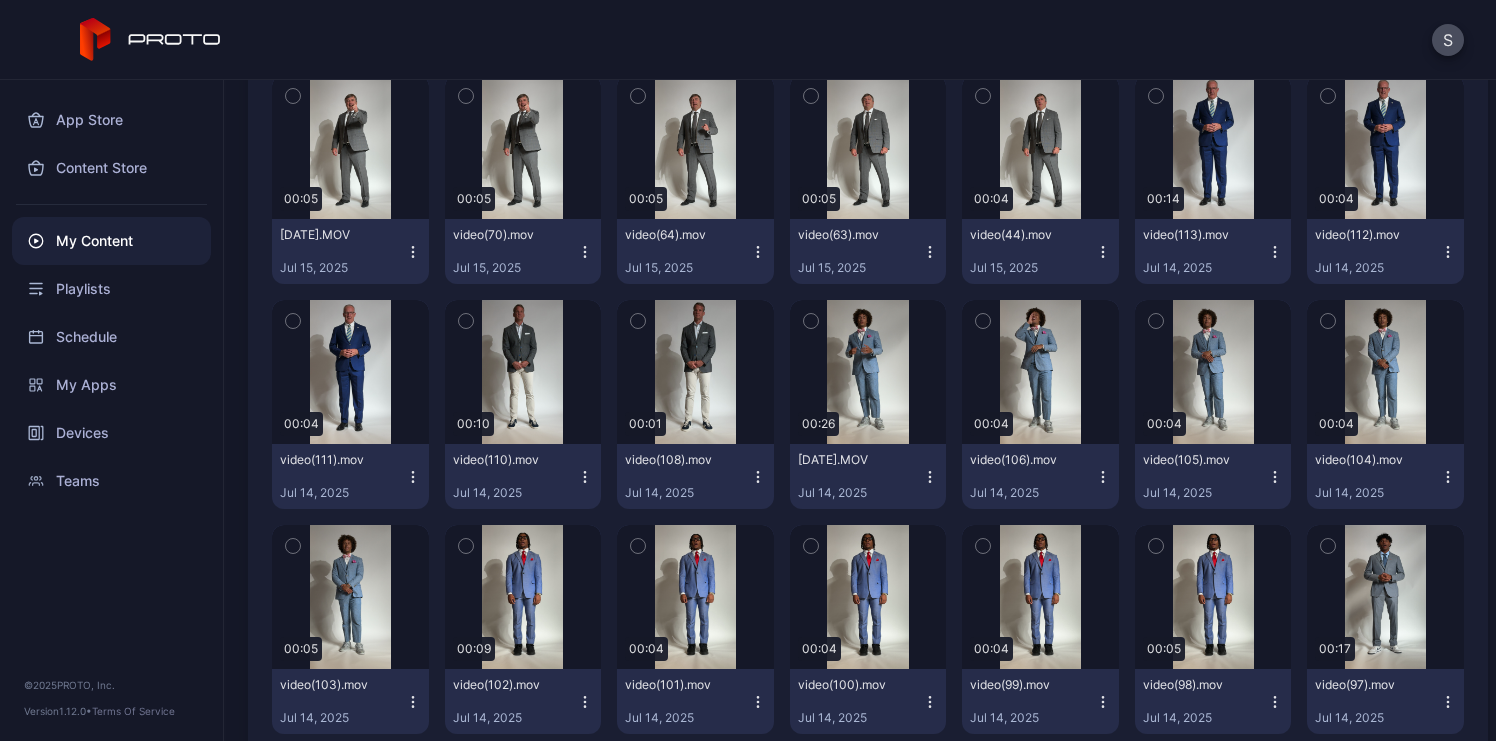 click 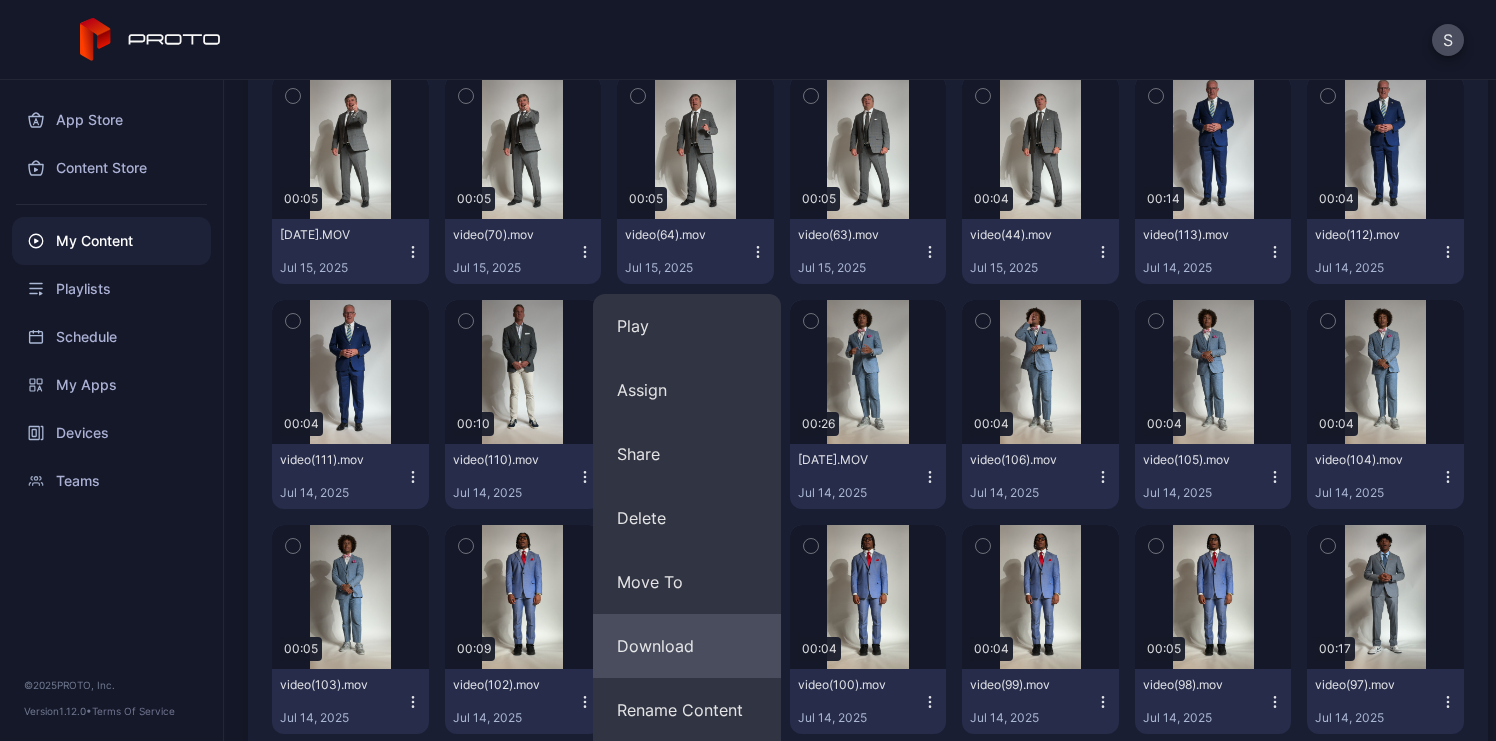 click on "Download" at bounding box center (687, 646) 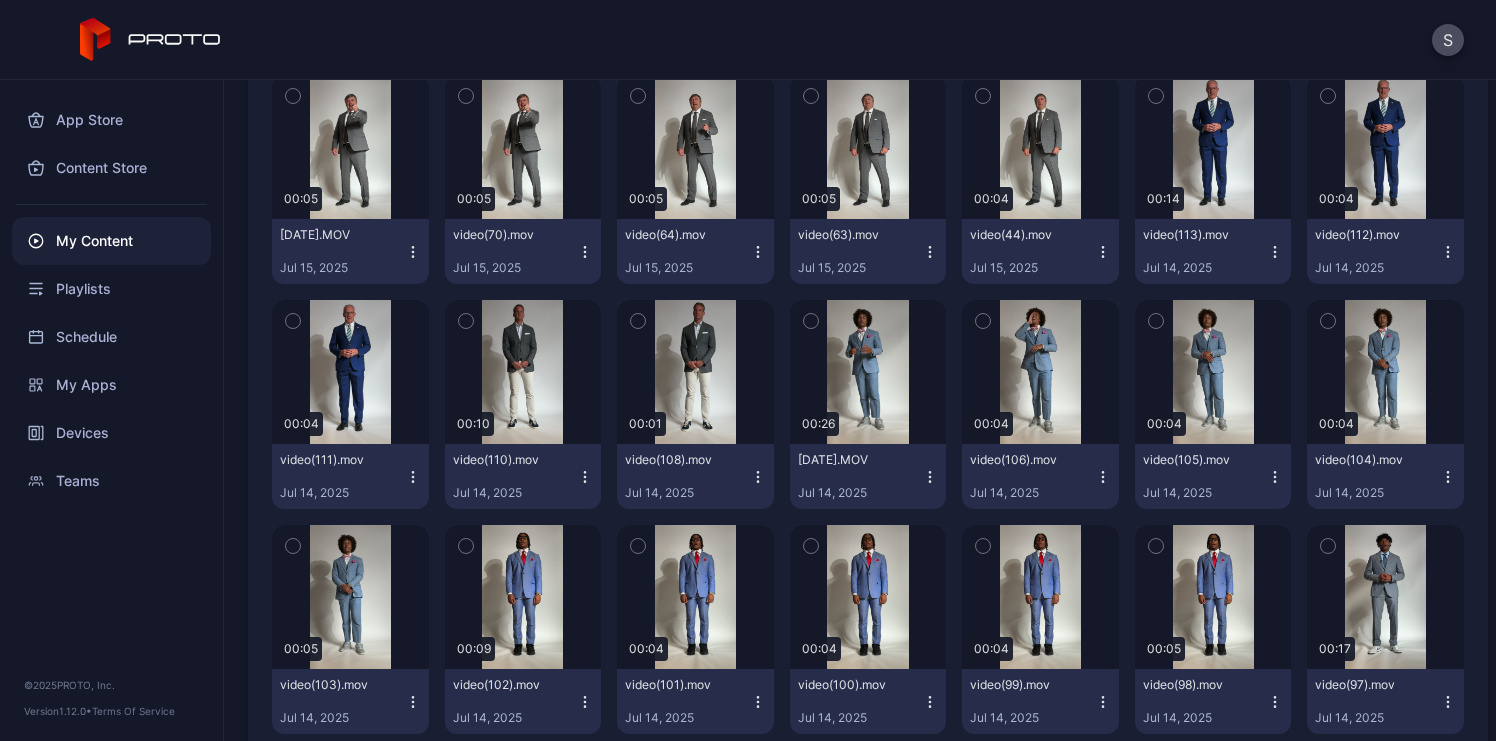 click 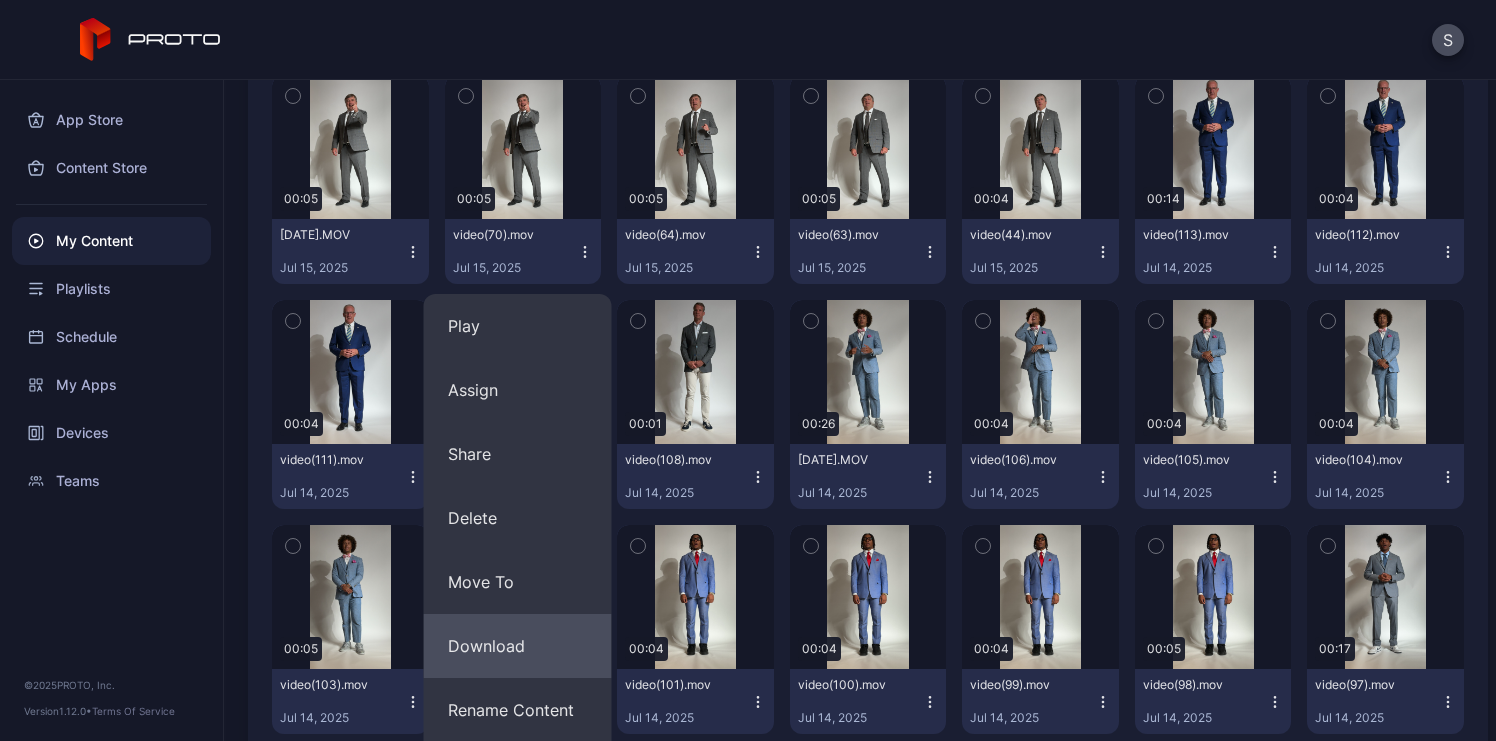 click on "Download" at bounding box center (518, 646) 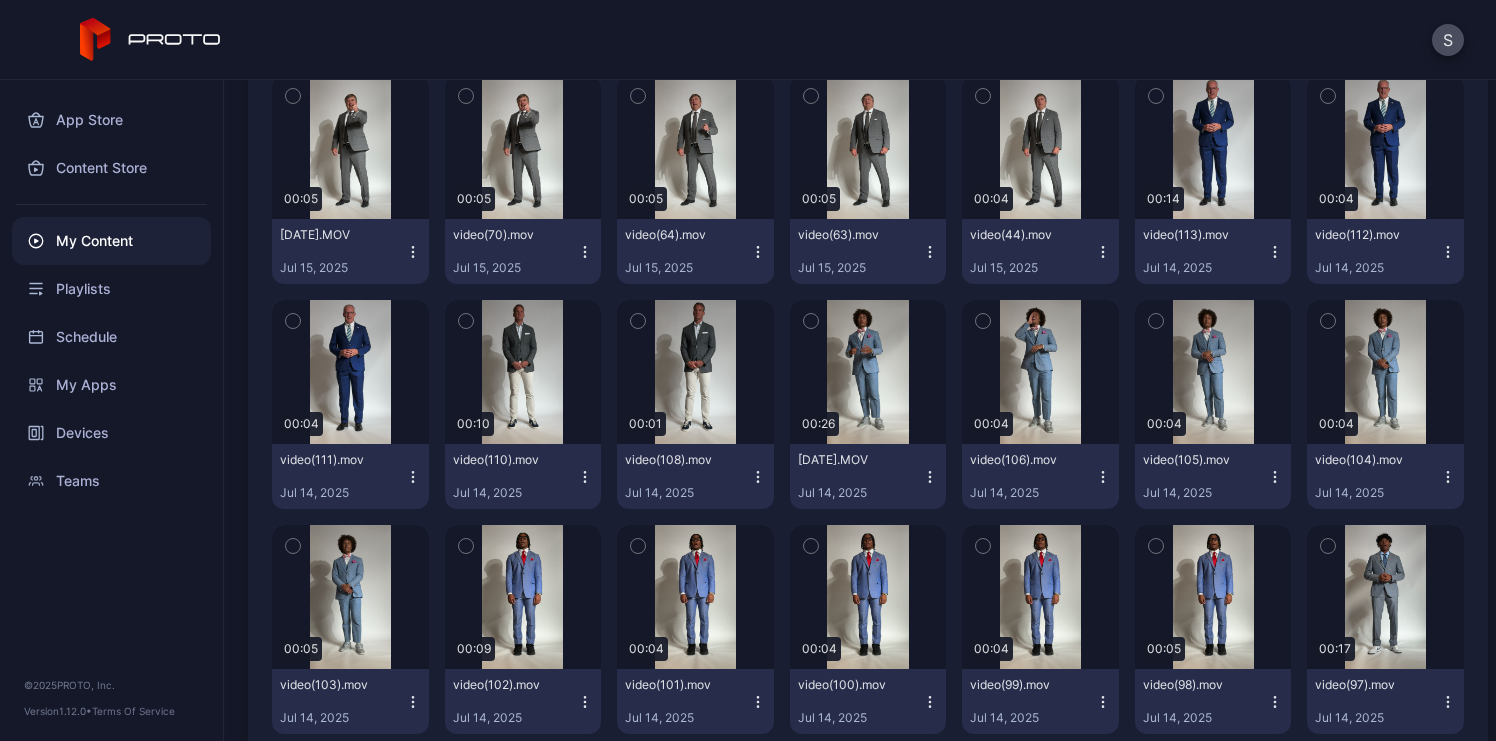 click 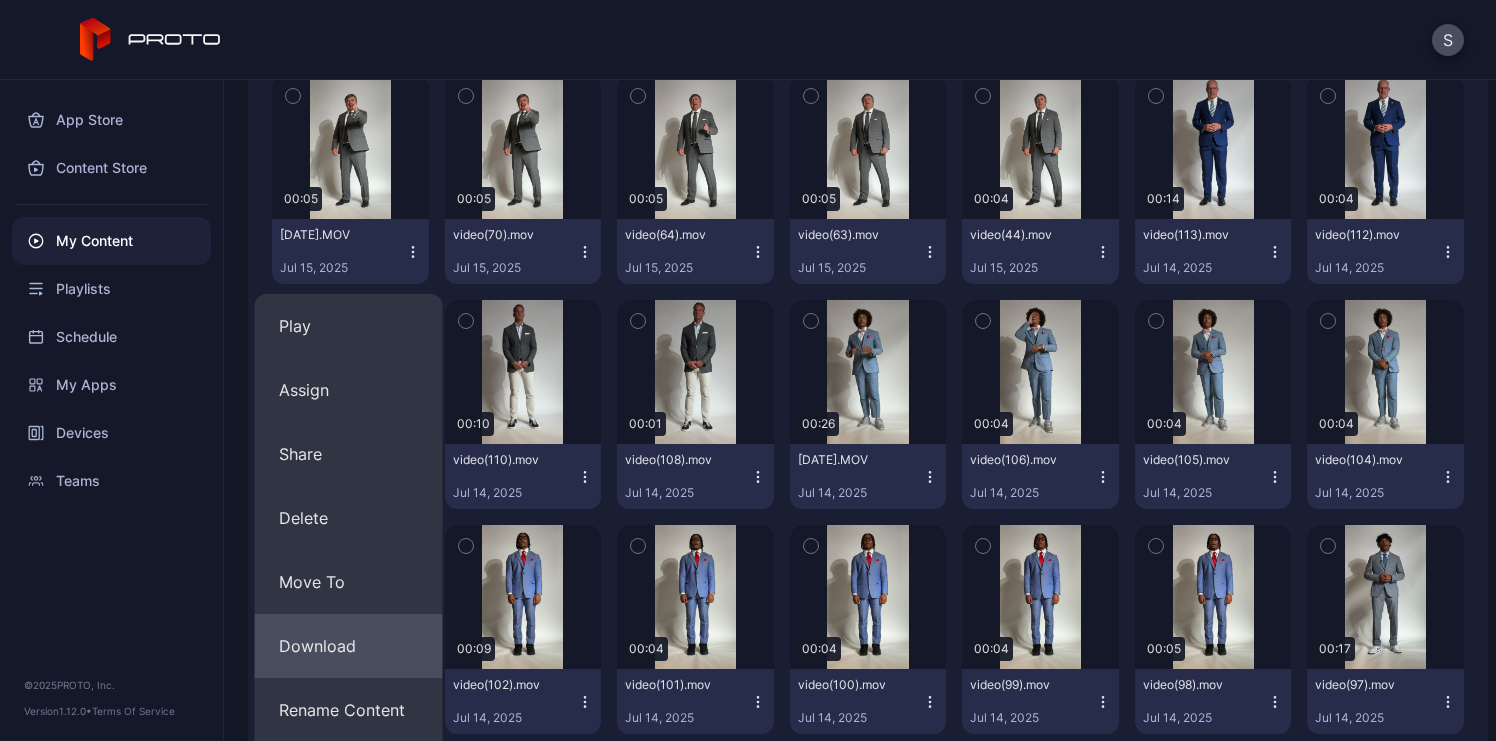 click on "Download" at bounding box center (349, 646) 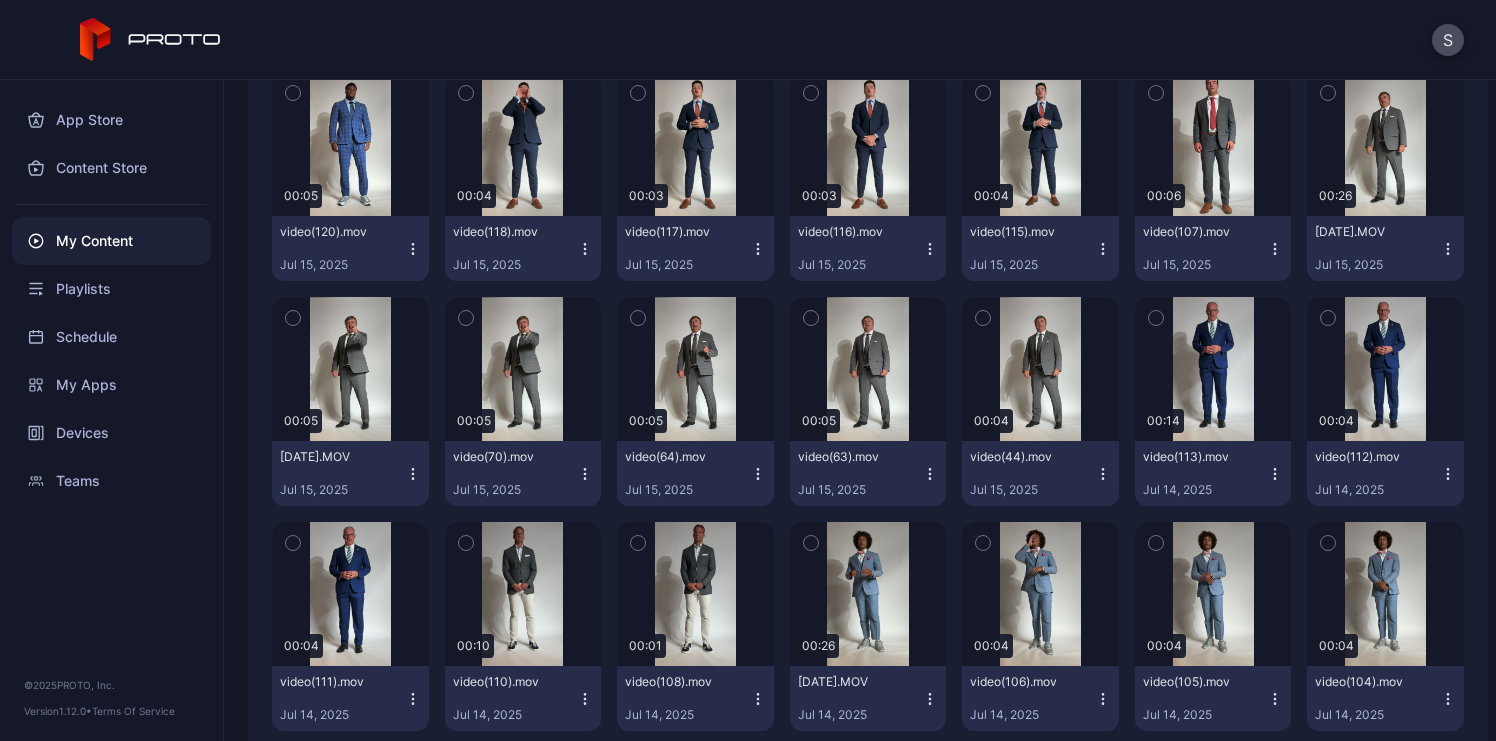 scroll, scrollTop: 8811, scrollLeft: 0, axis: vertical 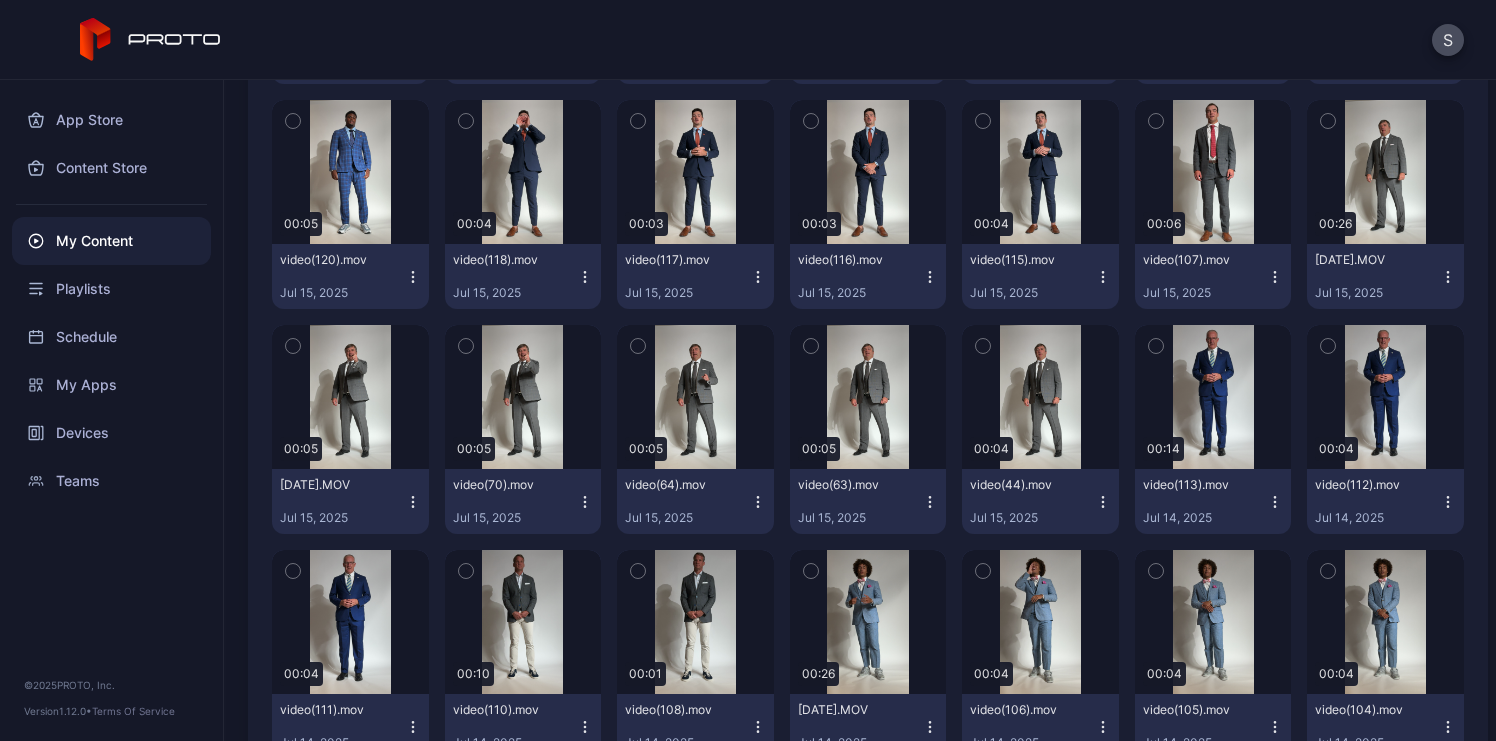 click 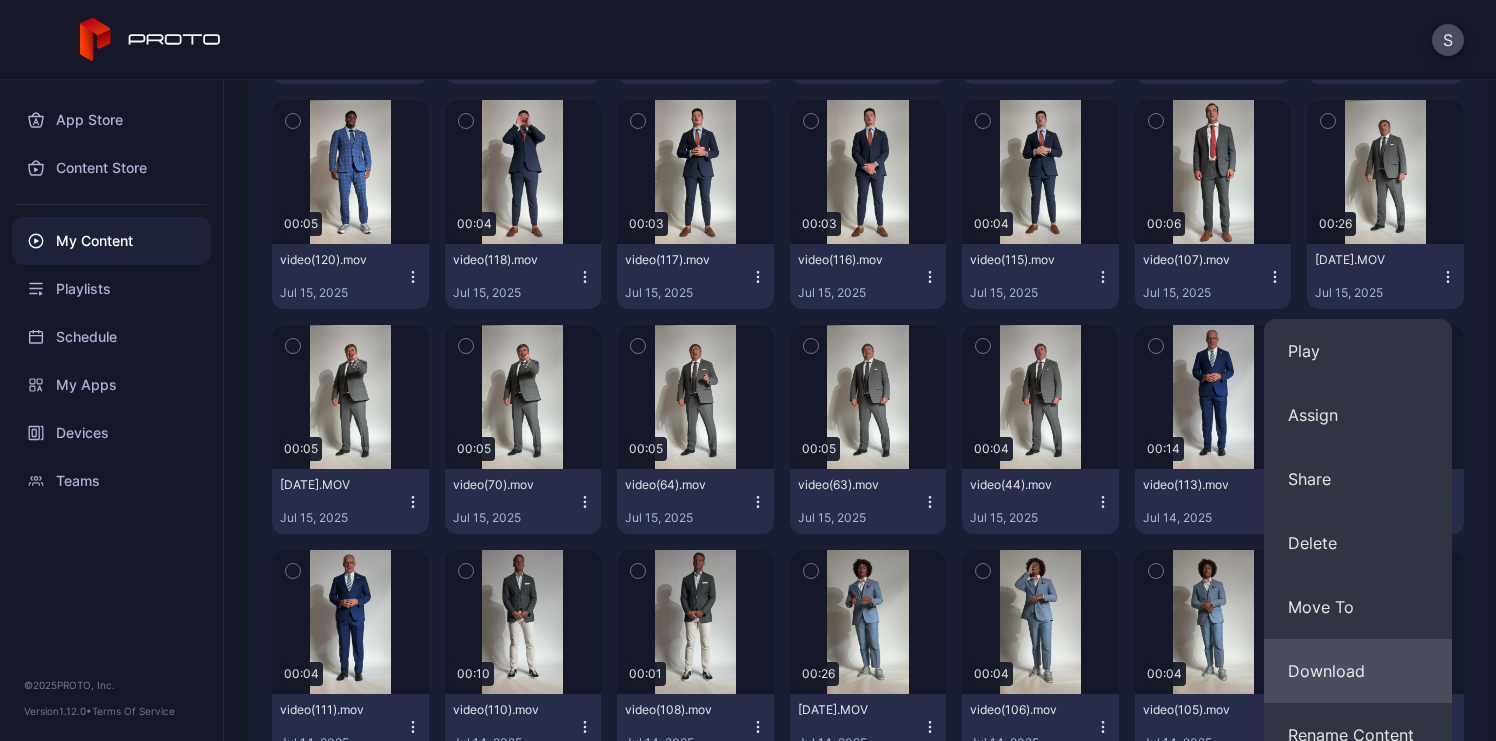 click on "Download" at bounding box center [1358, 671] 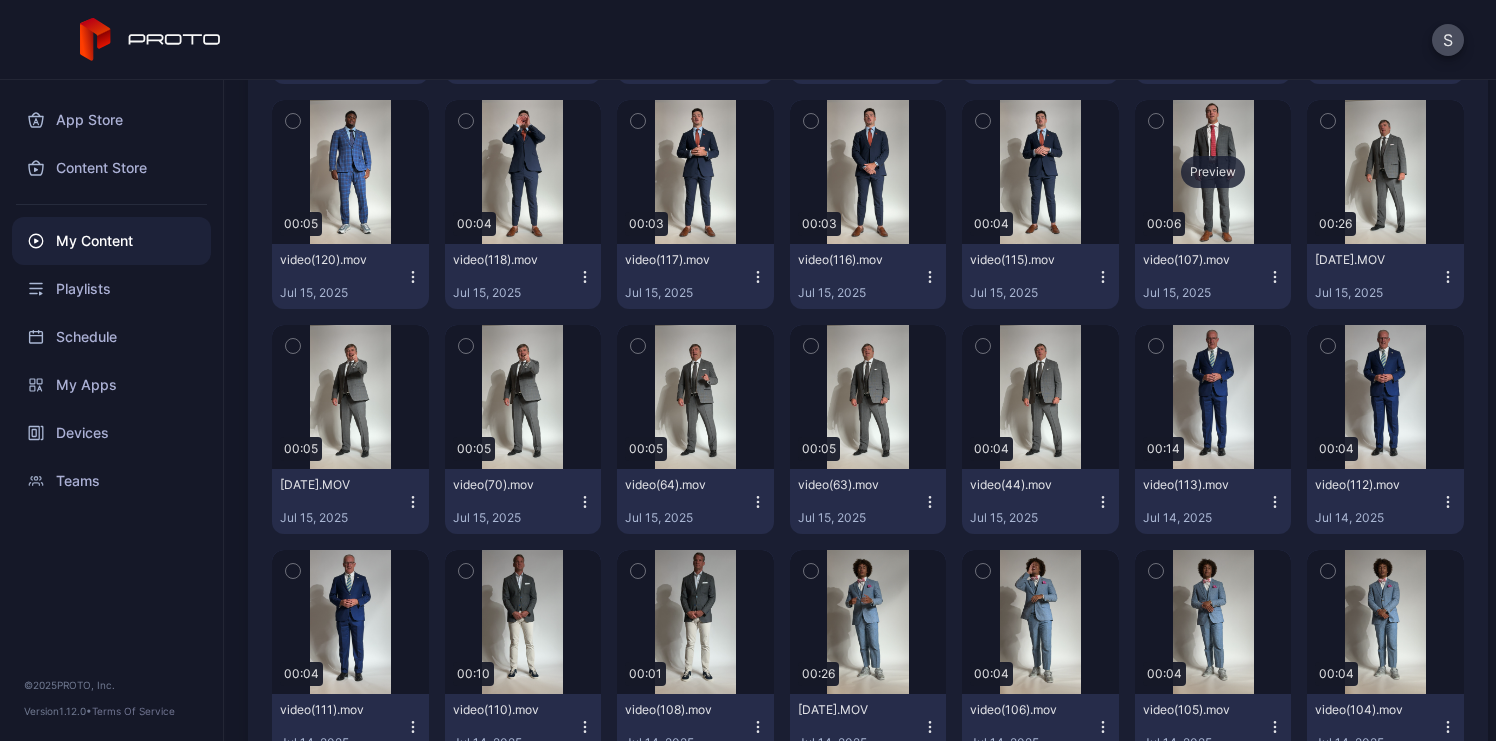 click on "Preview" at bounding box center [1213, 172] 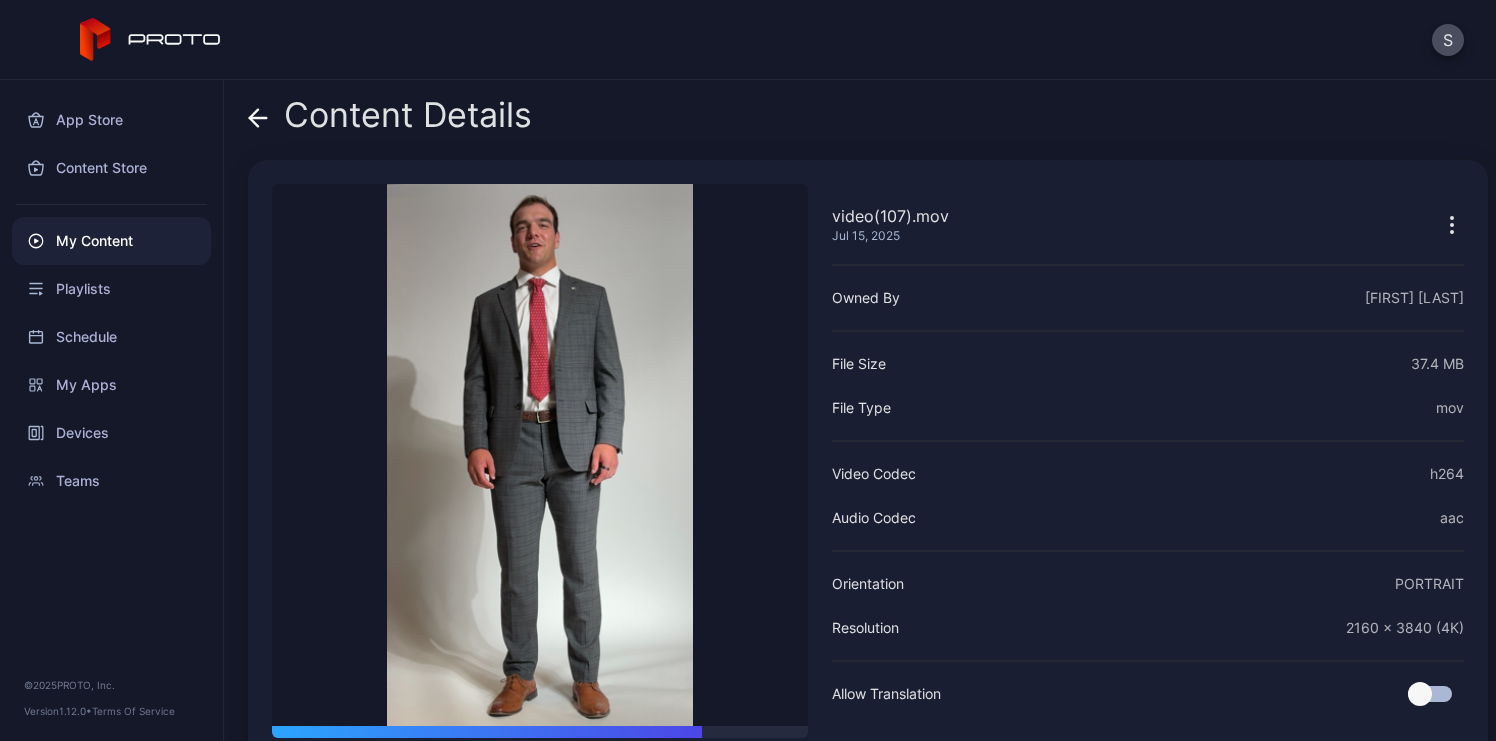 click 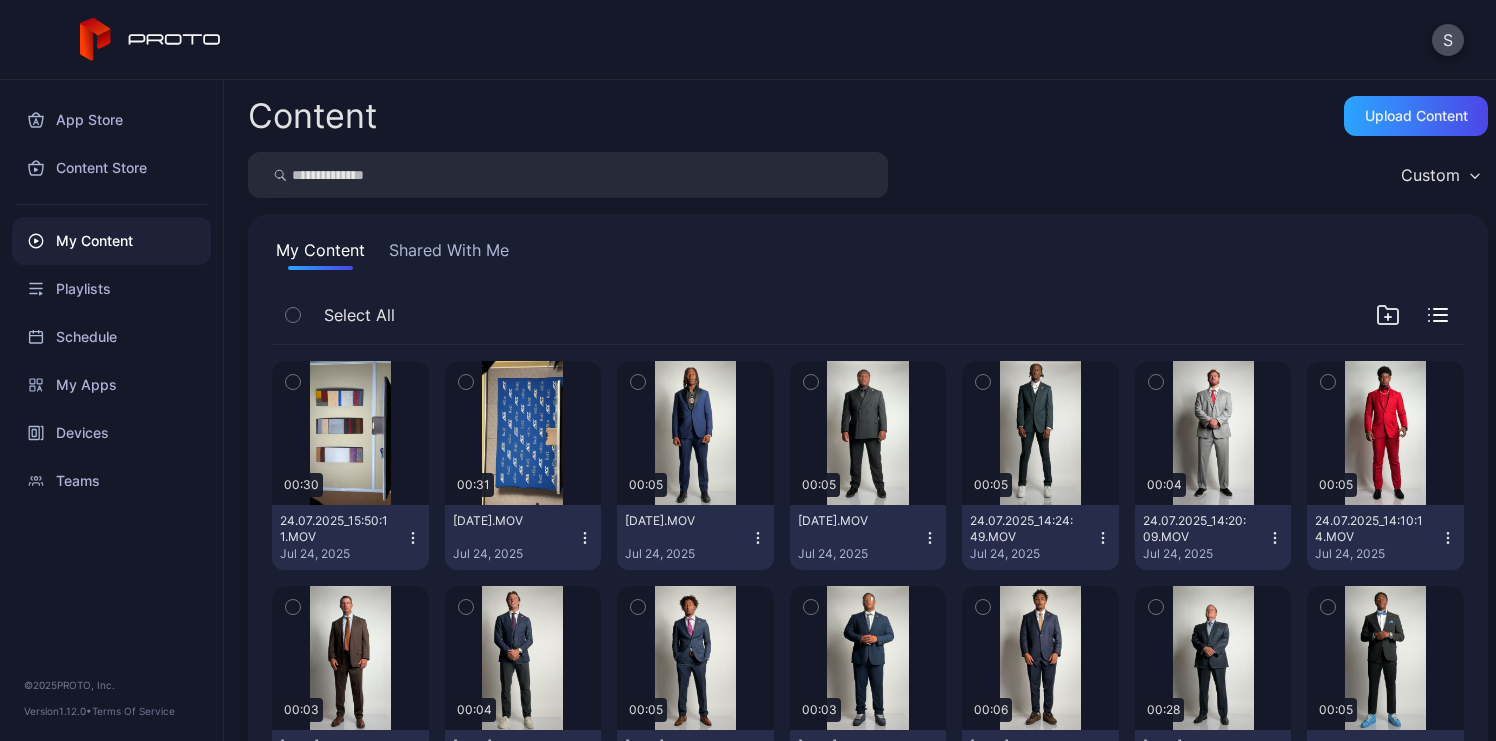scroll, scrollTop: 8811, scrollLeft: 0, axis: vertical 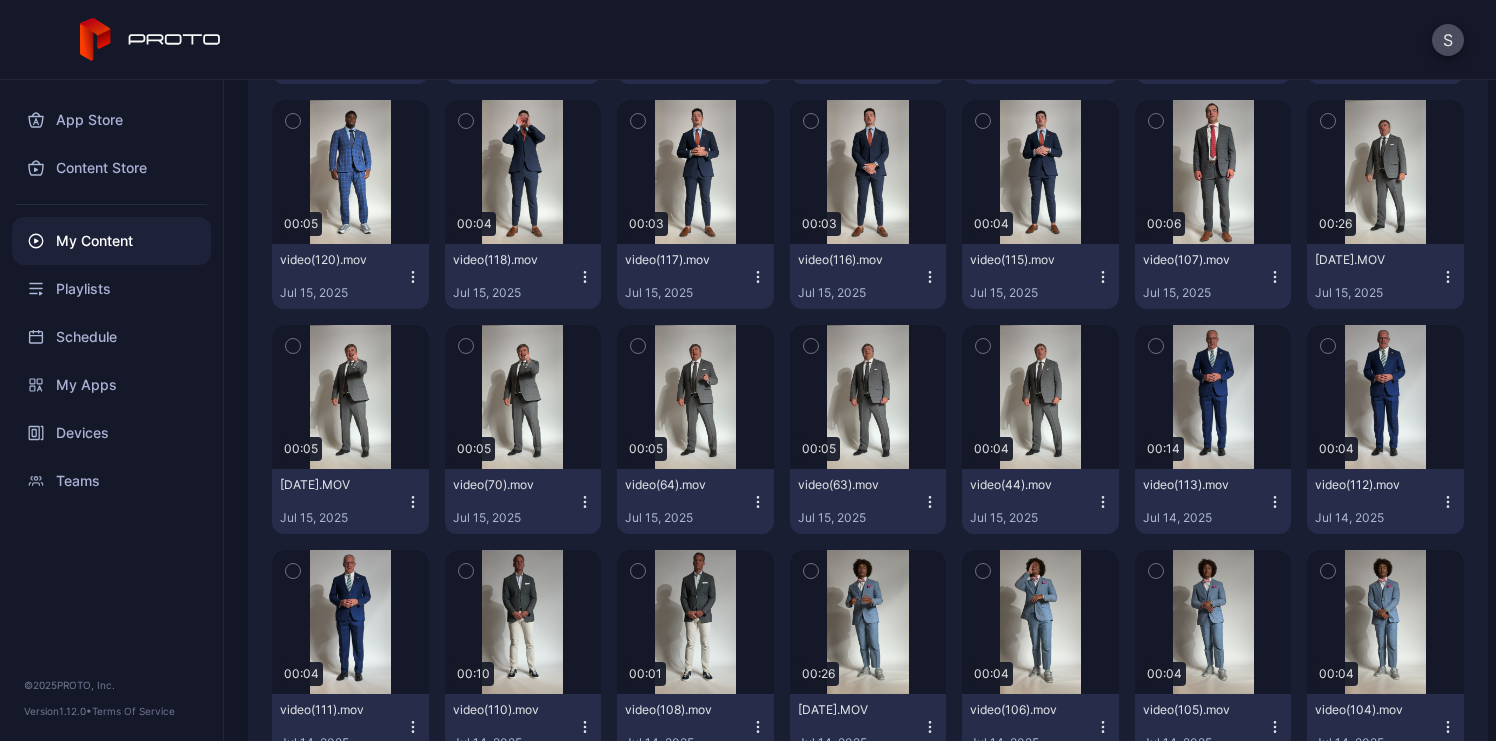 click 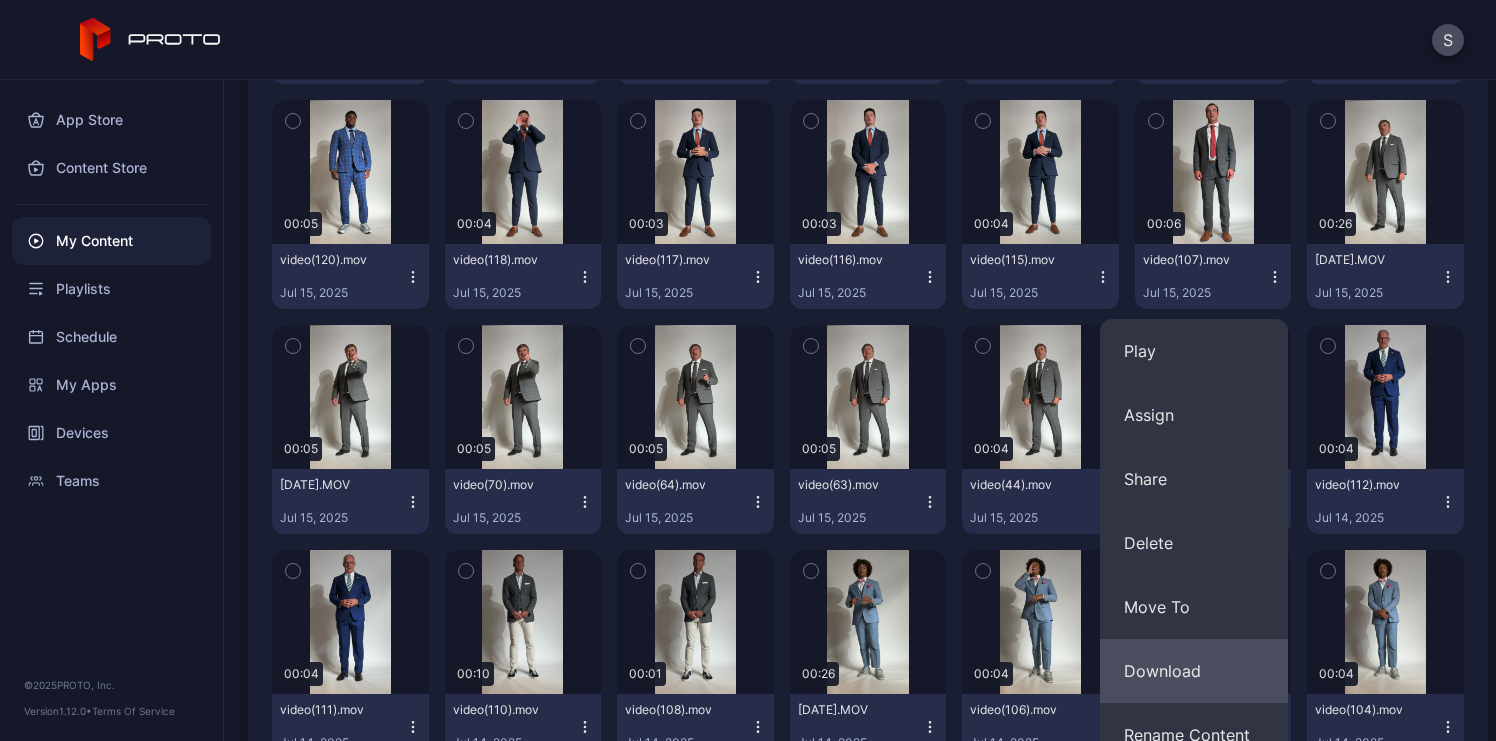 click on "Download" at bounding box center [1194, 671] 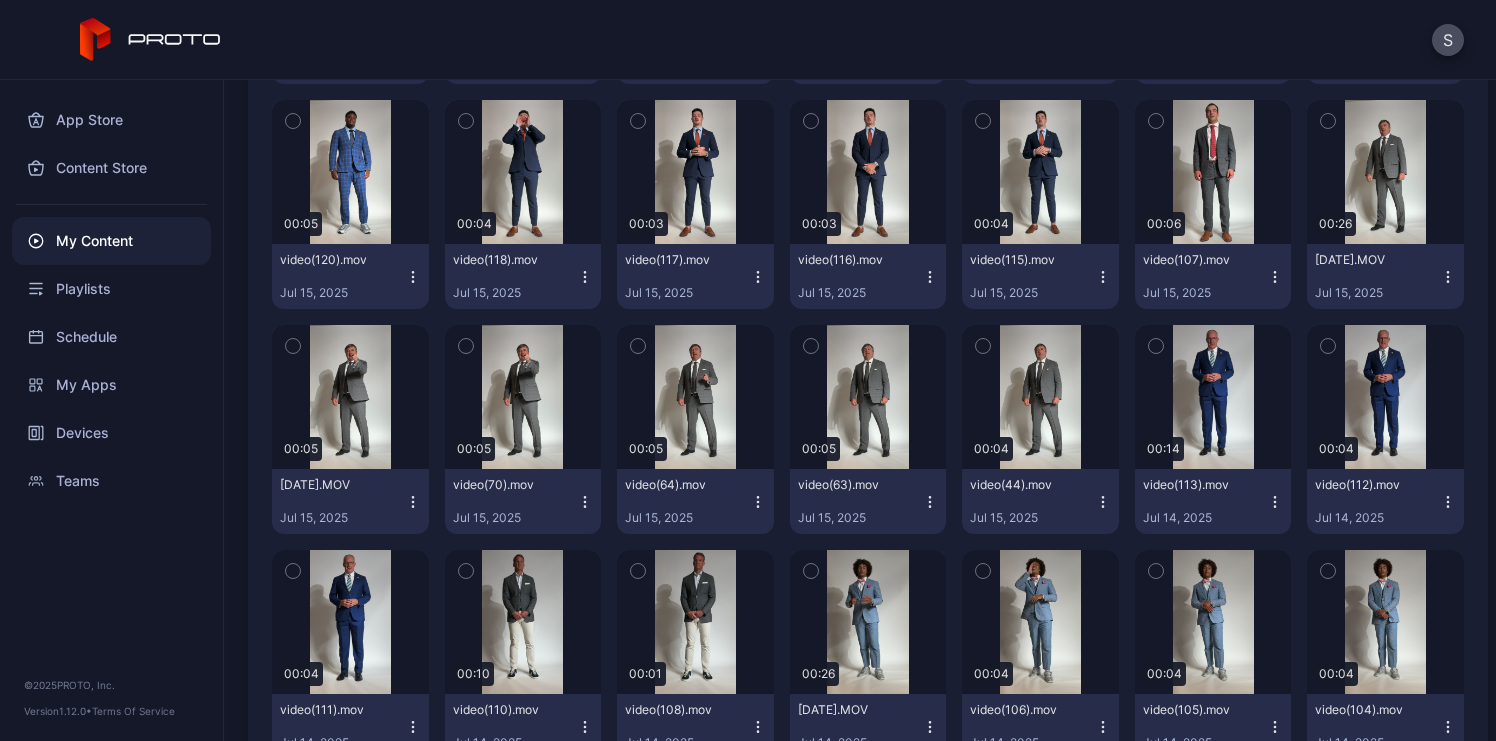 click on "video(115).mov Jul 15, 2025" at bounding box center [1040, 276] 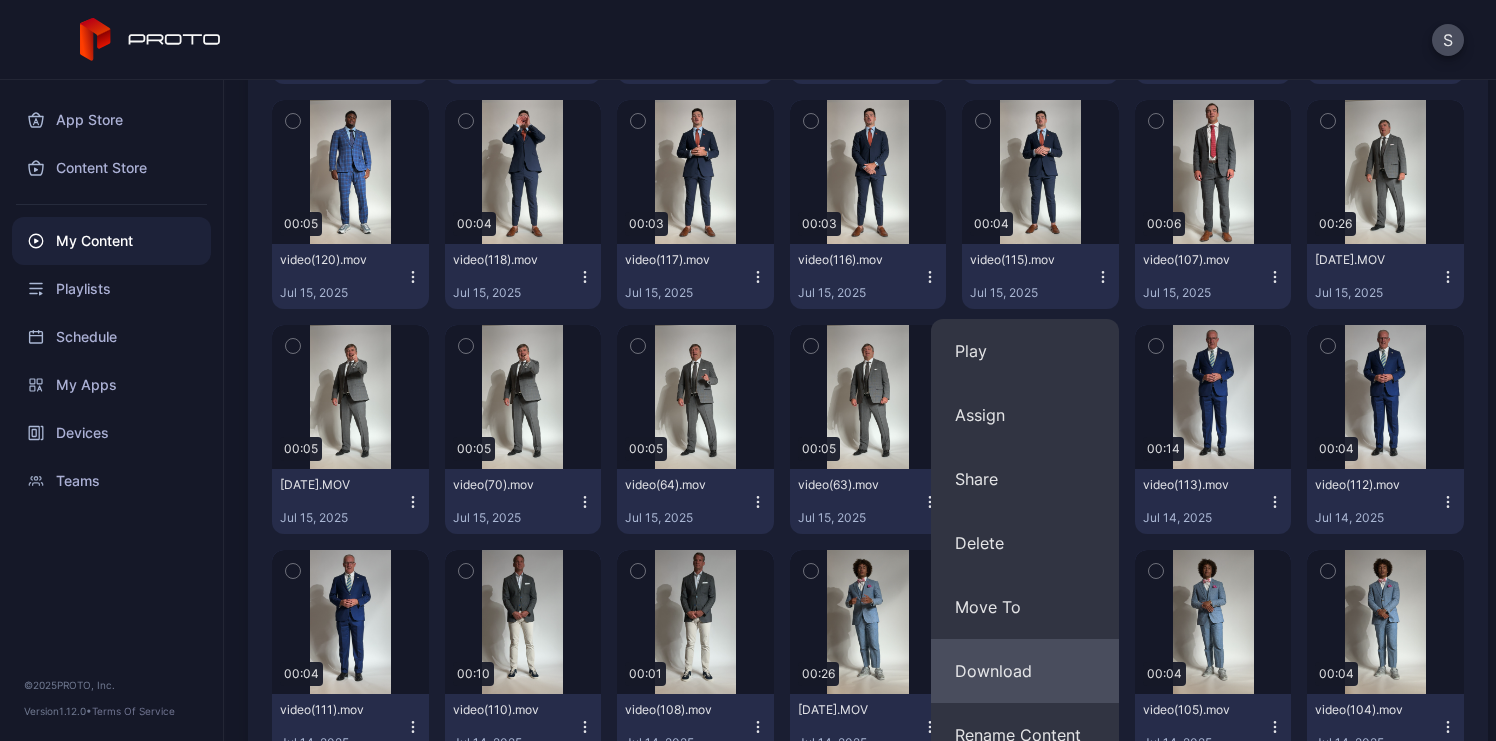 click on "Download" at bounding box center (1025, 671) 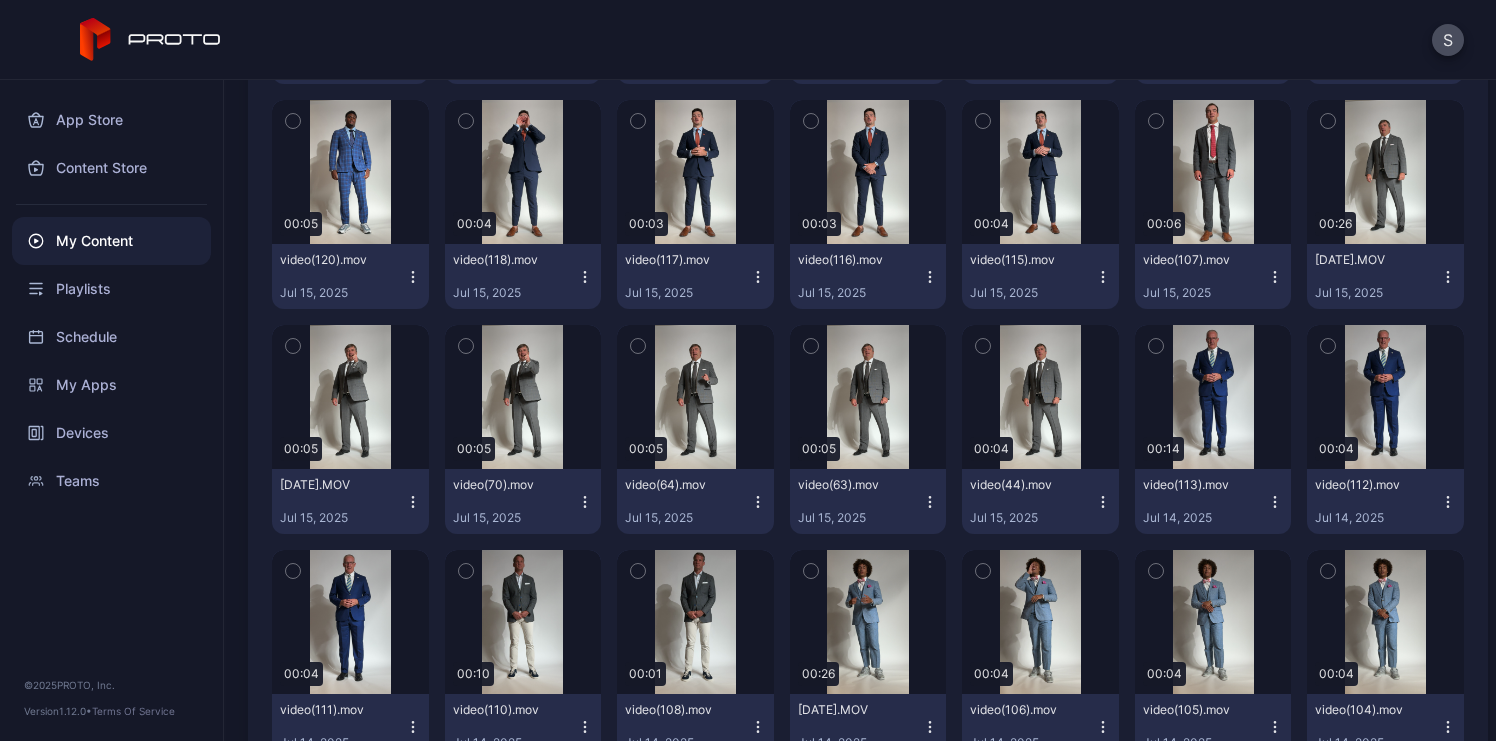 click 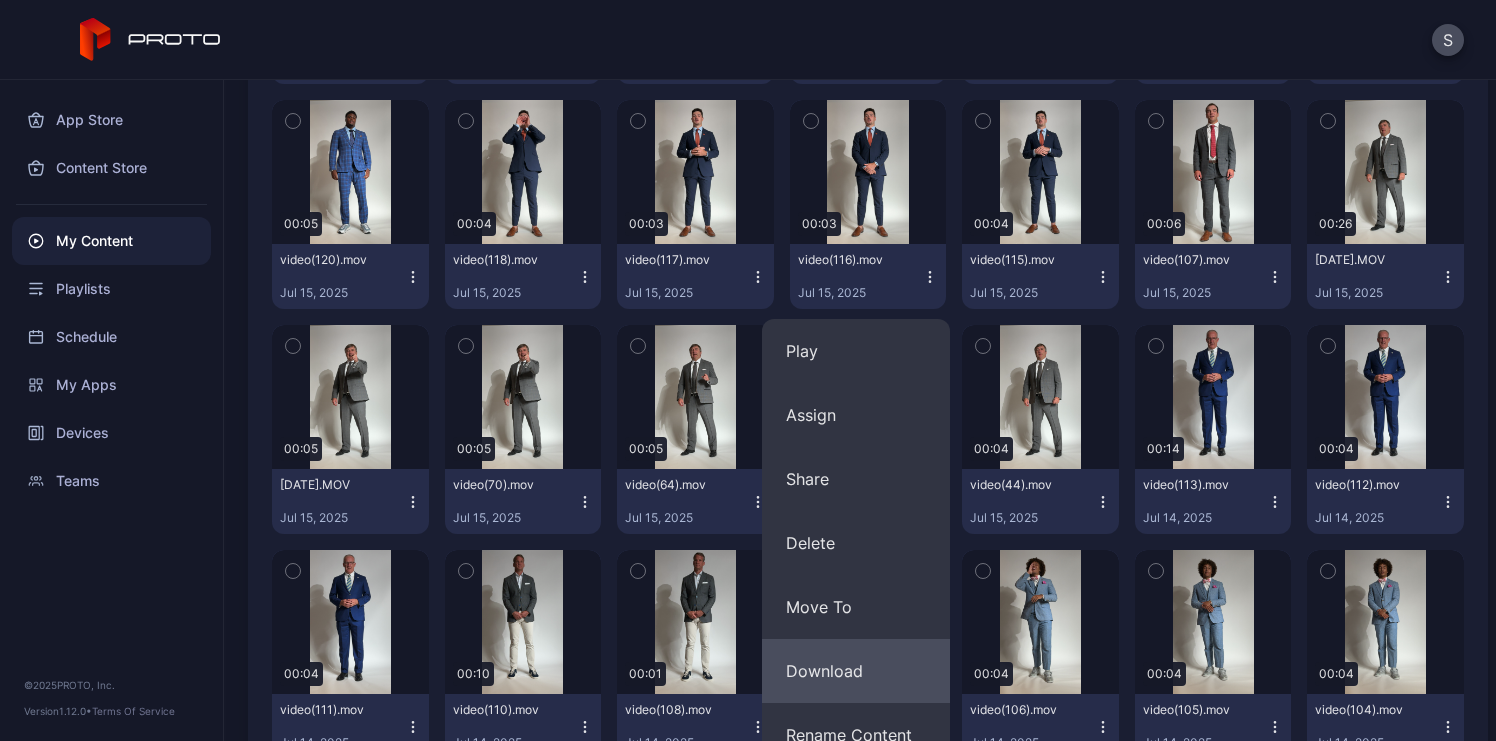 click on "Download" at bounding box center (856, 671) 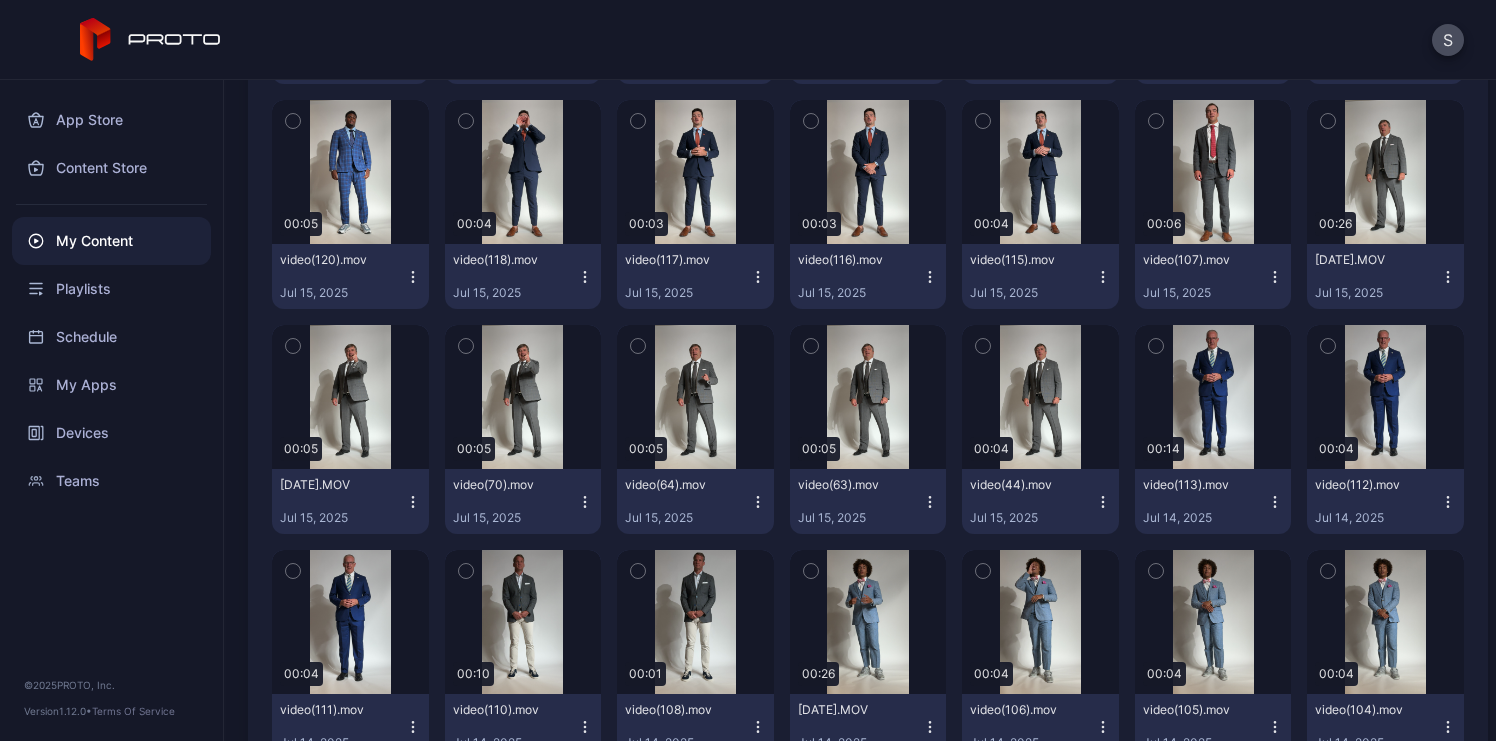 click 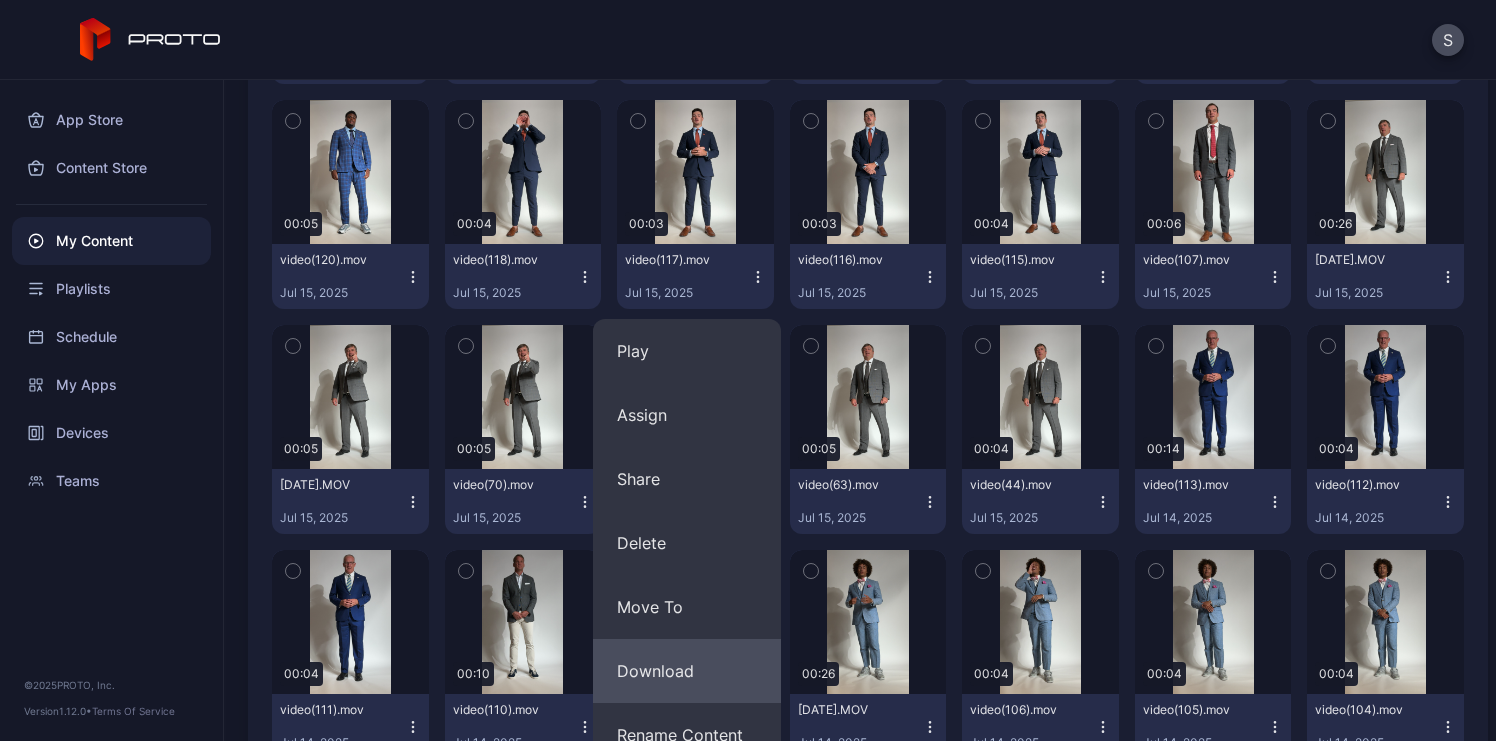 click on "Download" at bounding box center [687, 671] 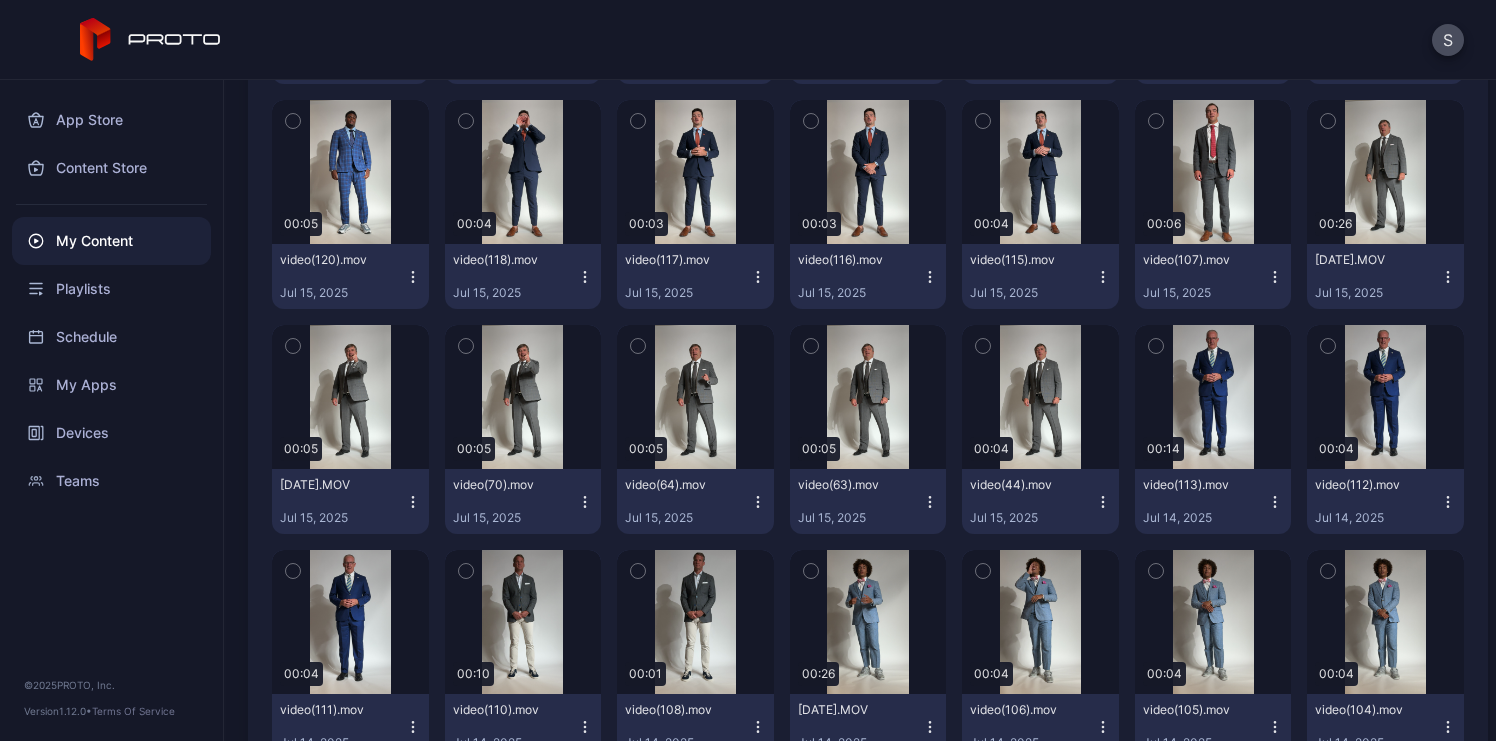 click 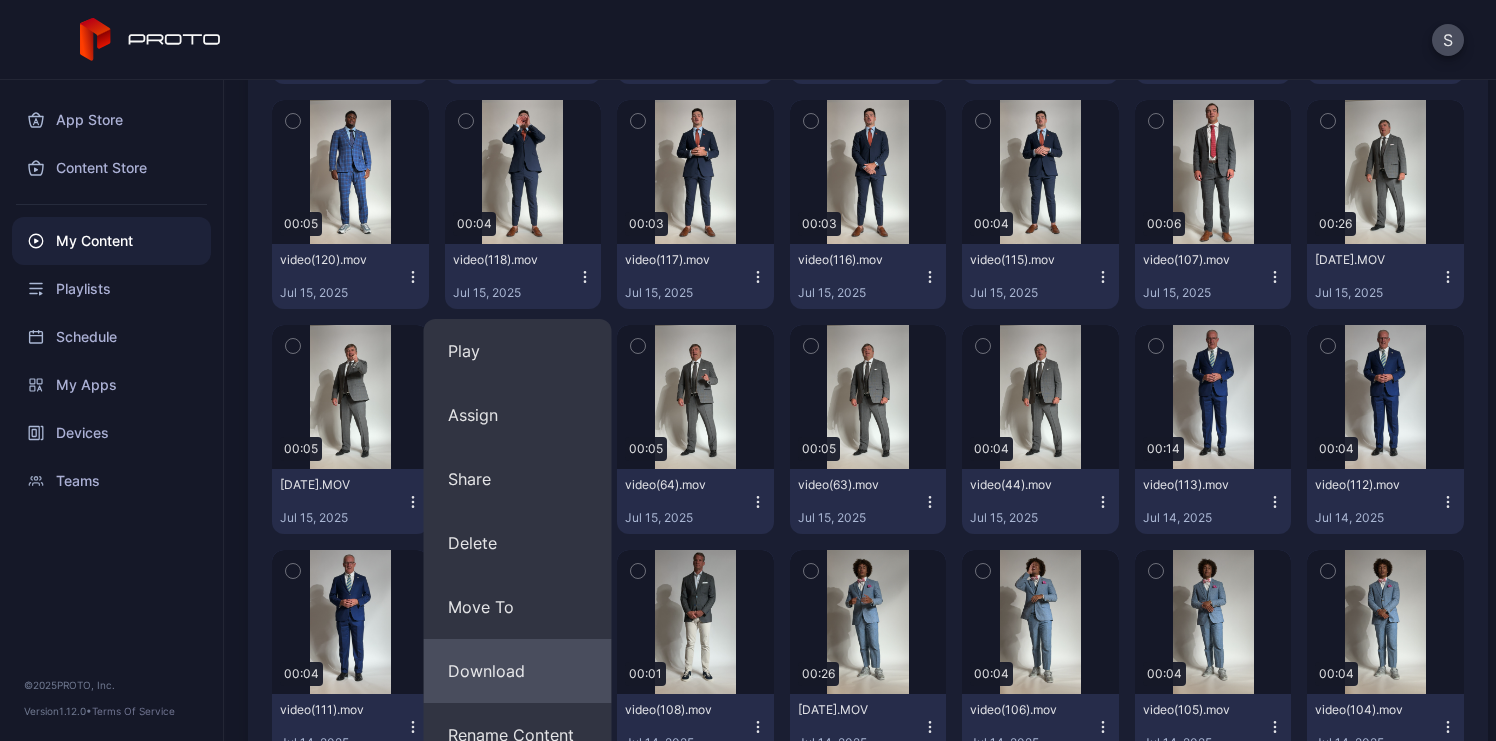 click on "Download" at bounding box center (518, 671) 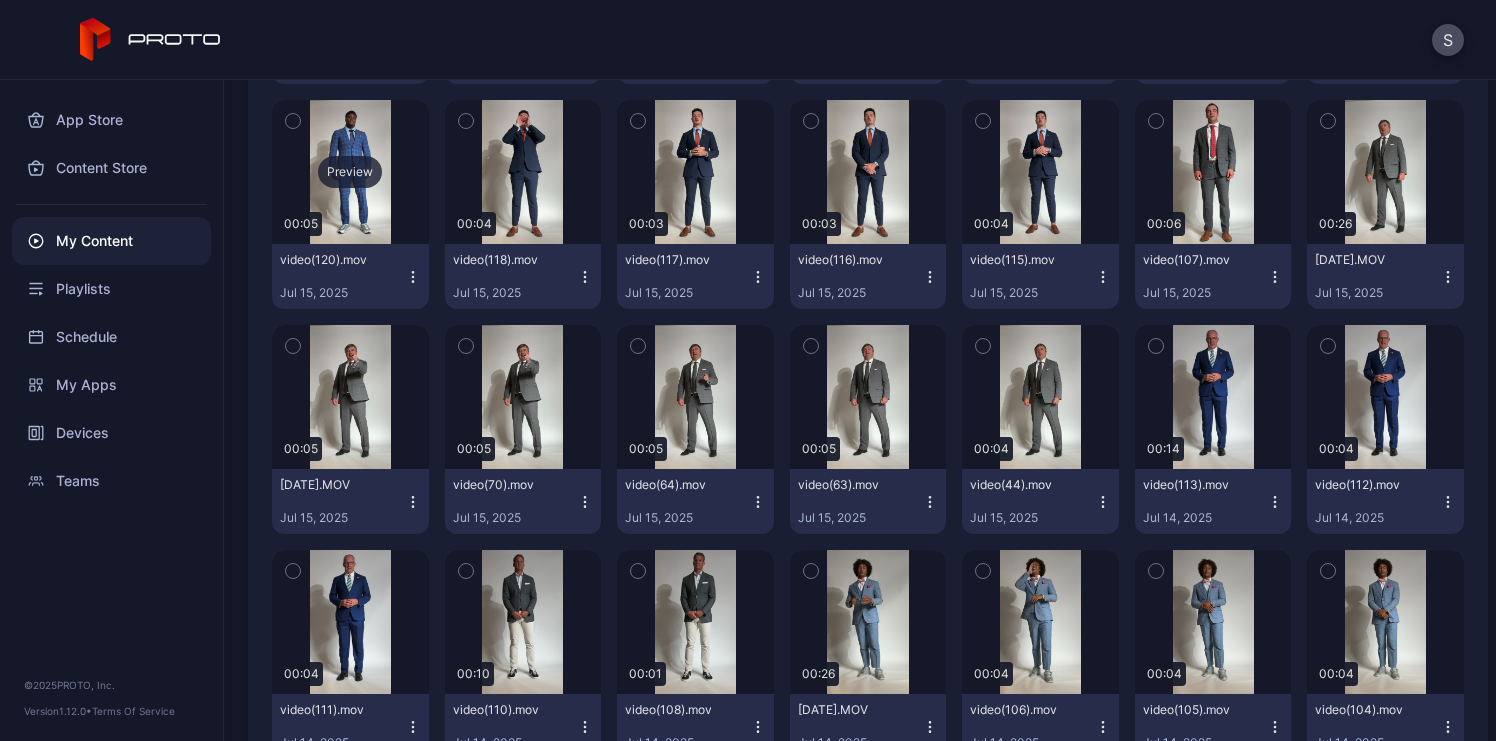 click on "Preview" at bounding box center (350, 172) 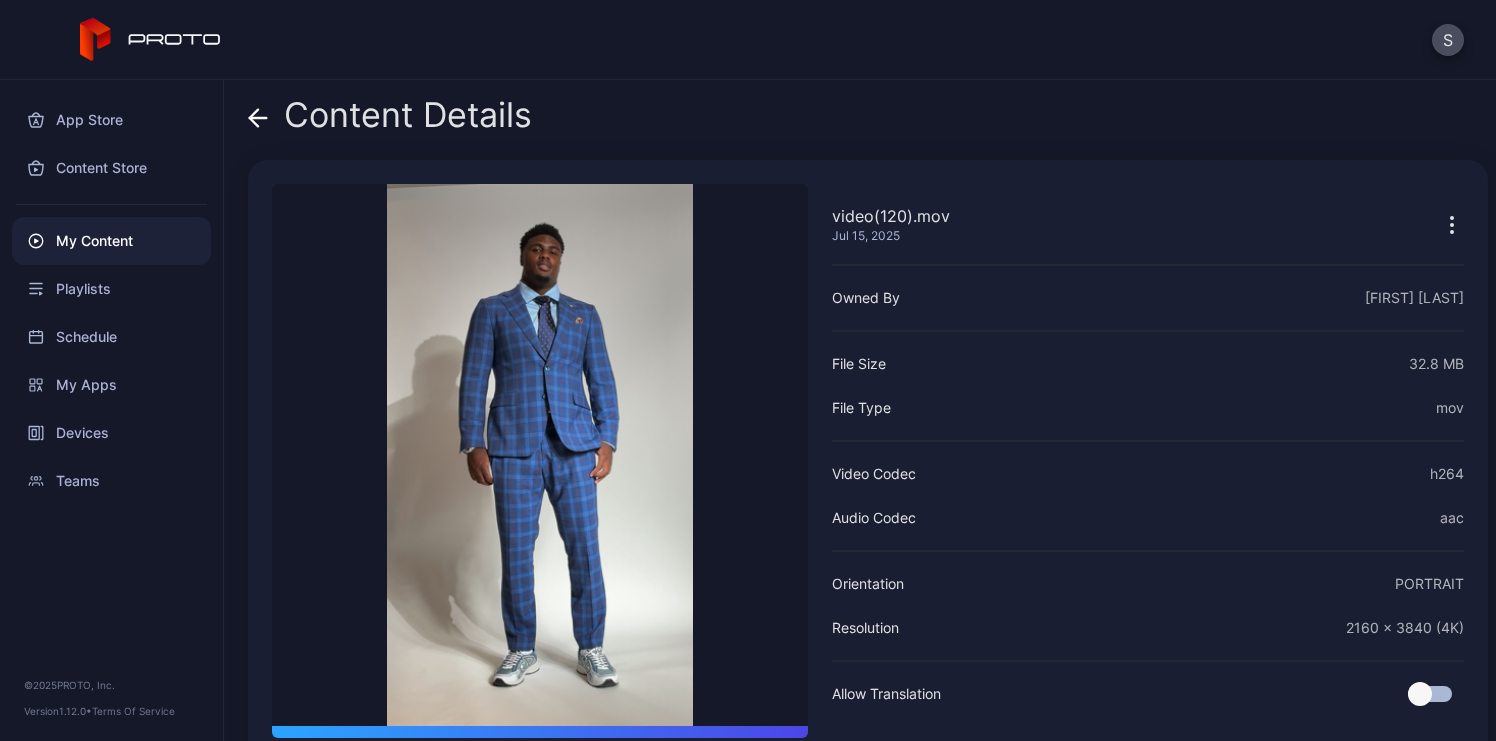 click 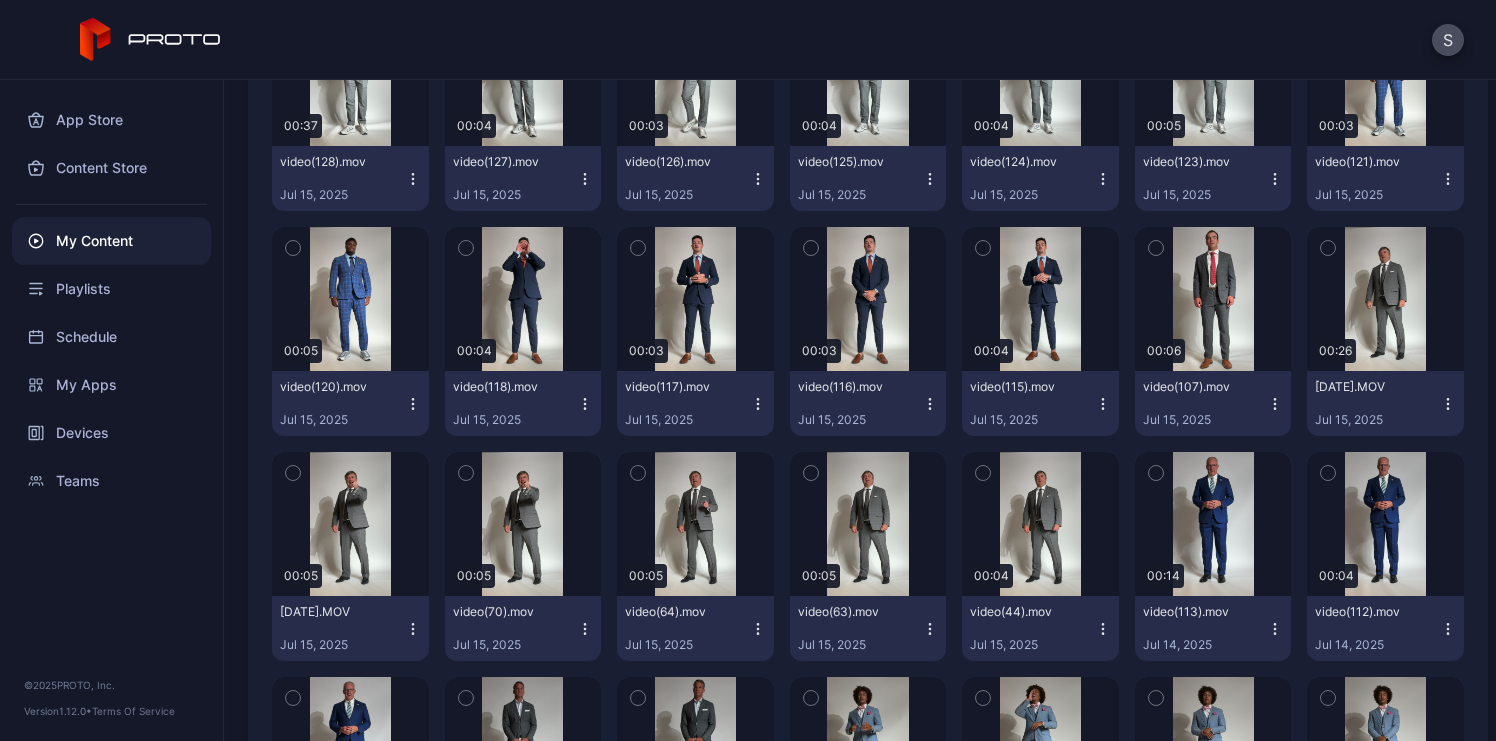 scroll, scrollTop: 8565, scrollLeft: 0, axis: vertical 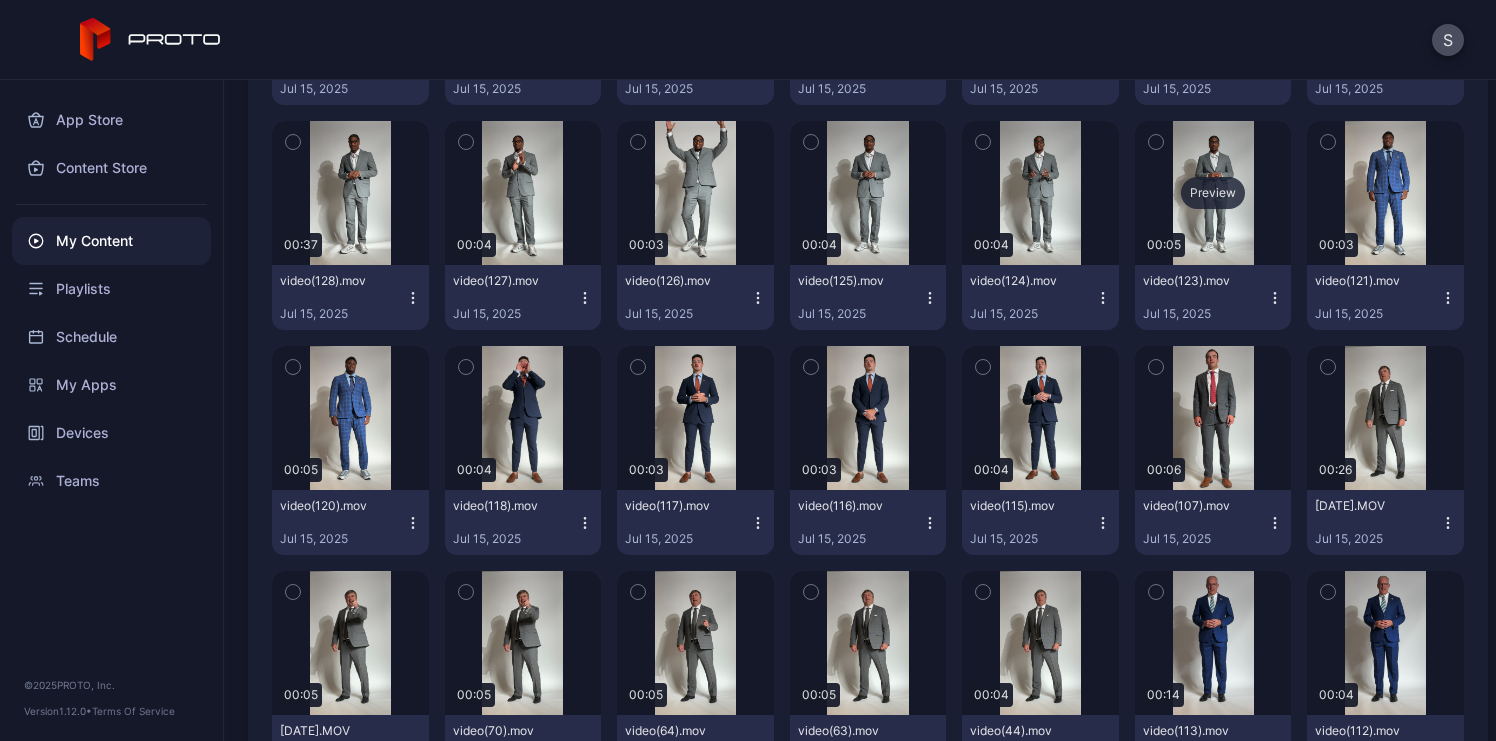 click on "Preview" at bounding box center [1213, 193] 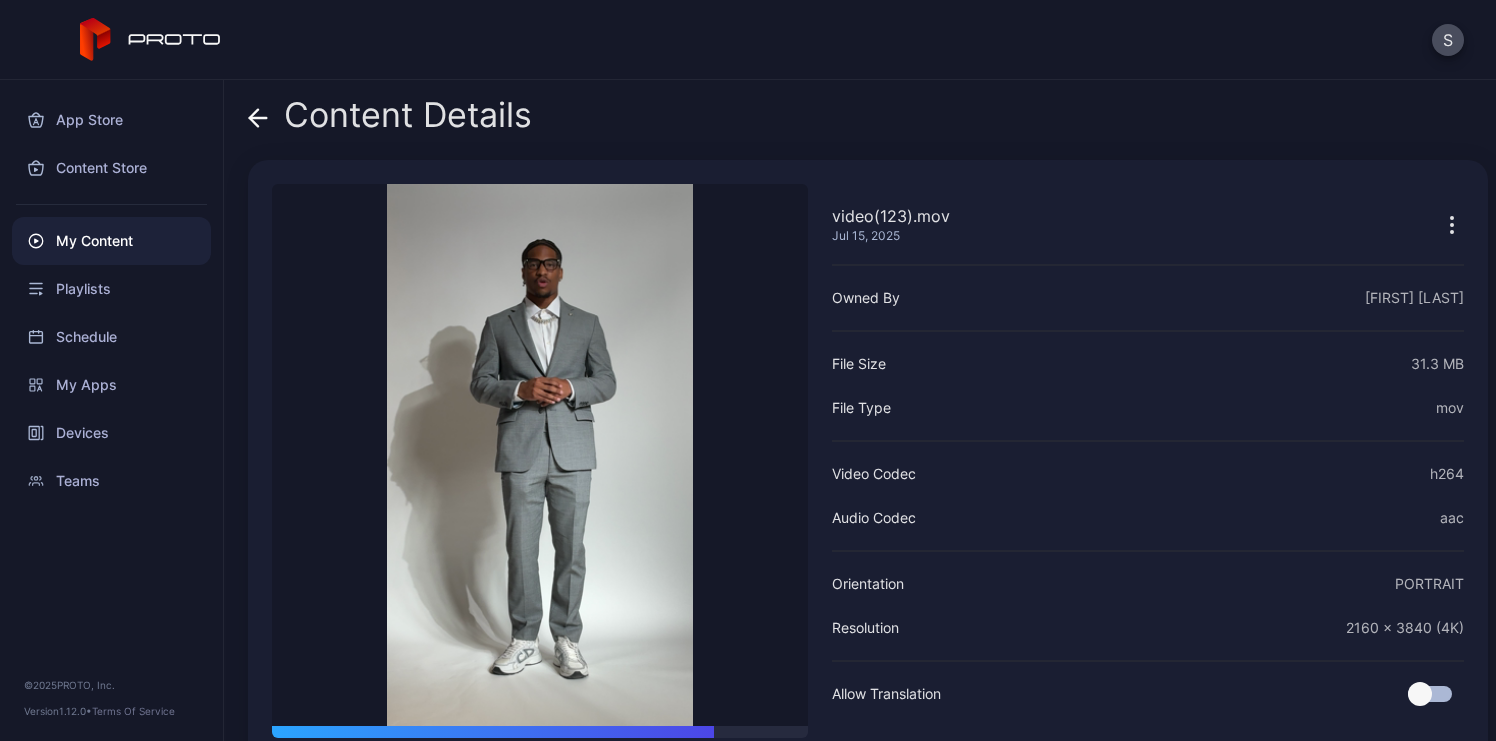 click 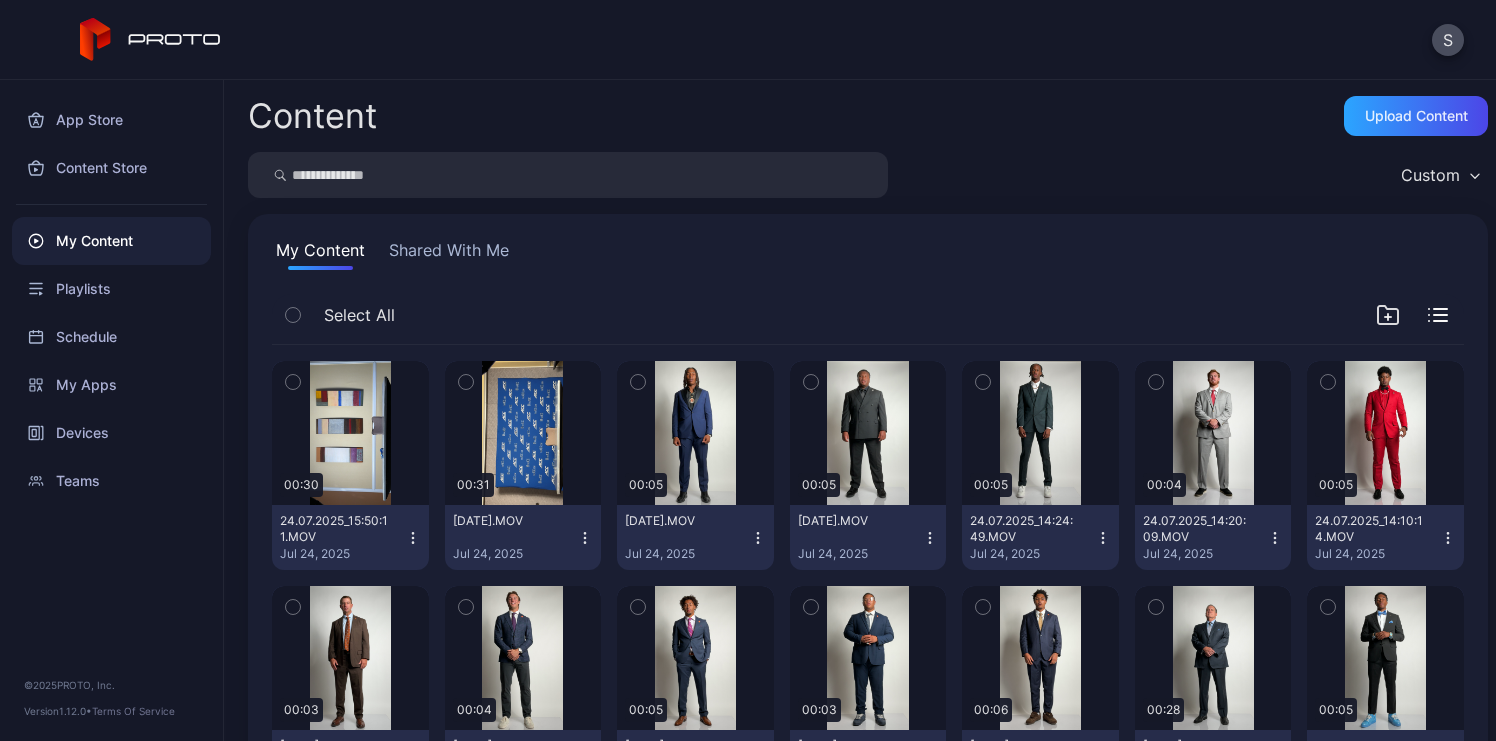scroll, scrollTop: 8565, scrollLeft: 0, axis: vertical 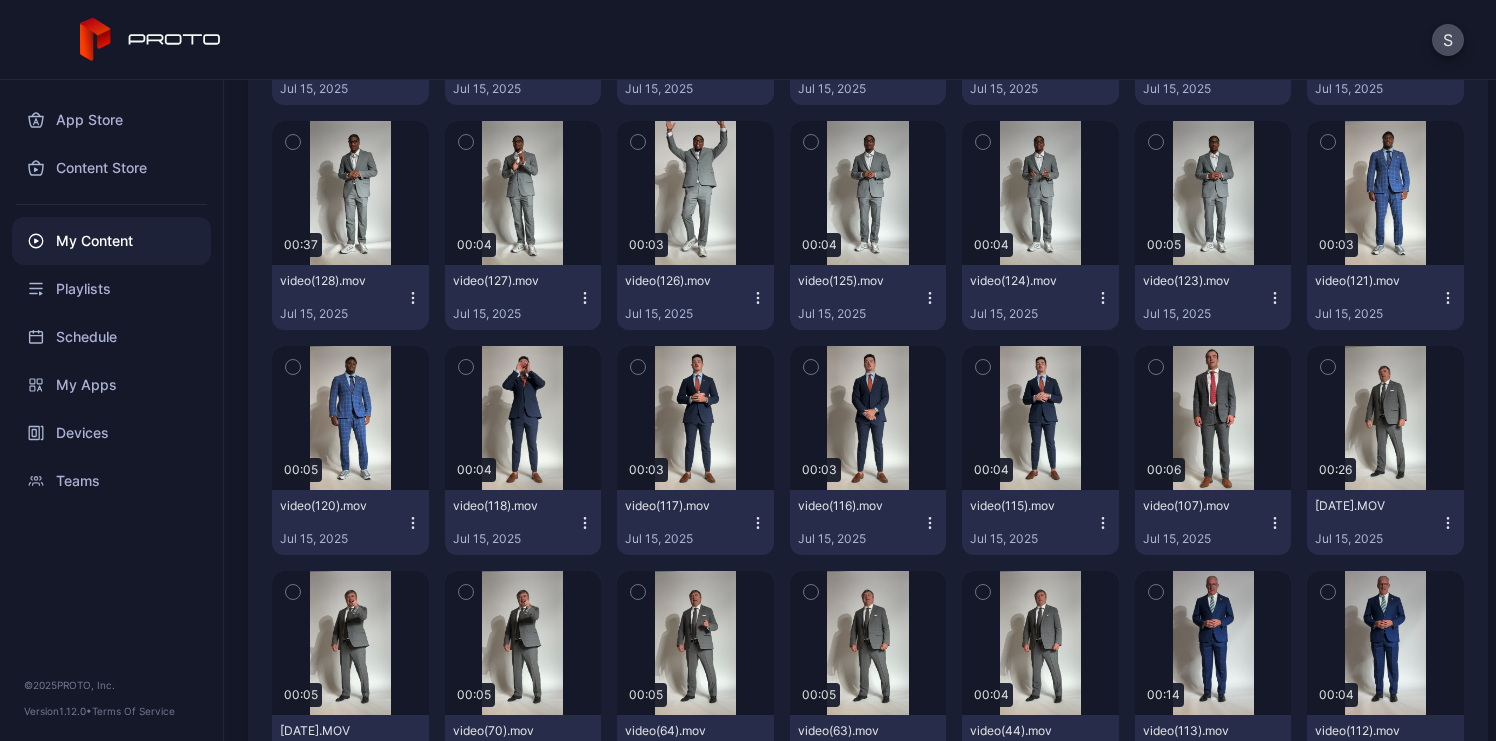 click 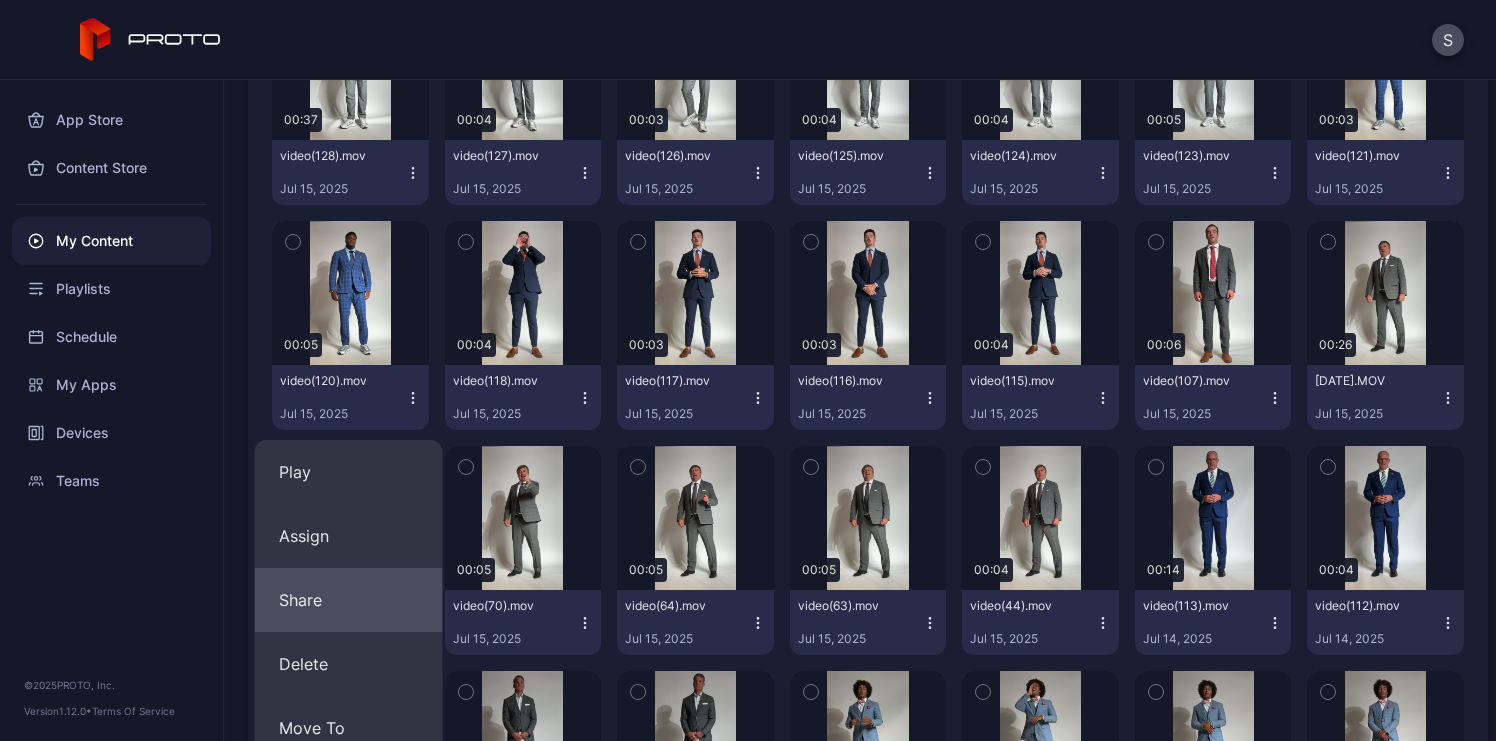scroll, scrollTop: 8849, scrollLeft: 0, axis: vertical 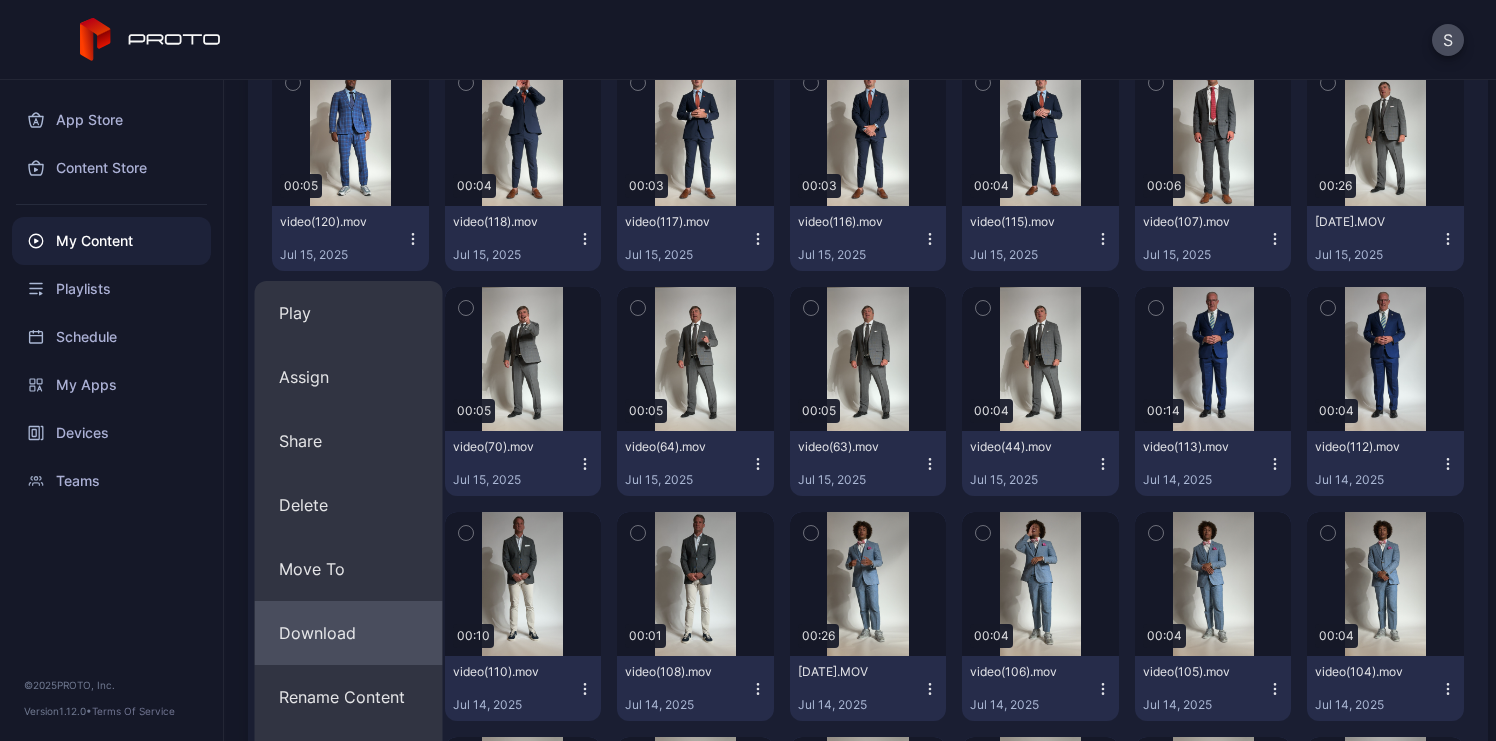click on "Download" at bounding box center [349, 633] 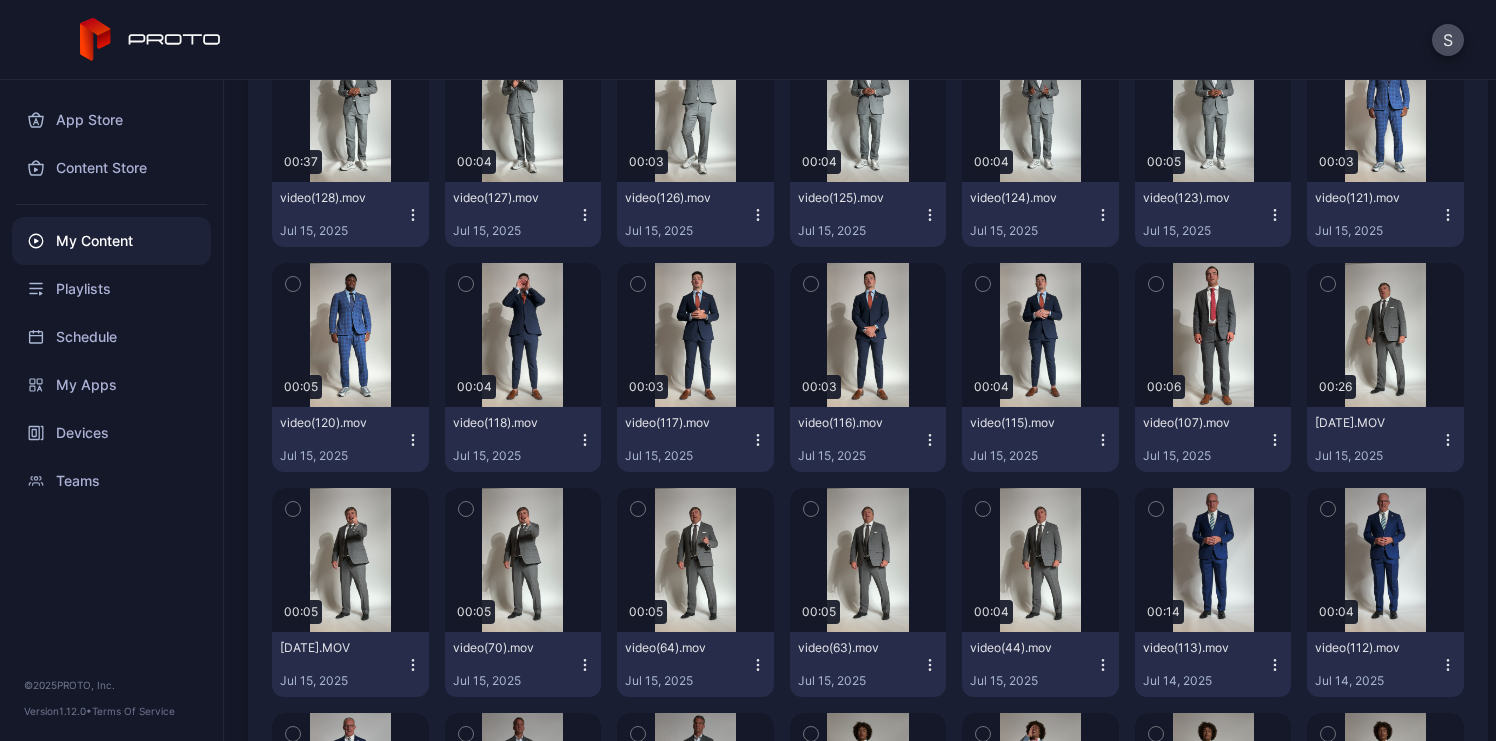 scroll, scrollTop: 8627, scrollLeft: 0, axis: vertical 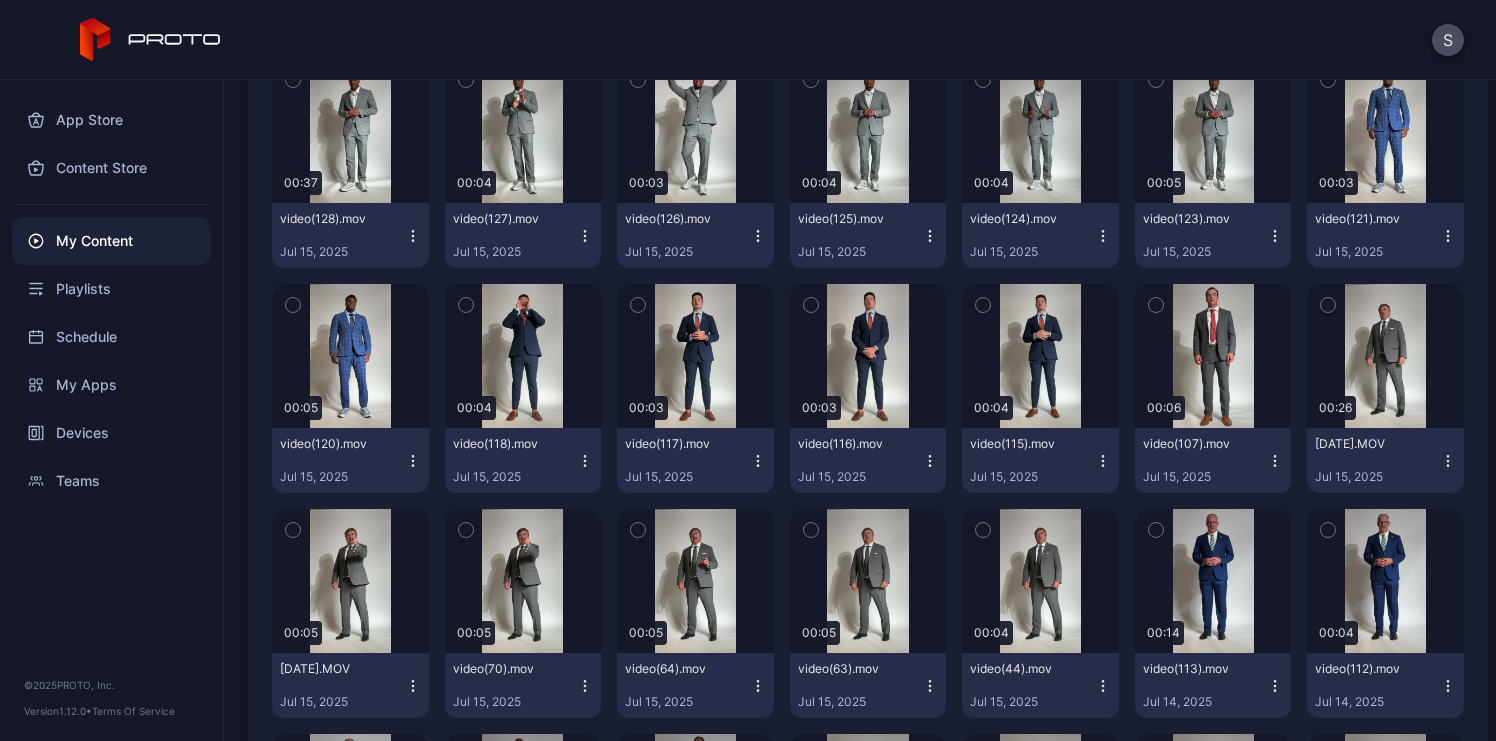 click 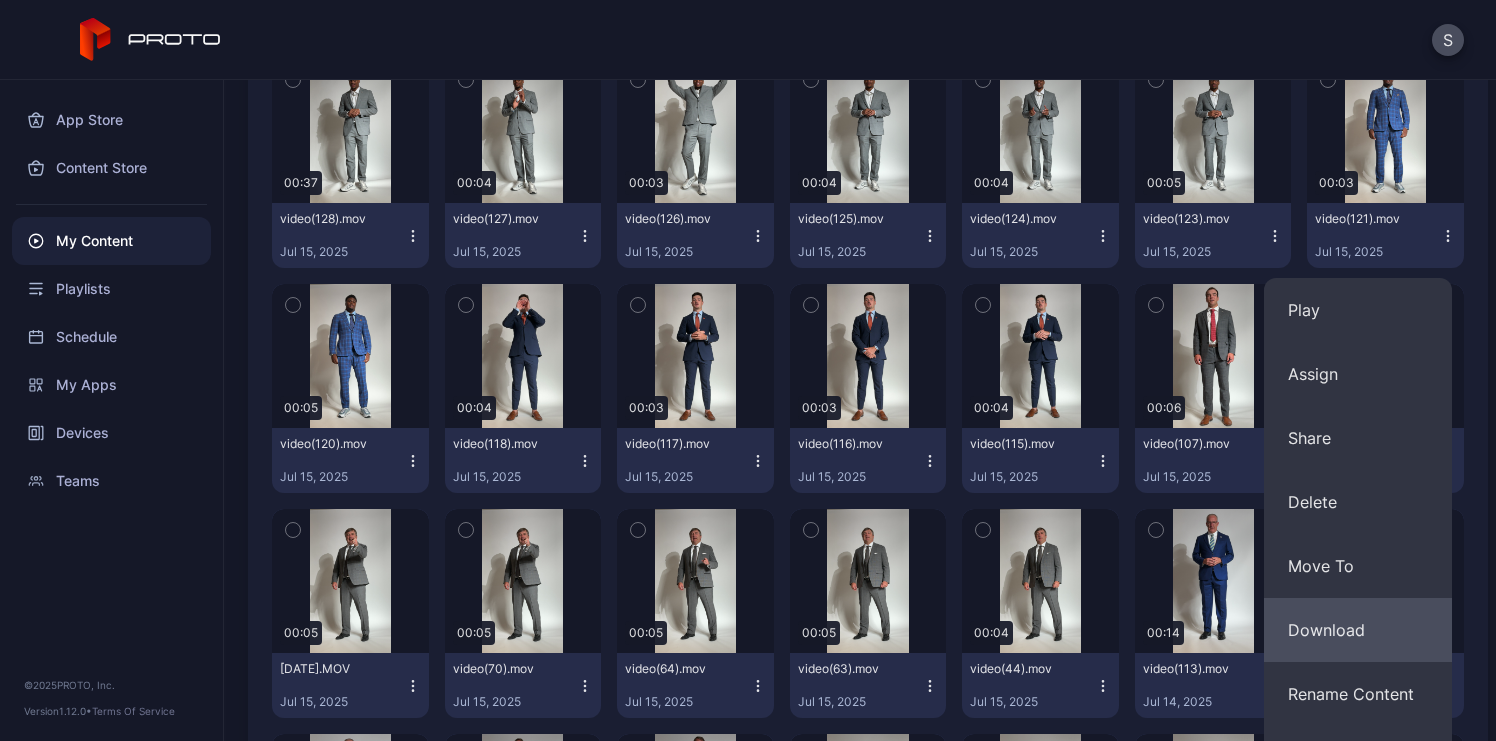 click on "Download" at bounding box center (1358, 630) 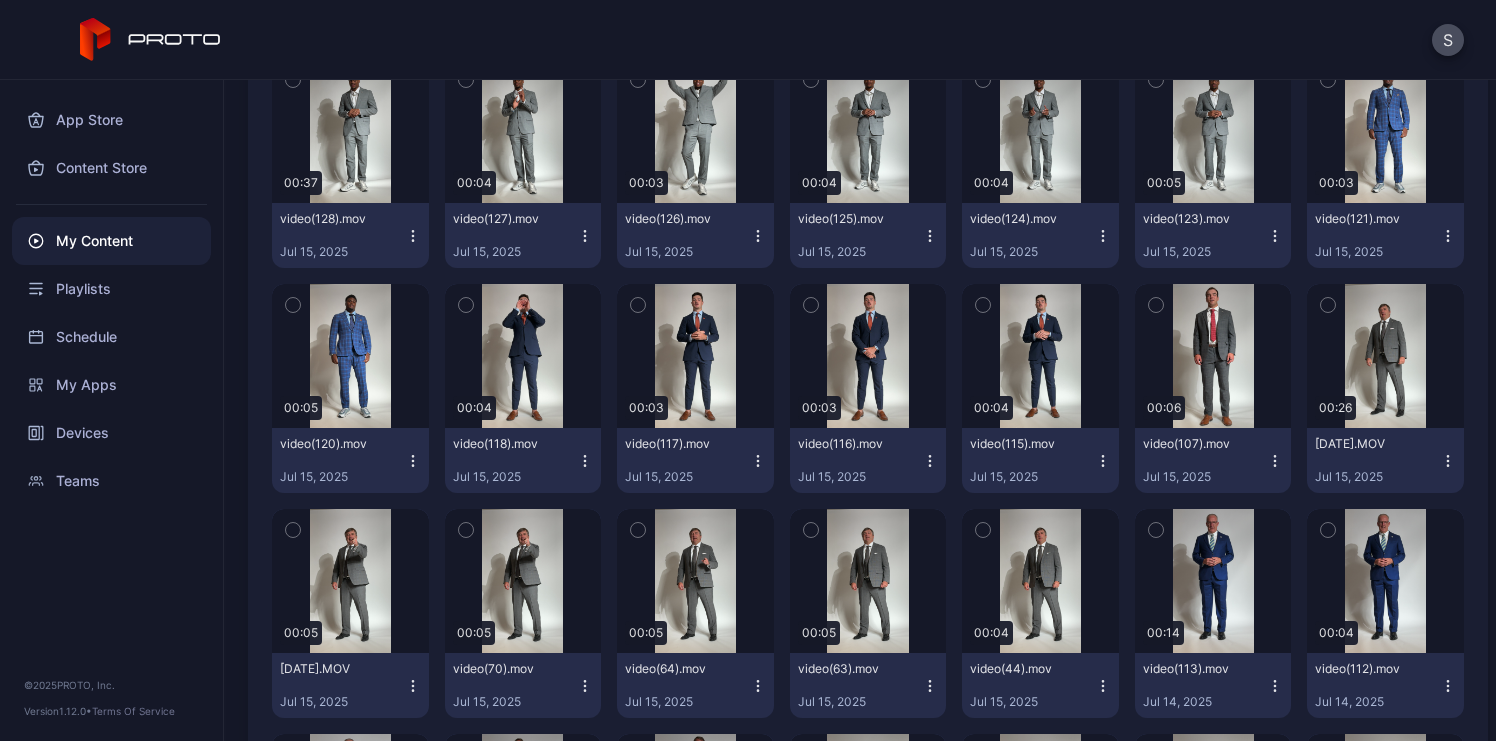 click 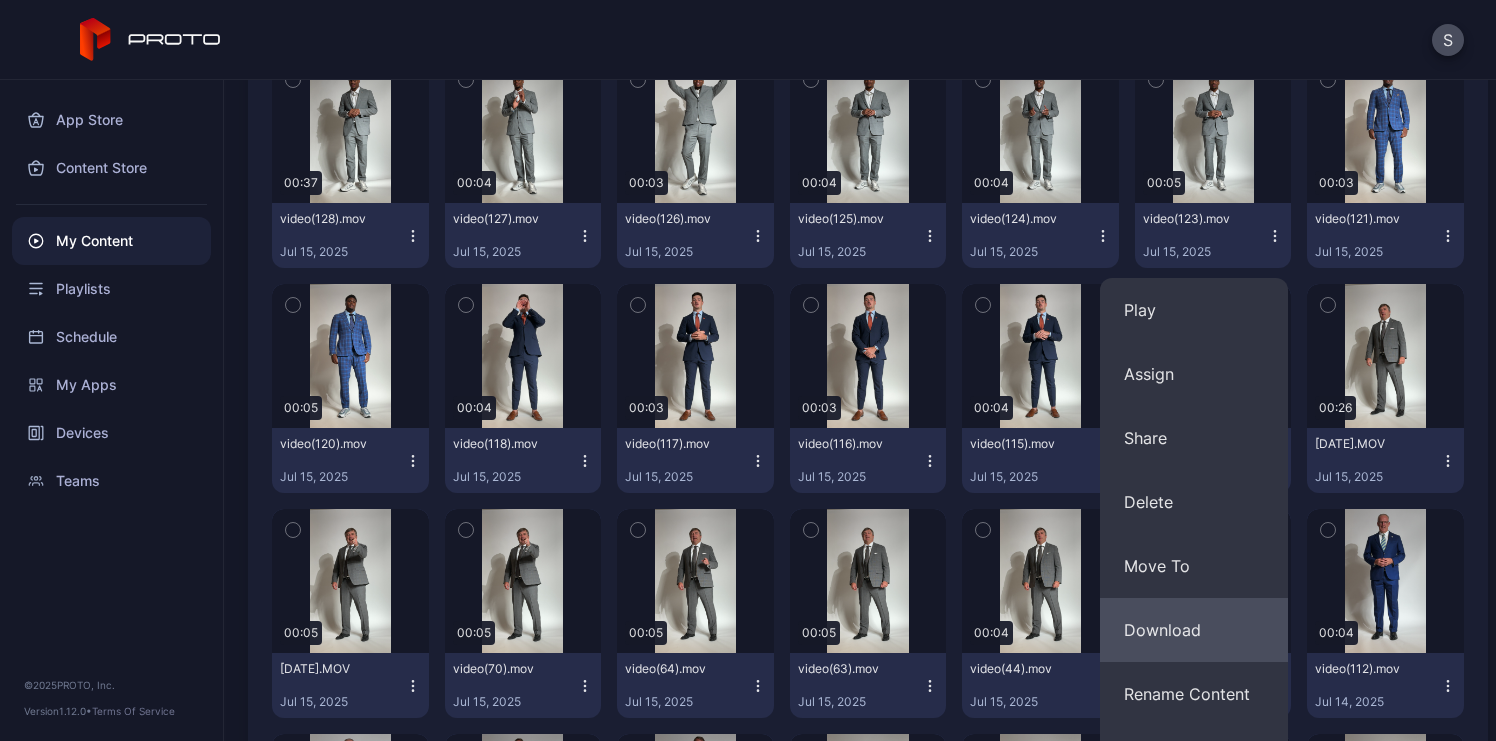 click on "Download" at bounding box center (1194, 630) 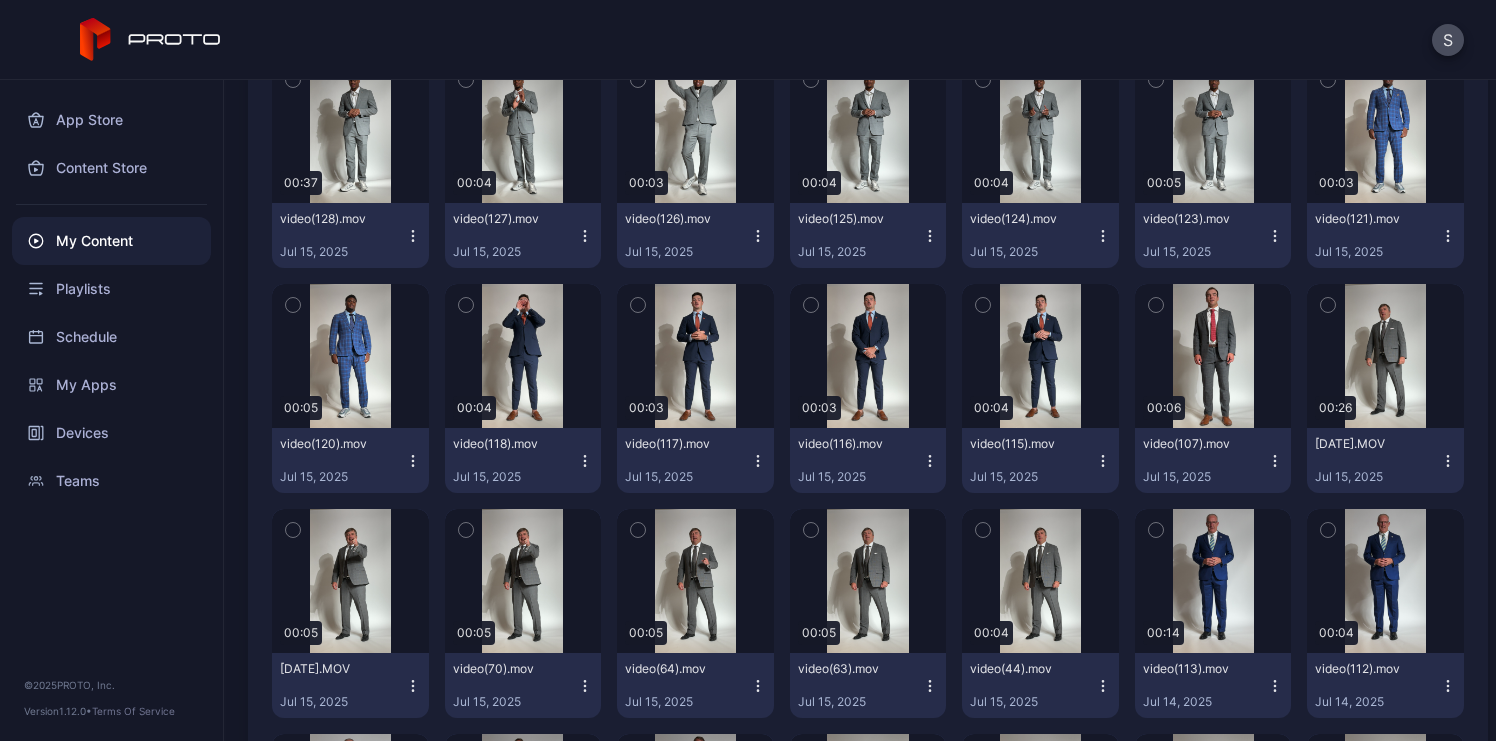 click on "video(124).mov Jul 15, 2025" at bounding box center (1040, 235) 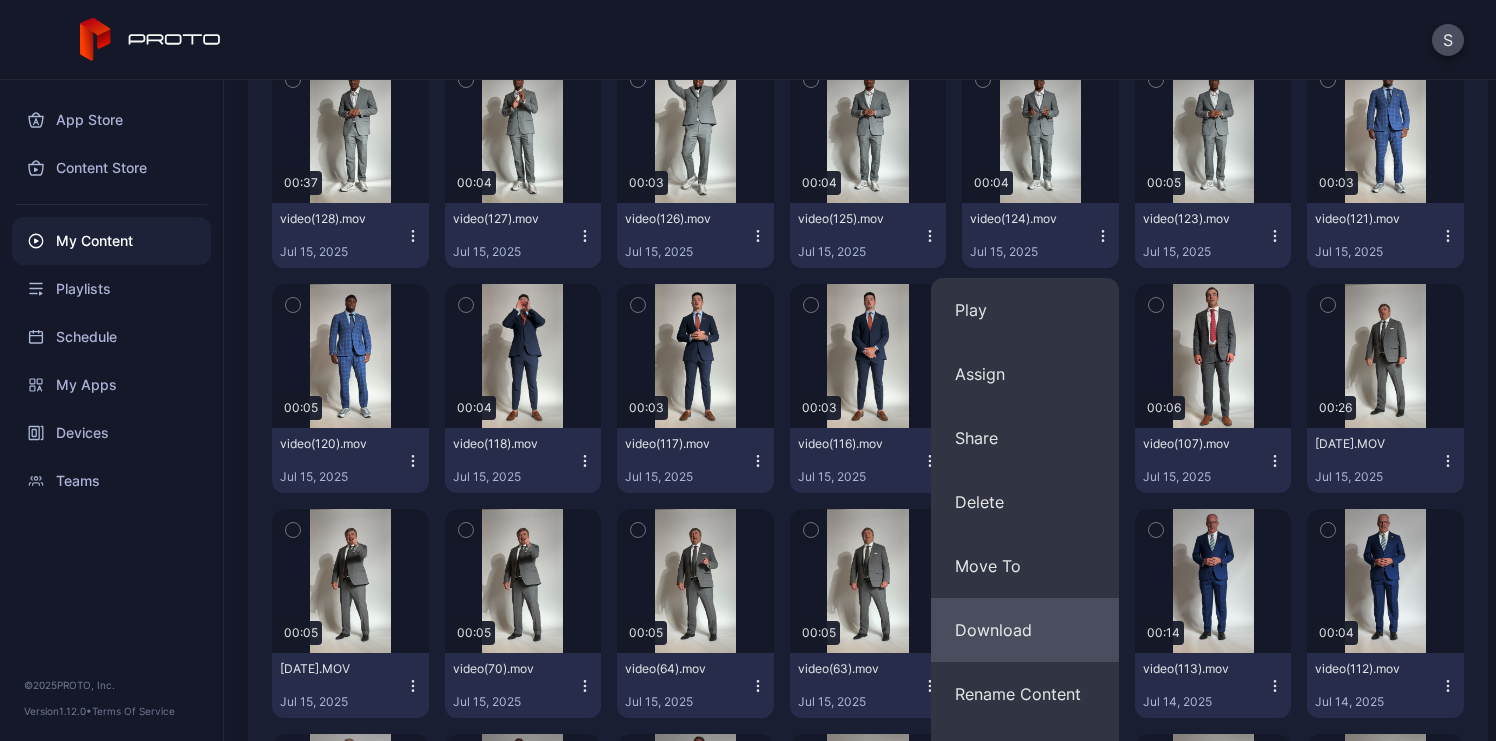 click on "Download" at bounding box center [1025, 630] 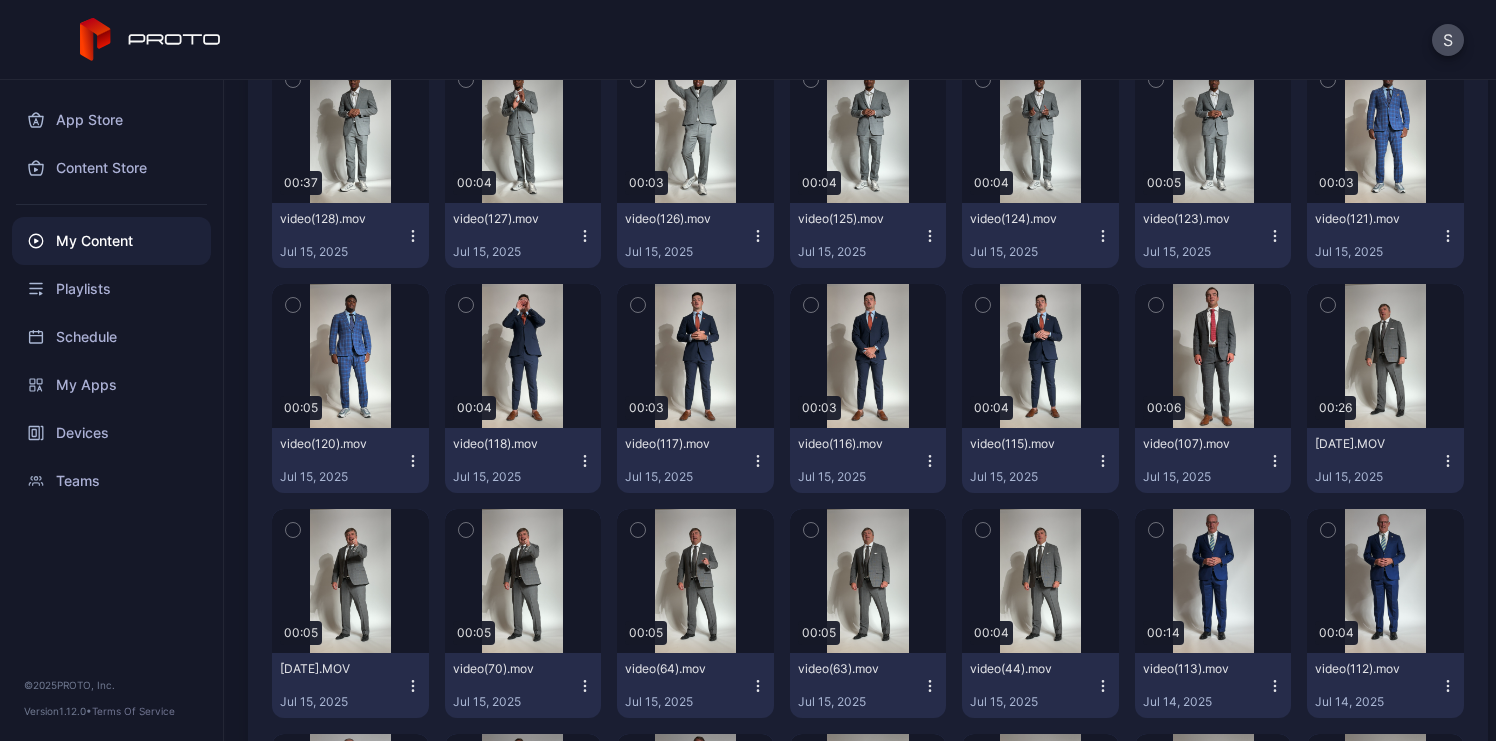 click 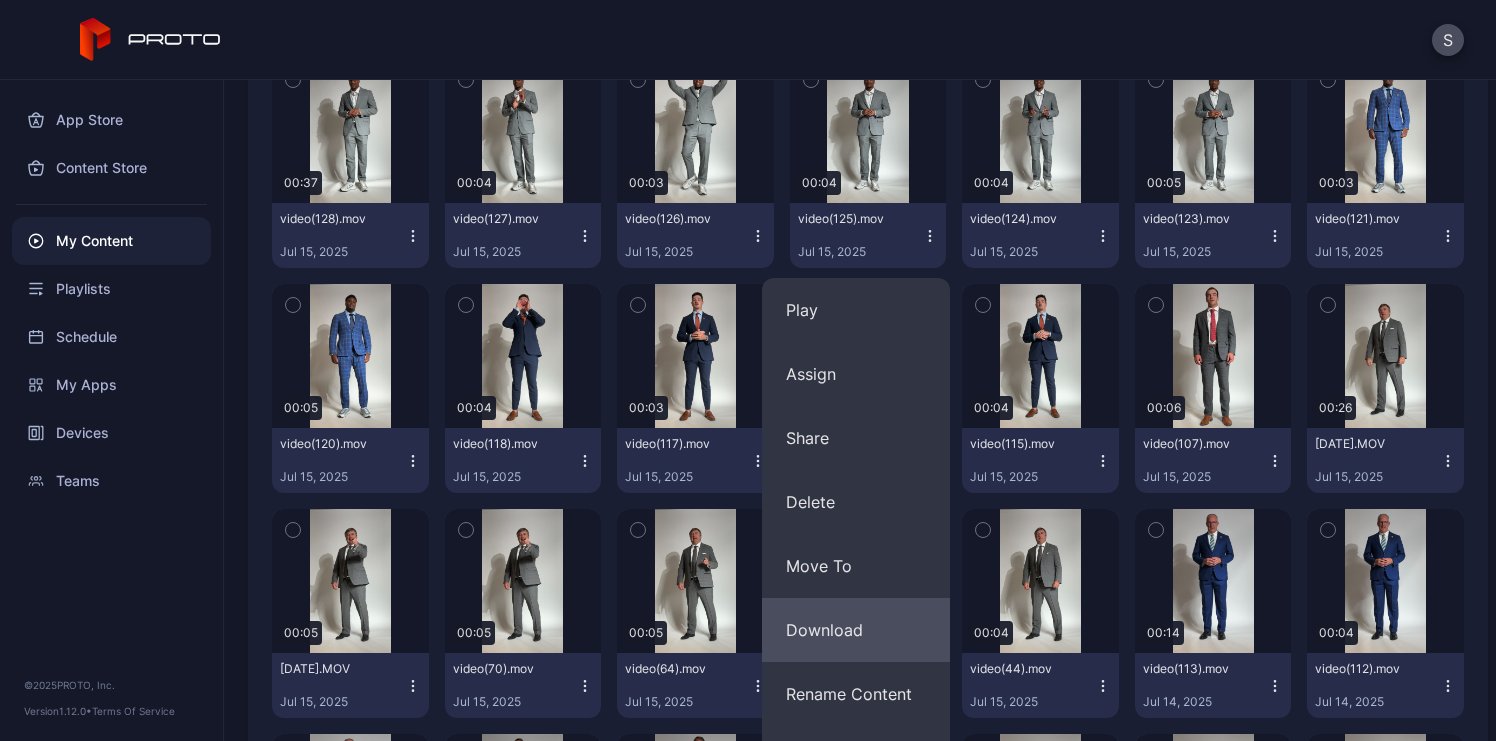 click on "Download" at bounding box center [856, 630] 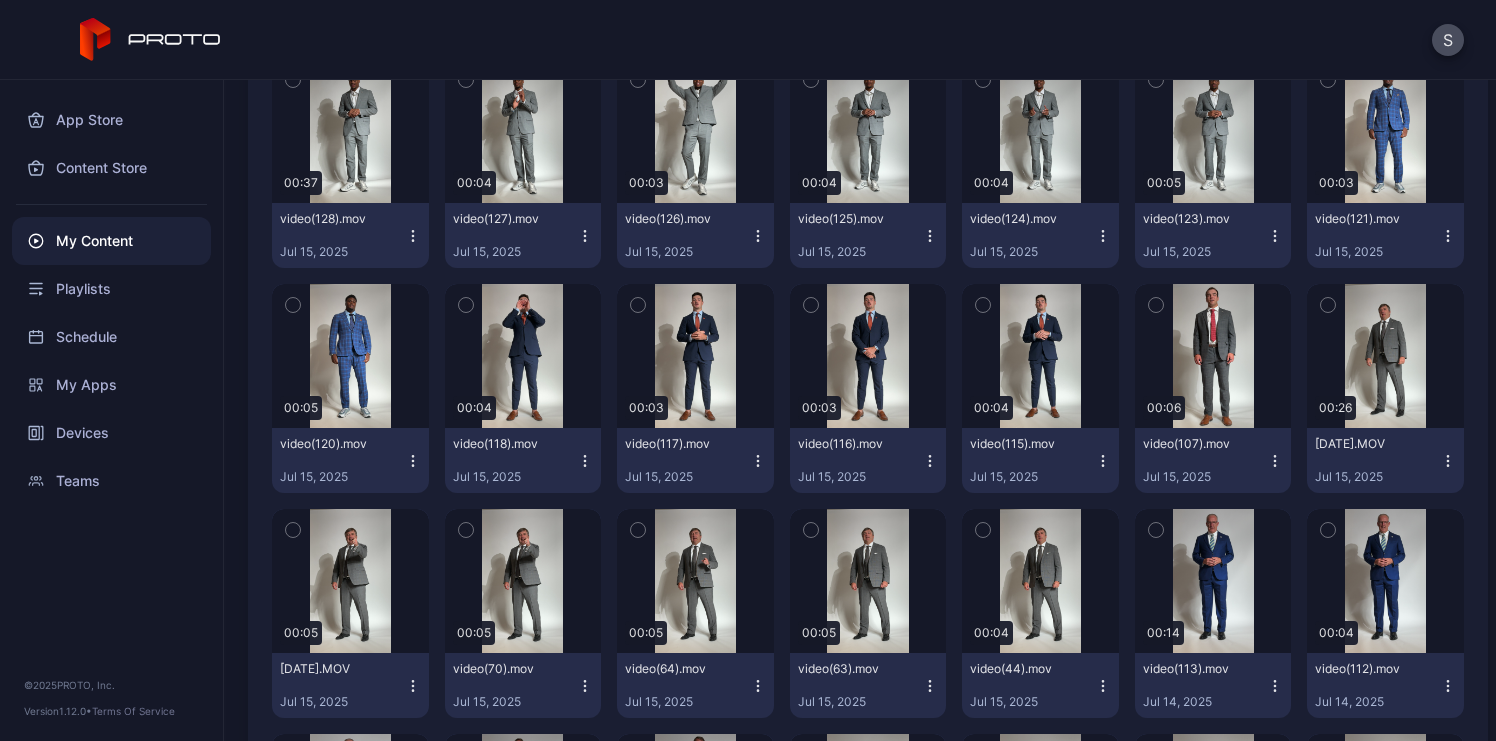 click 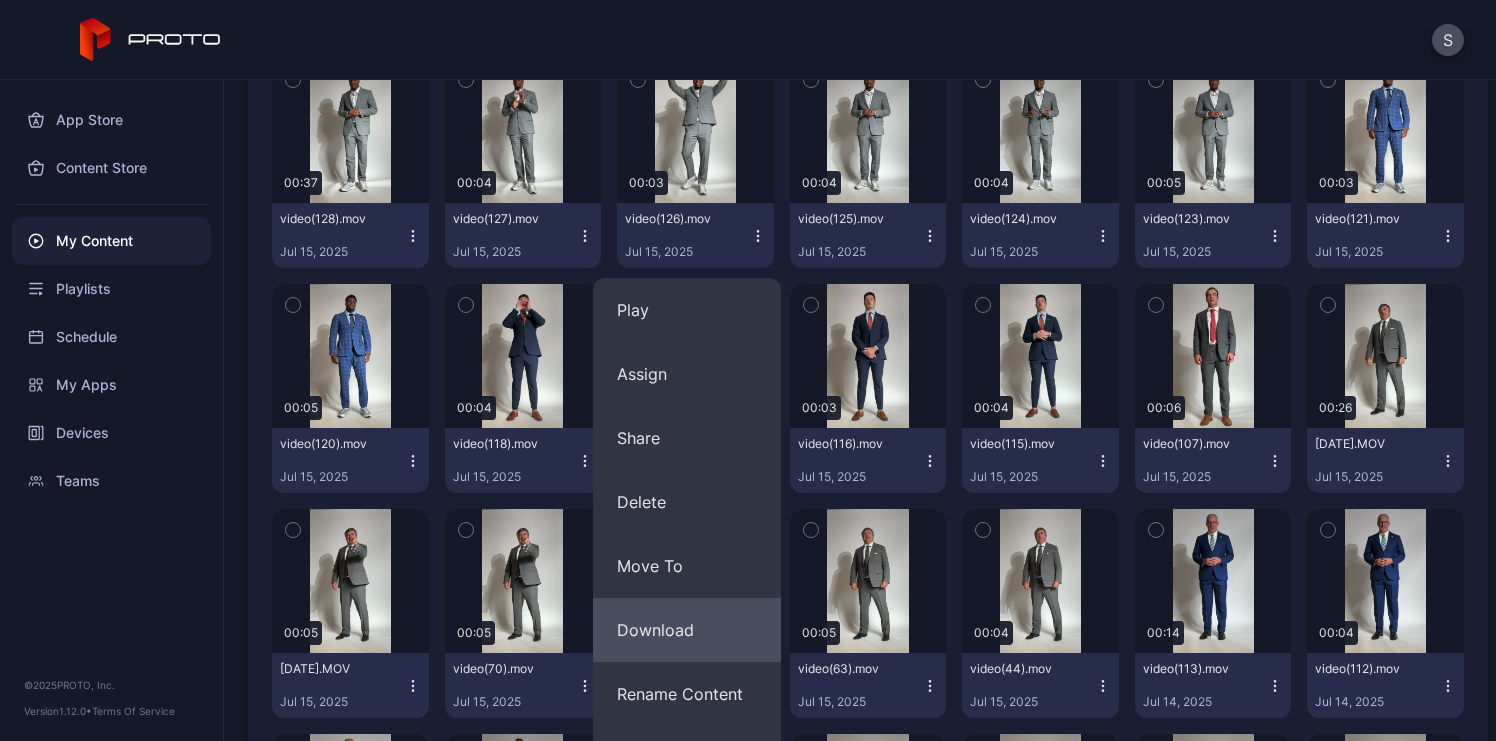 click on "Download" at bounding box center (687, 630) 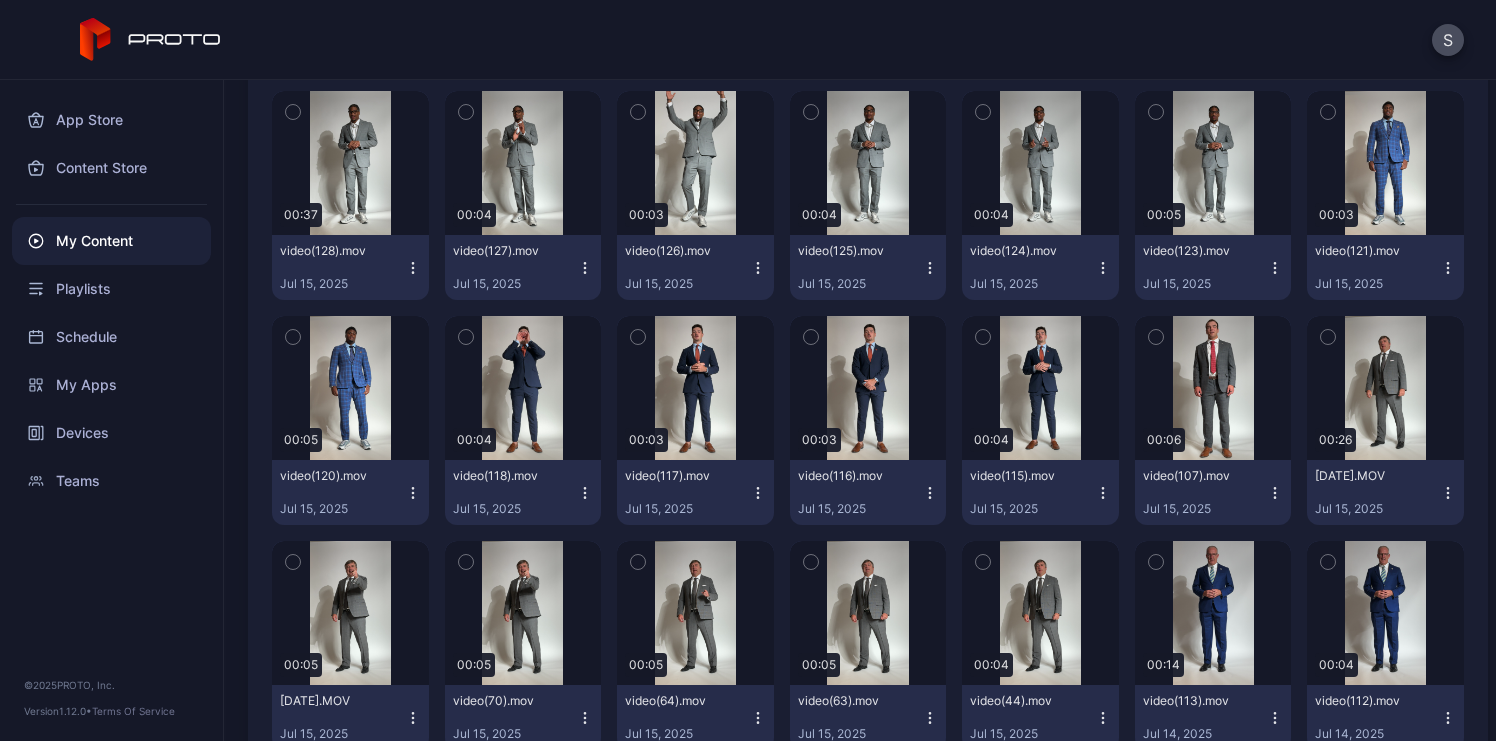 scroll, scrollTop: 8524, scrollLeft: 0, axis: vertical 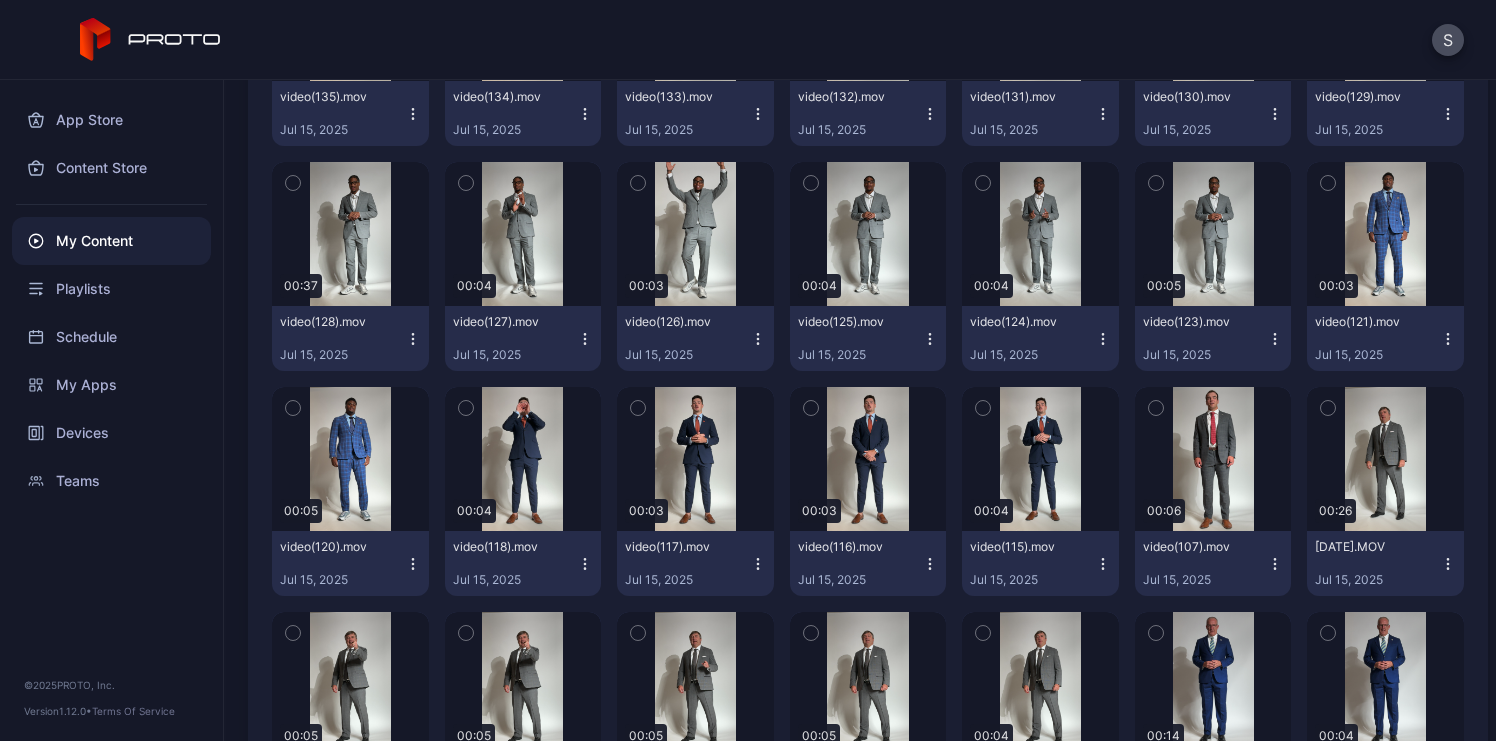 click 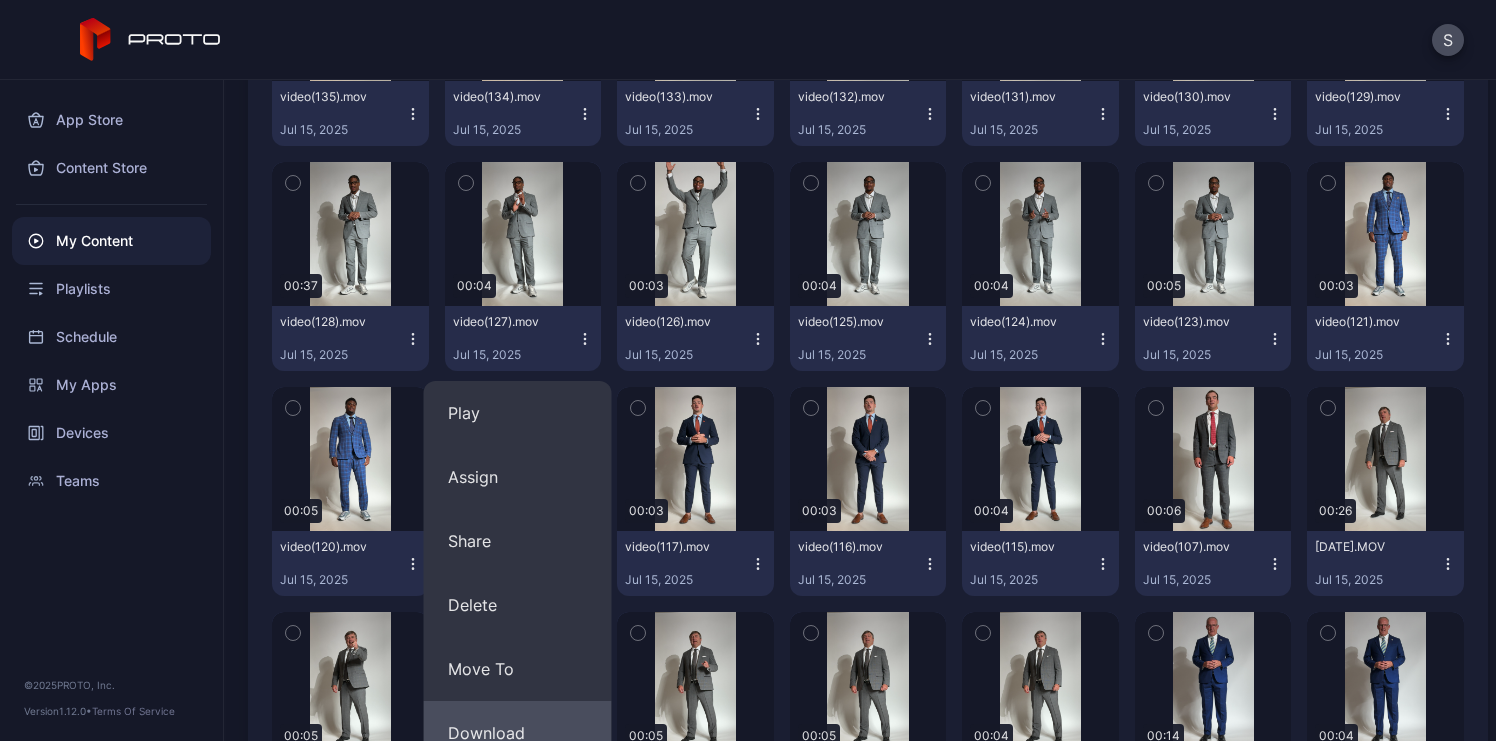 click on "Download" at bounding box center [518, 733] 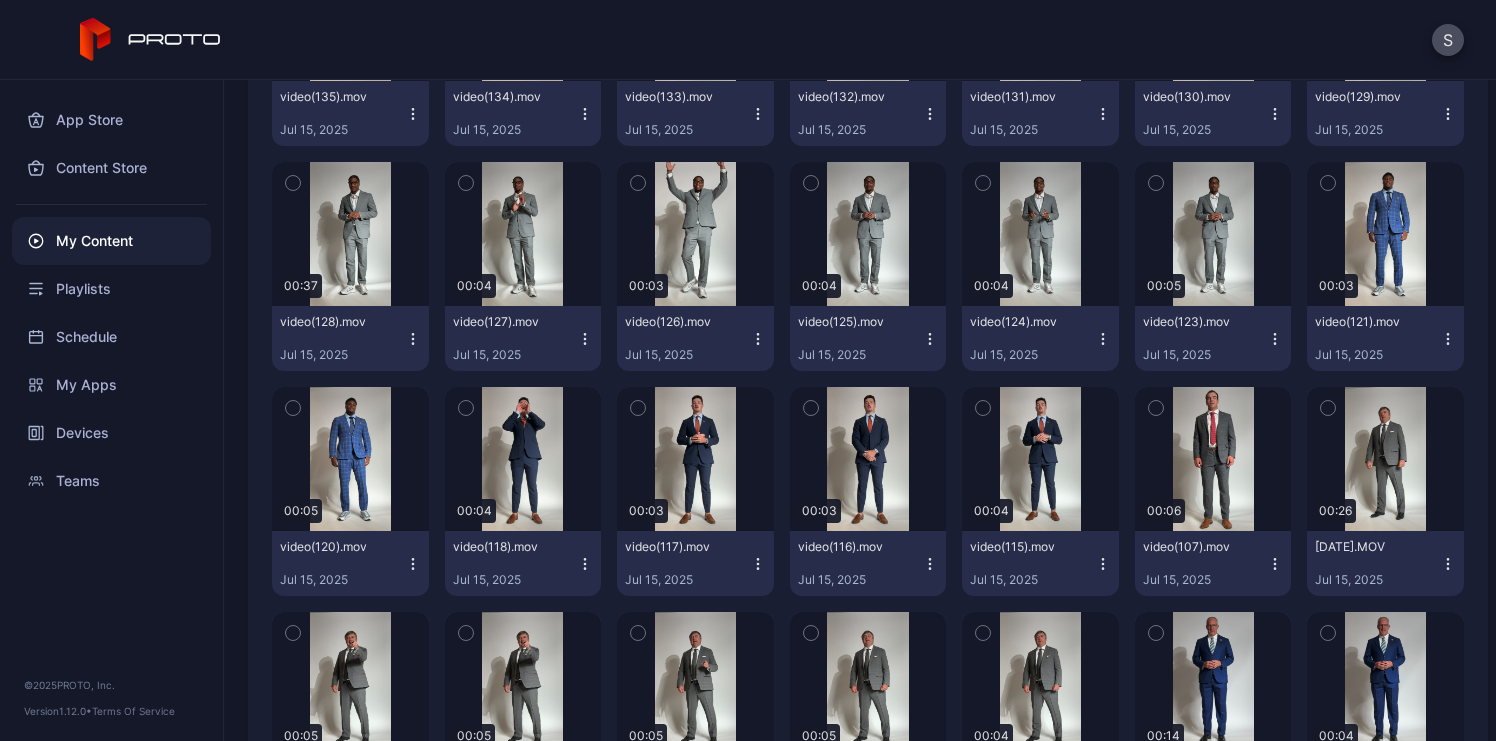 click 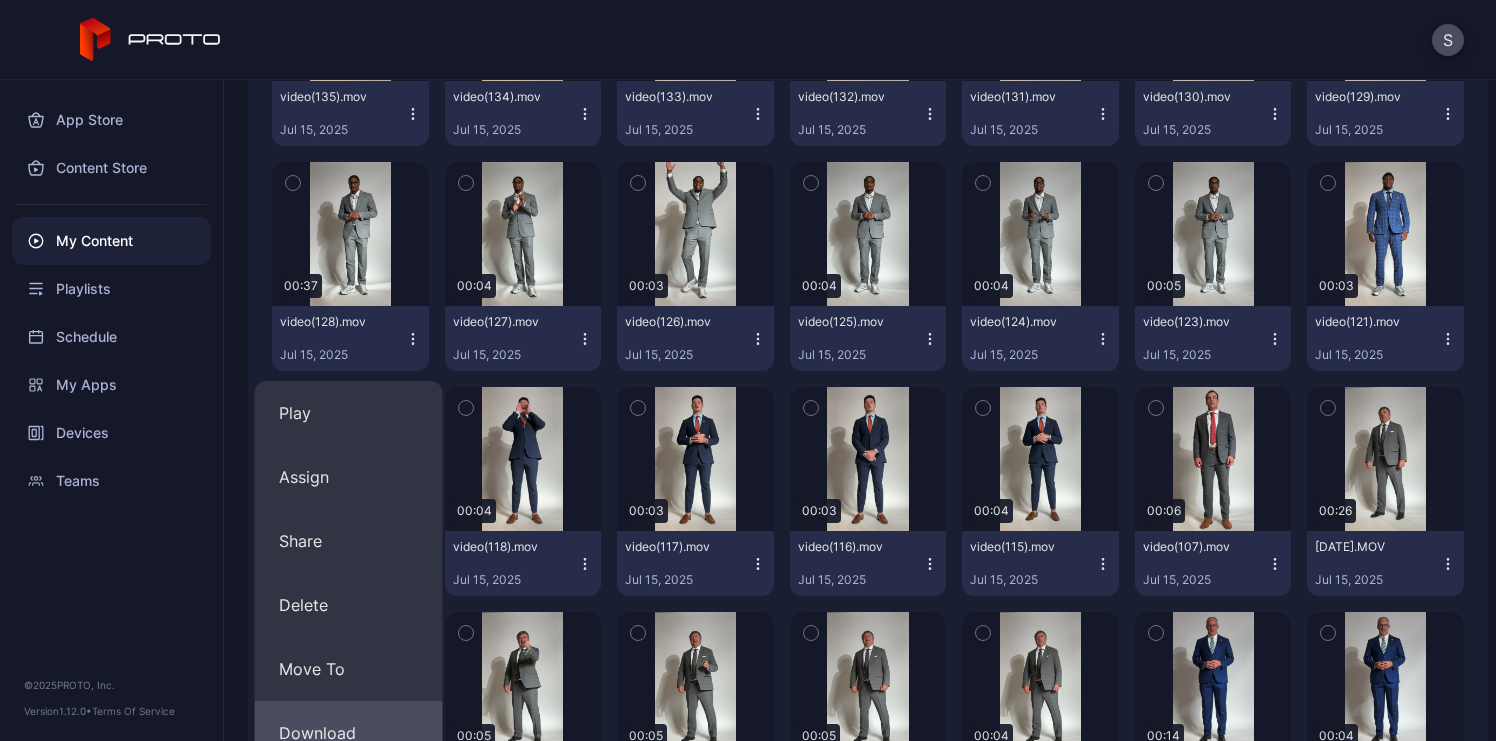 click on "Download" at bounding box center (349, 733) 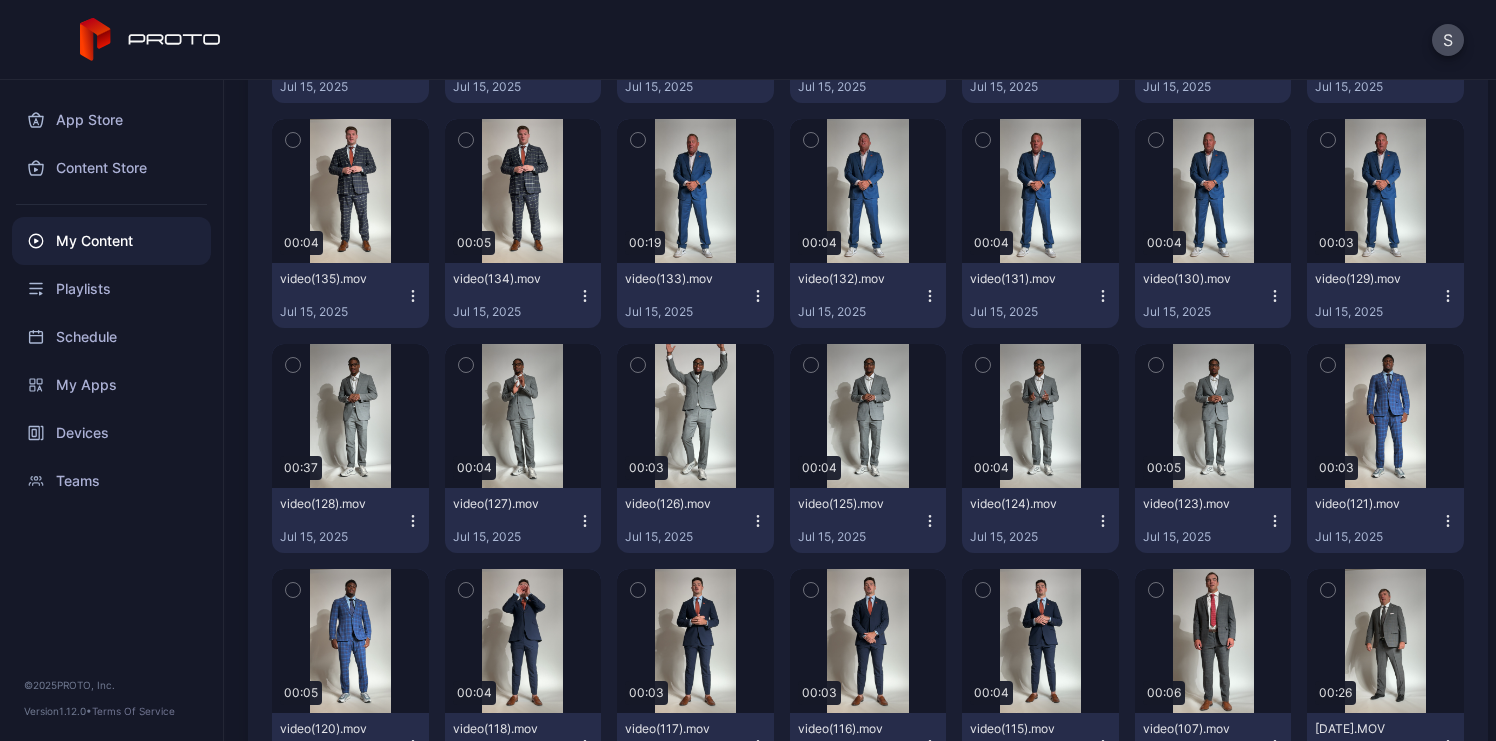 scroll, scrollTop: 8340, scrollLeft: 0, axis: vertical 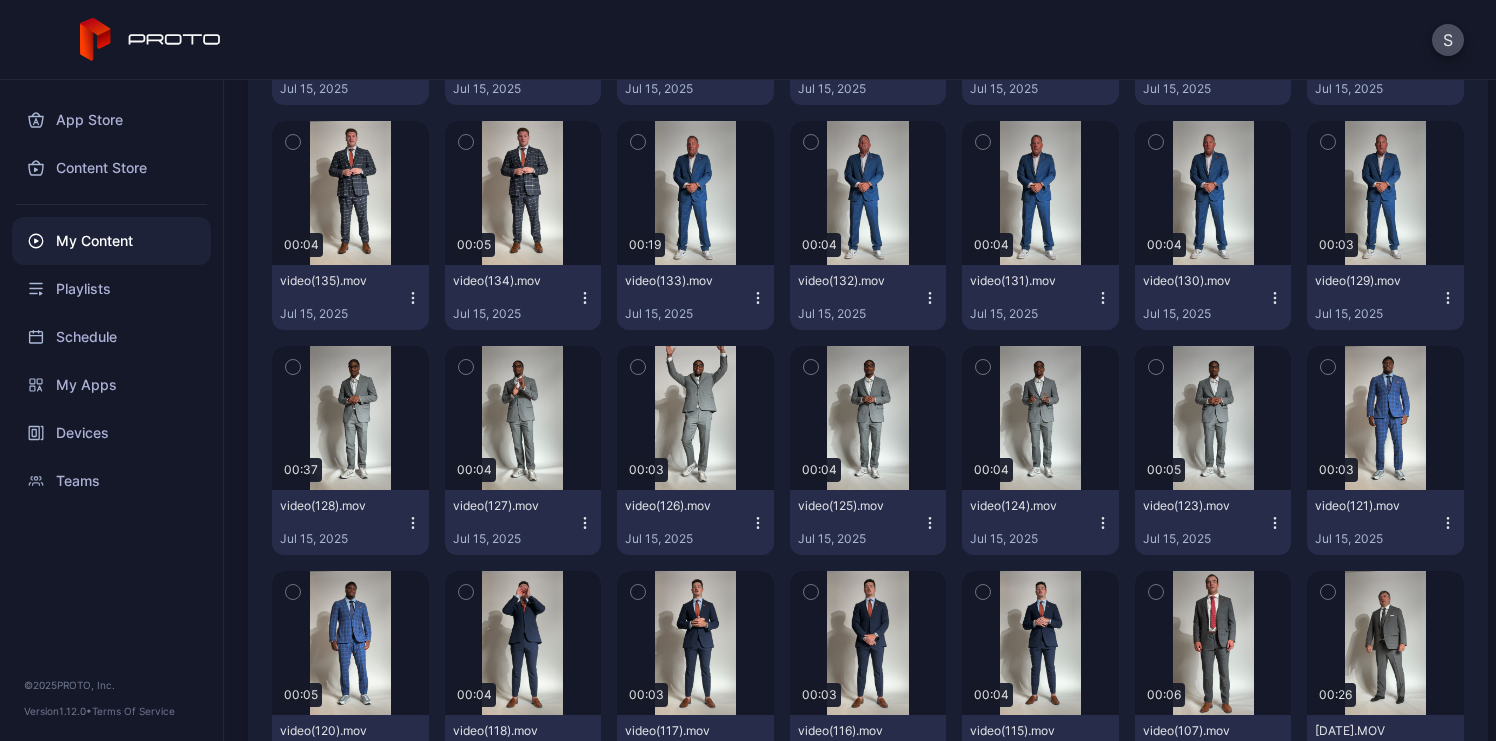 click 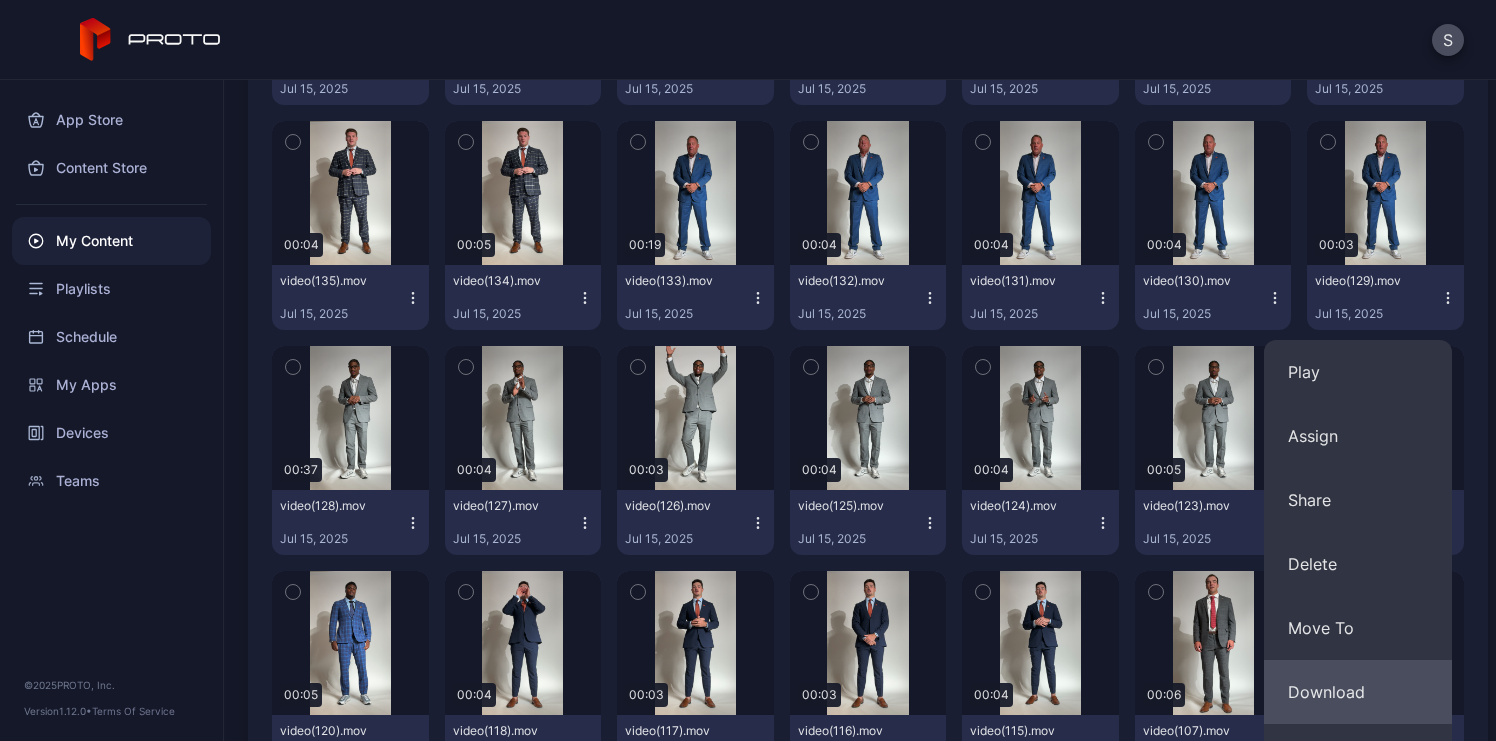 click on "Download" at bounding box center [1358, 692] 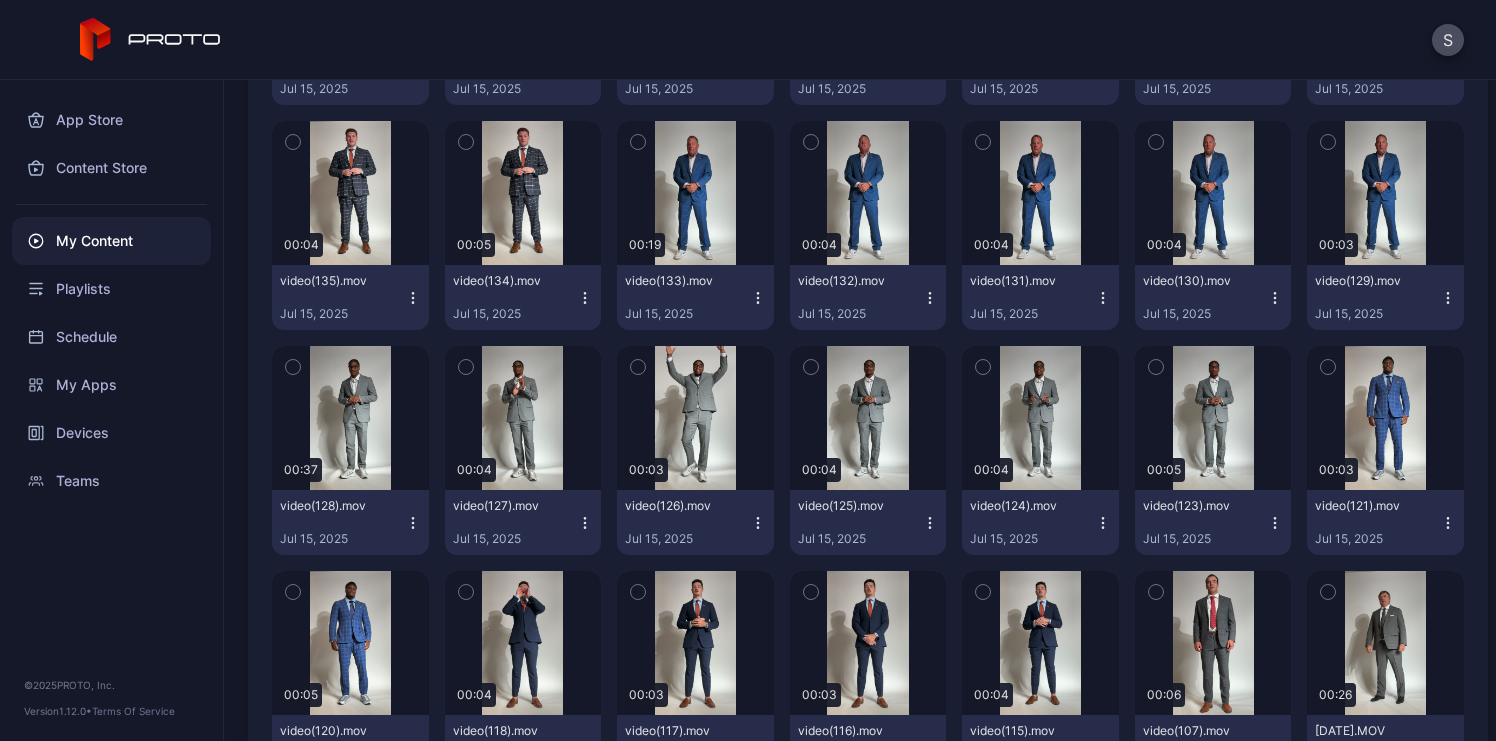 click 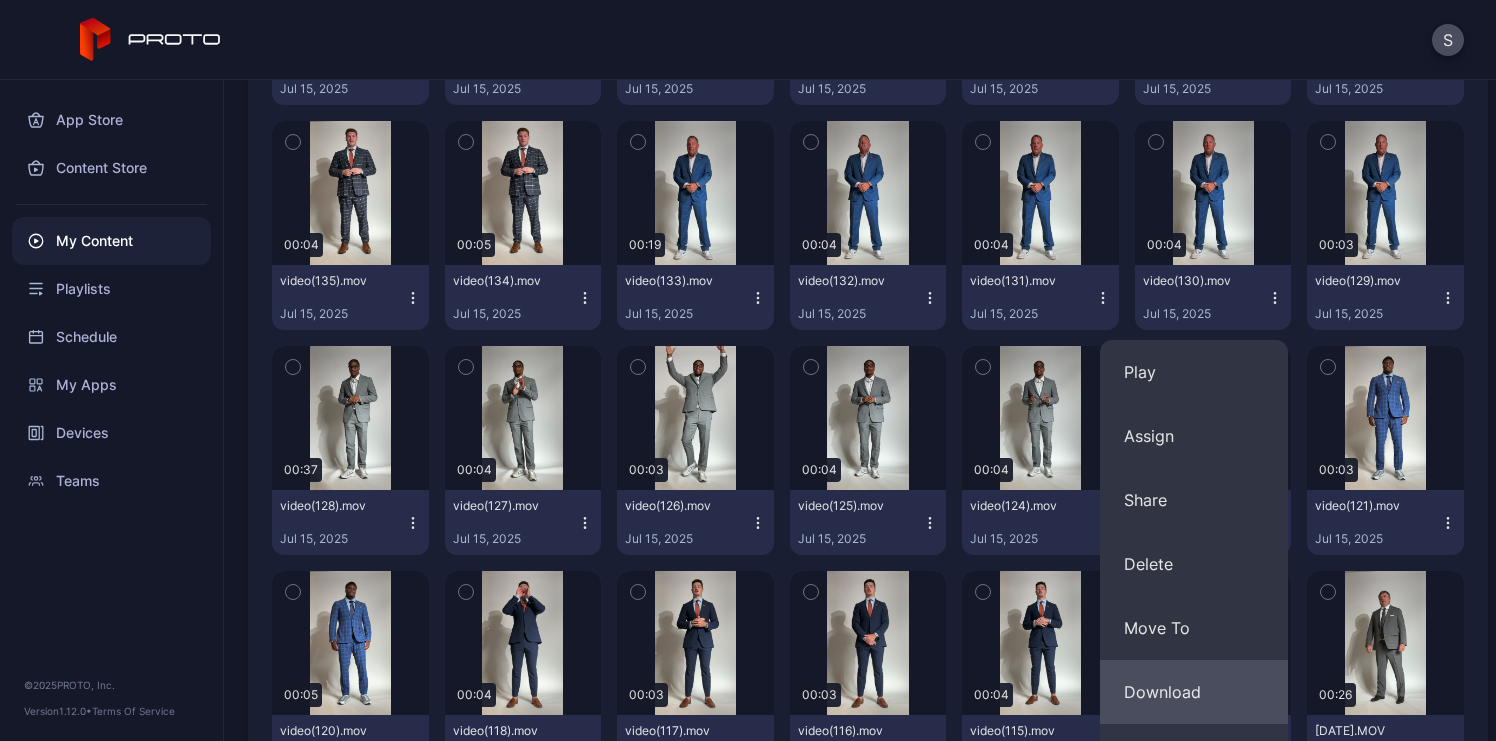 click on "Download" at bounding box center [1194, 692] 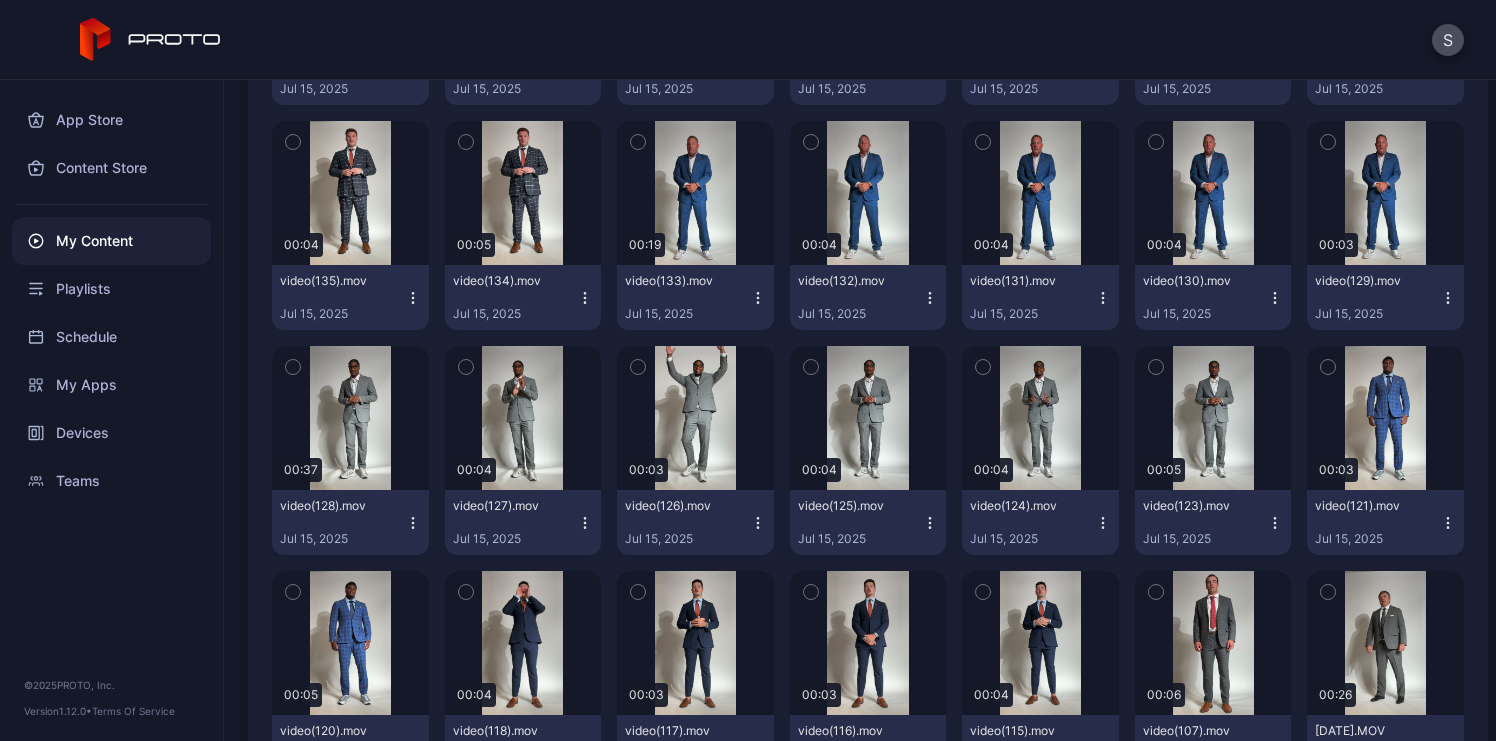 click 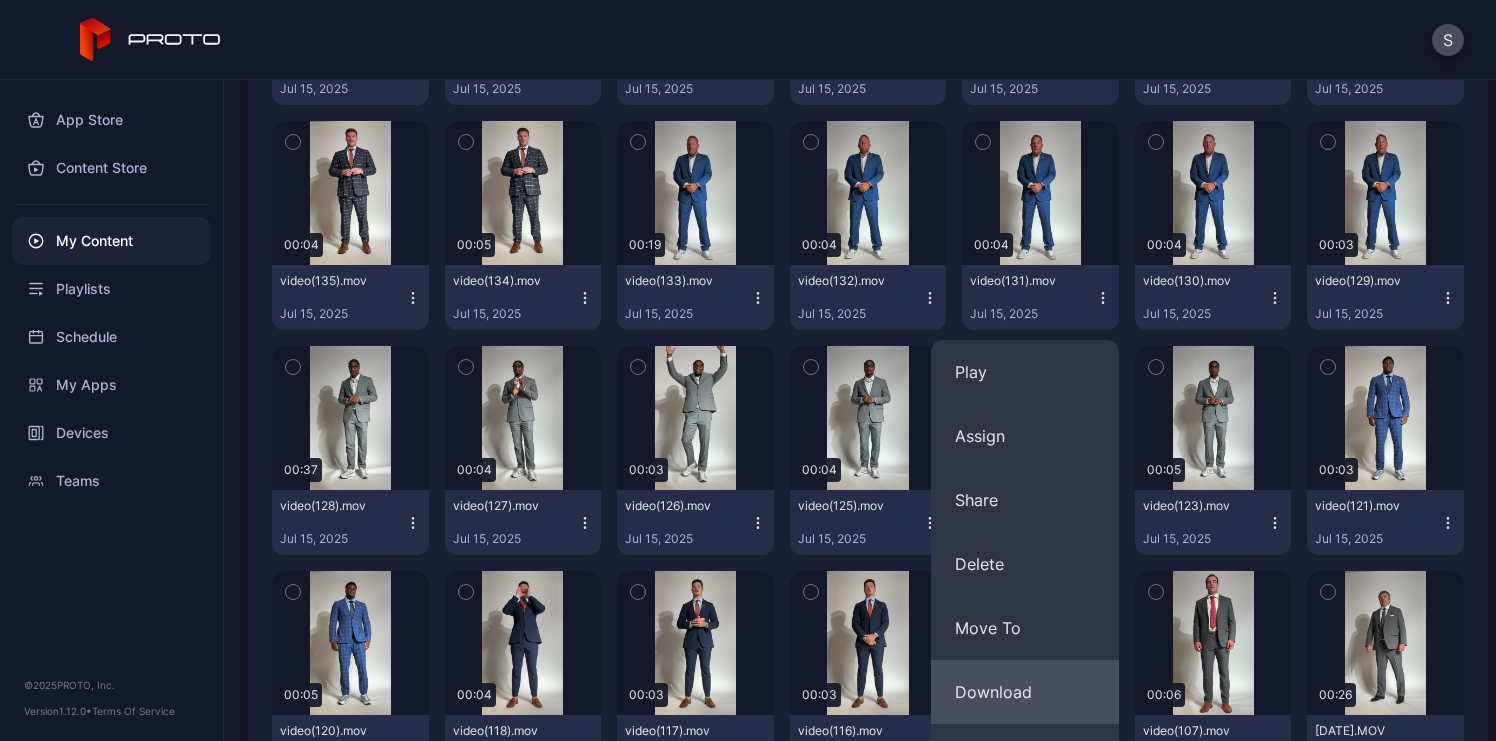click on "Download" at bounding box center [1025, 692] 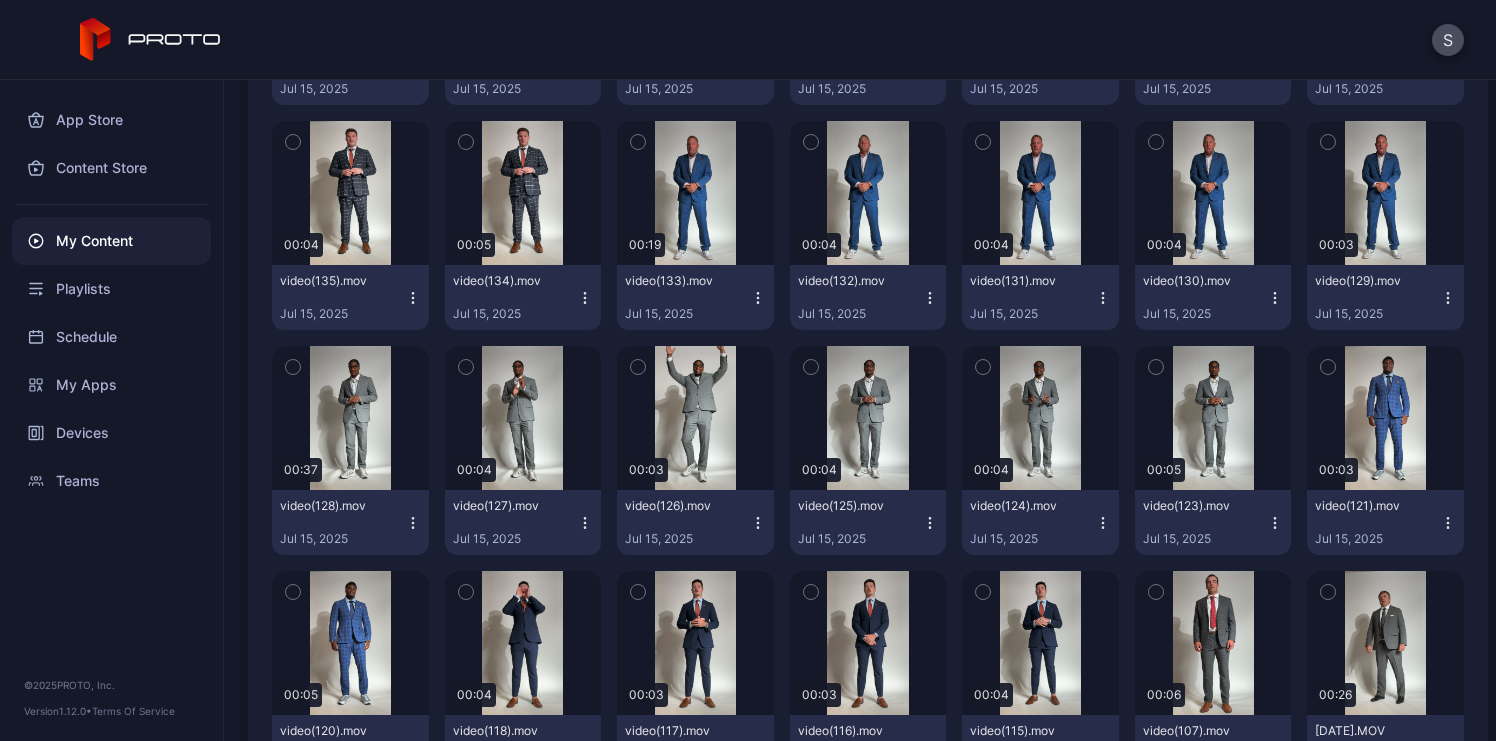 click 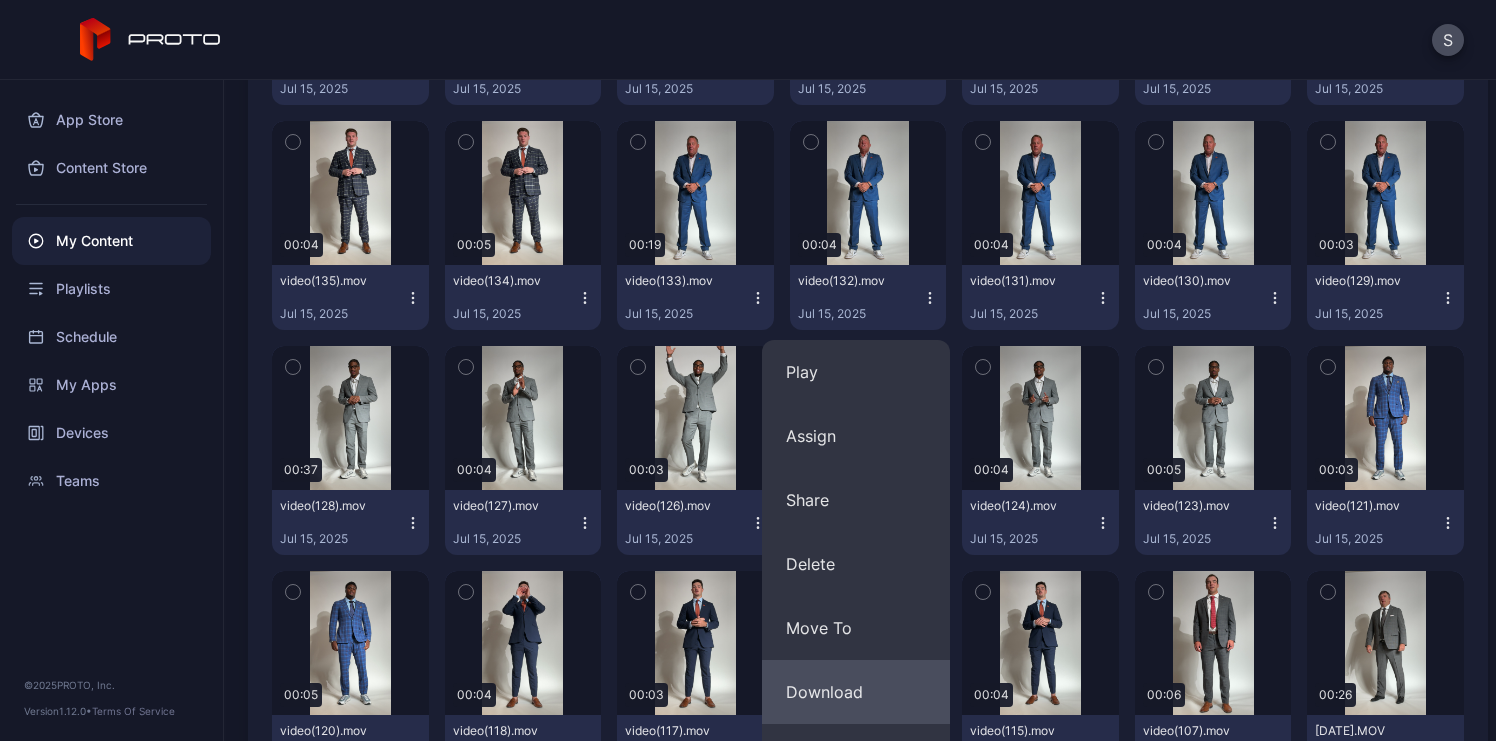 click on "Download" at bounding box center [856, 692] 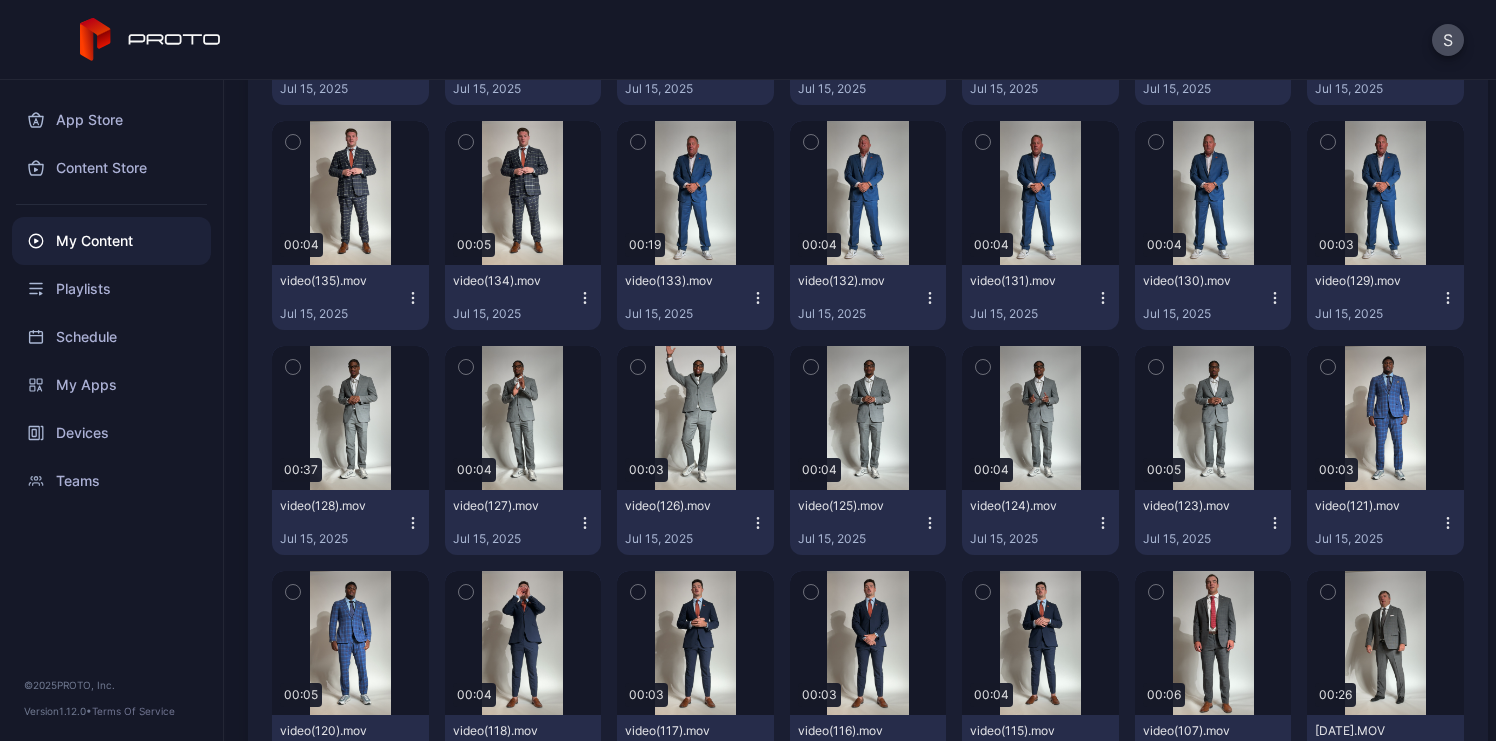 click 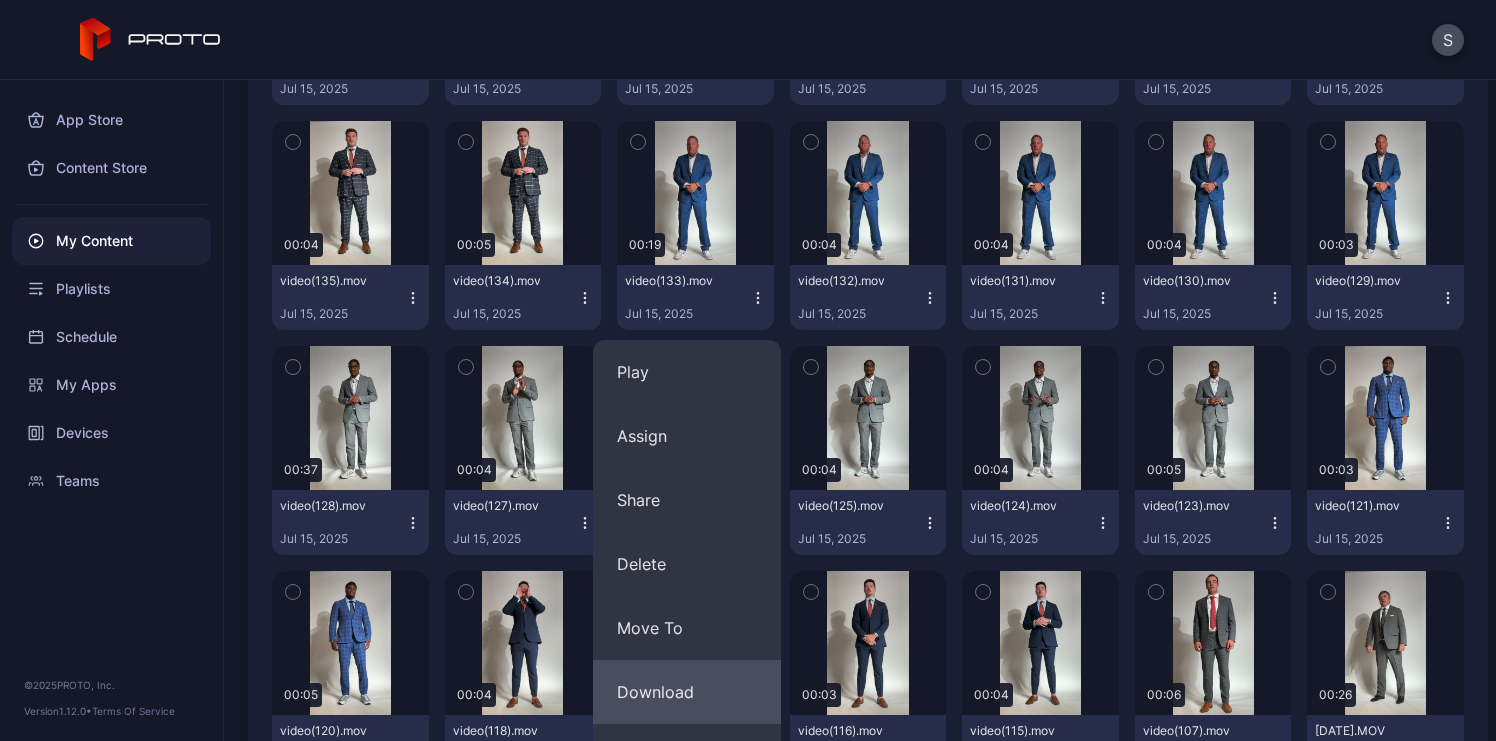 click on "Download" at bounding box center (687, 692) 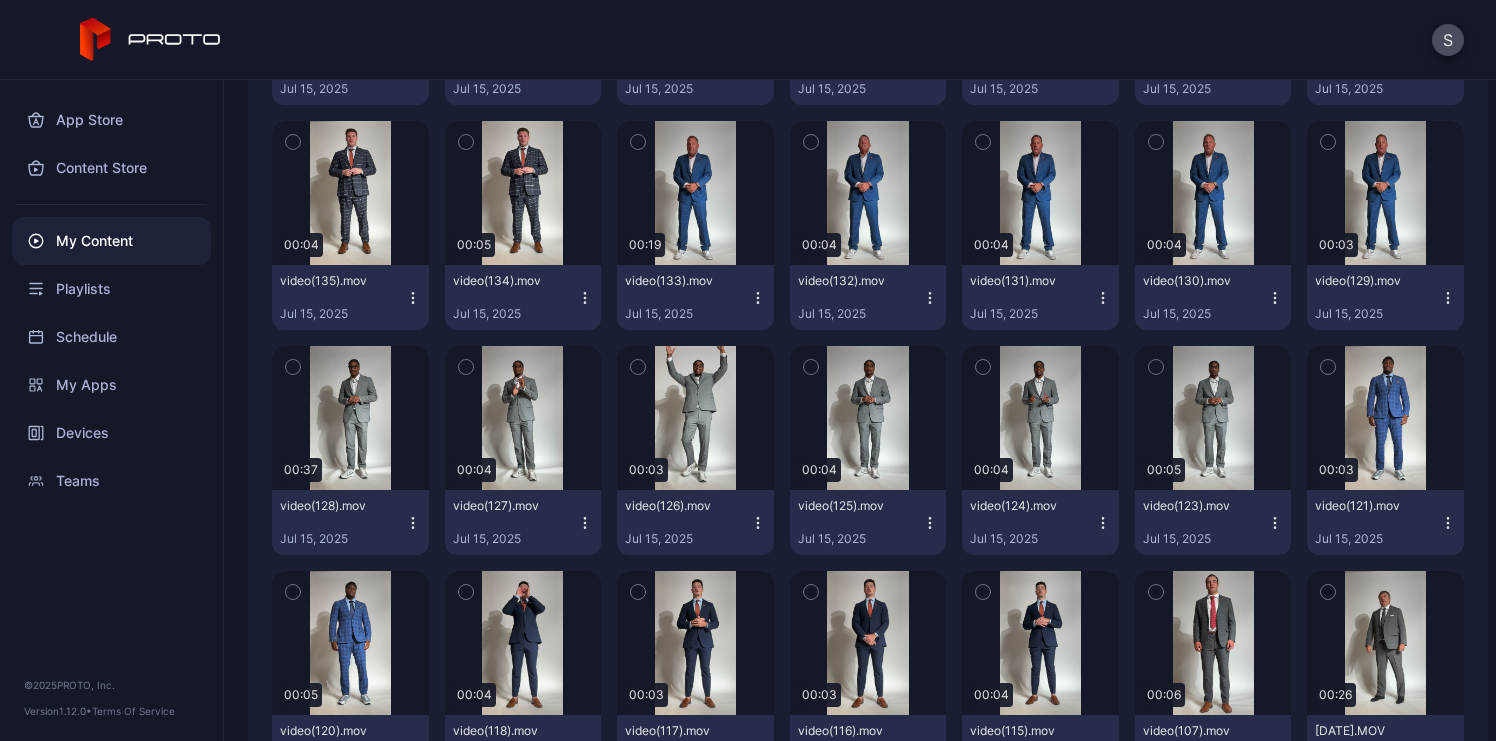 click 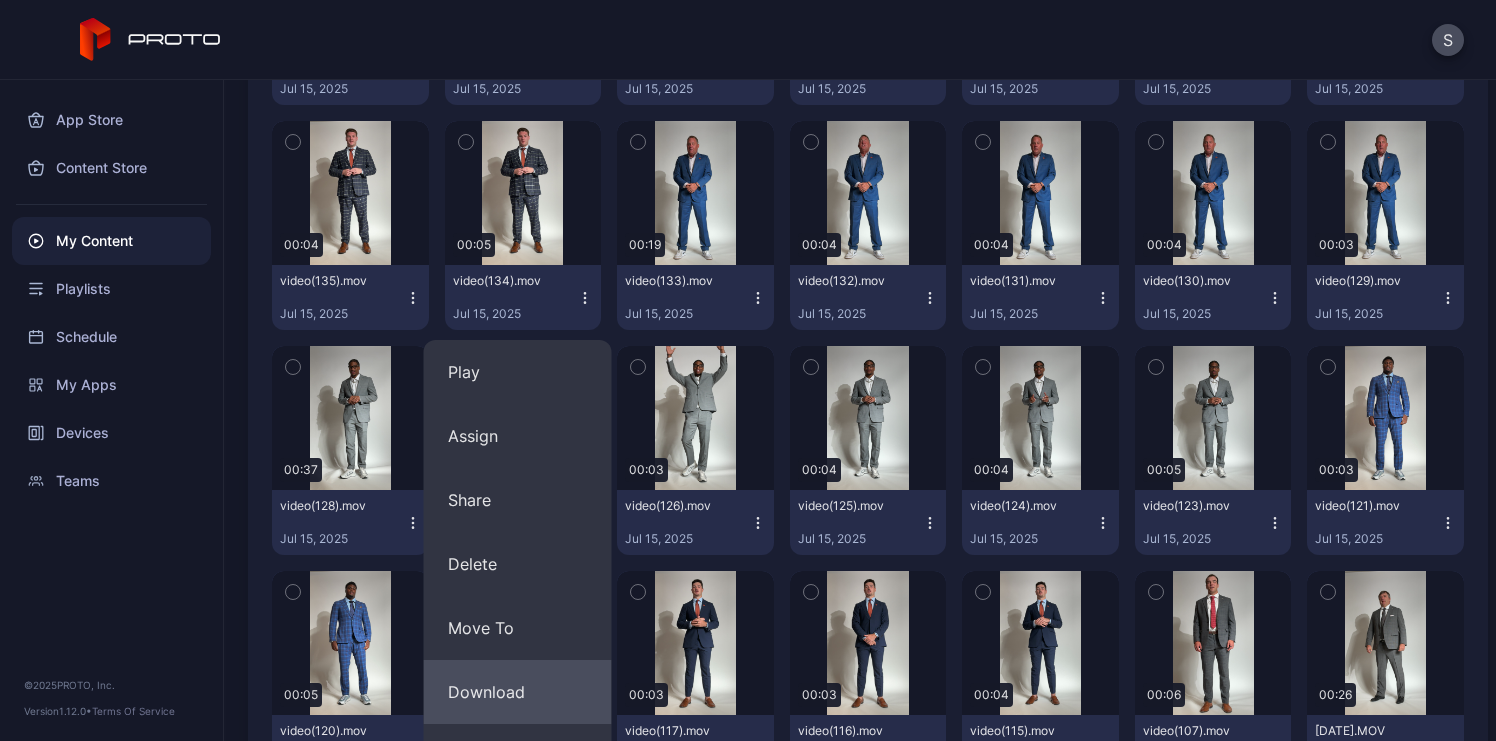 click on "Download" at bounding box center (518, 692) 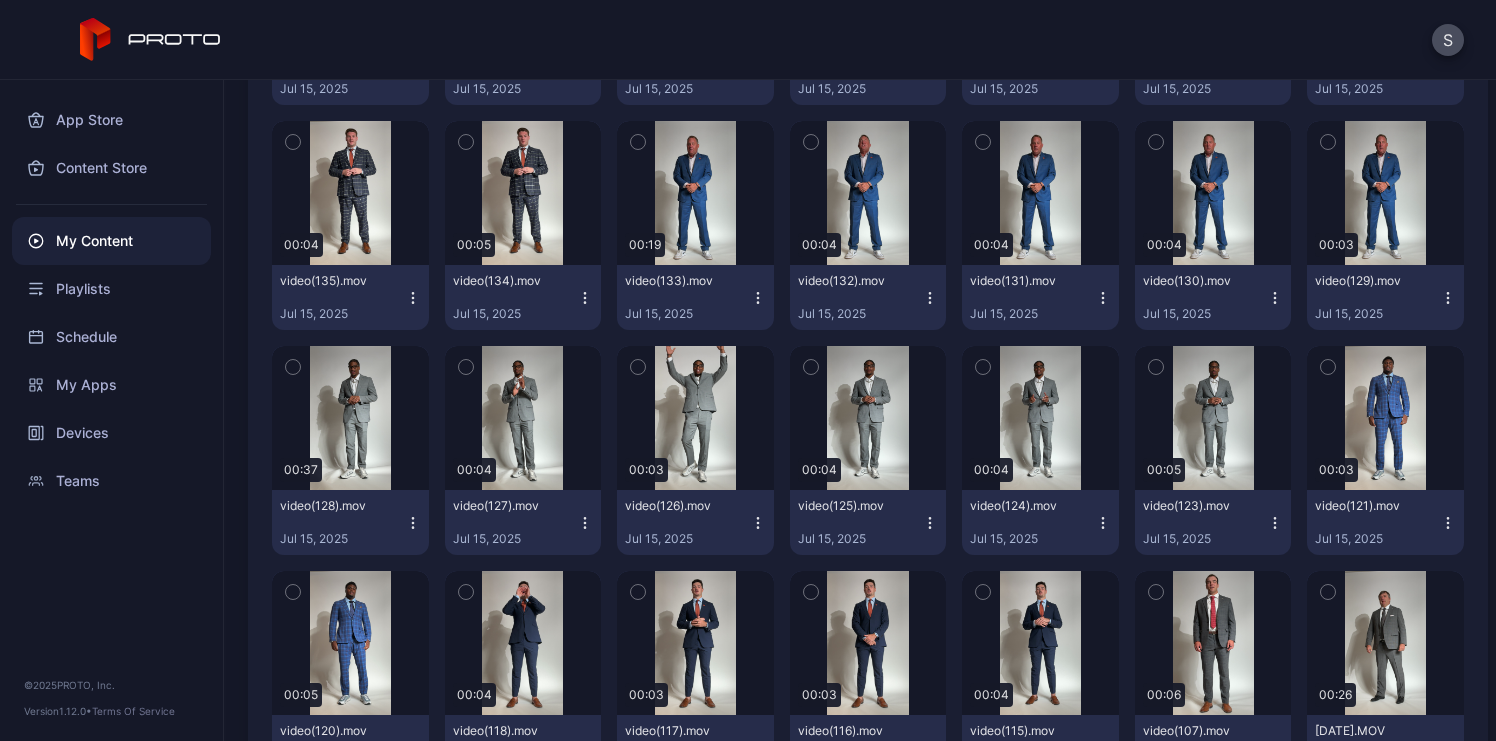 click 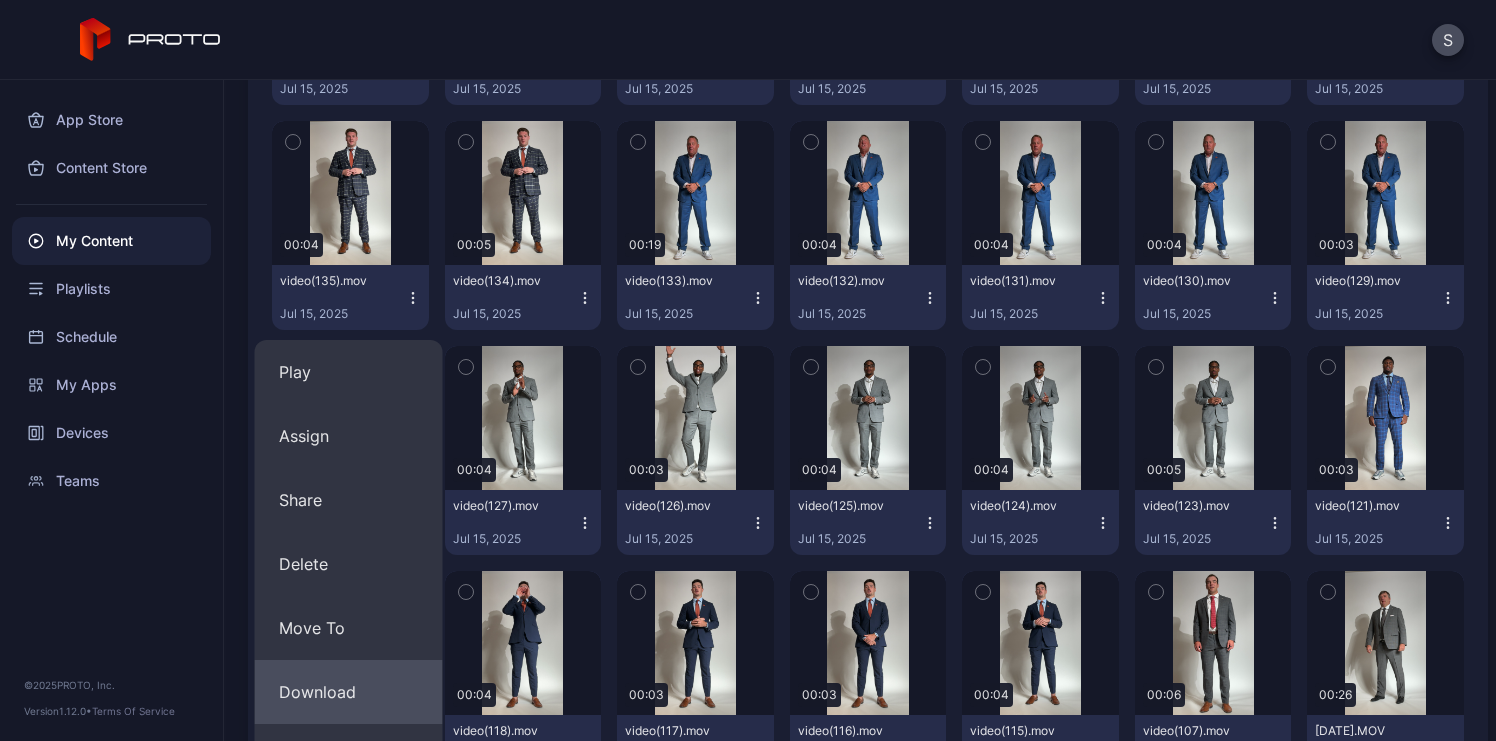 click on "Download" at bounding box center [349, 692] 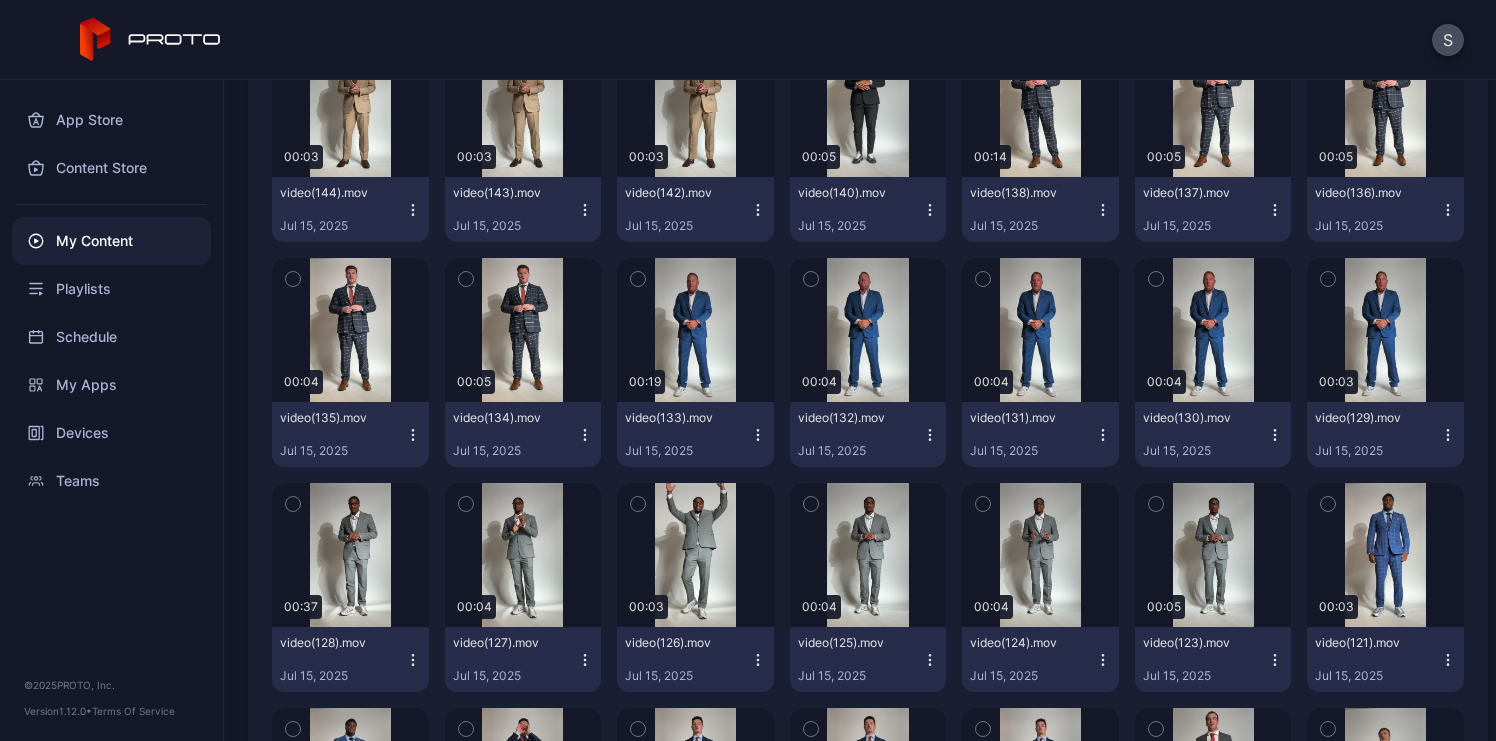 scroll, scrollTop: 8043, scrollLeft: 0, axis: vertical 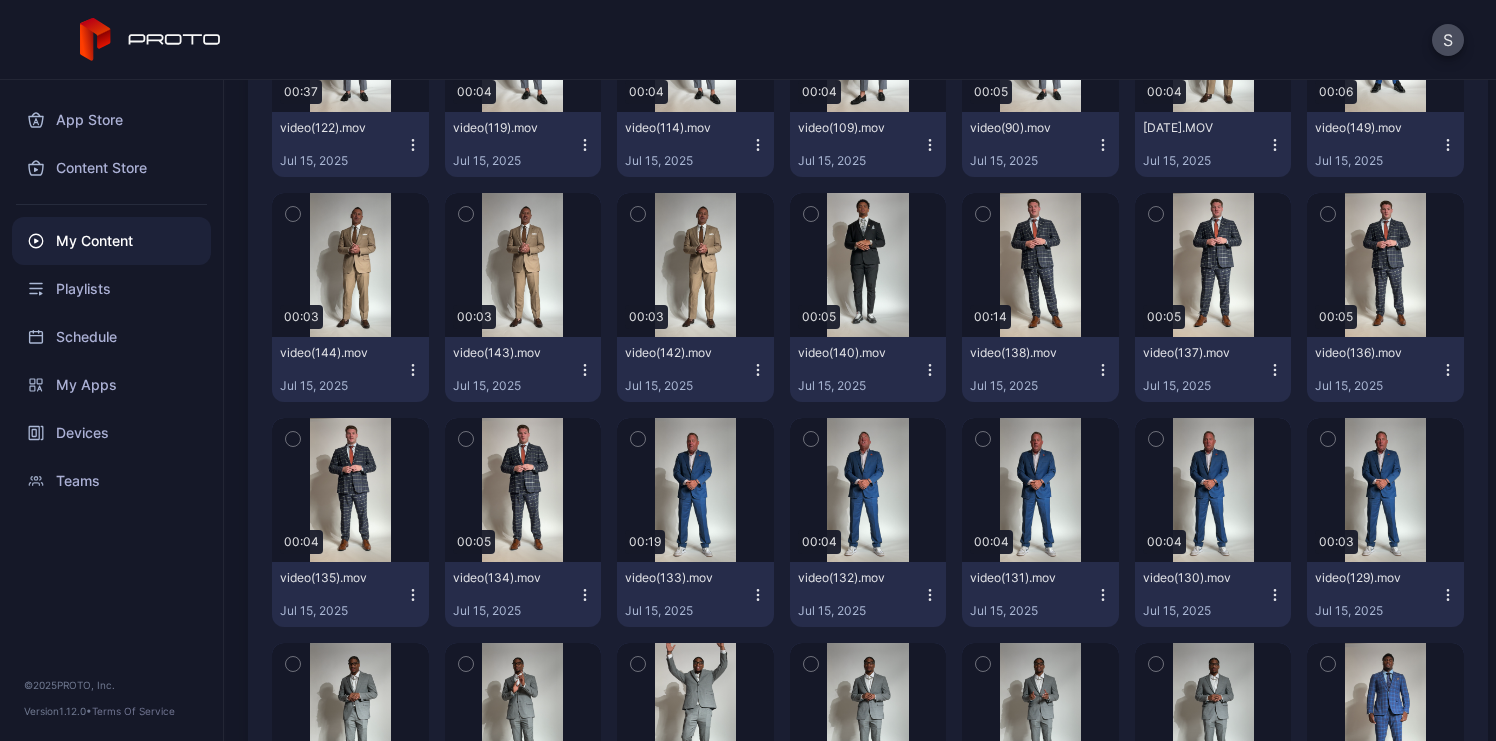 click 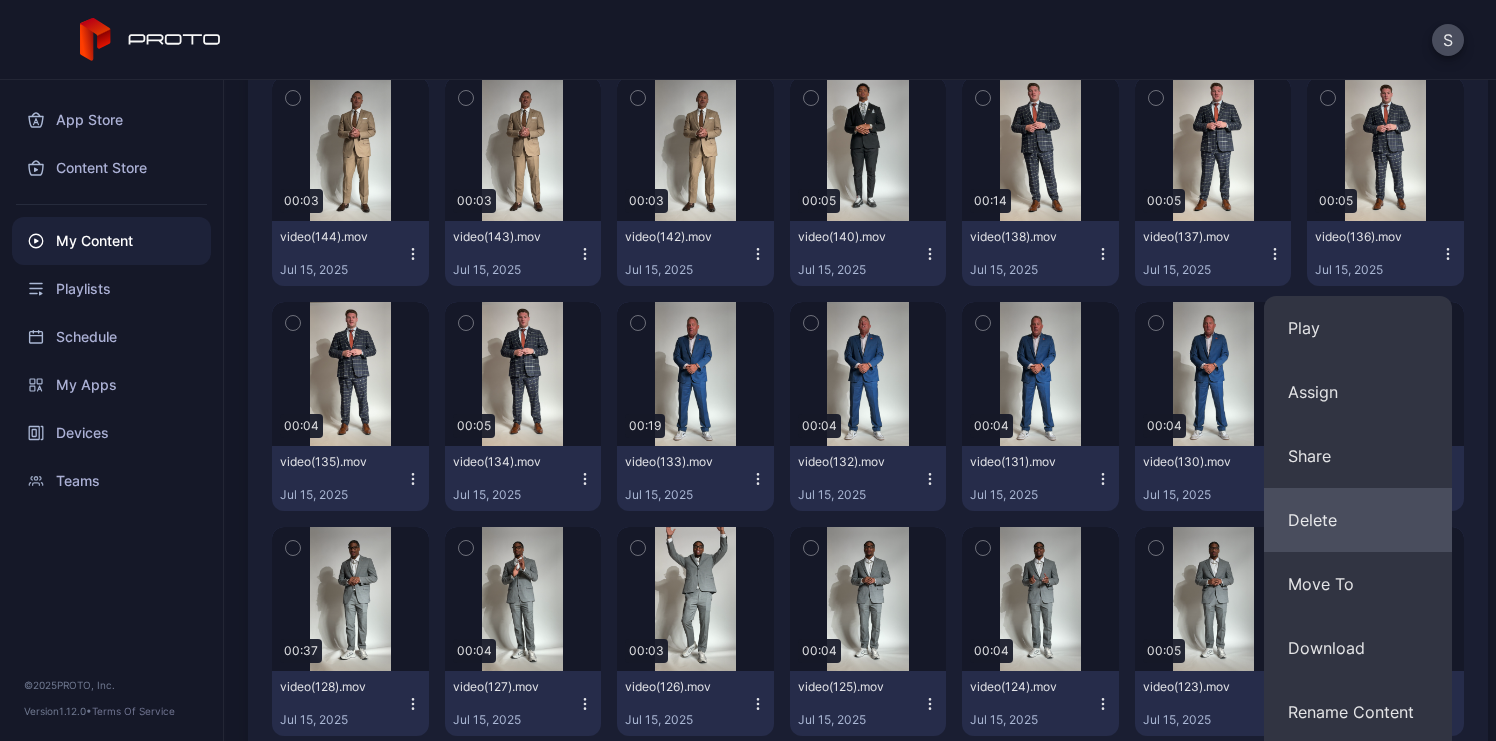 scroll, scrollTop: 8200, scrollLeft: 0, axis: vertical 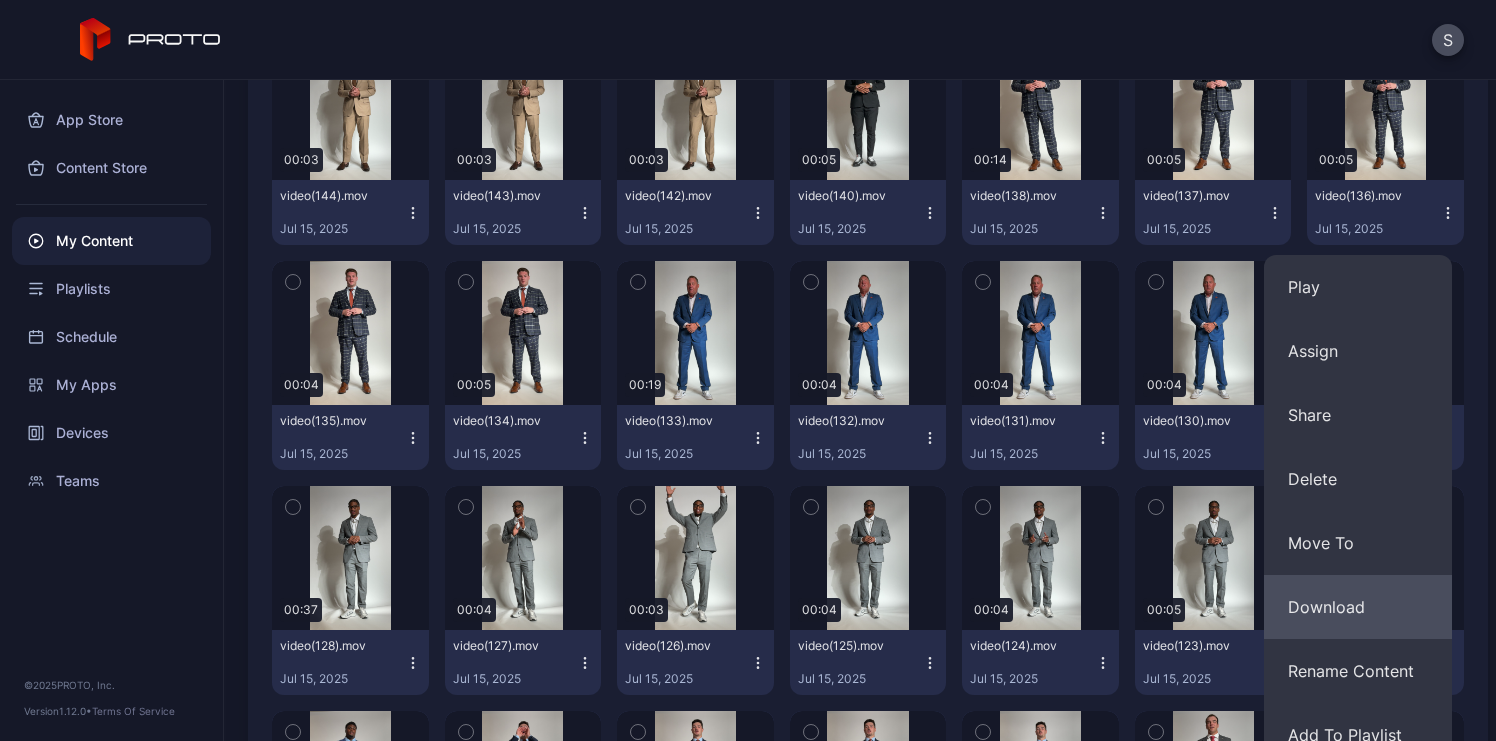 click on "Download" at bounding box center (1358, 607) 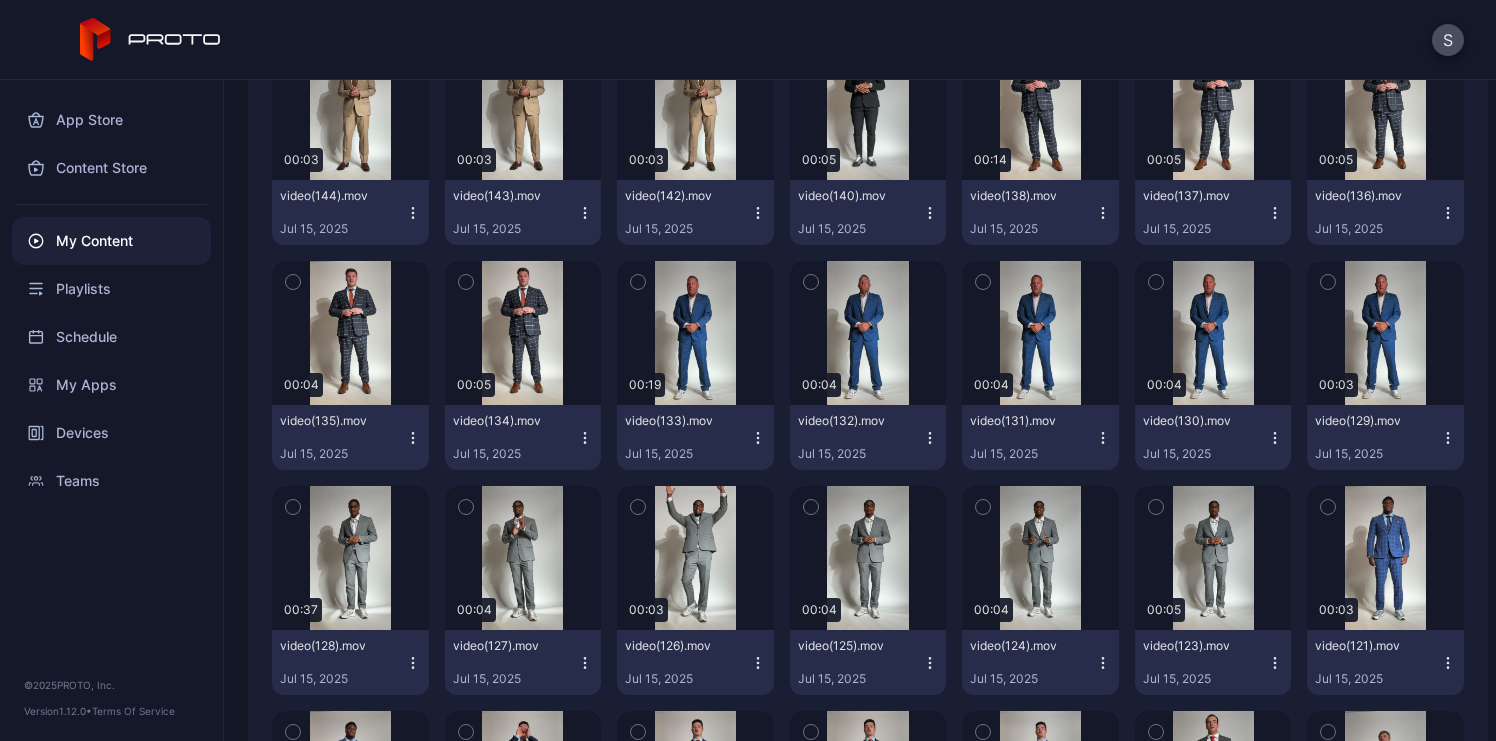 click 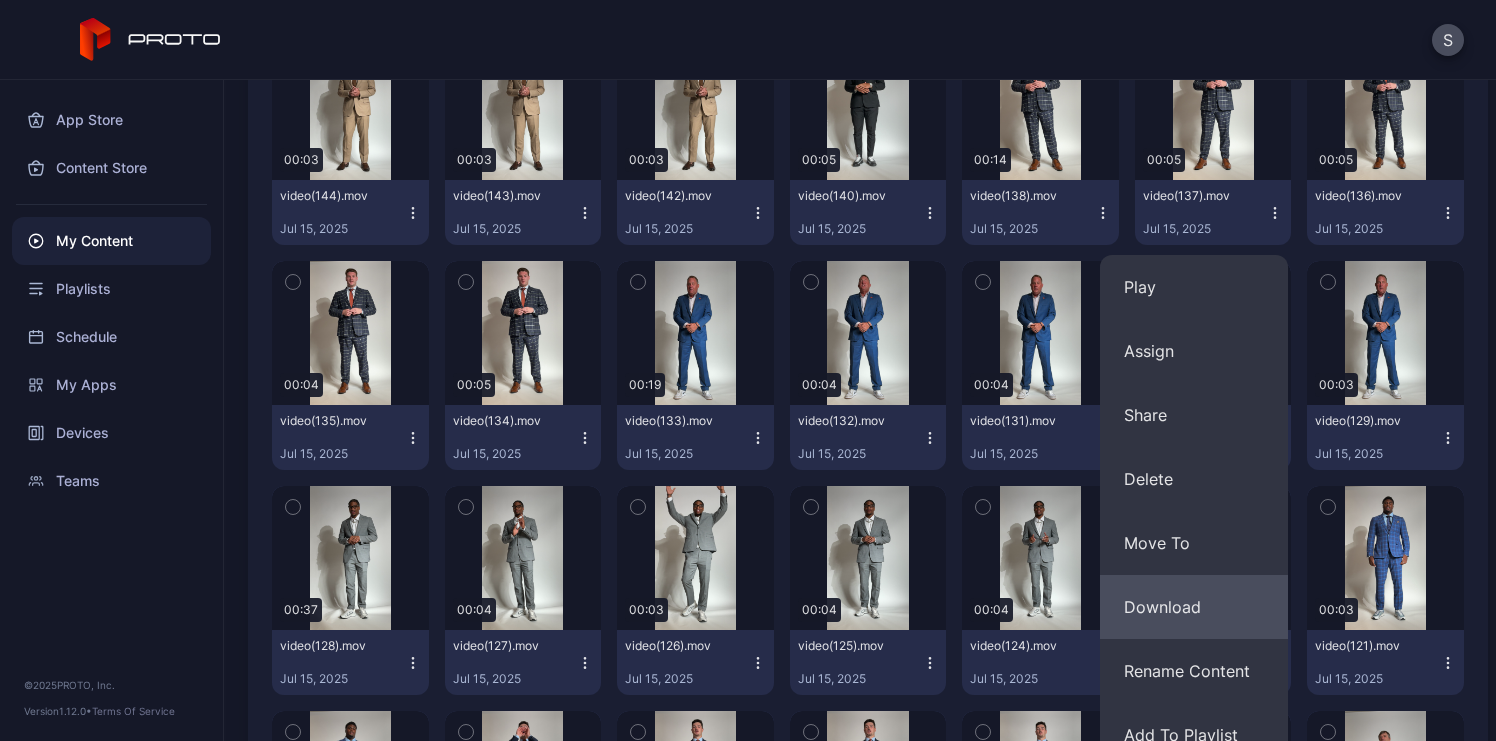 click on "Download" at bounding box center [1194, 607] 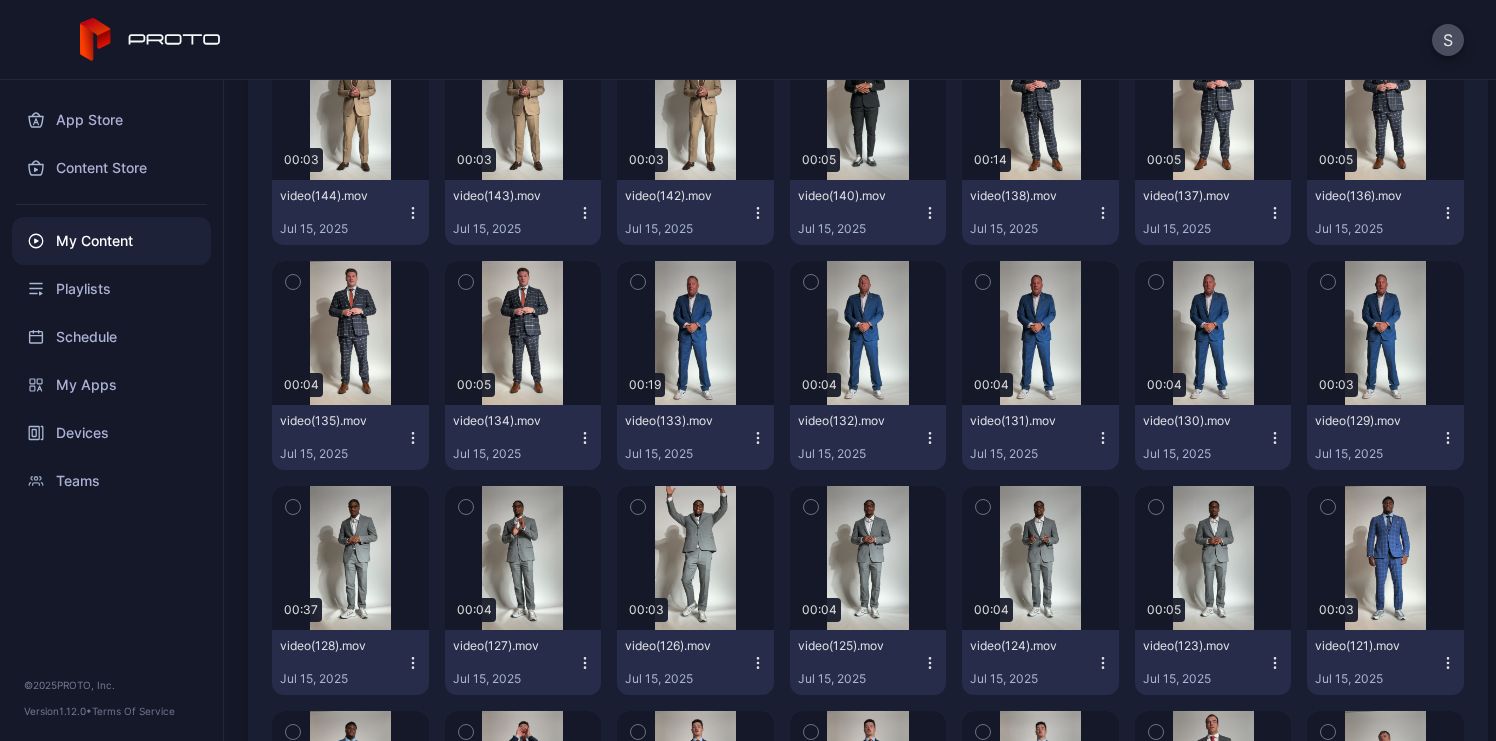 click 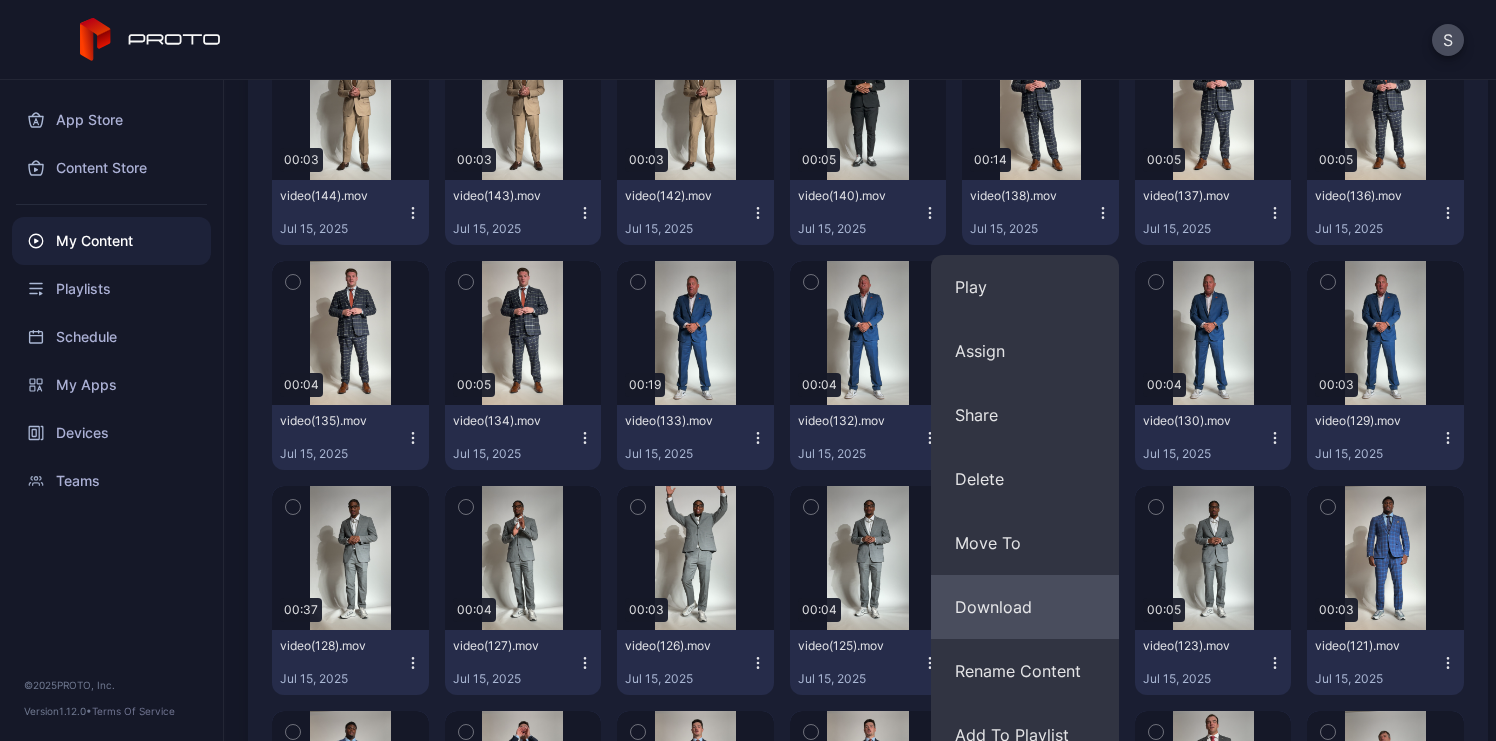 click on "Download" at bounding box center [1025, 607] 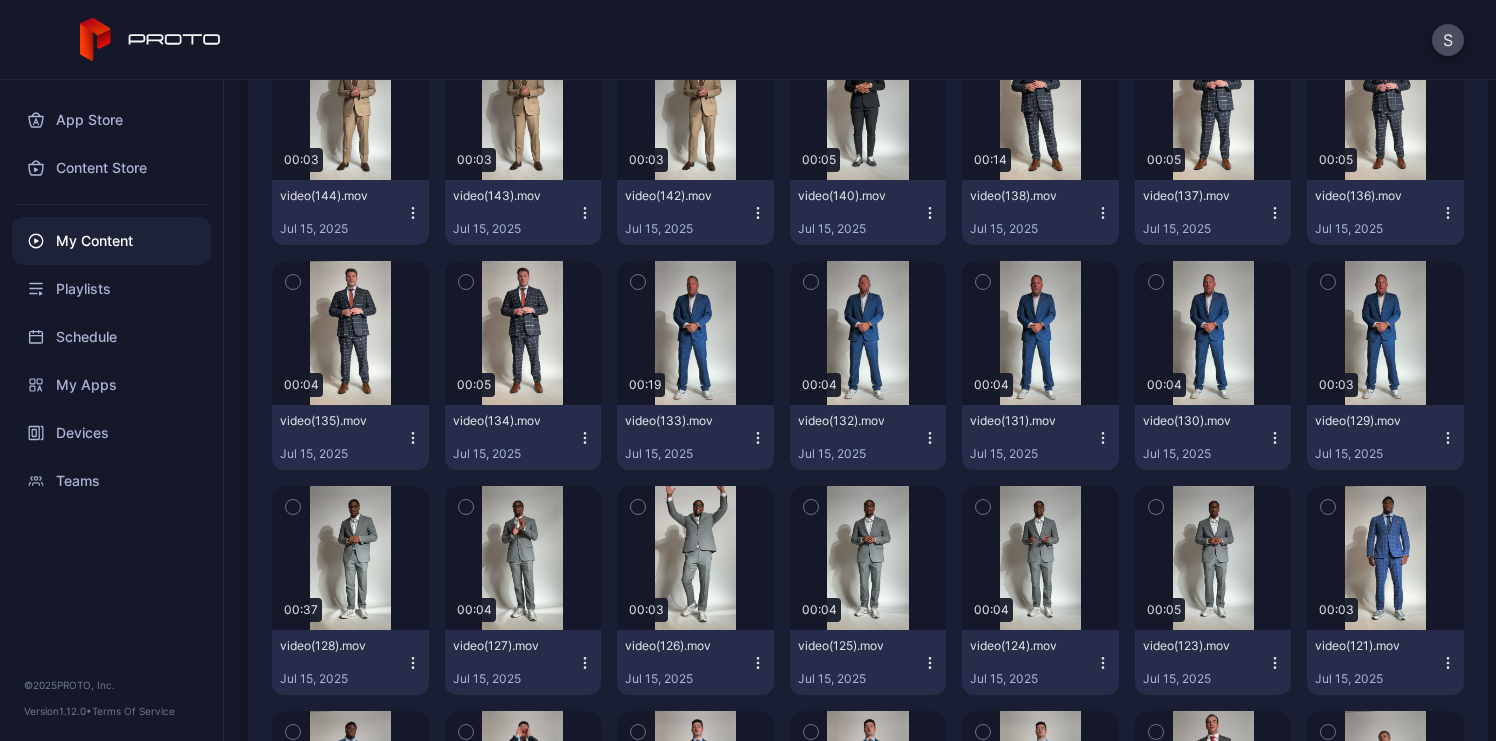 click on "video(140).mov Jul 15, 2025" at bounding box center (868, 212) 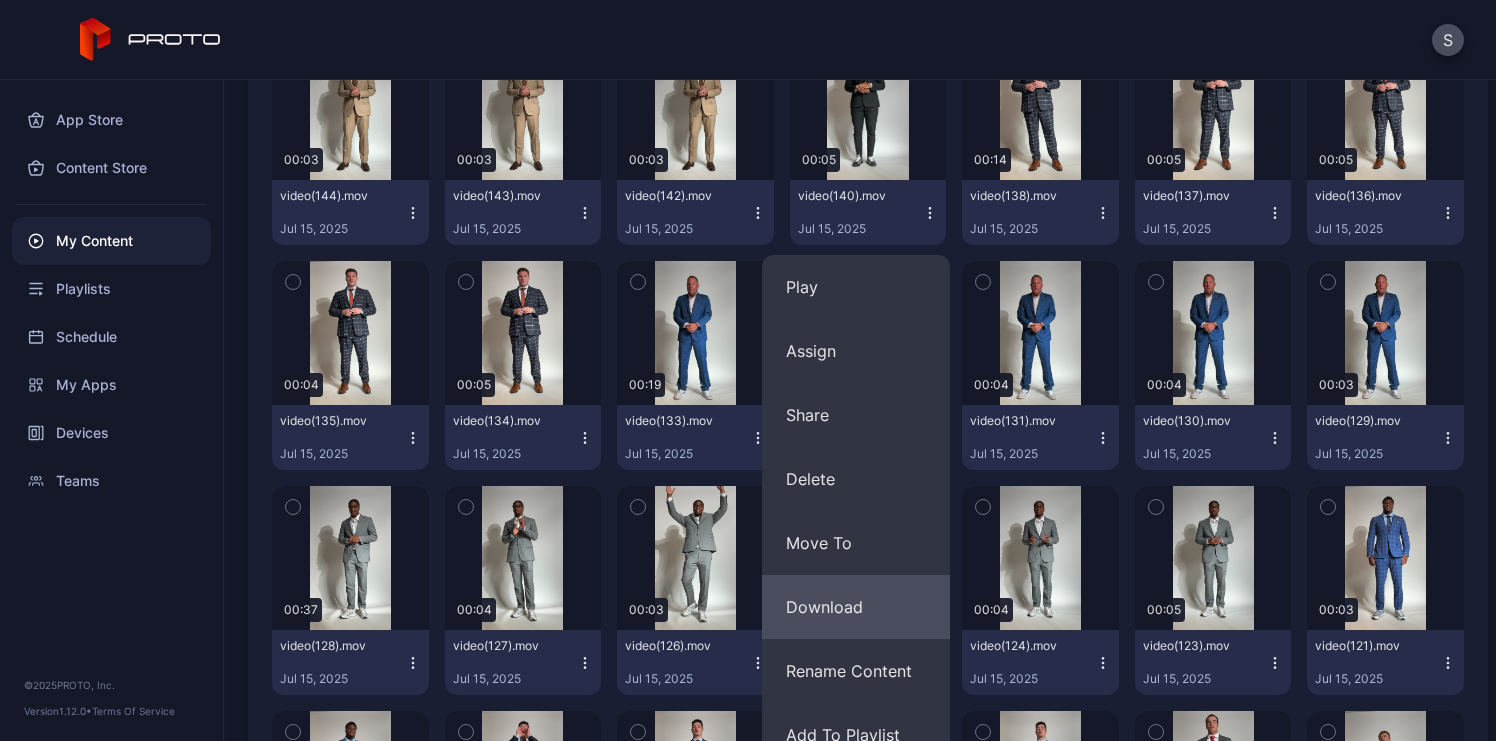 click on "Download" at bounding box center (856, 607) 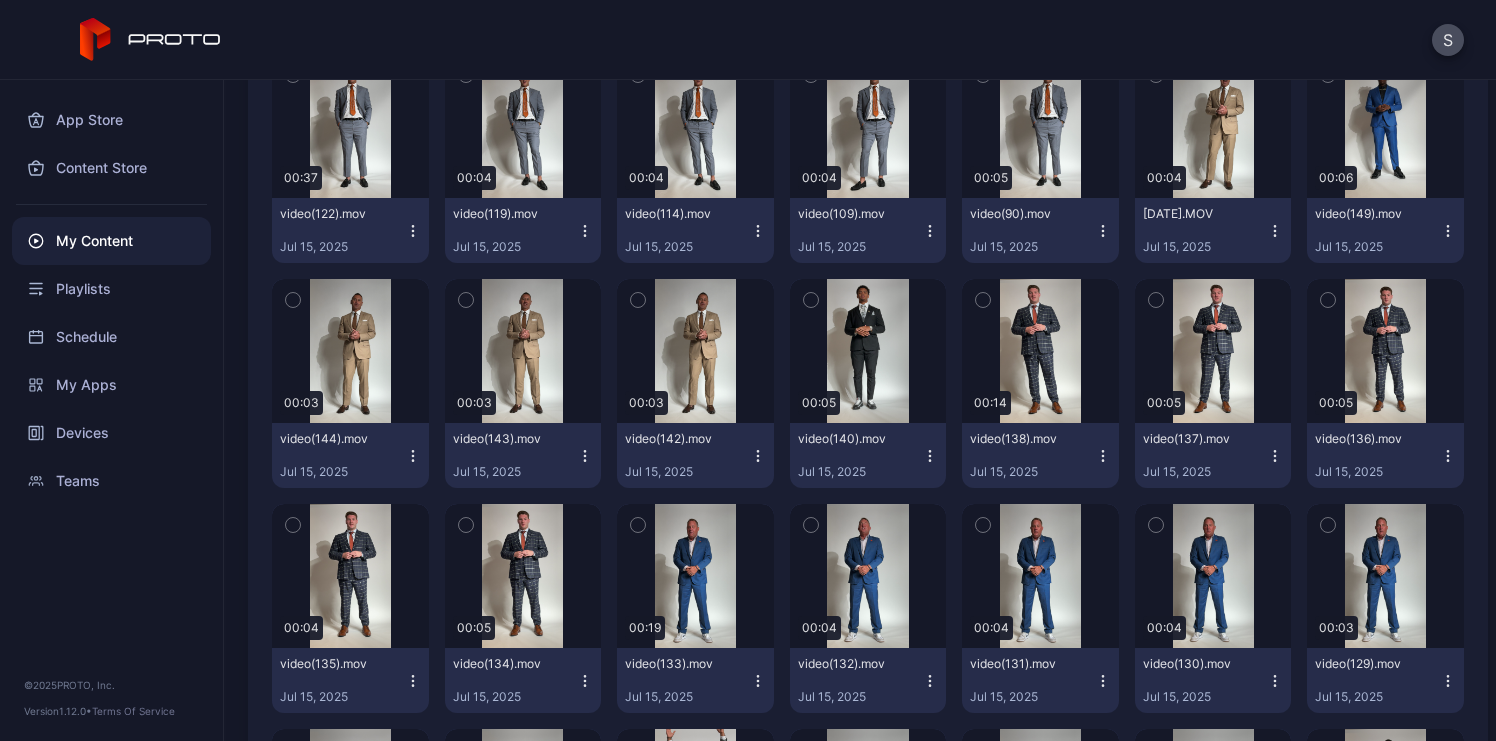 scroll, scrollTop: 7677, scrollLeft: 0, axis: vertical 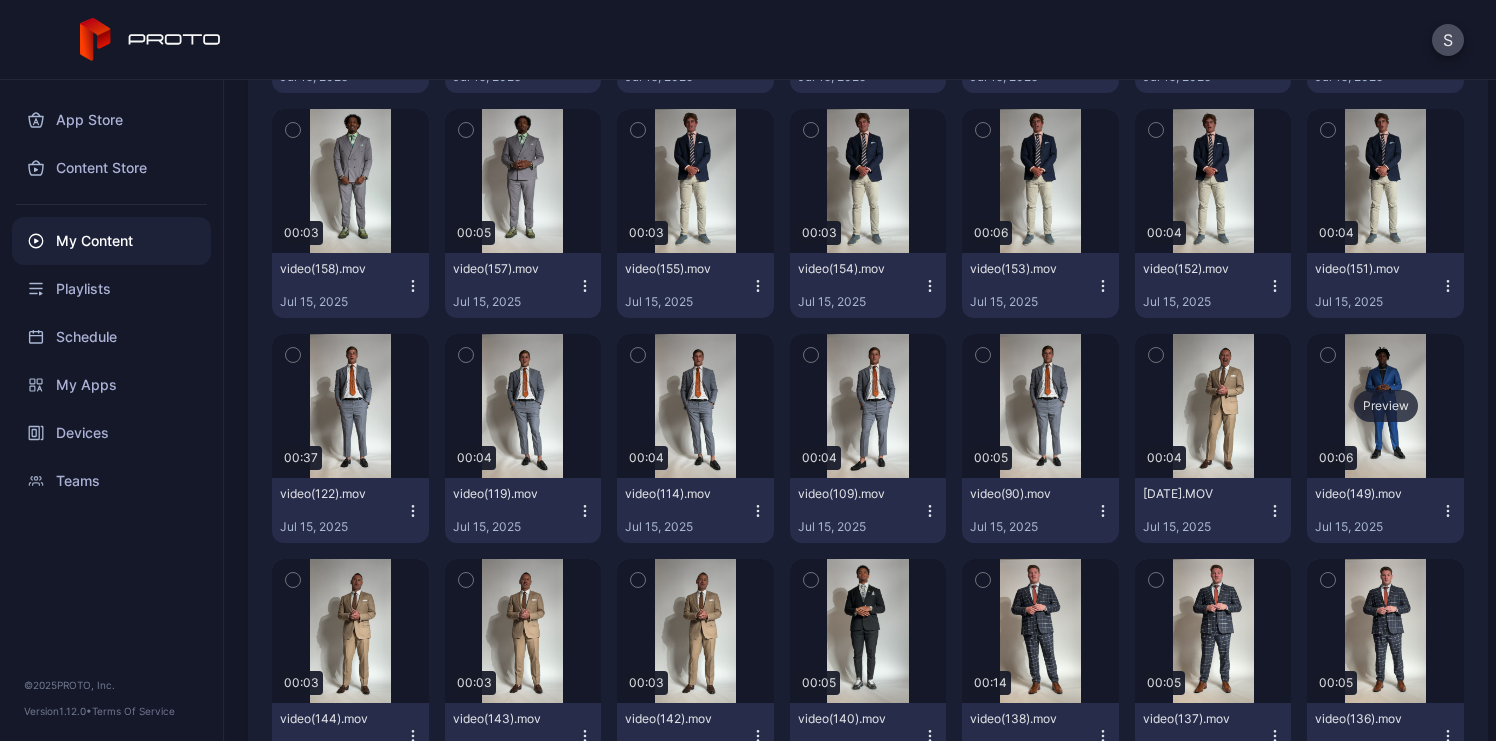 click on "Preview" at bounding box center (1386, 406) 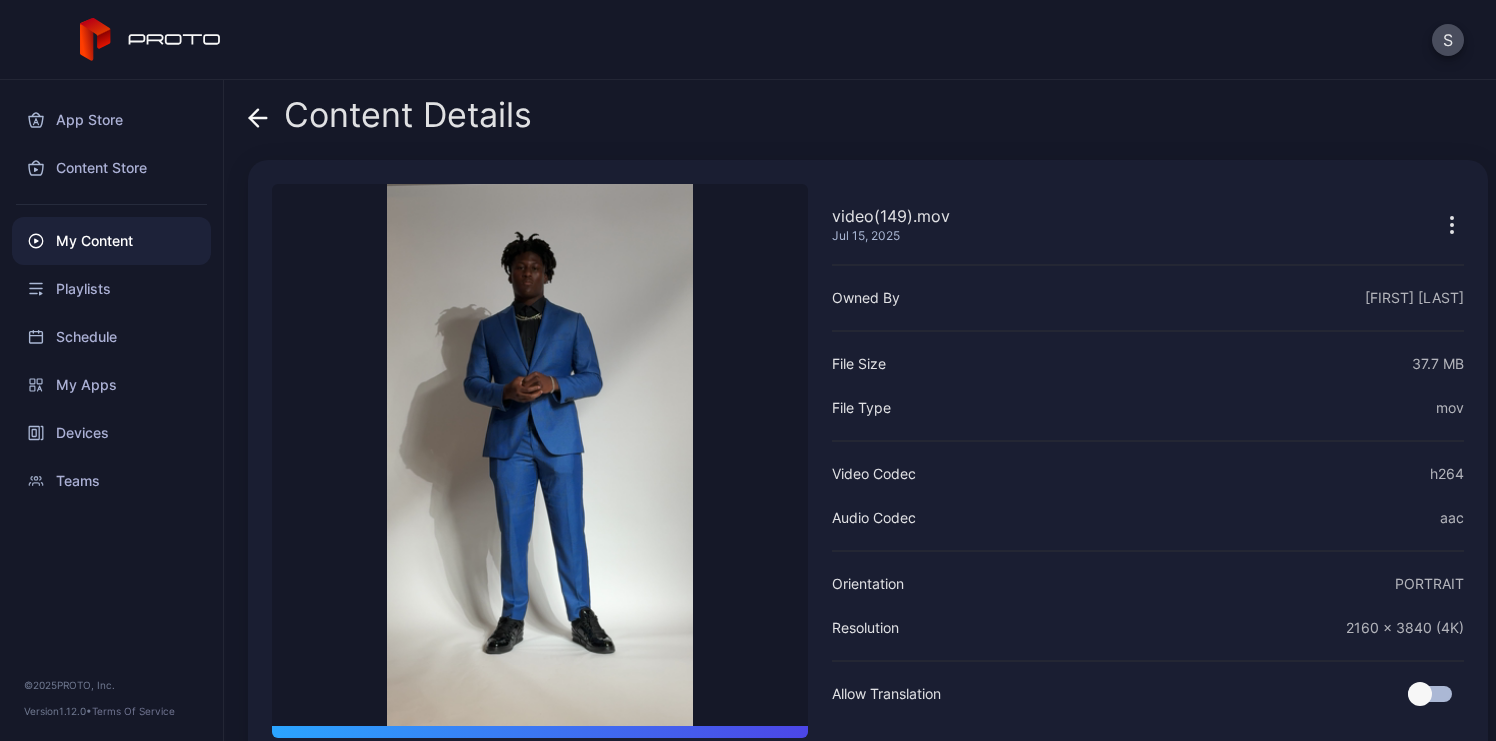 click 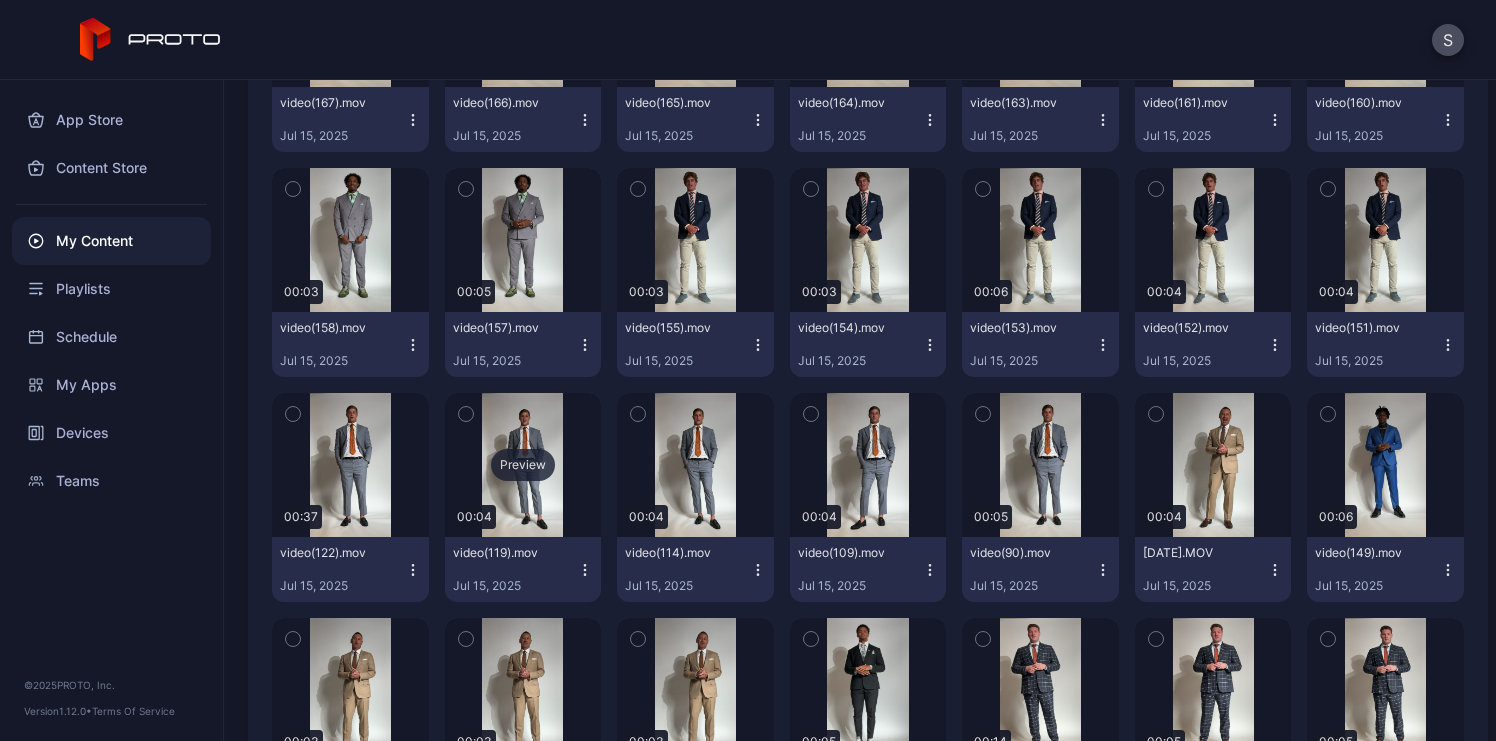 scroll, scrollTop: 7605, scrollLeft: 0, axis: vertical 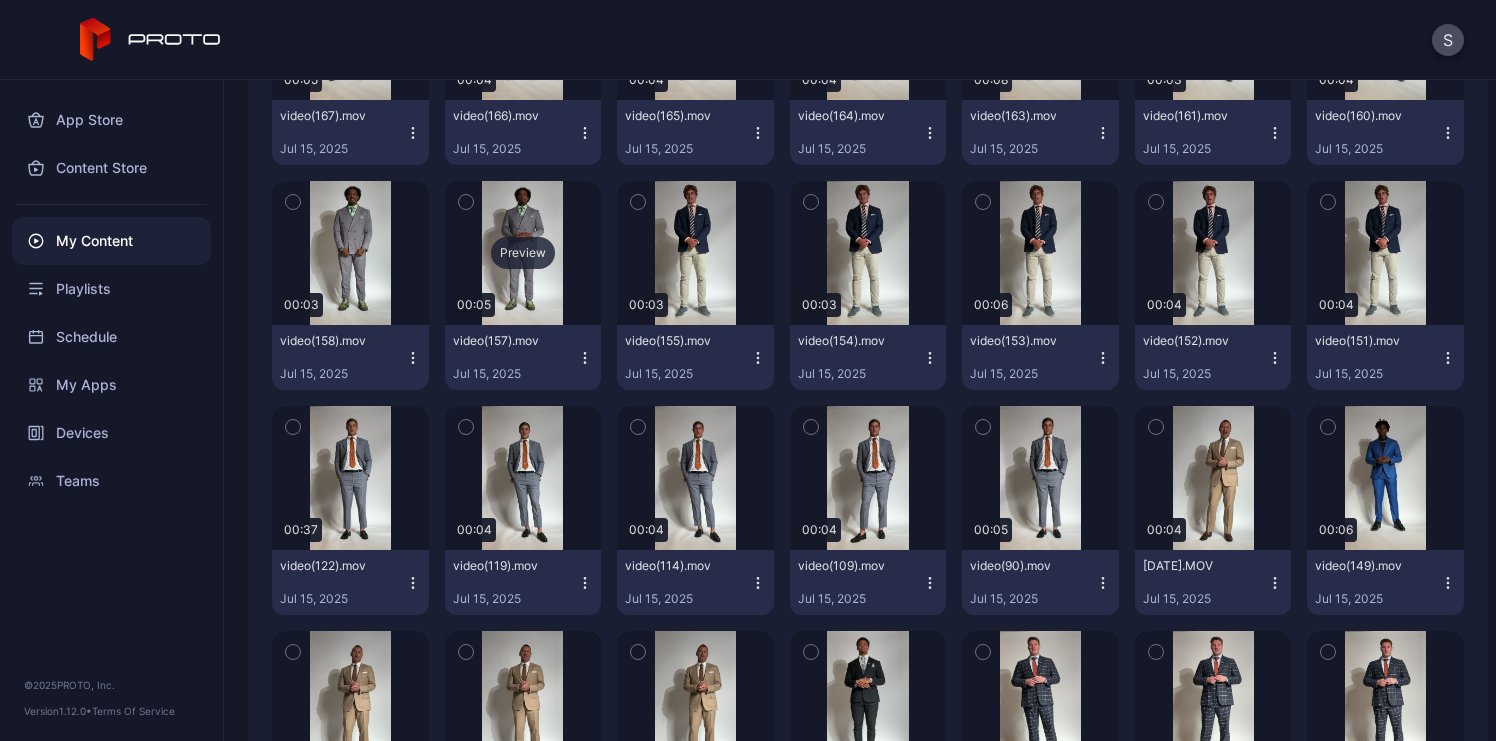 click on "Preview" at bounding box center [523, 253] 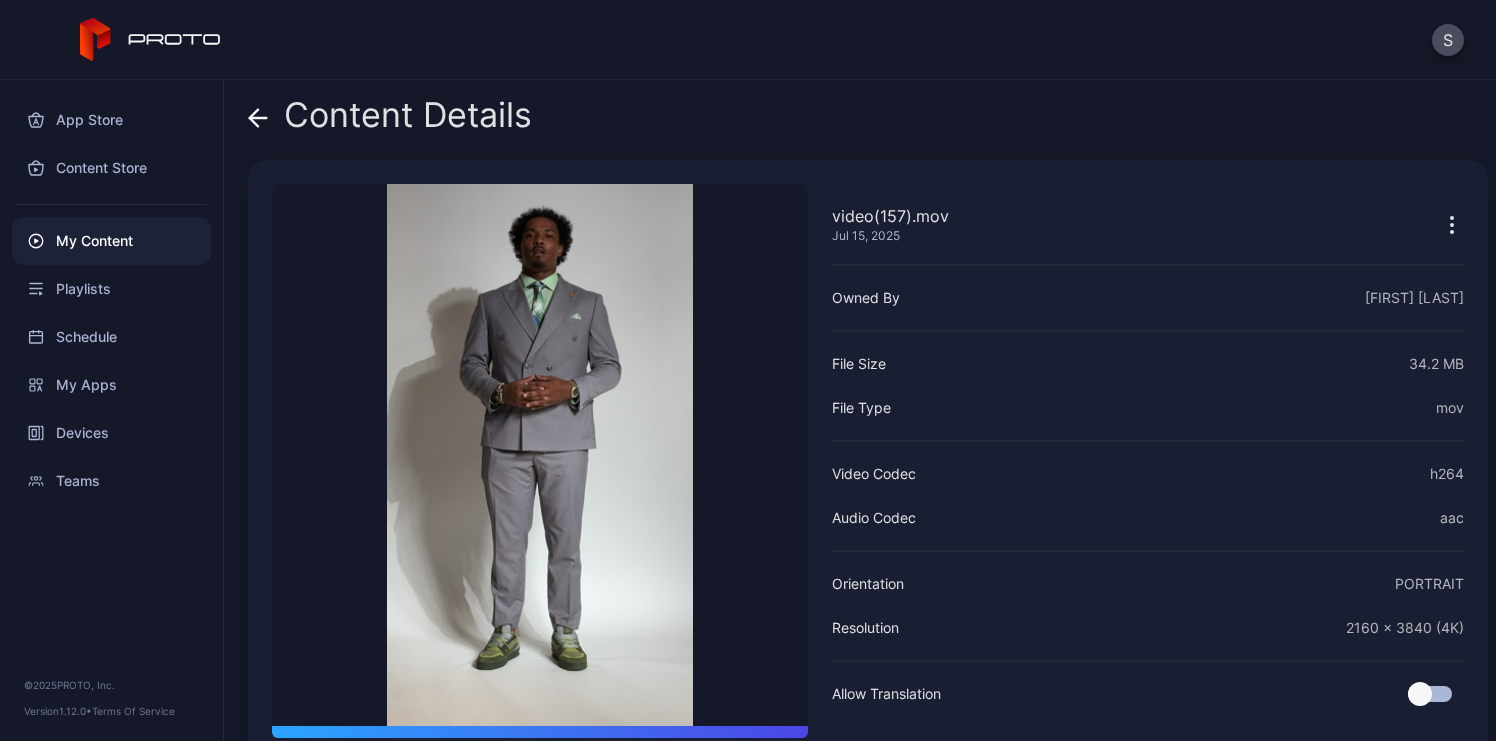 click 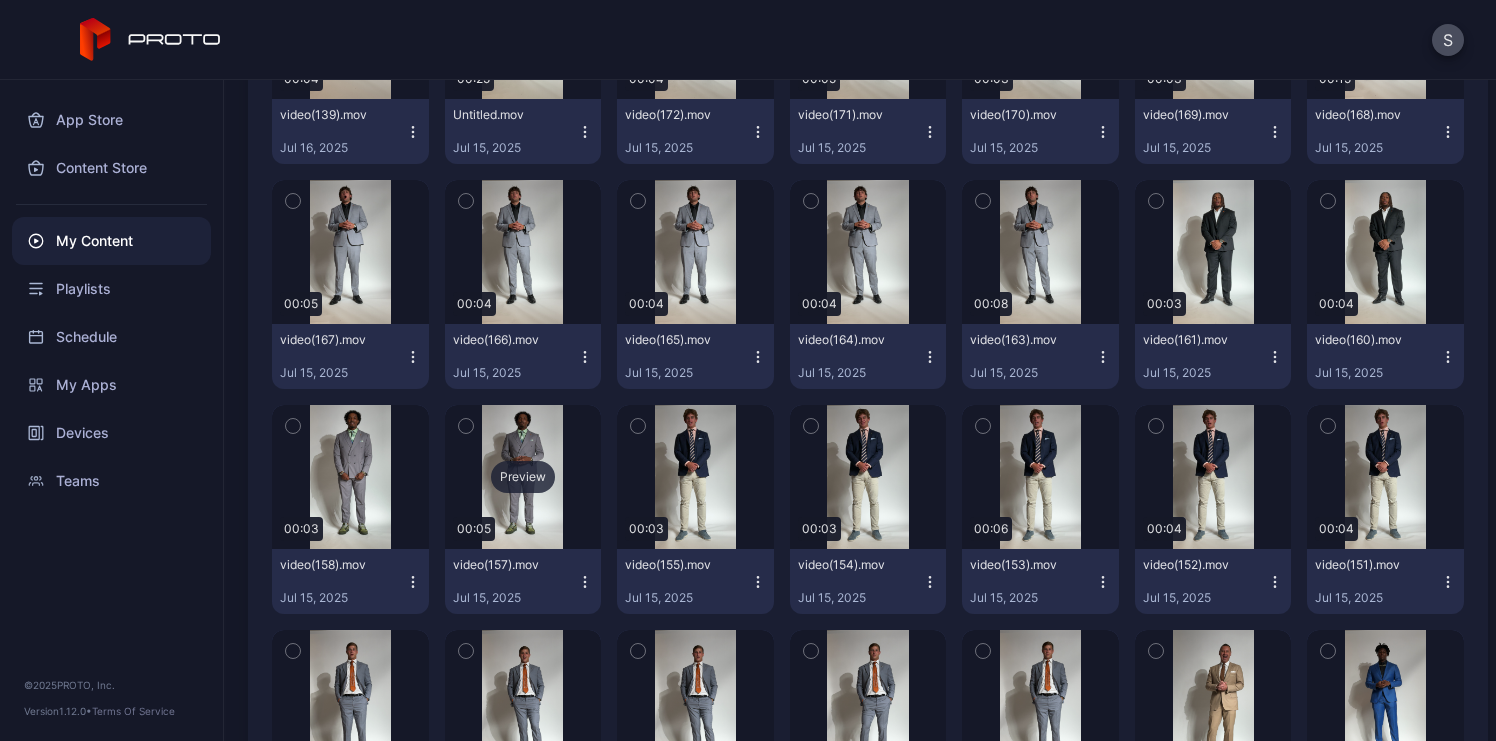 scroll, scrollTop: 7373, scrollLeft: 0, axis: vertical 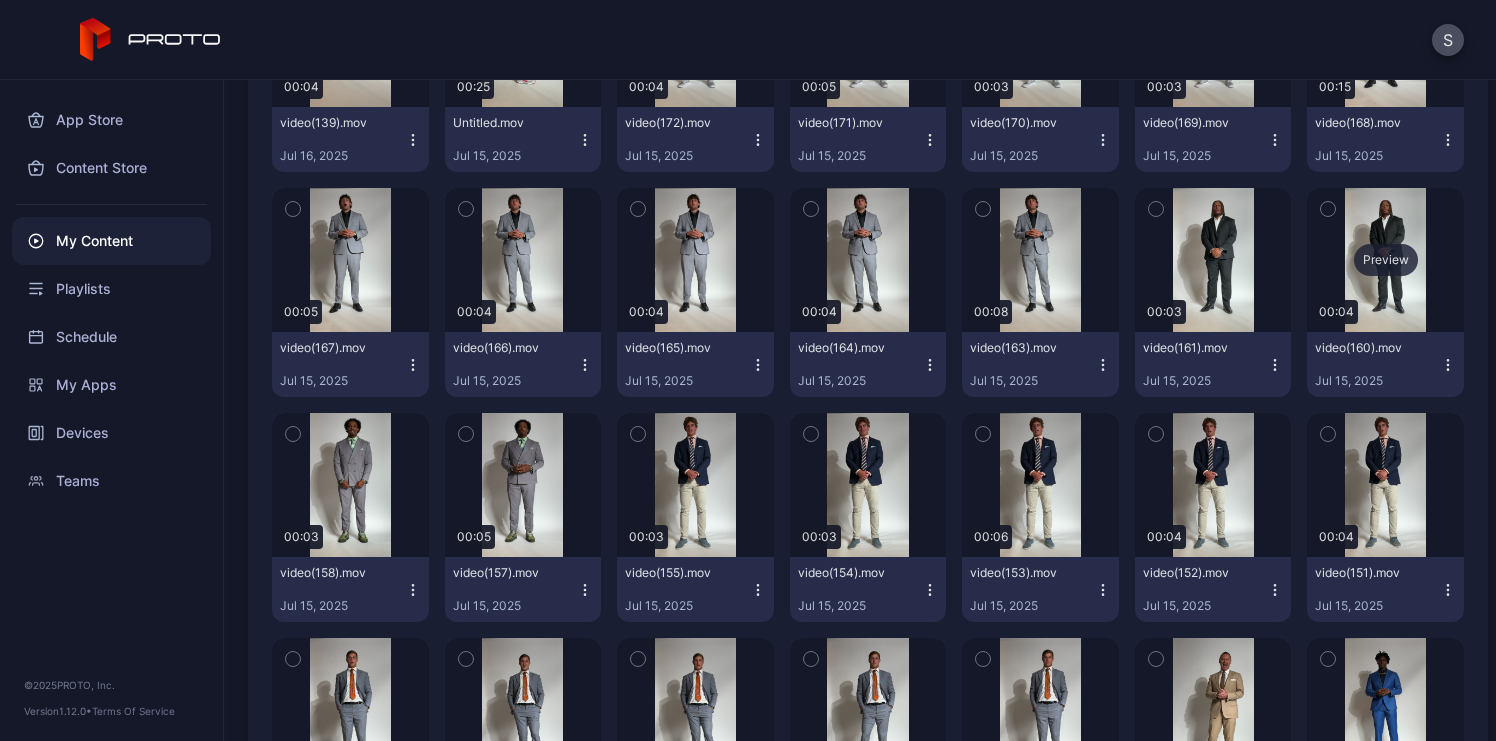 click on "Preview" at bounding box center [1386, 260] 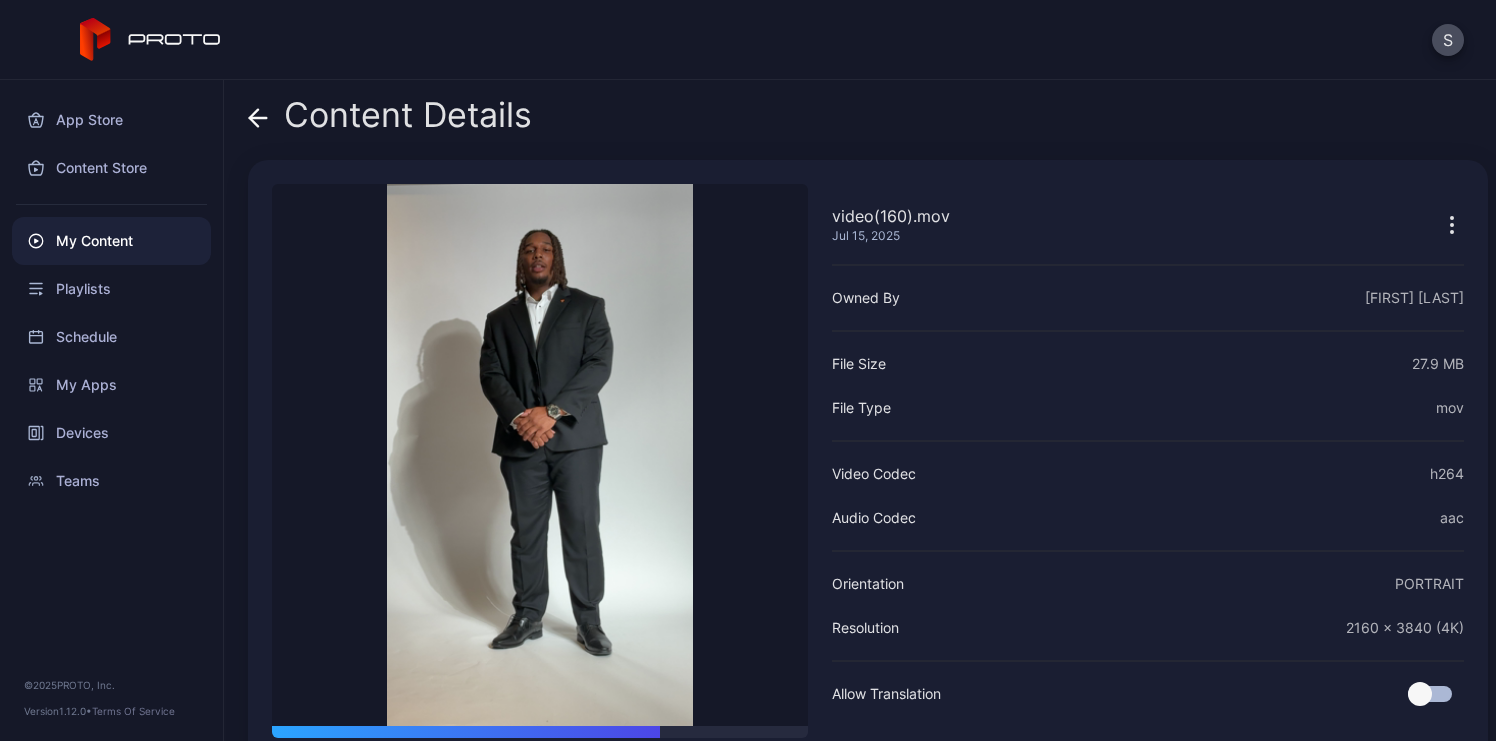 click 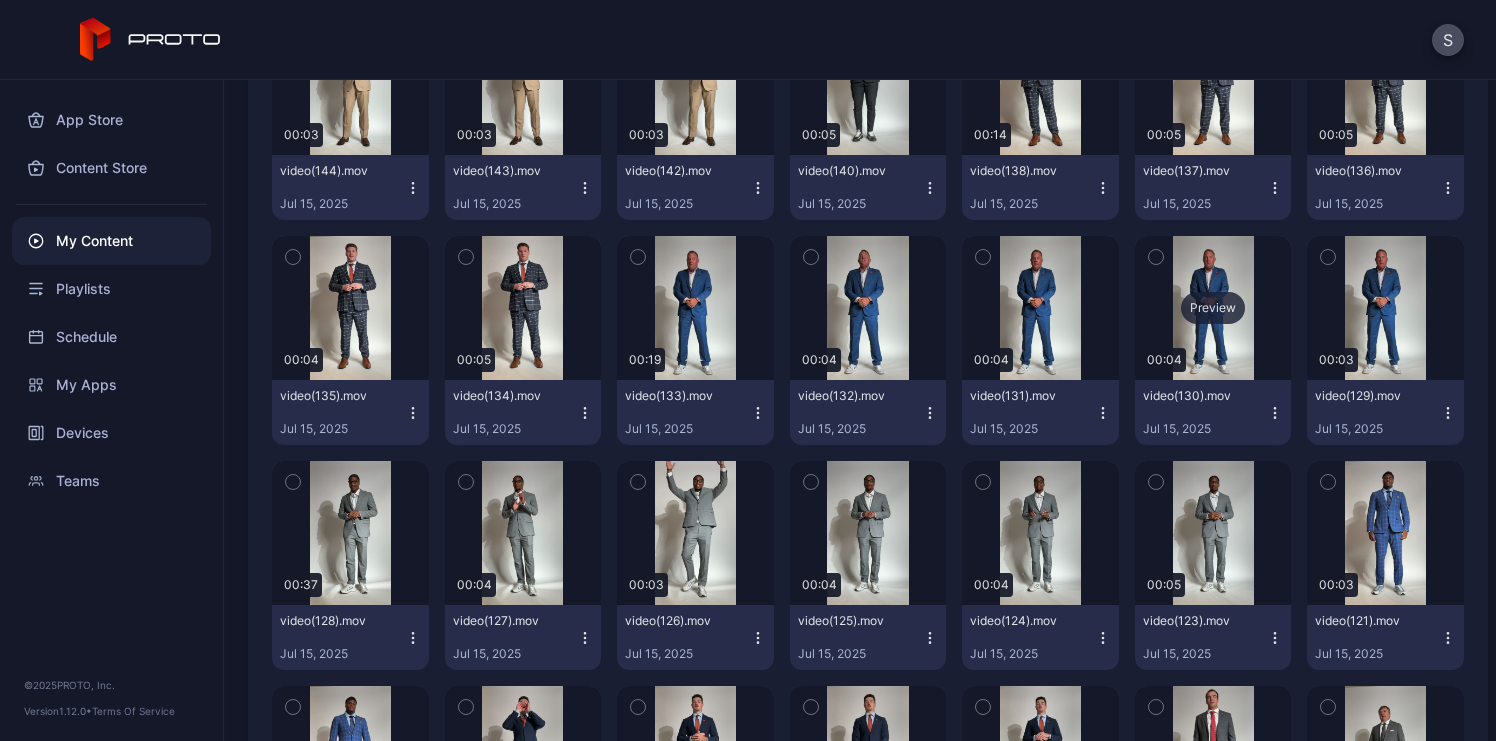 scroll, scrollTop: 8157, scrollLeft: 0, axis: vertical 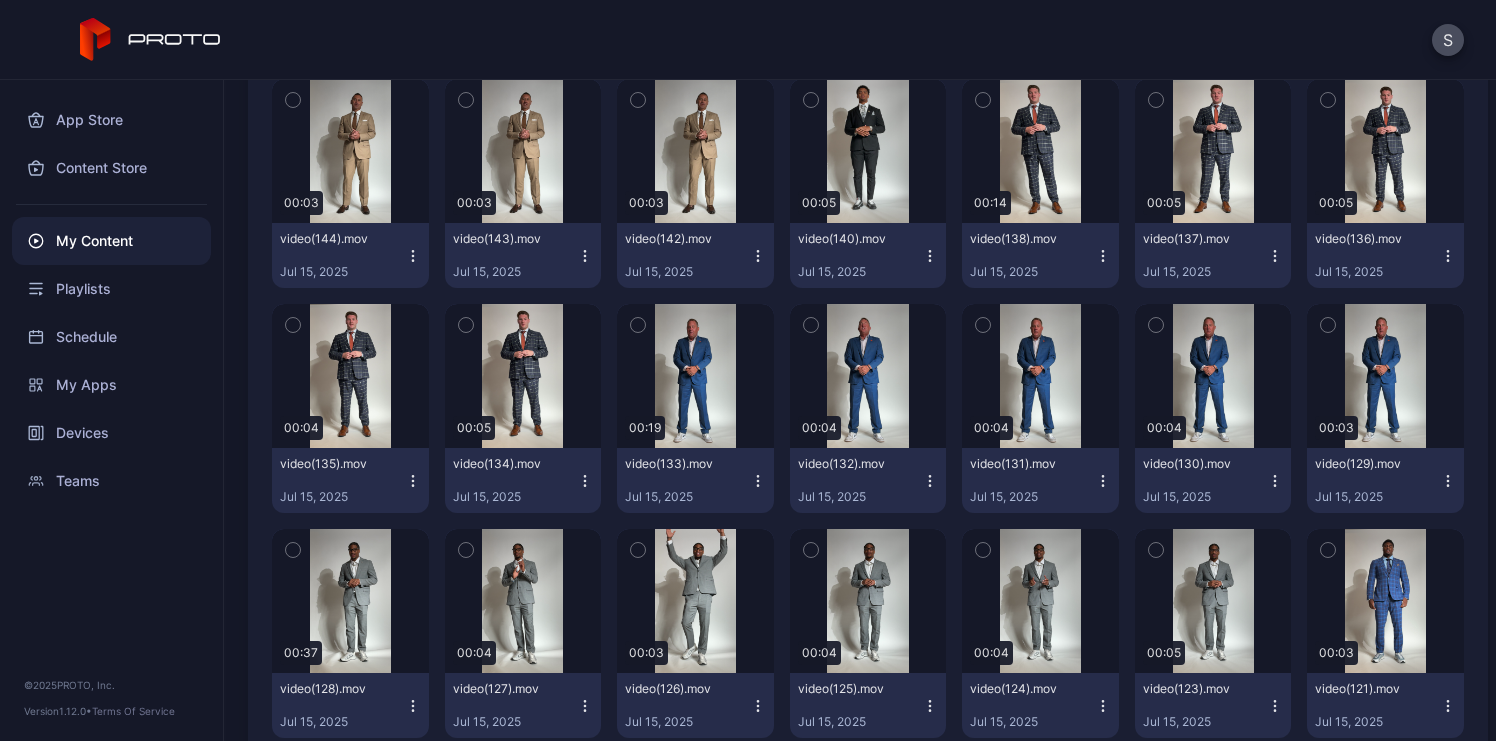 click 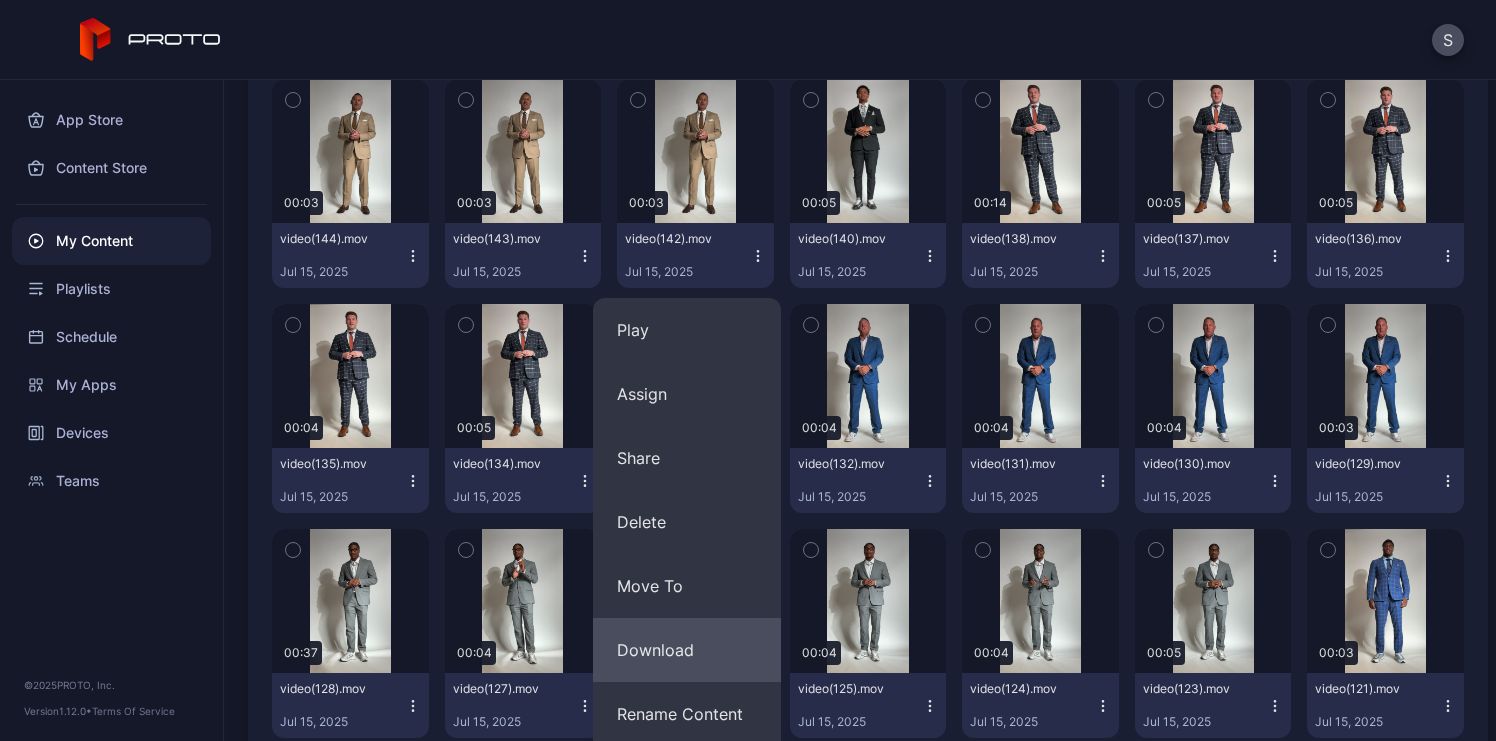 click on "Download" at bounding box center [687, 650] 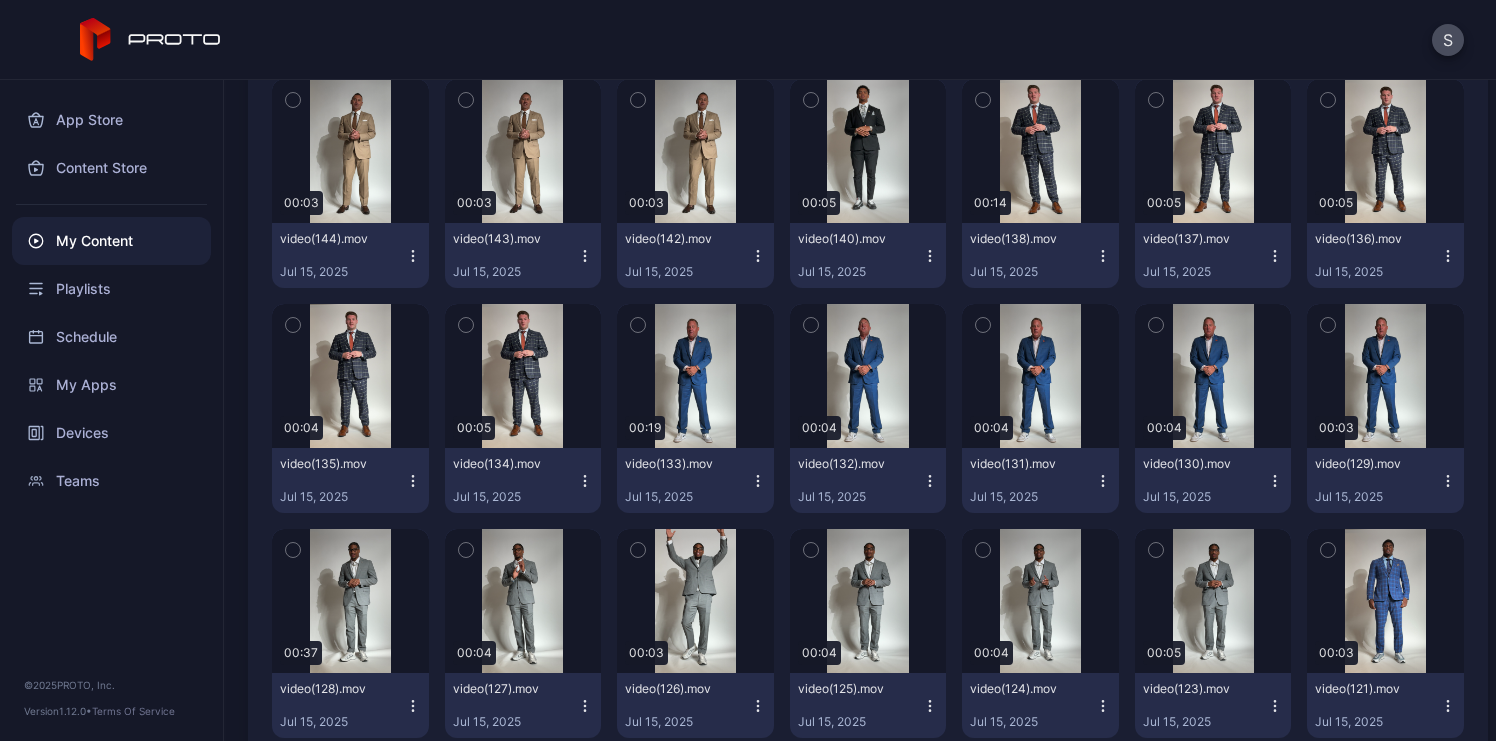 click 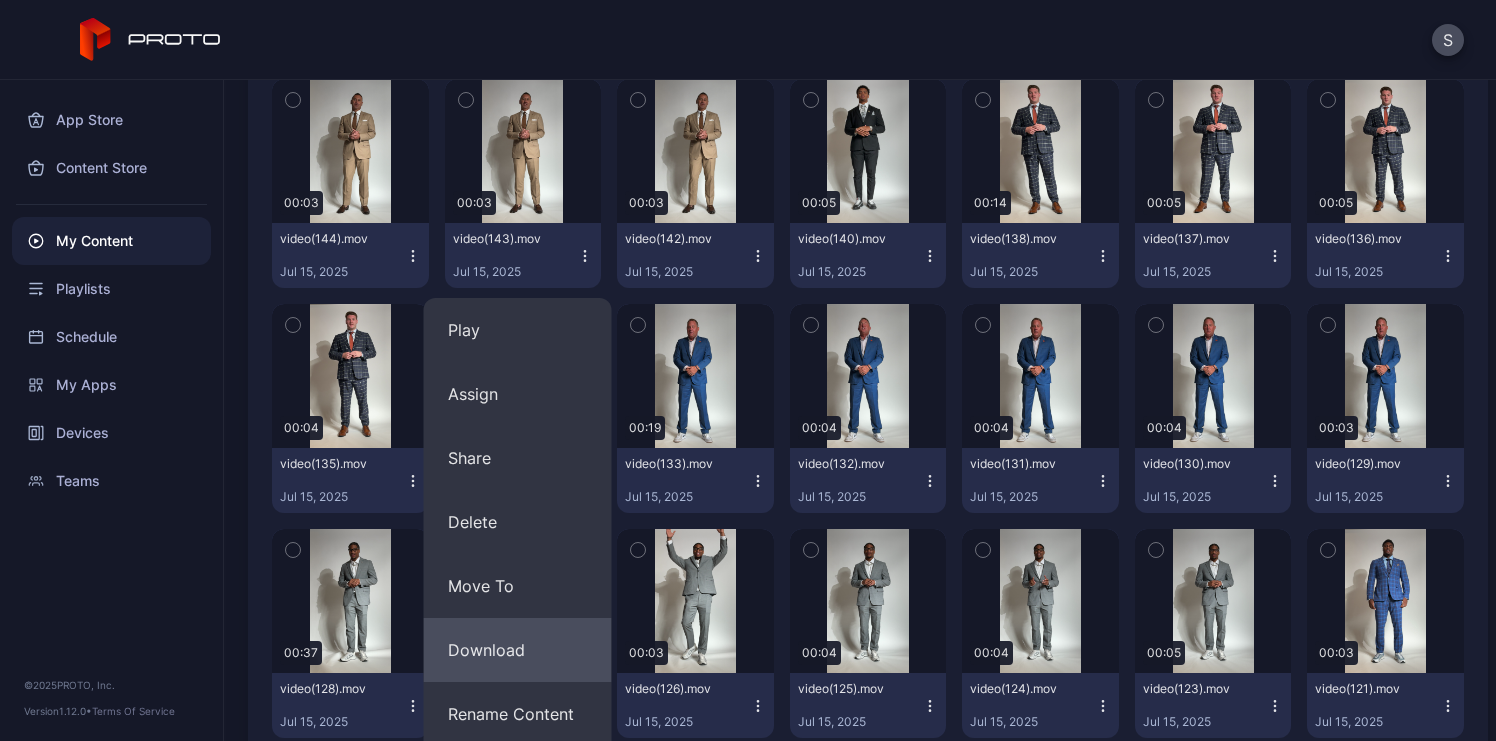 click on "Download" at bounding box center (518, 650) 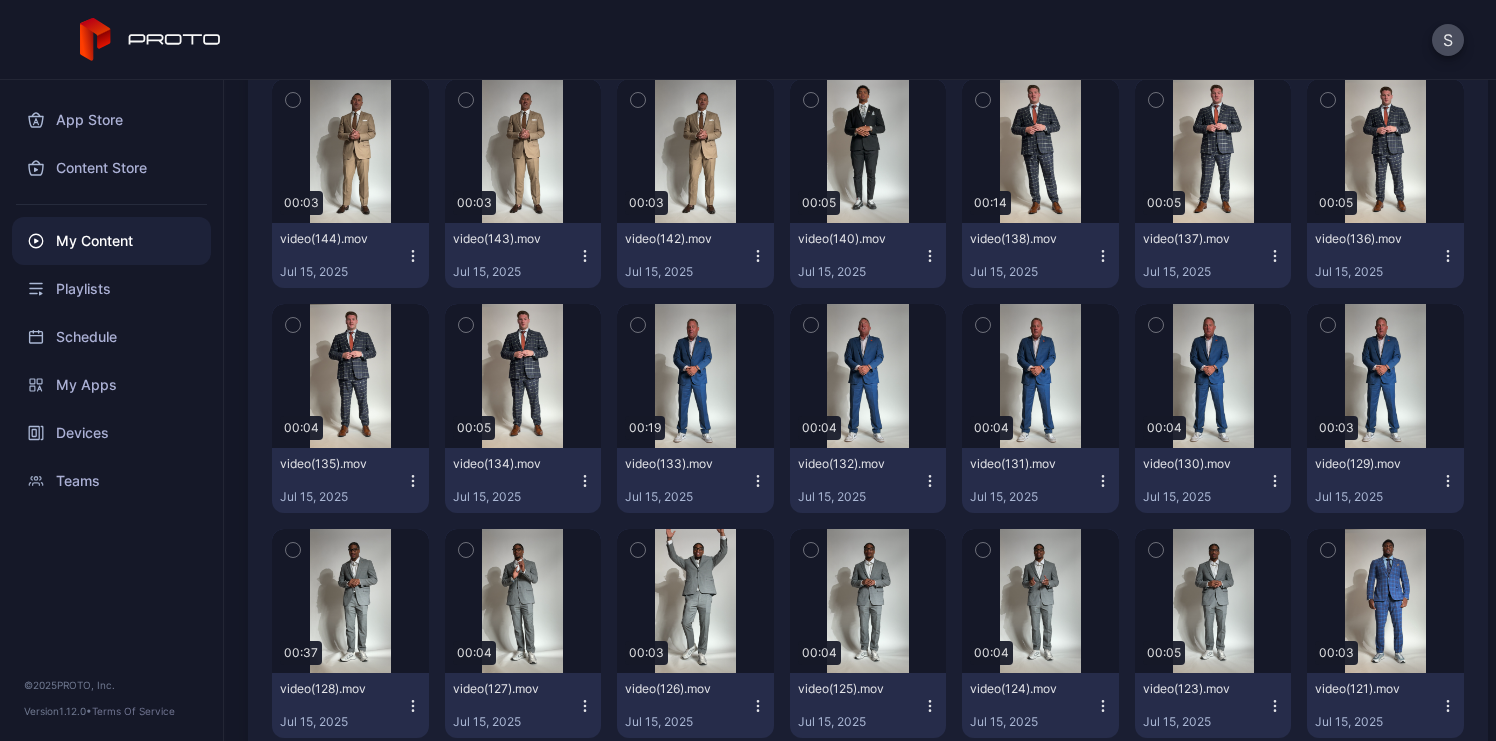 click 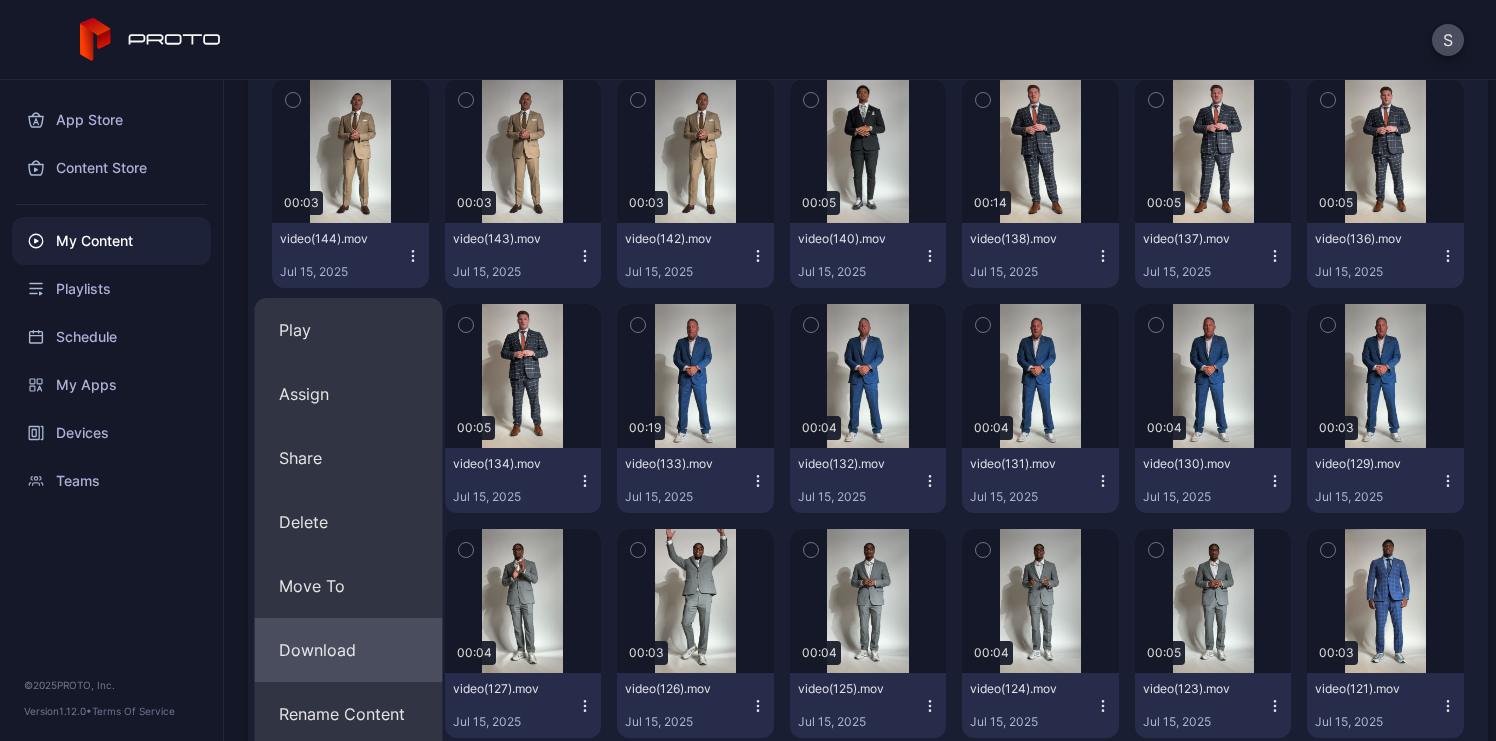 click on "Download" at bounding box center [349, 650] 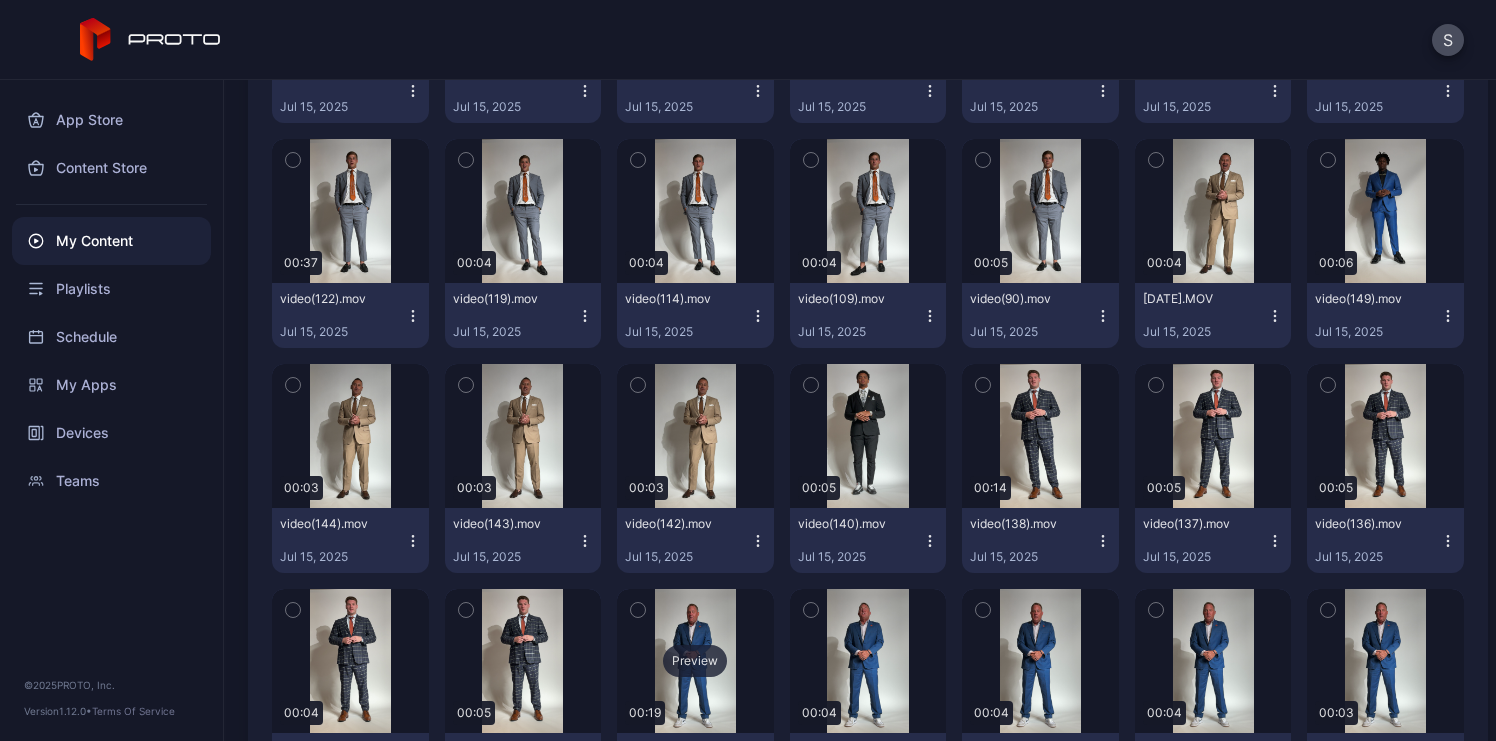 scroll, scrollTop: 7876, scrollLeft: 0, axis: vertical 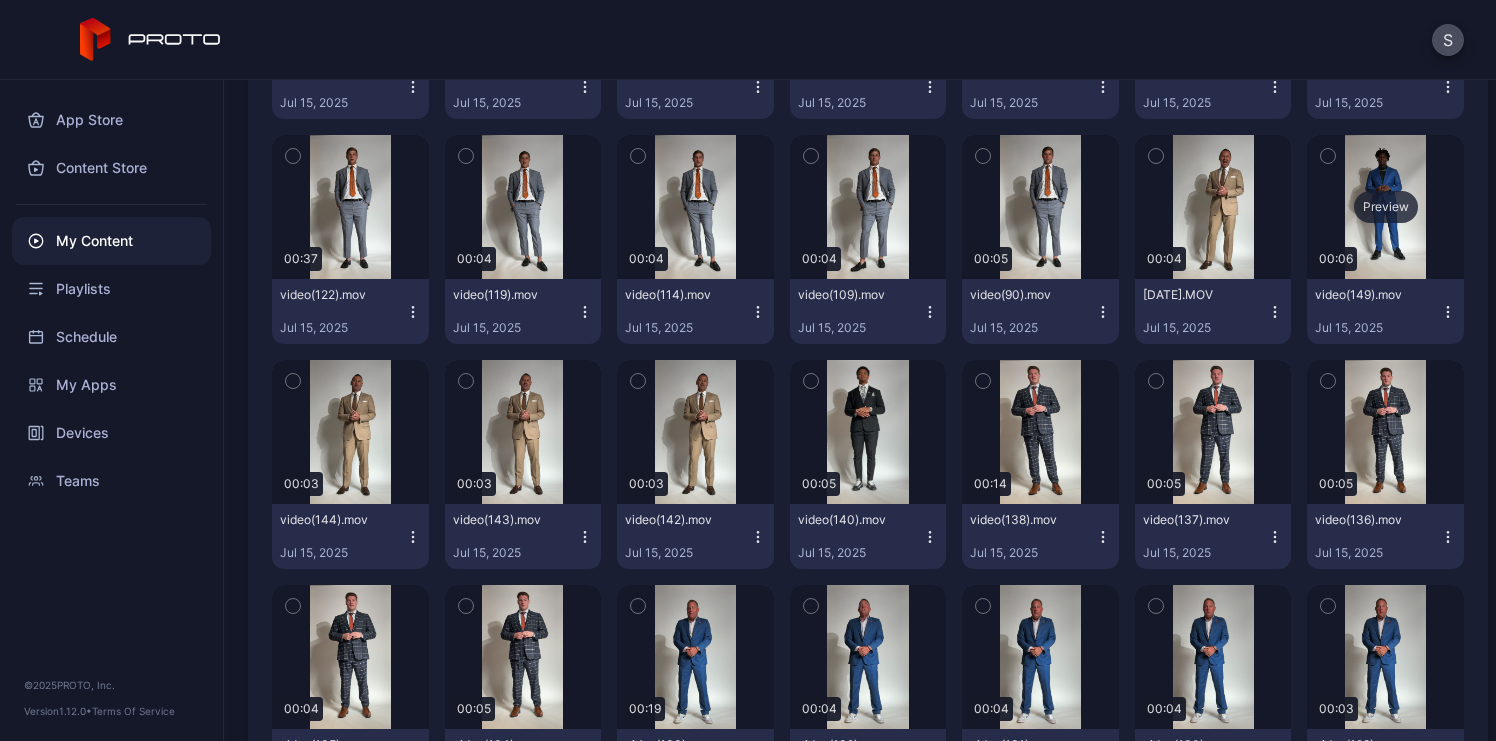click on "Preview" at bounding box center [1386, 207] 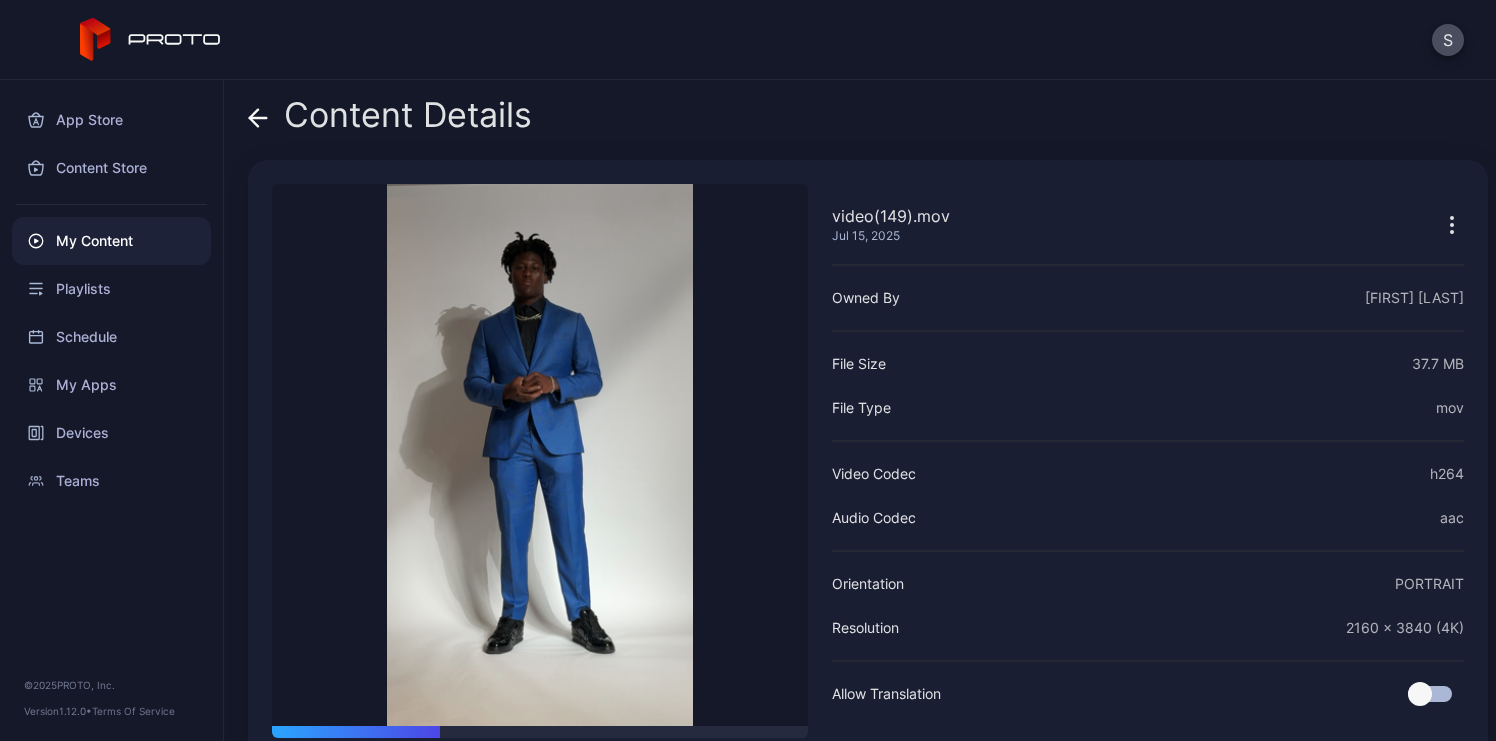 click 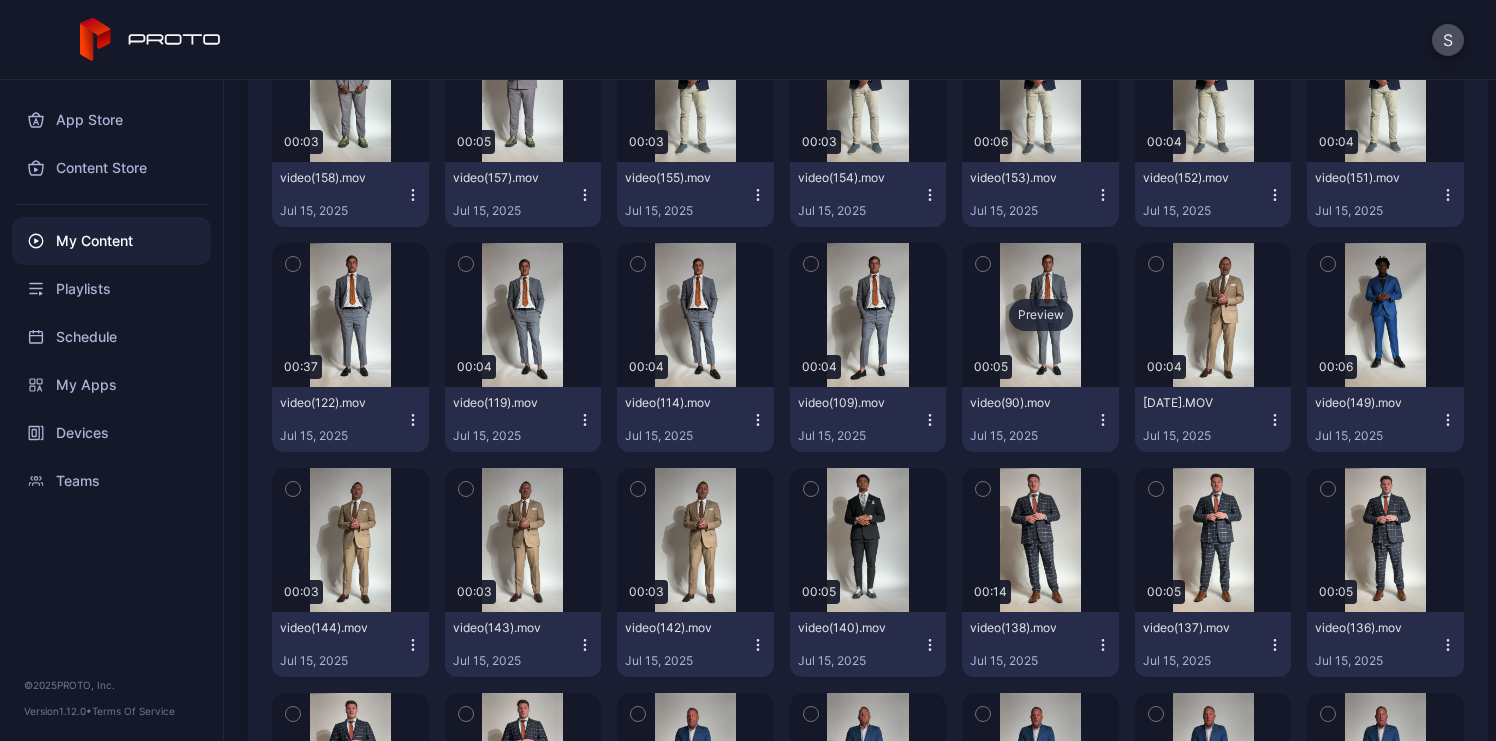 scroll, scrollTop: 7762, scrollLeft: 0, axis: vertical 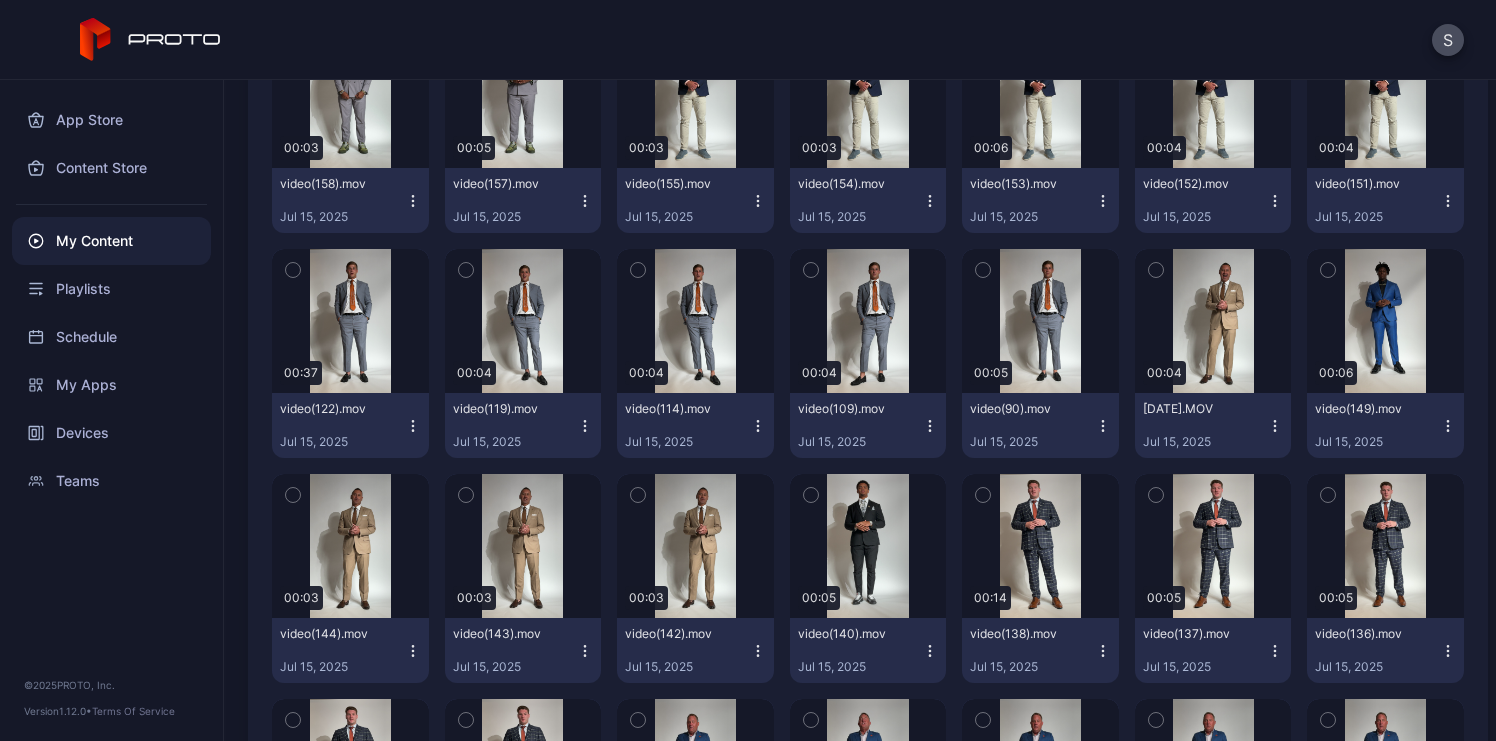 click on "Preview 00:30 24.07.2025_15:50:11.MOV Jul 24, 2025 Preview 00:31 24.07.2025_15:47:09.MOV Jul 24, 2025 Preview 00:05 24.07.2025_15:03:17.MOV Jul 24, 2025 Preview 00:05 24.07.2025_14:27:30.MOV Jul 24, 2025 Preview 00:05 24.07.2025_14:24:49.MOV Jul 24, 2025 Preview 00:04 24.07.2025_14:20:09.MOV Jul 24, 2025 Preview 00:05 24.07.2025_14:10:14.MOV Jul 24, 2025 Preview 00:03 24.07.2025_13:57:24.MOV Jul 24, 2025 Preview 00:04 24.07.2025_13:51:02.MOV Jul 24, 2025 Preview 00:05 24.07.2025_13:49:03.MOV Jul 24, 2025 Preview 00:03 24.07.2025_13:30:28.MOV Jul 24, 2025 Preview 00:06 24.07.2025_13:23:50.MOV Jul 24, 2025 Preview 00:28 24.07.2025_11:30:27.MOV Jul 24, 2025 Preview 00:05 24.07.2025_11:24:51.MOV Jul 24, 2025 Preview 00:04 24.07.2025_11:01:43.MOV Jul 24, 2025 Preview 00:03 24.07.2025_10:47:54.MOV Jul 24, 2025 Preview 00:03 24.07.2025_10:47:19.MOV Jul 24, 2025 Preview 00:04 24.07.2025_10:23:47.MOV Jul 24, 2025 Preview 00:04 video(341).mov Jul 24, 2025 Preview 00:04 video(340).mov Jul 24, 2025 Preview 00:13 Preview" at bounding box center (868, -1222) 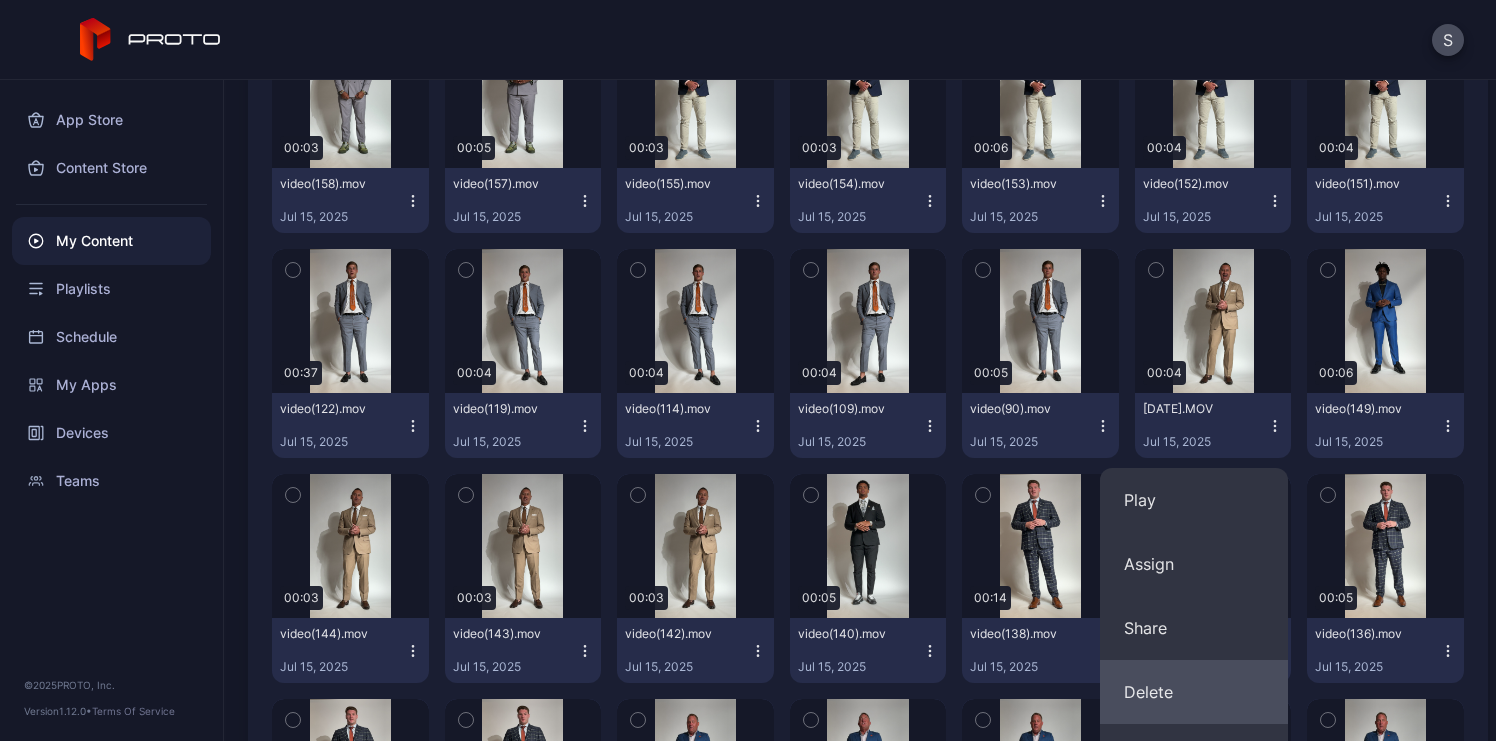scroll, scrollTop: 7901, scrollLeft: 0, axis: vertical 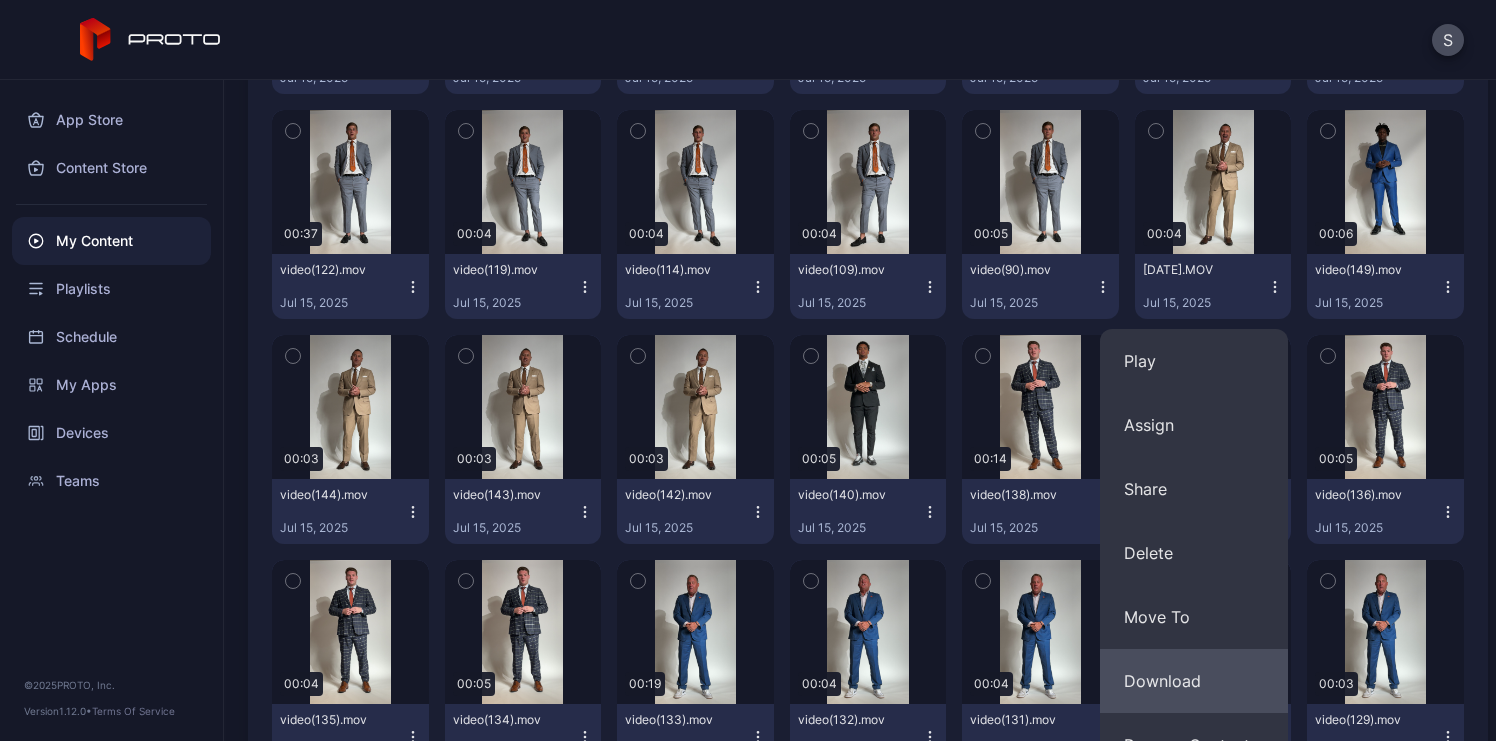 click on "Download" at bounding box center (1194, 681) 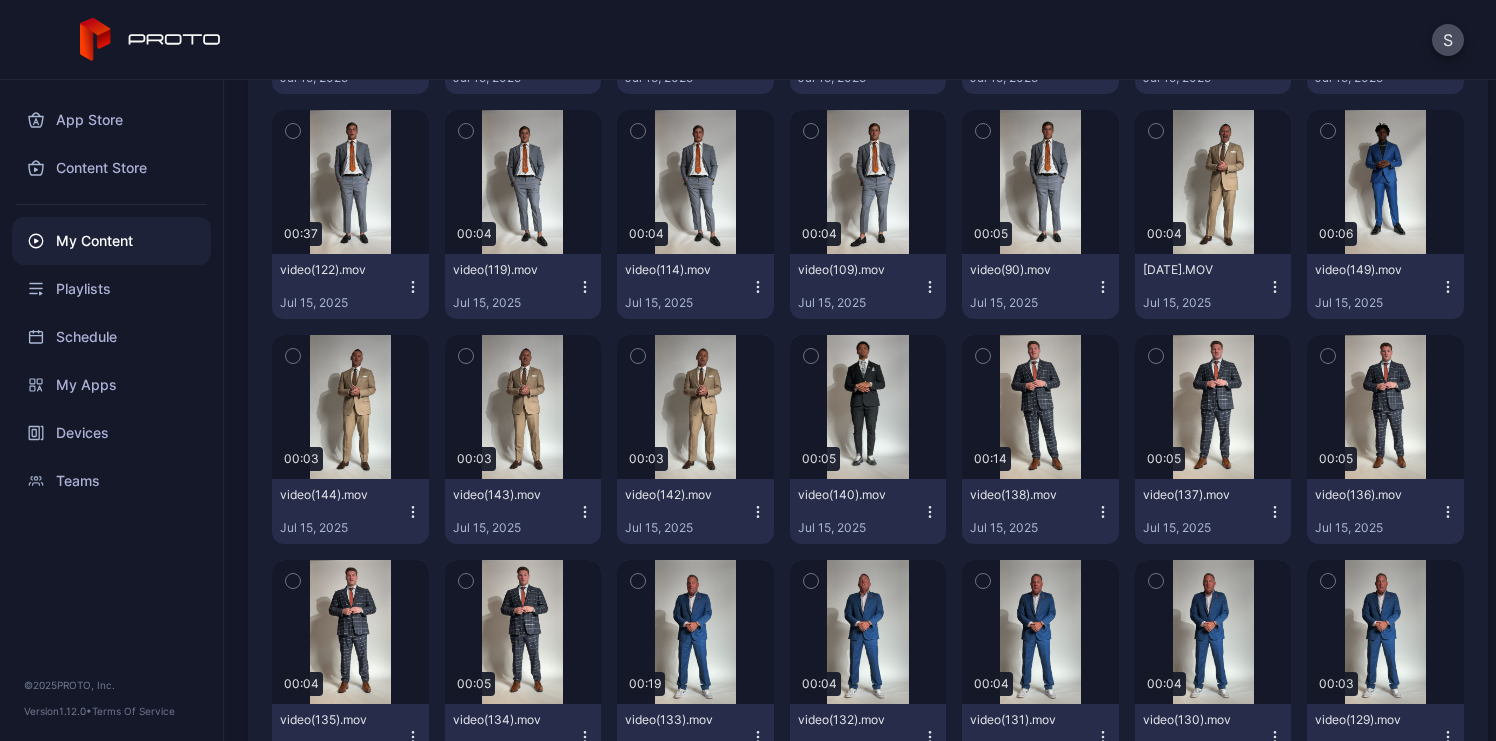 click 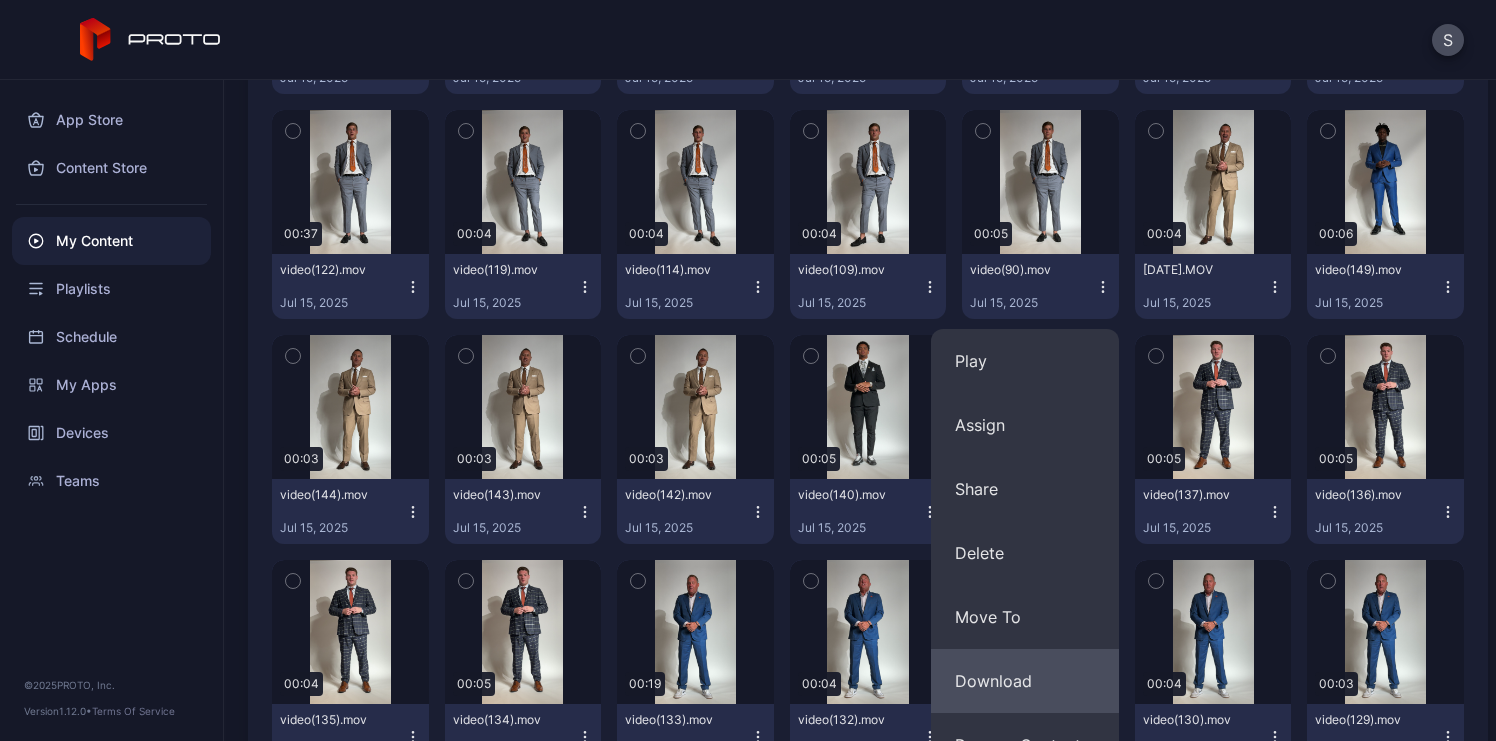 click on "Download" at bounding box center [1025, 681] 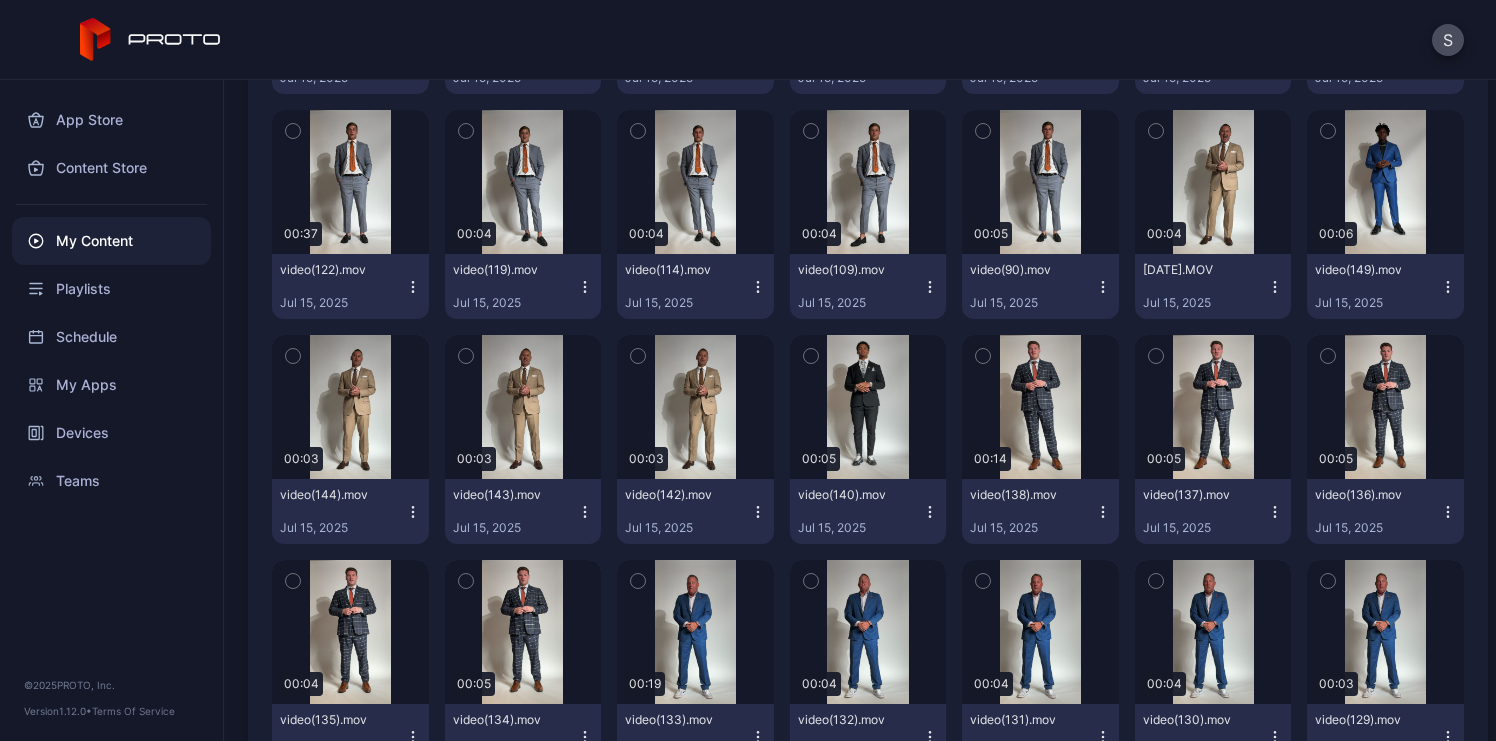 click 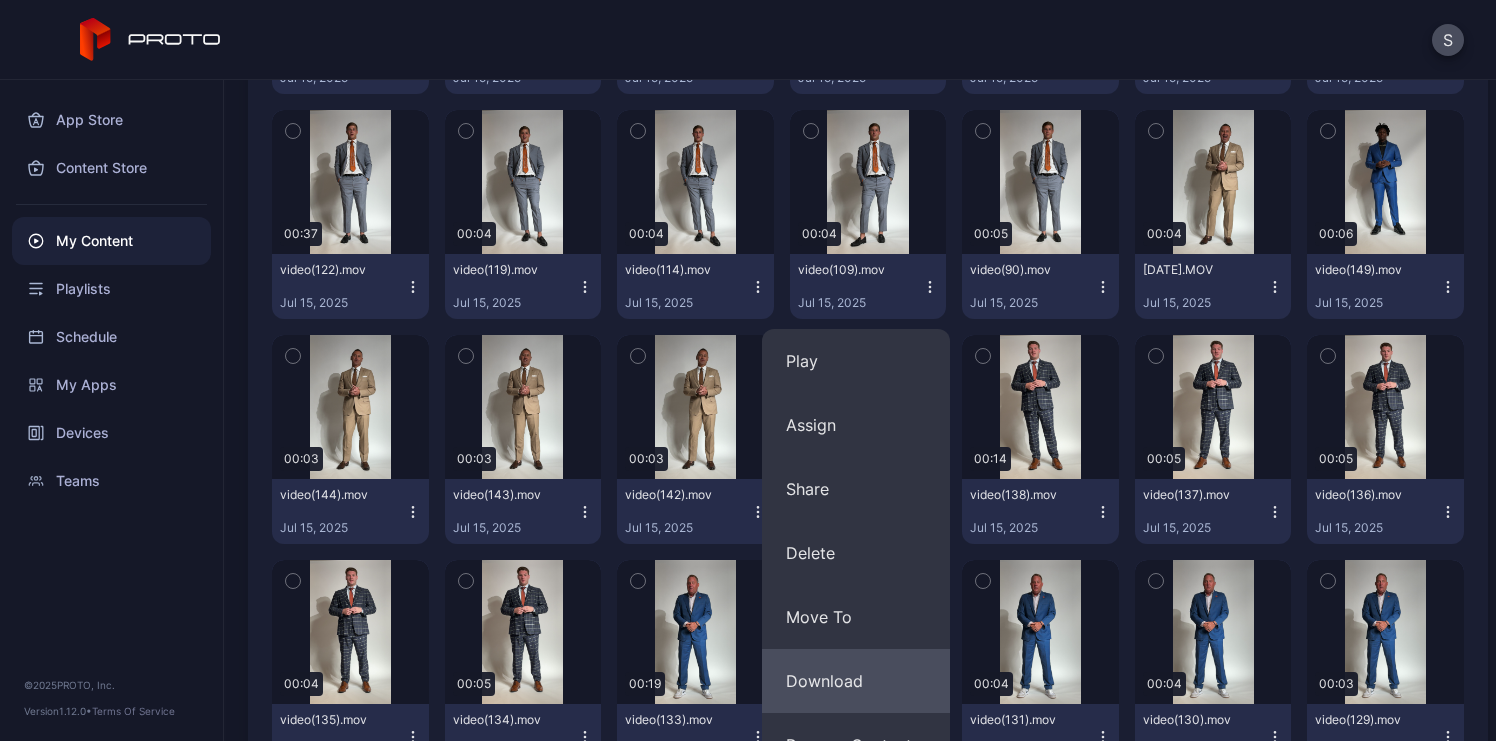 click on "Download" at bounding box center (856, 681) 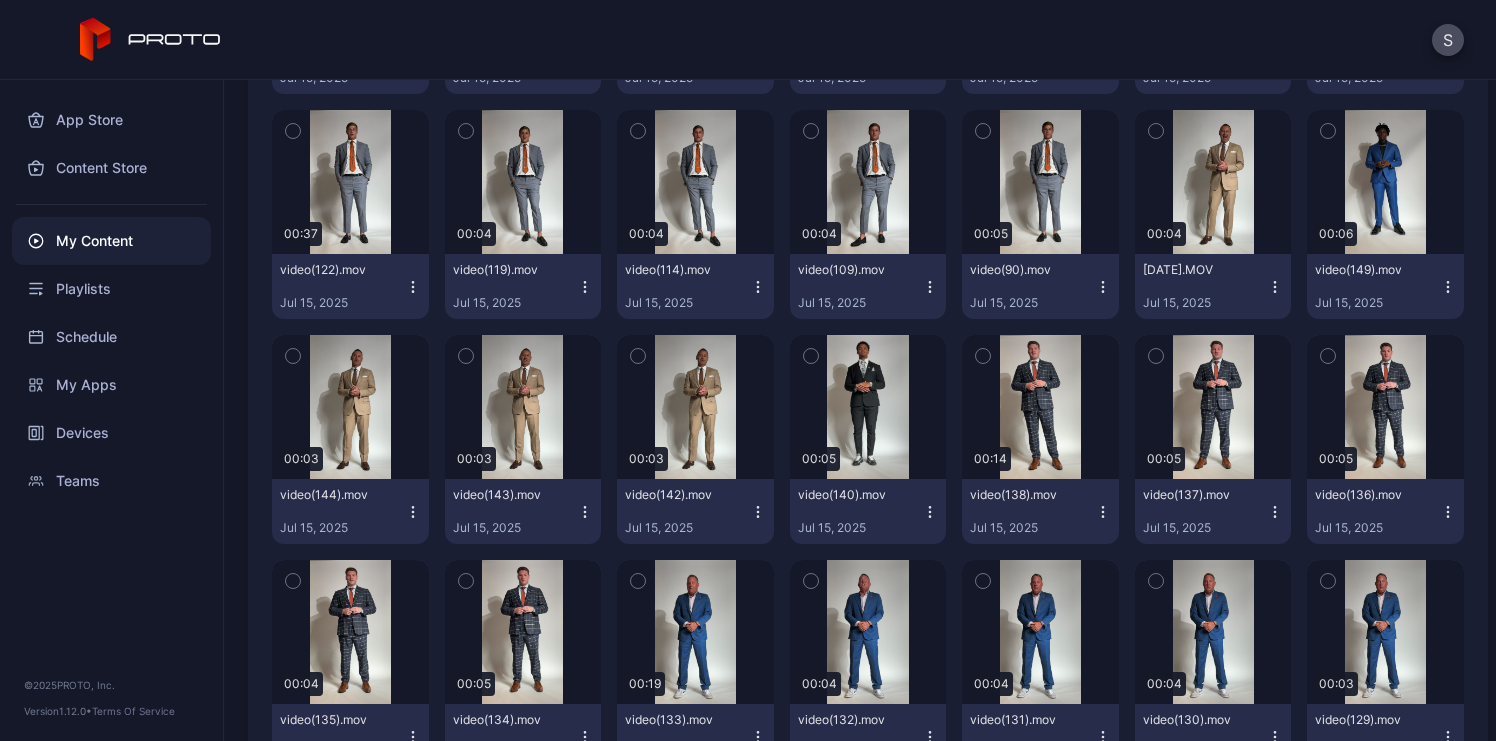 click 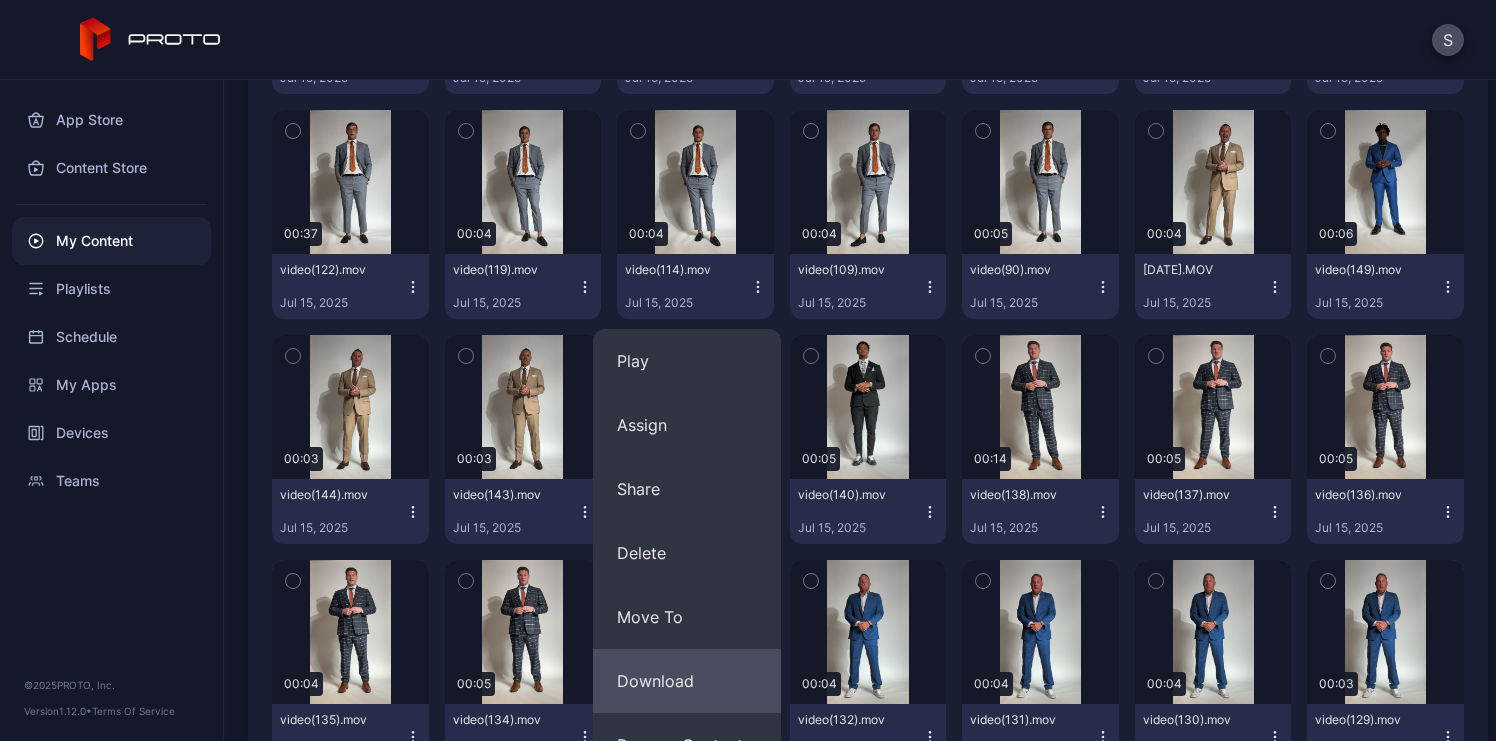 click on "Download" at bounding box center (687, 681) 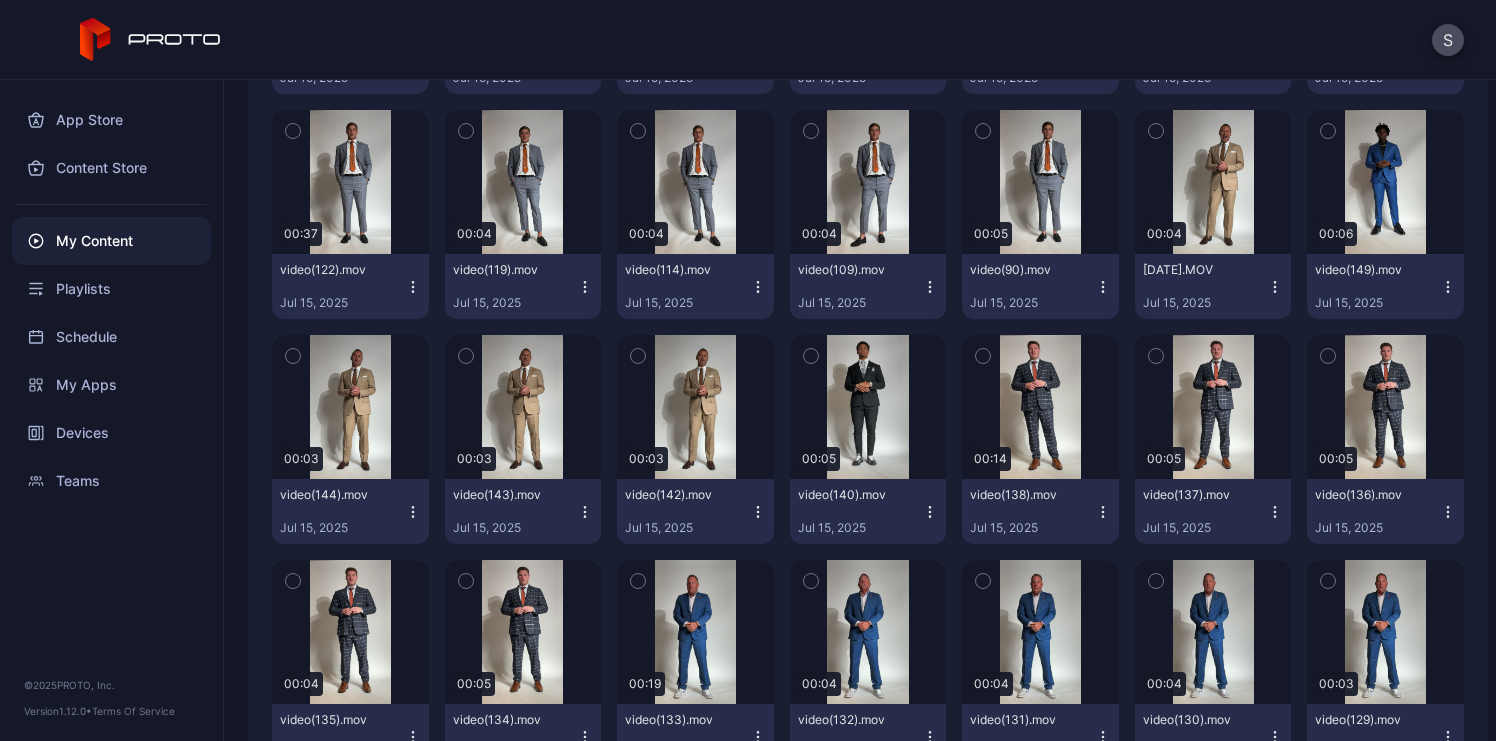 click 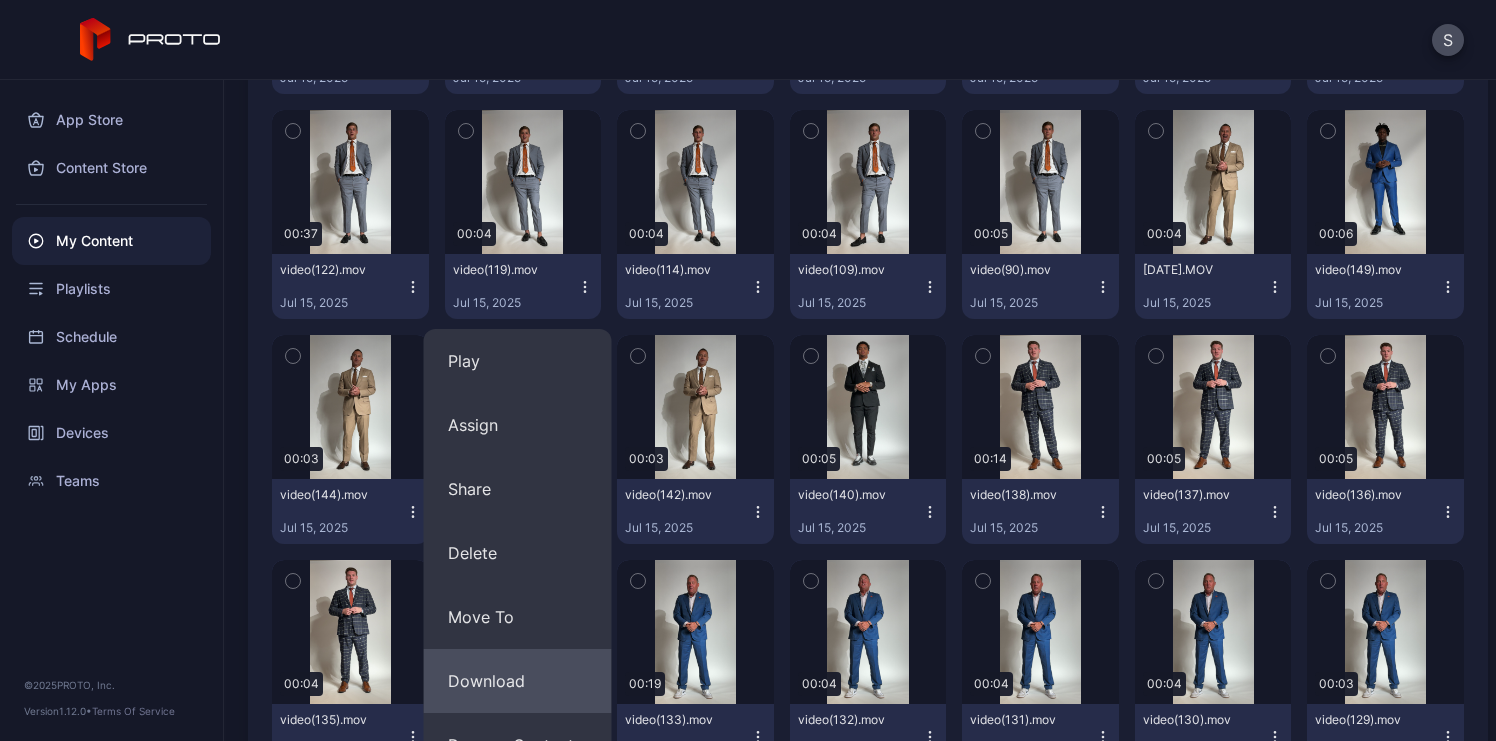 click on "Download" at bounding box center [518, 681] 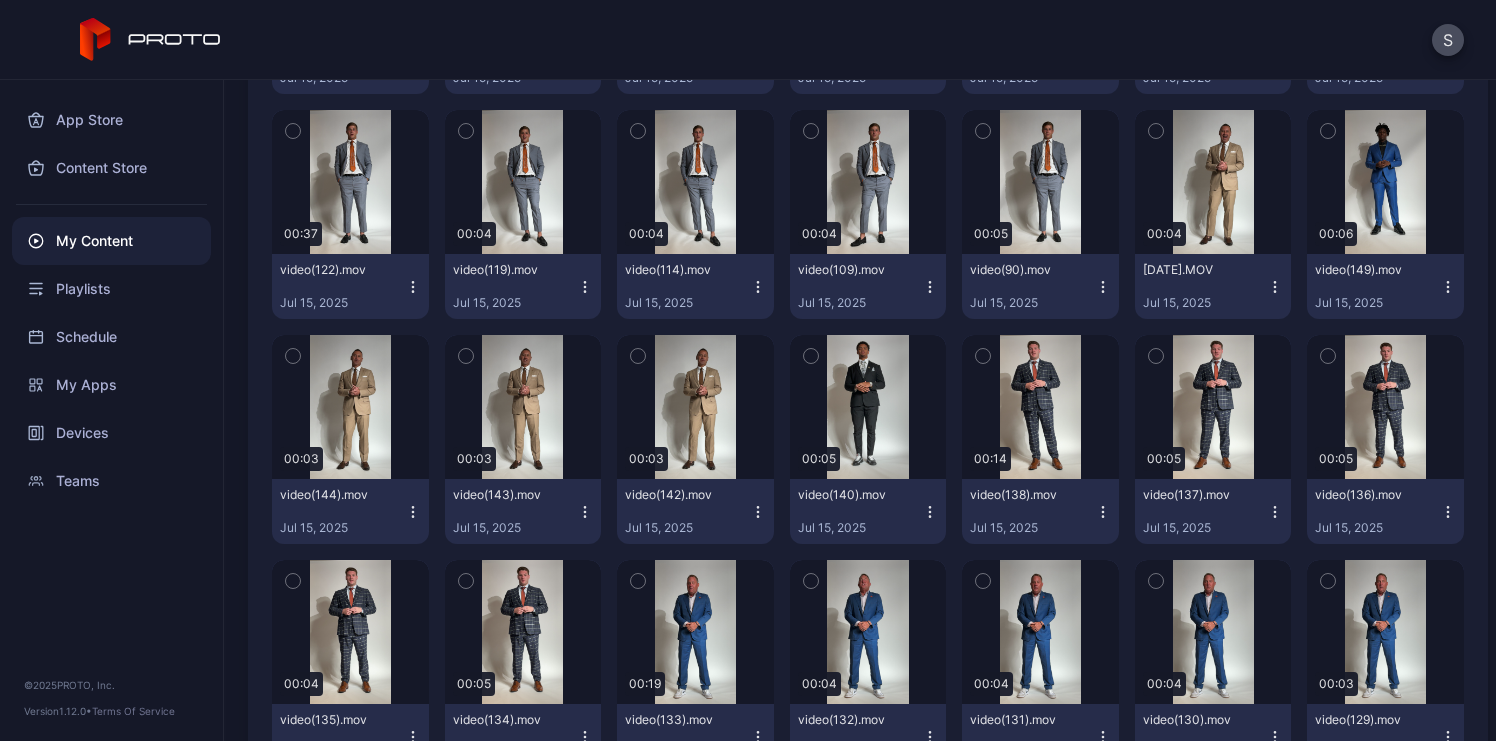 click 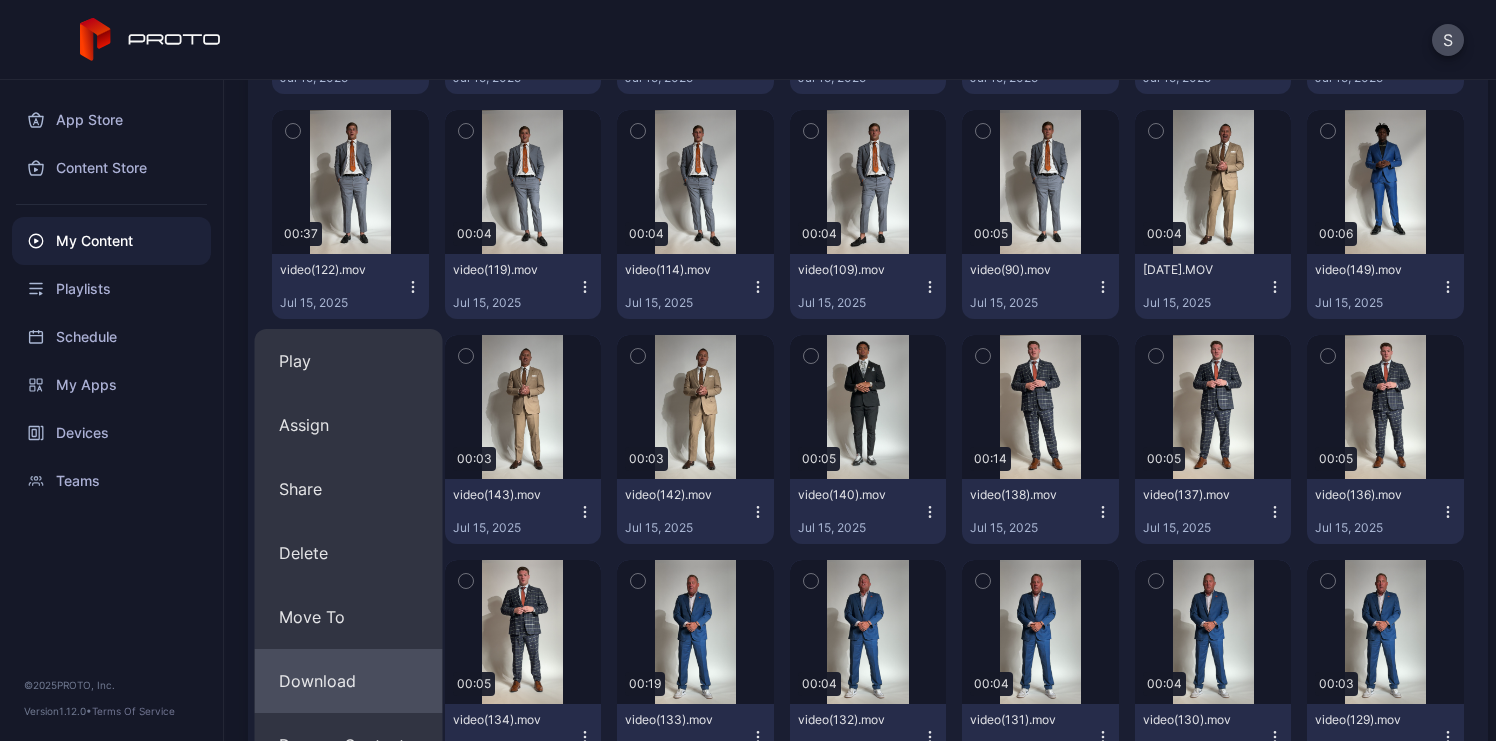 click on "Download" at bounding box center [349, 681] 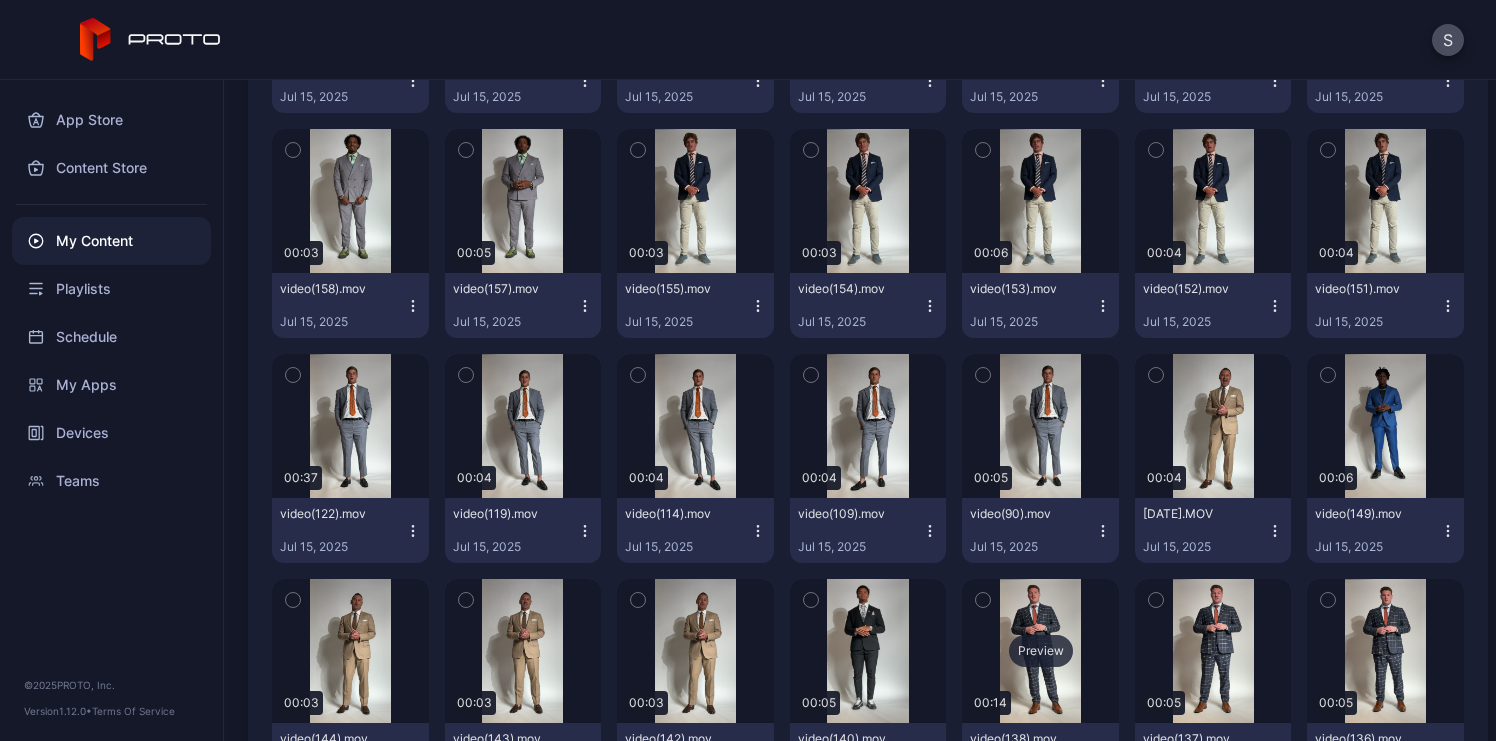 scroll, scrollTop: 7655, scrollLeft: 0, axis: vertical 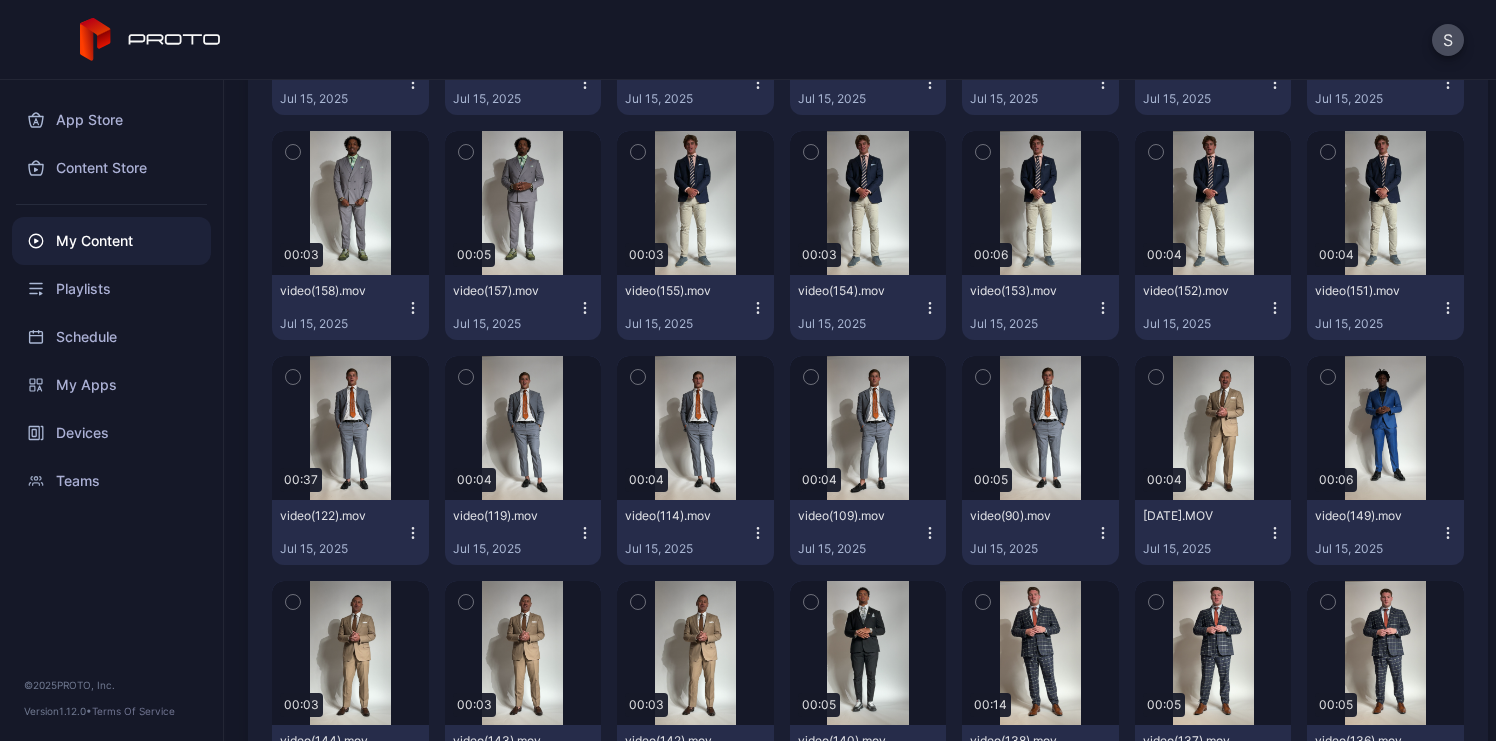 click 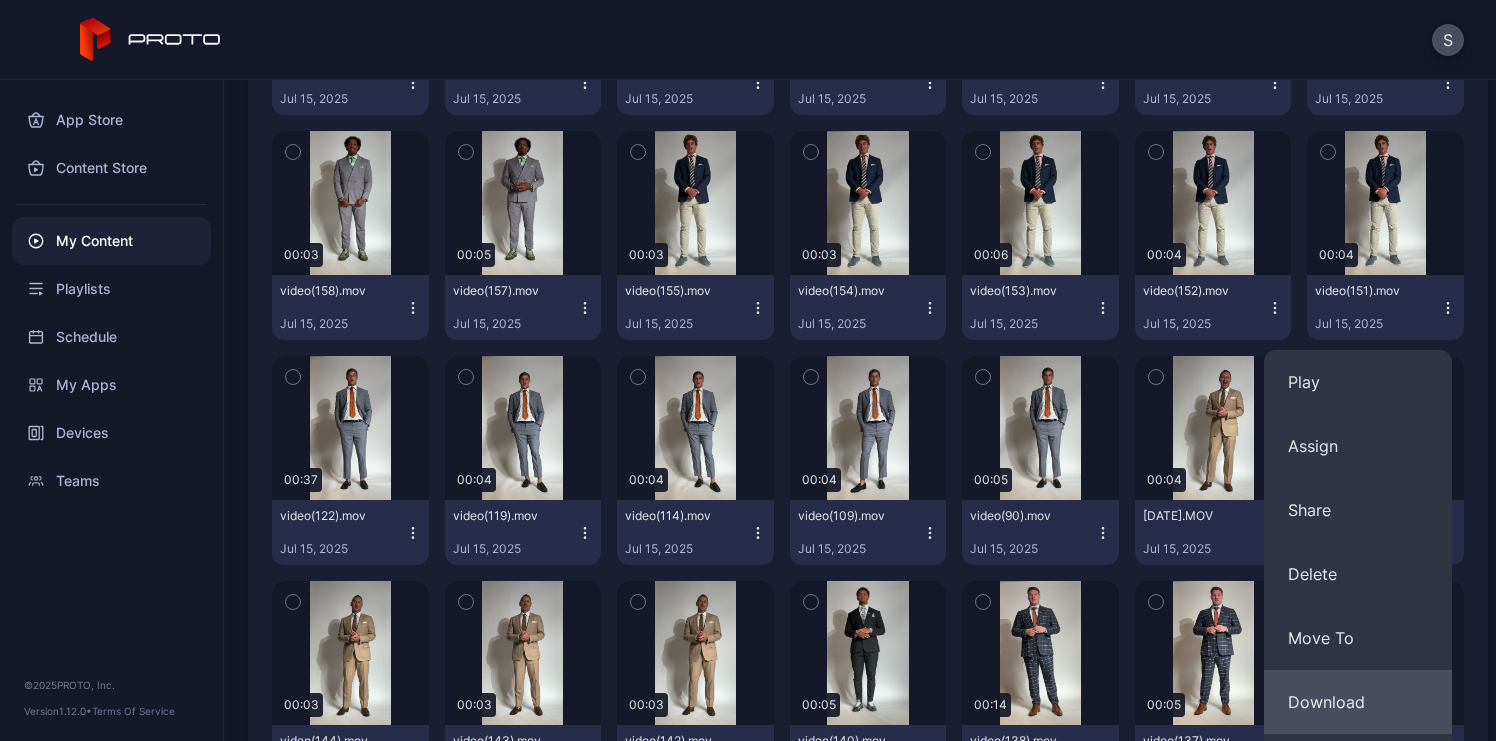 click on "Download" at bounding box center (1358, 702) 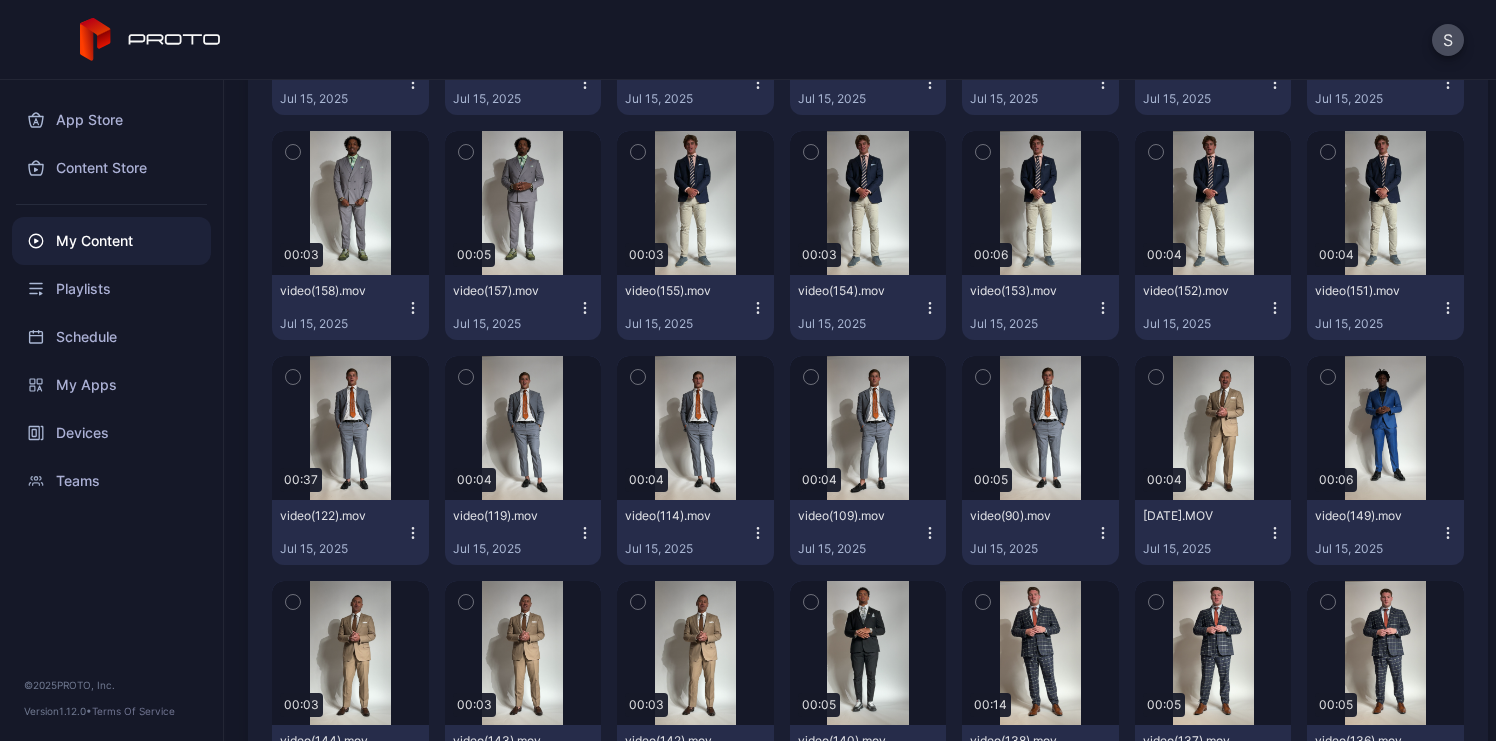 click 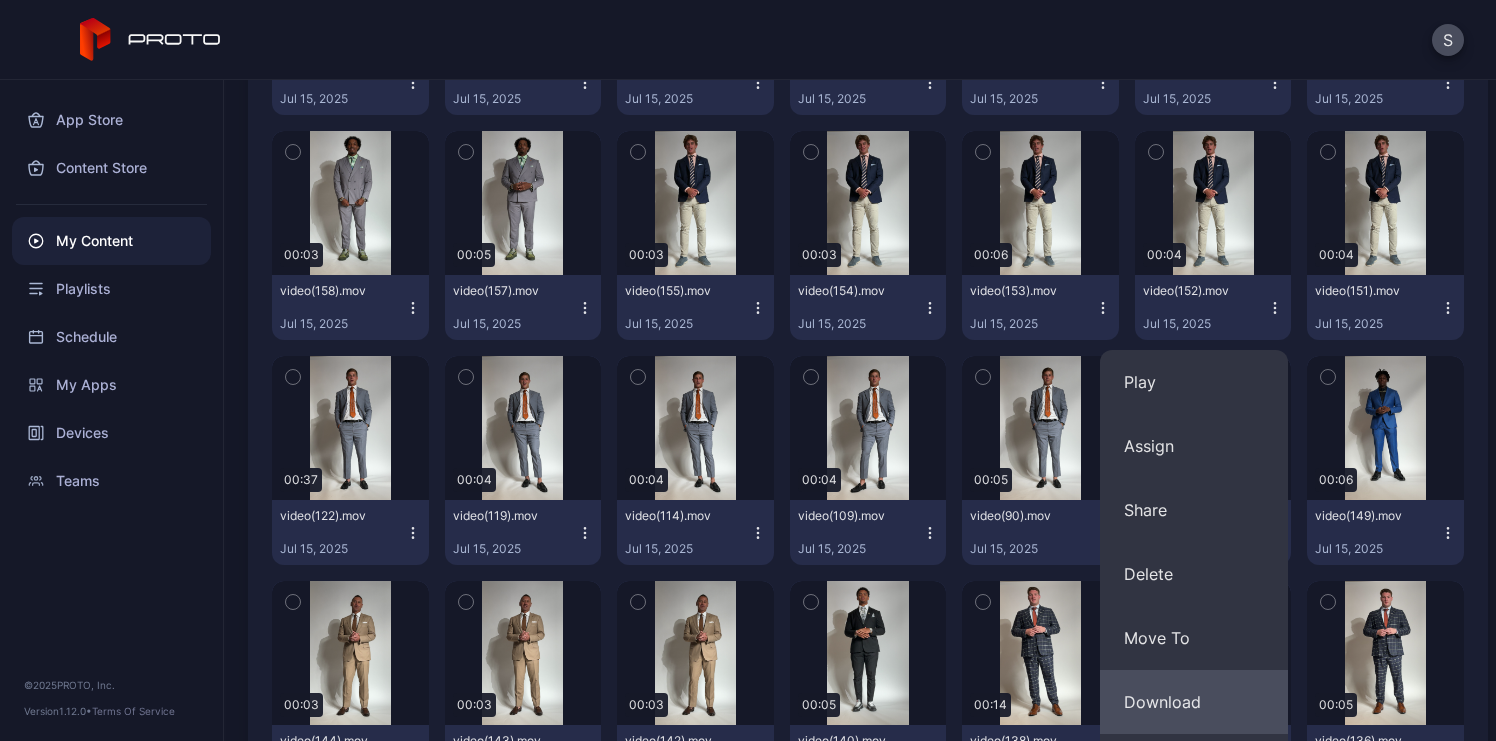 click on "Download" at bounding box center [1194, 702] 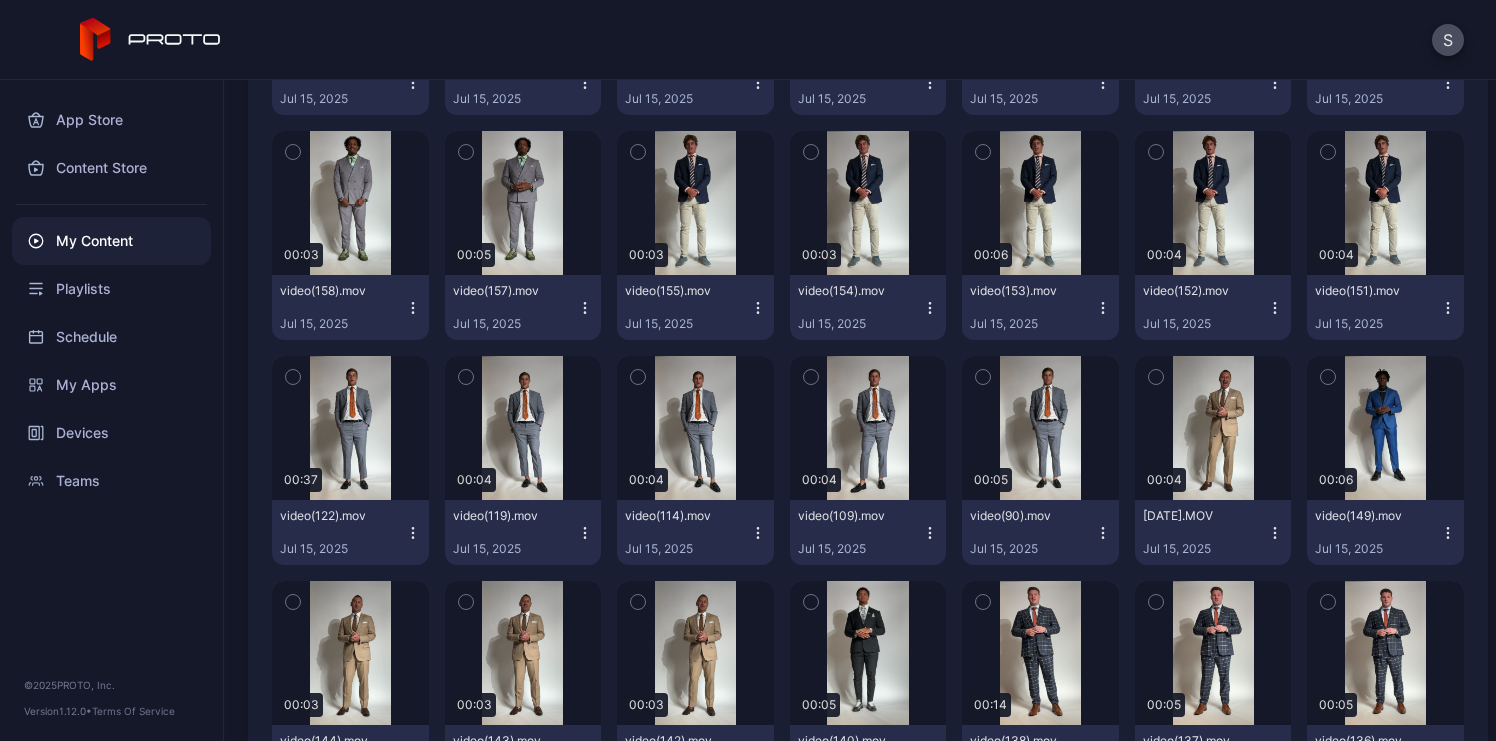 click 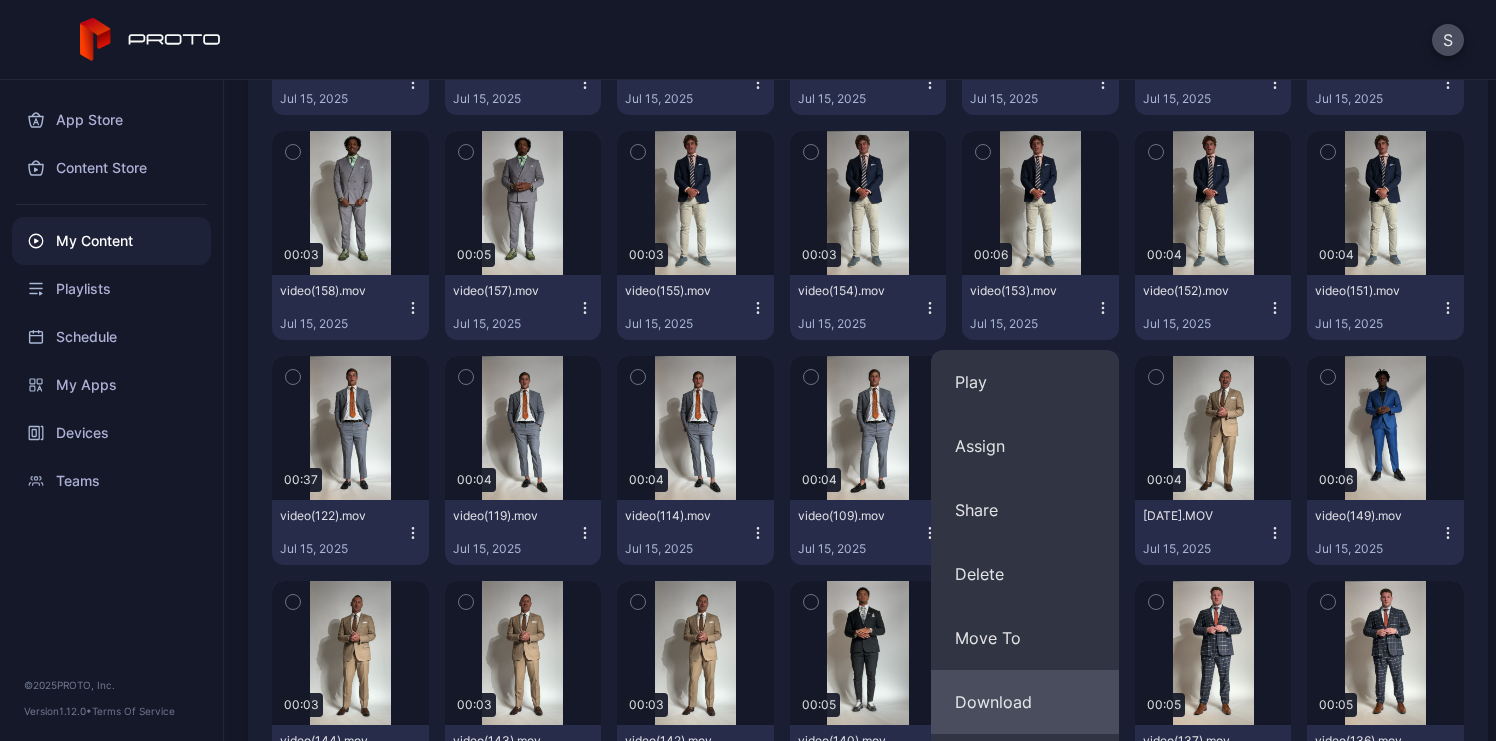 click on "Download" at bounding box center [1025, 702] 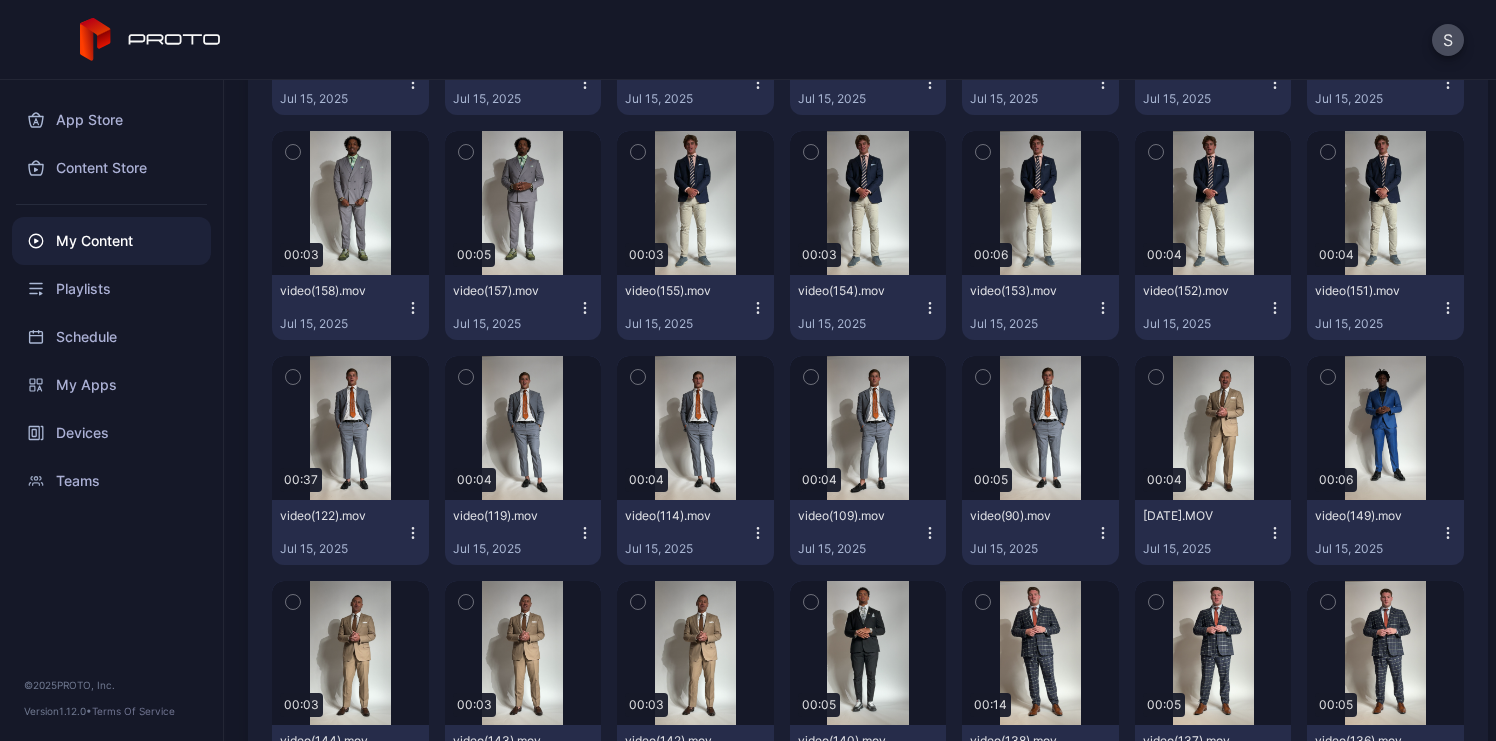 click 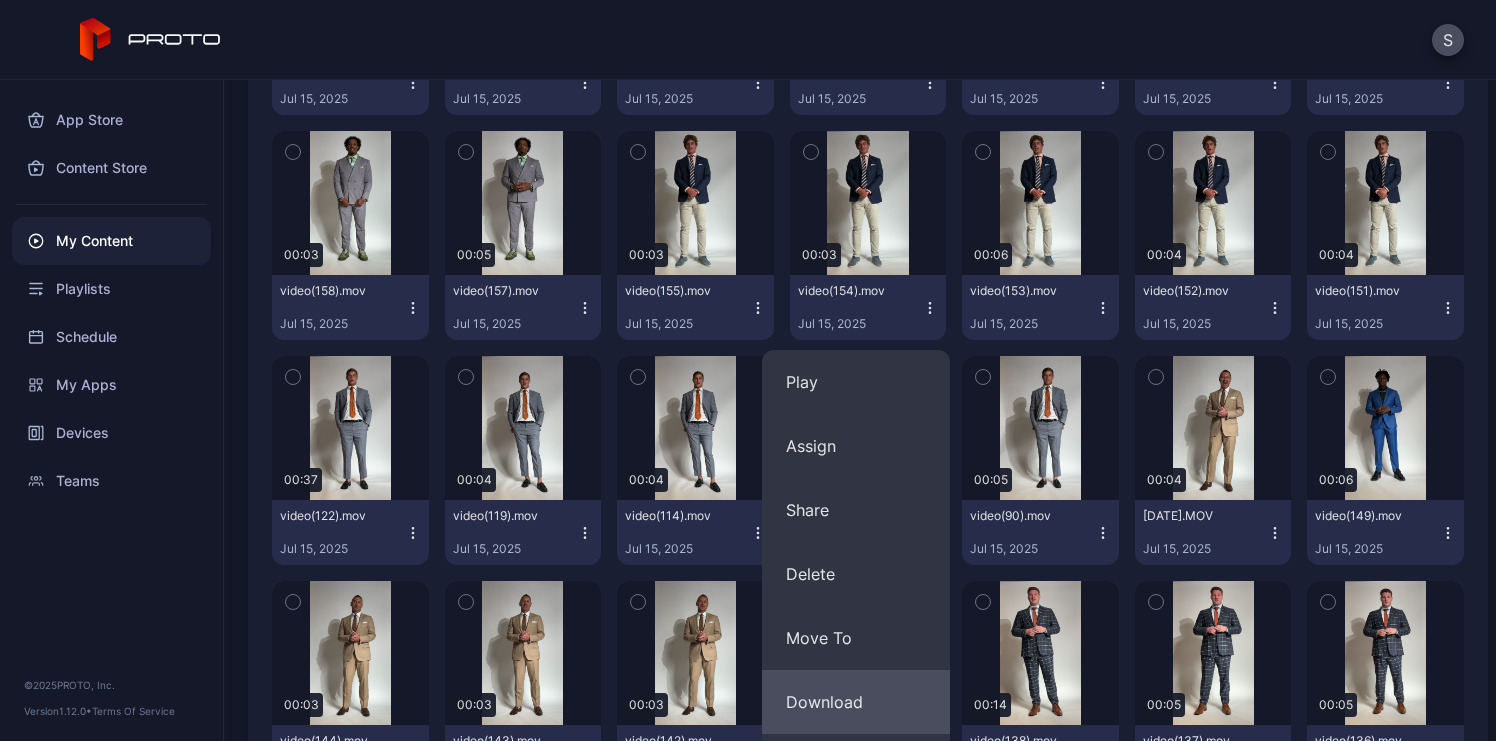 click on "Download" at bounding box center [856, 702] 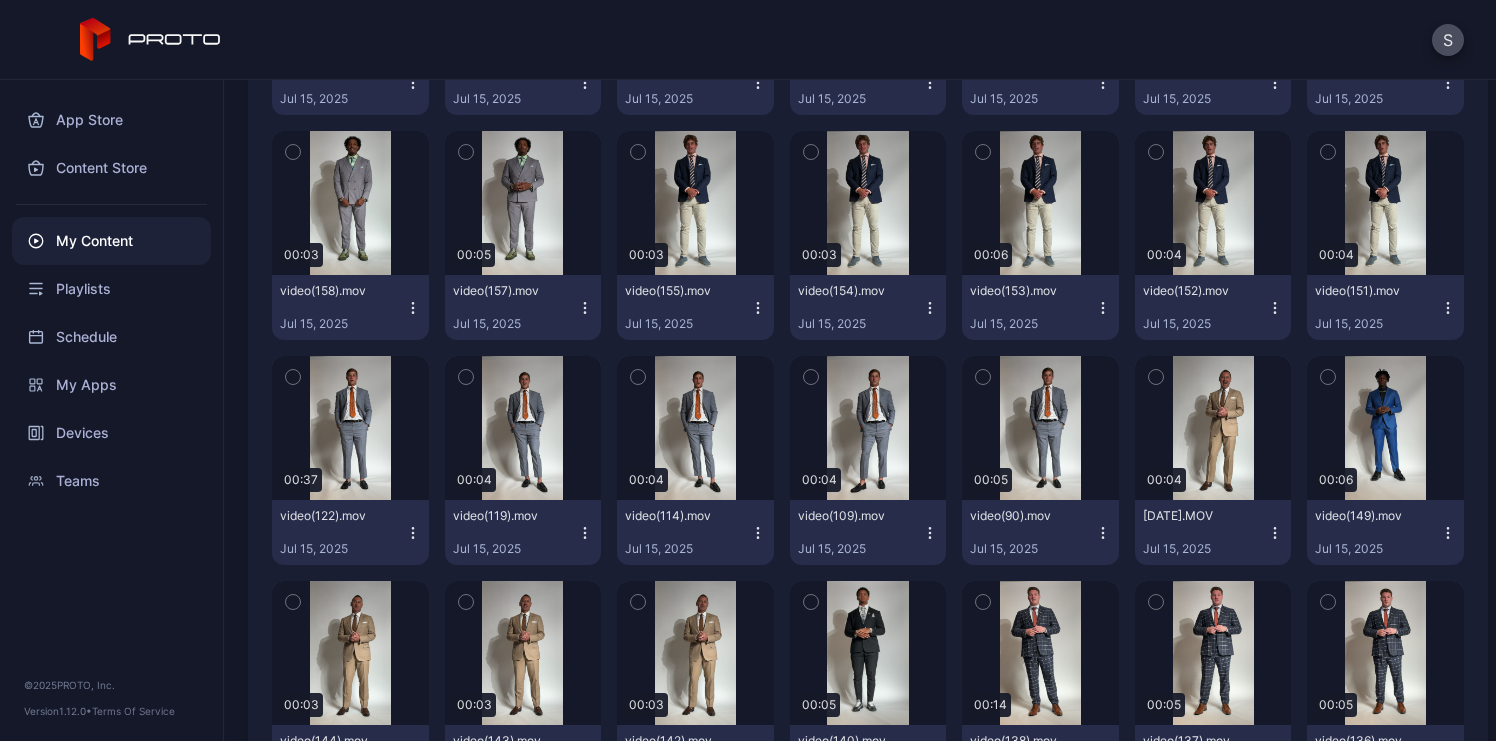 click 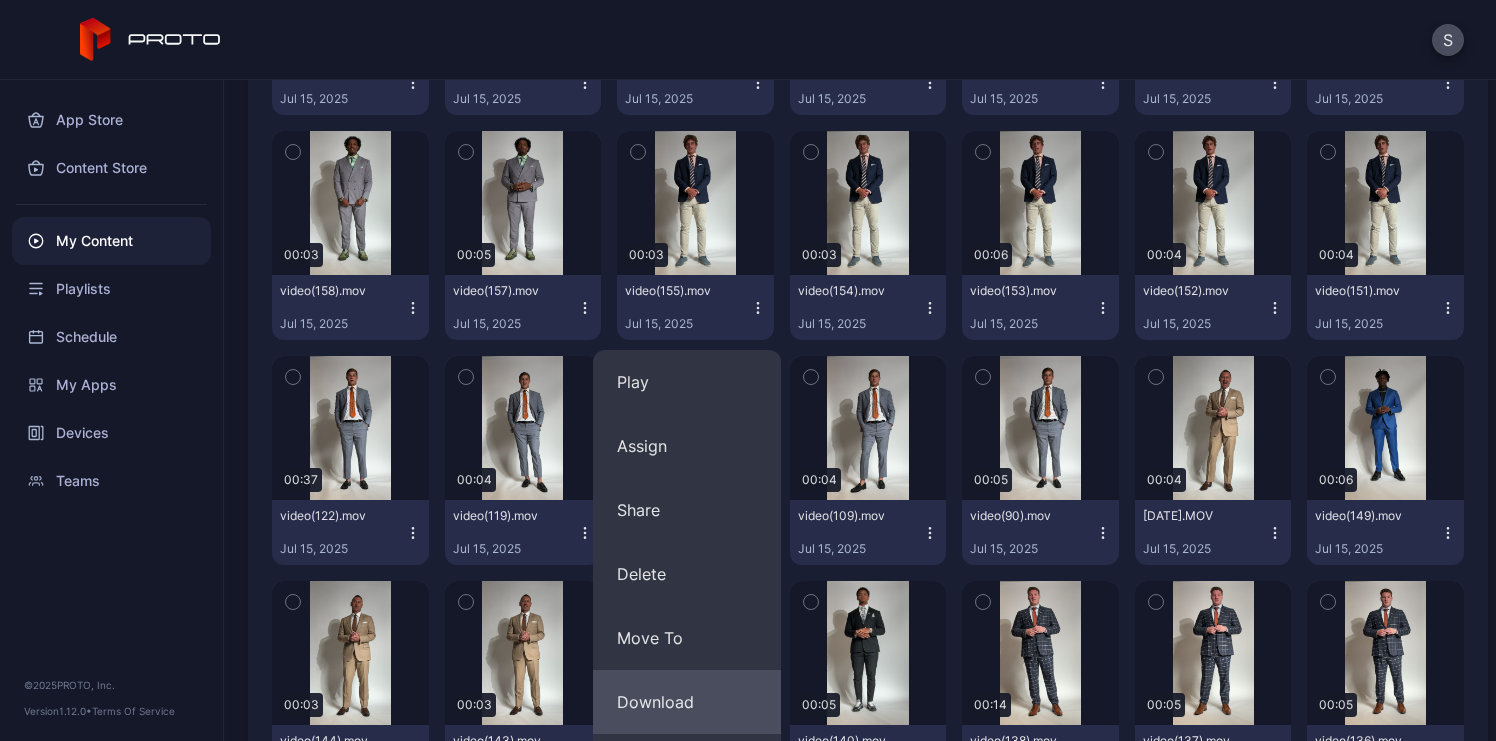 click on "Download" at bounding box center [687, 702] 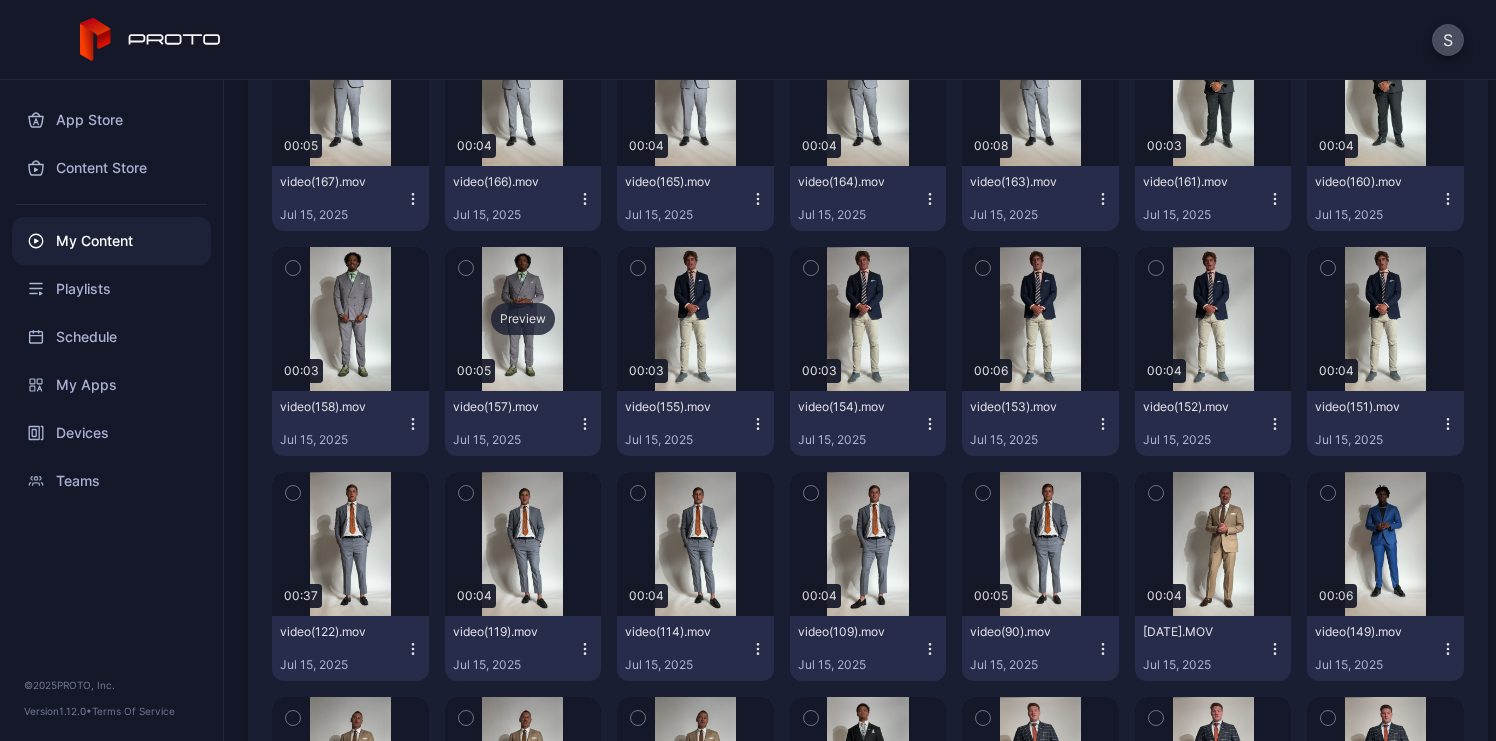 scroll, scrollTop: 7541, scrollLeft: 0, axis: vertical 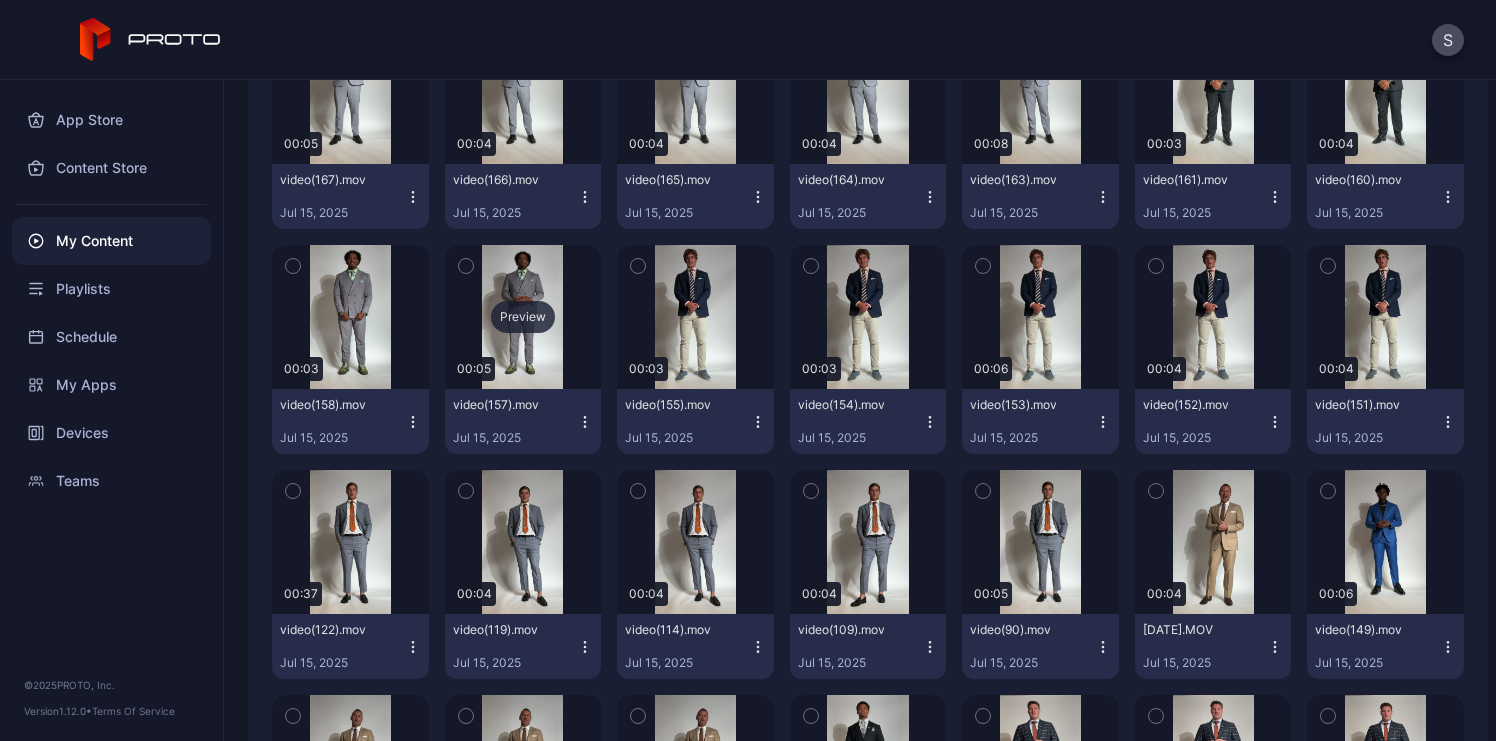click on "Preview" at bounding box center [523, 317] 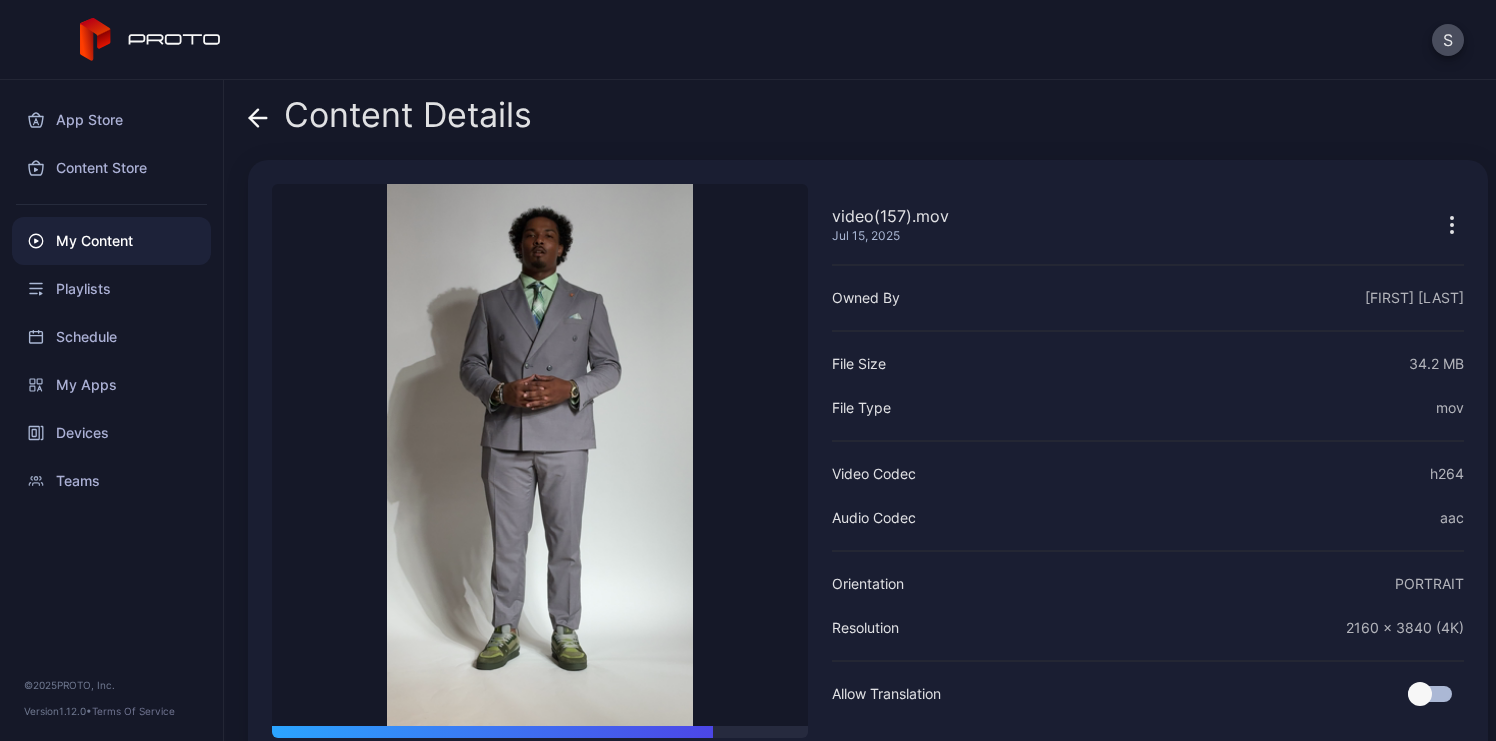 click 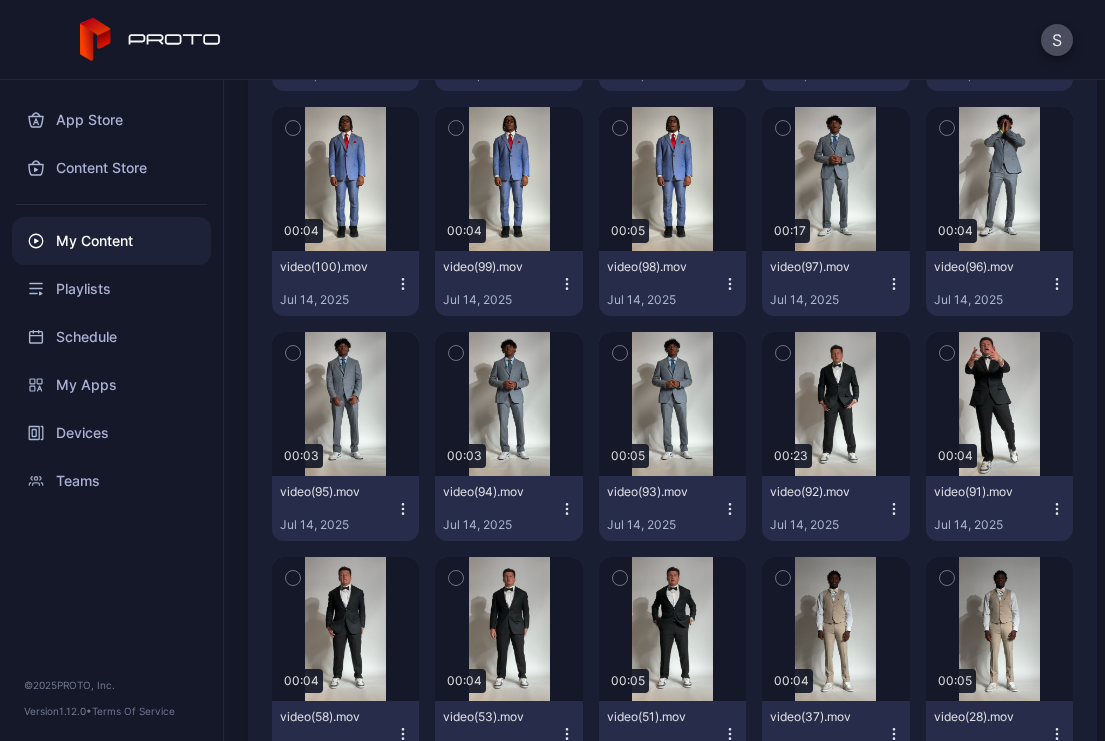 scroll, scrollTop: 13330, scrollLeft: 0, axis: vertical 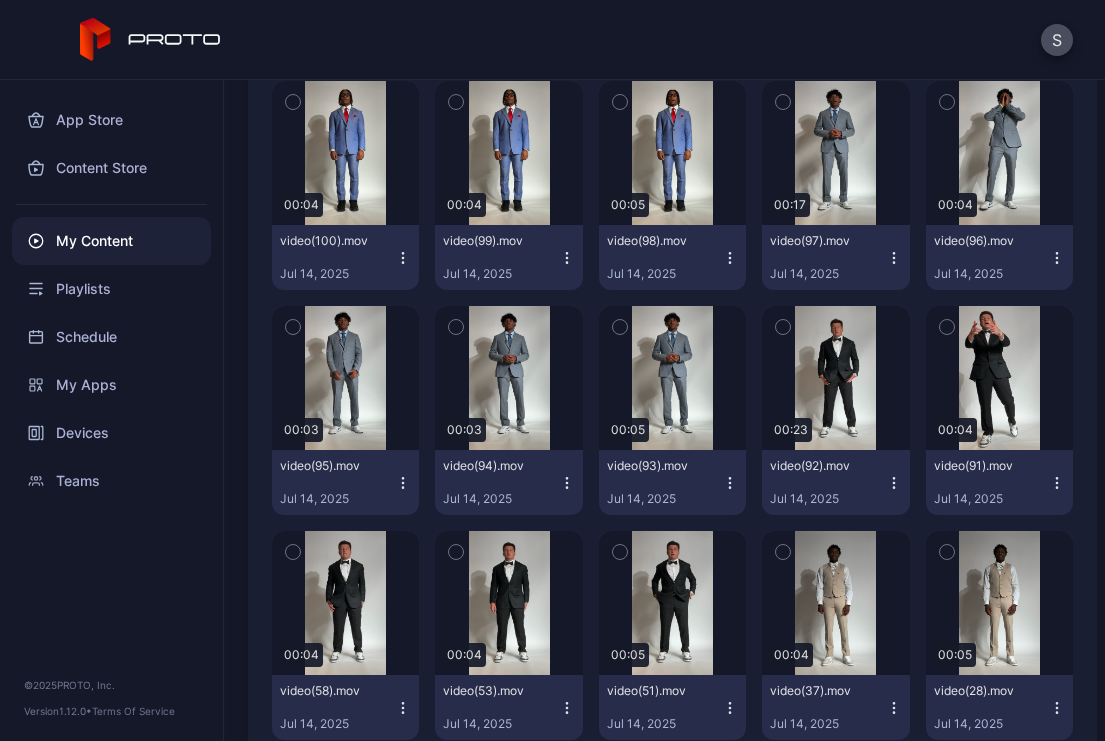 click 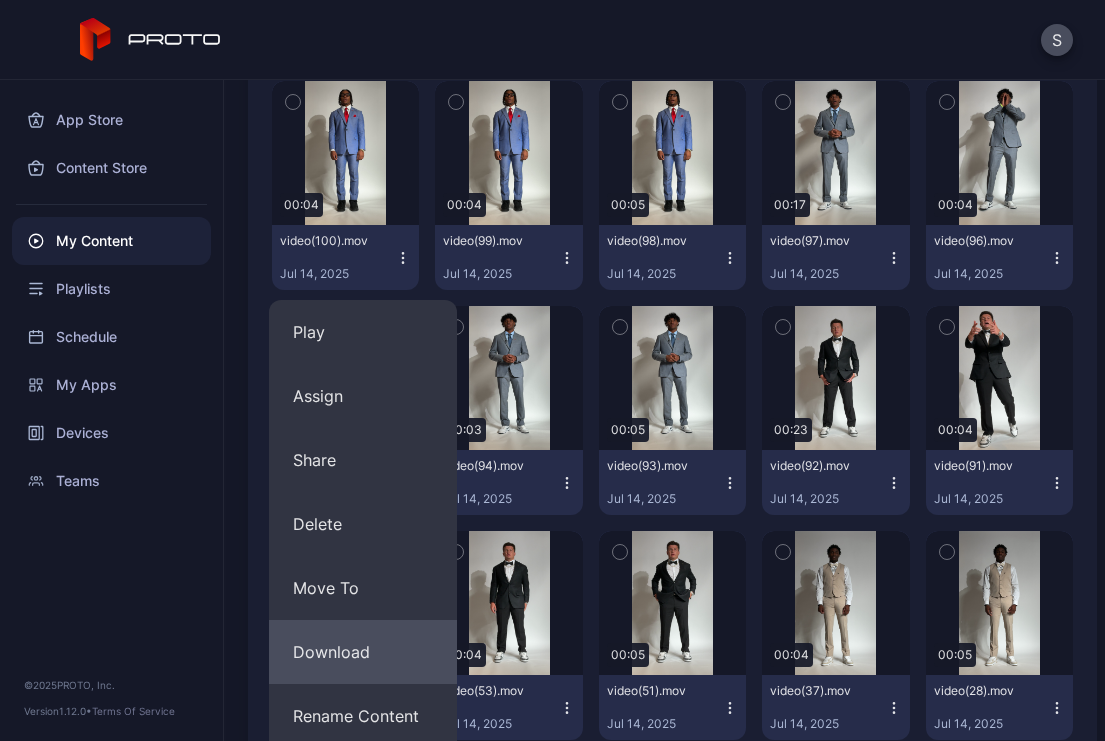 click on "Download" at bounding box center [363, 652] 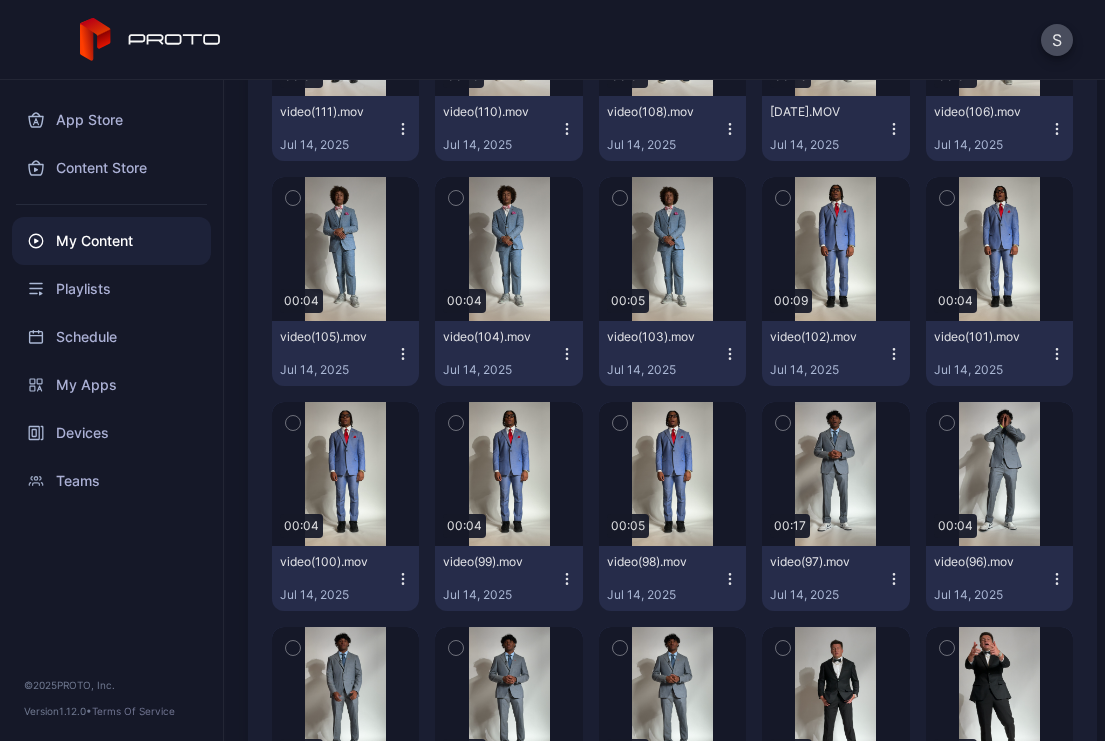 scroll, scrollTop: 12960, scrollLeft: 0, axis: vertical 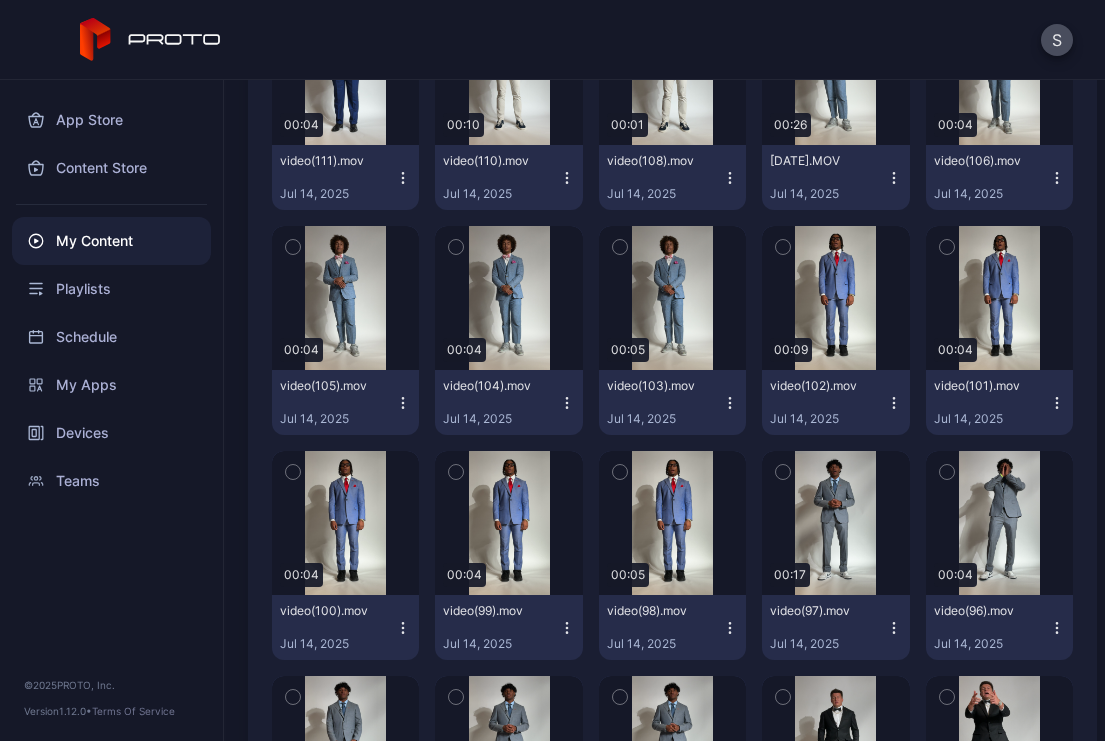 click 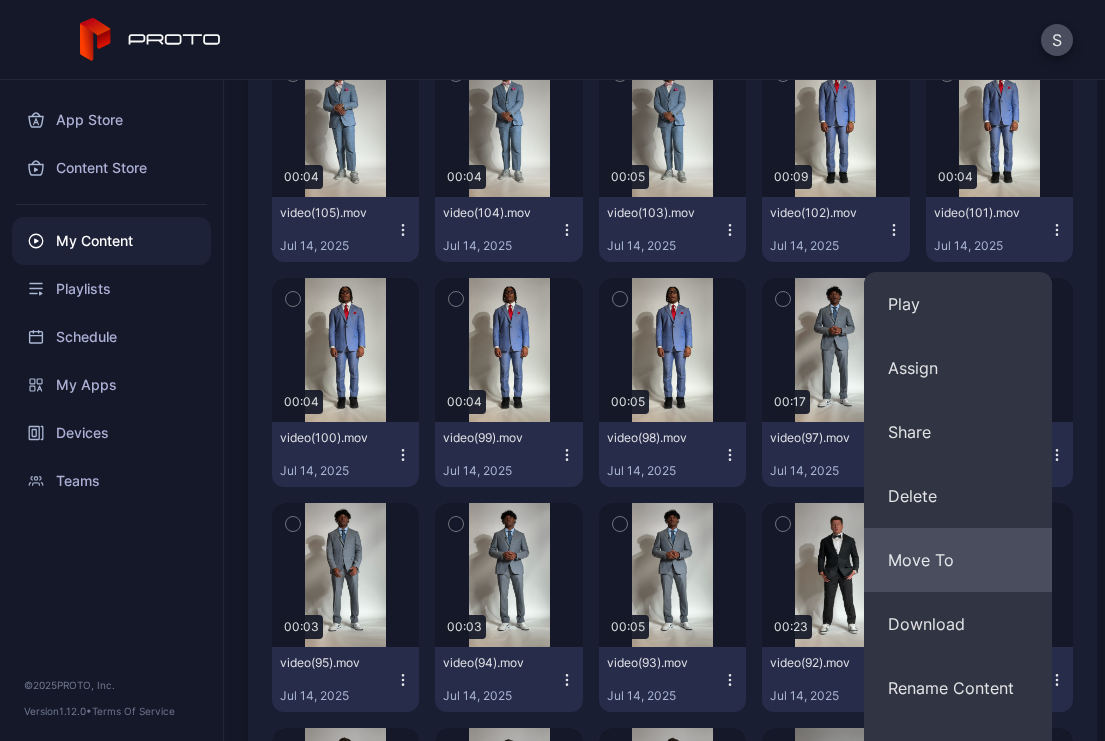 scroll, scrollTop: 13137, scrollLeft: 0, axis: vertical 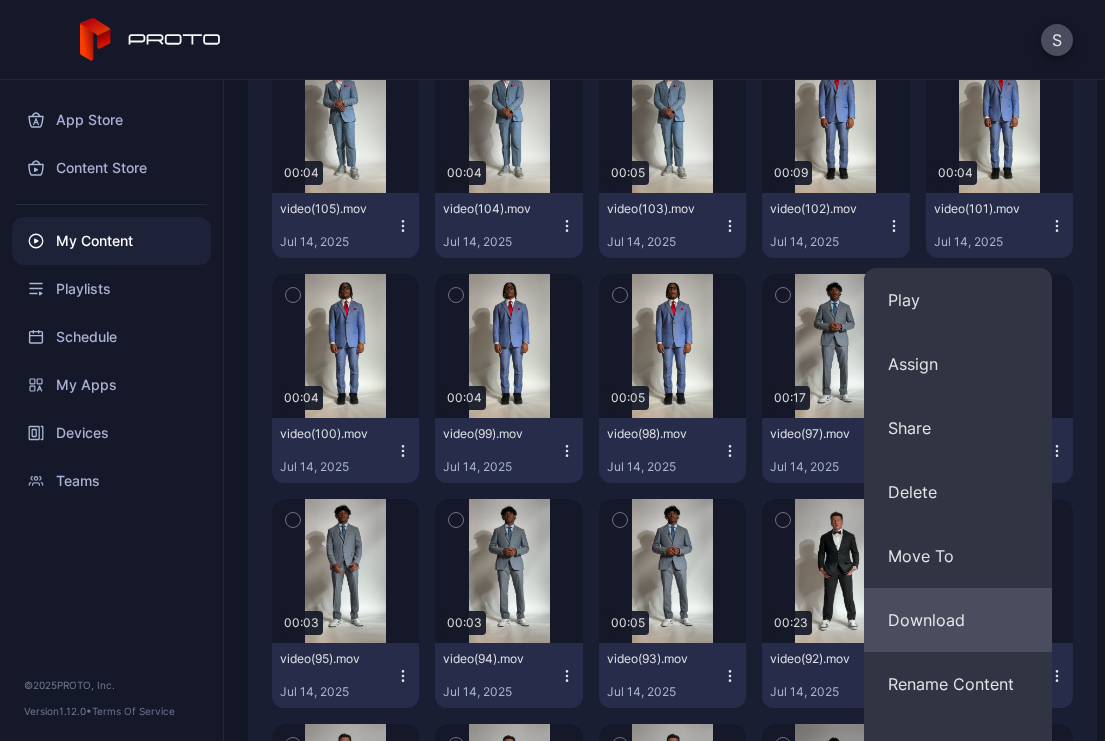 click on "Download" at bounding box center [958, 620] 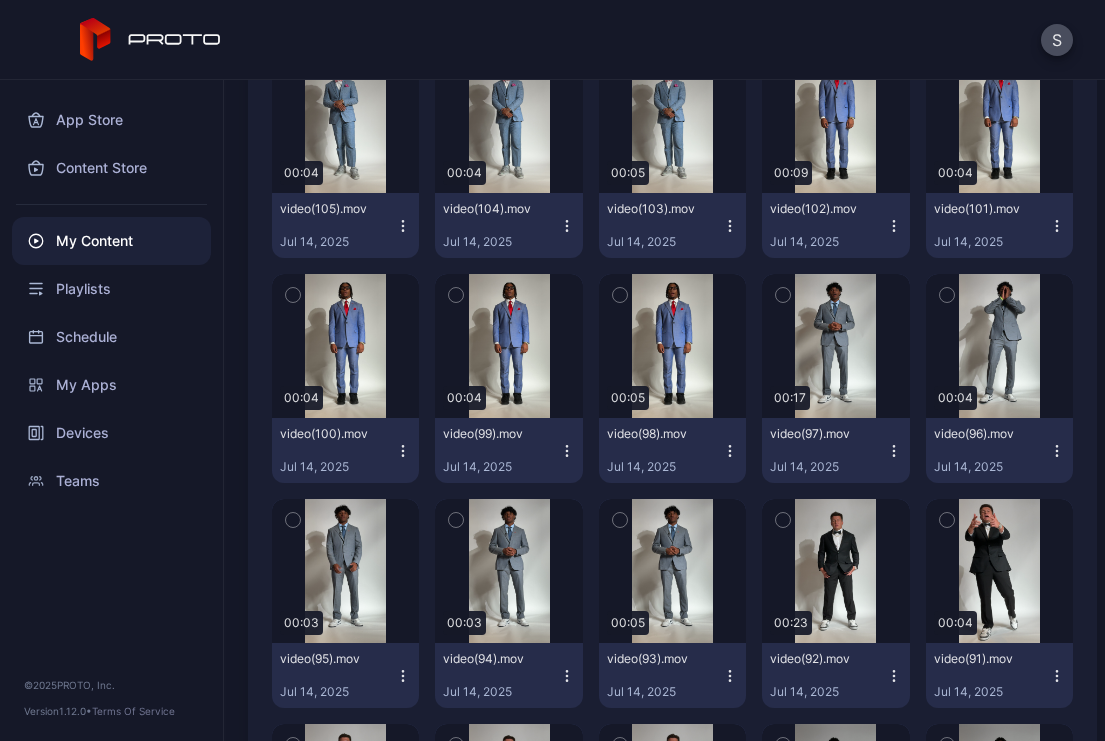 click 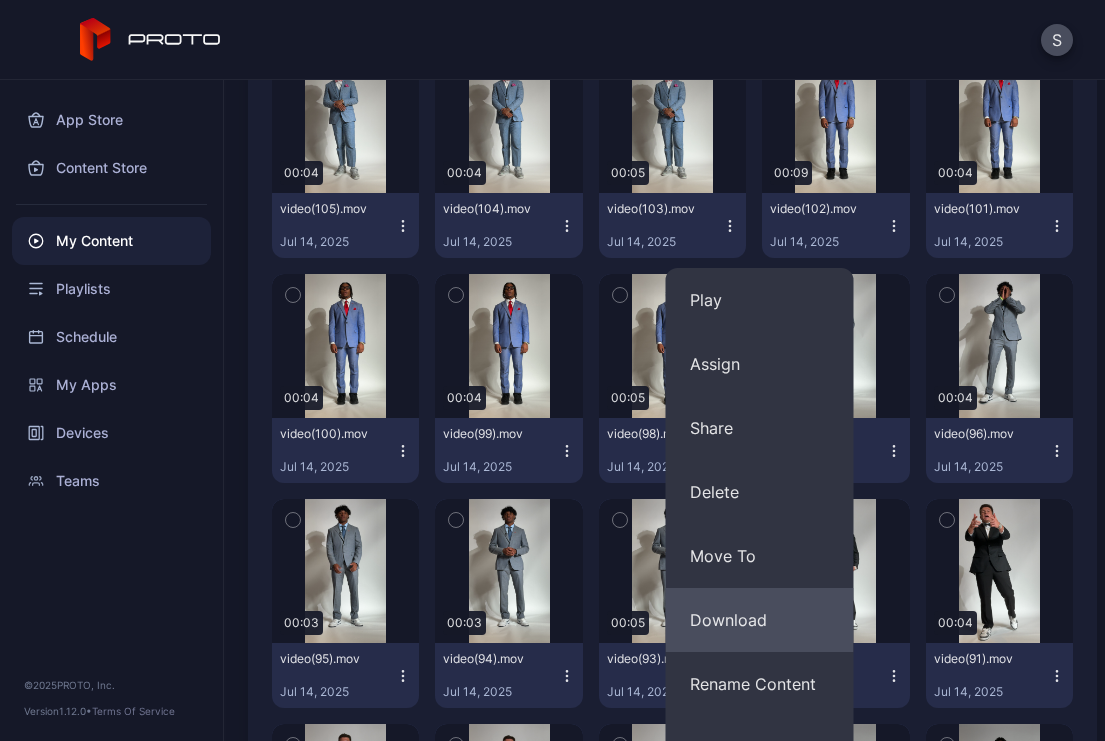 click on "Download" at bounding box center (760, 620) 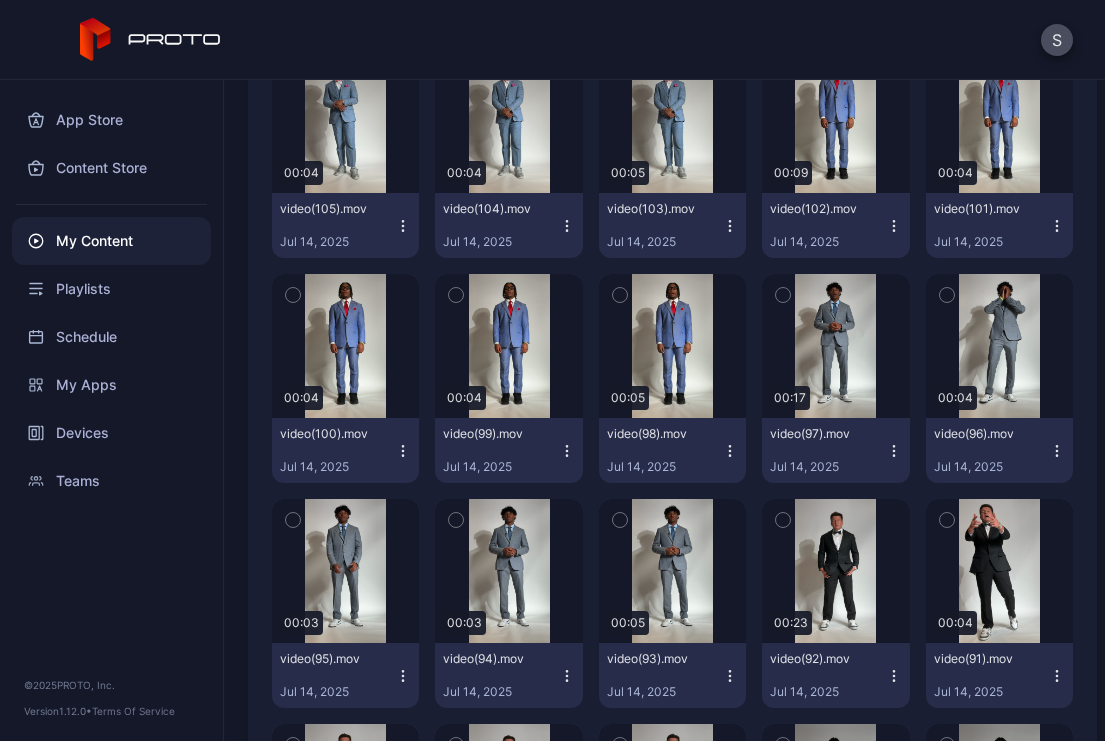 scroll, scrollTop: 13095, scrollLeft: 0, axis: vertical 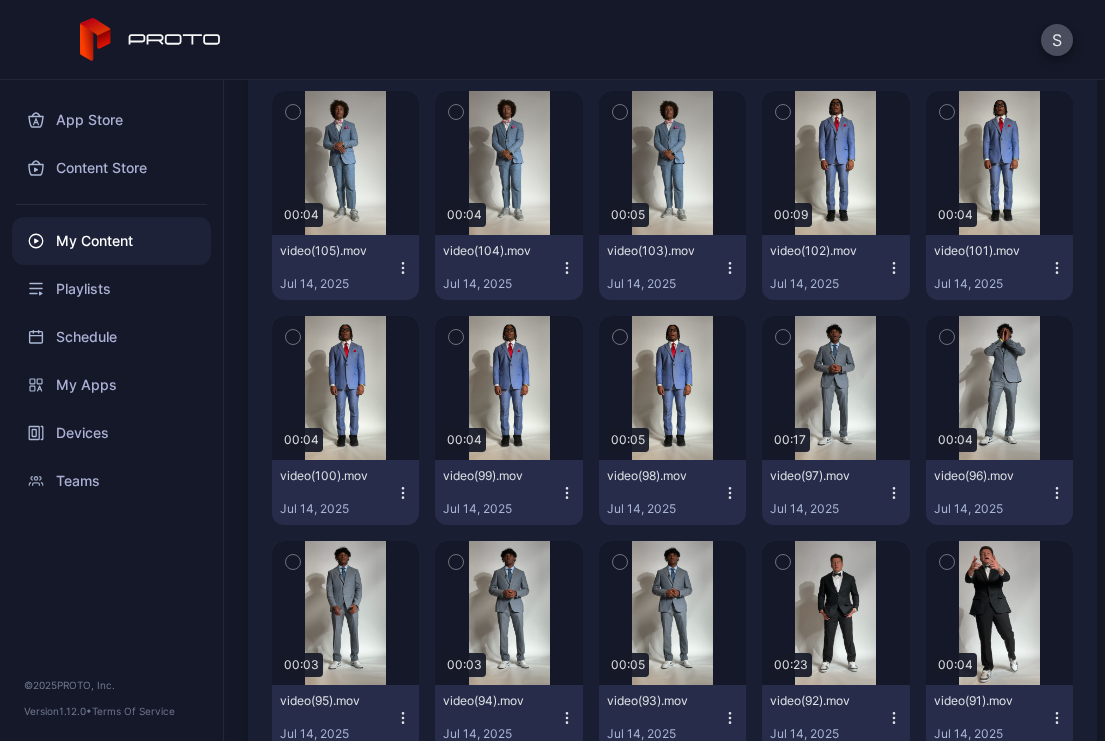 click 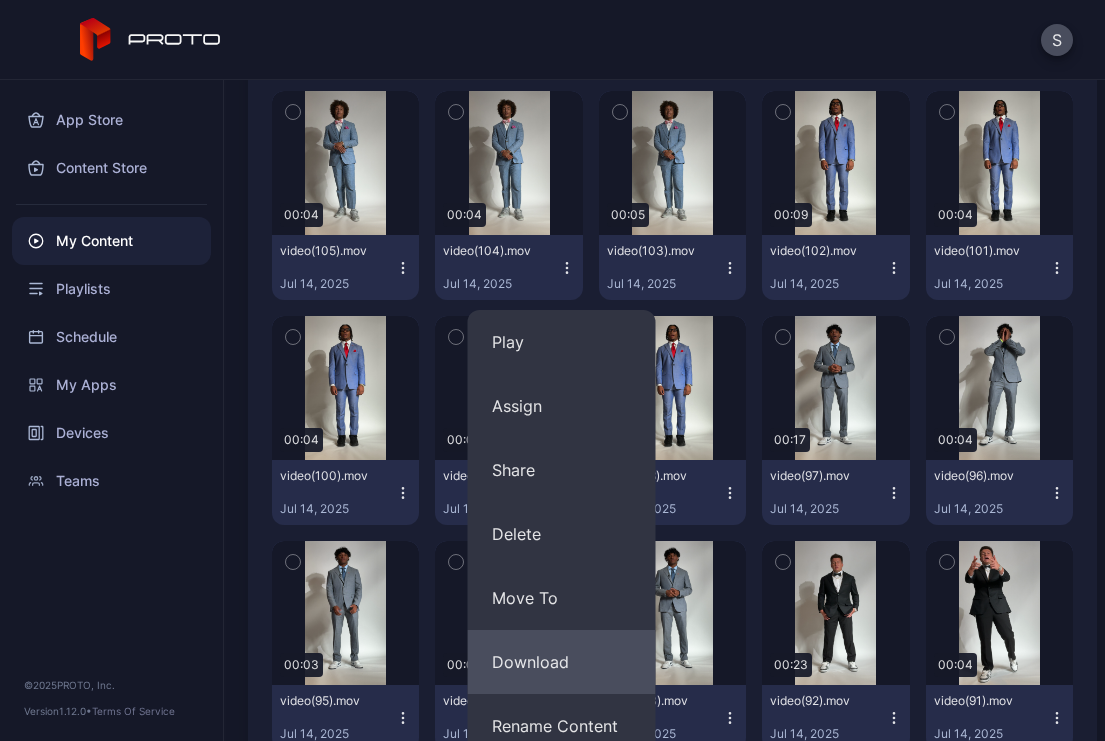 click on "Download" at bounding box center (562, 662) 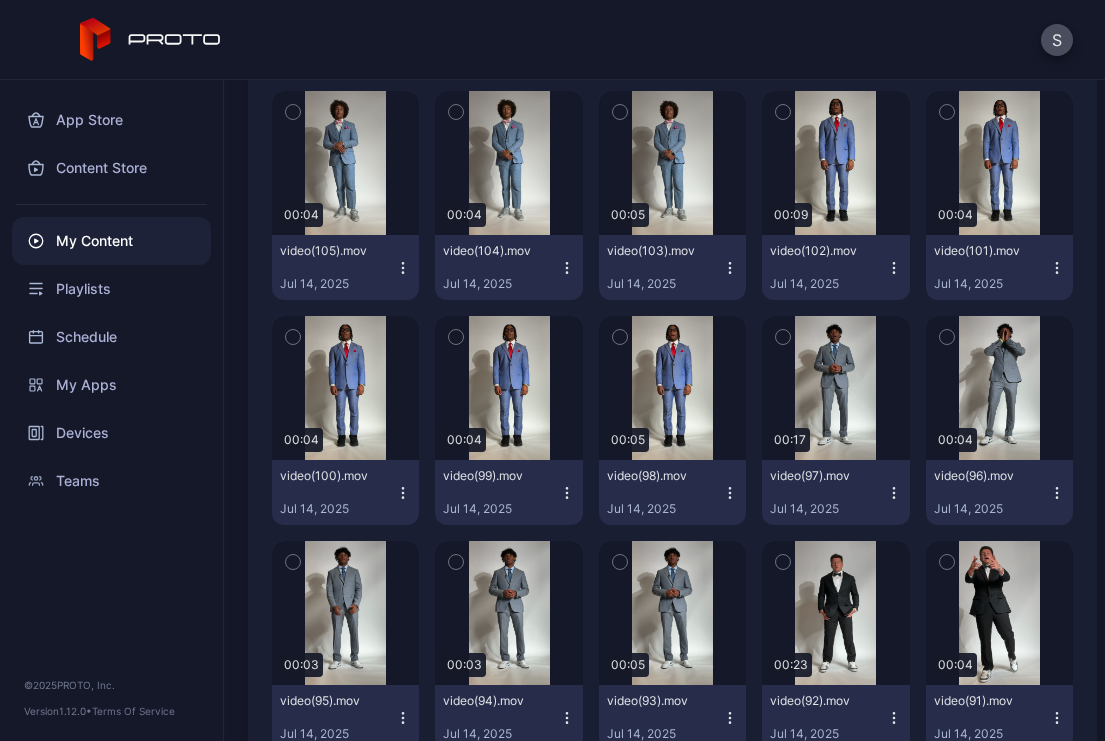 click 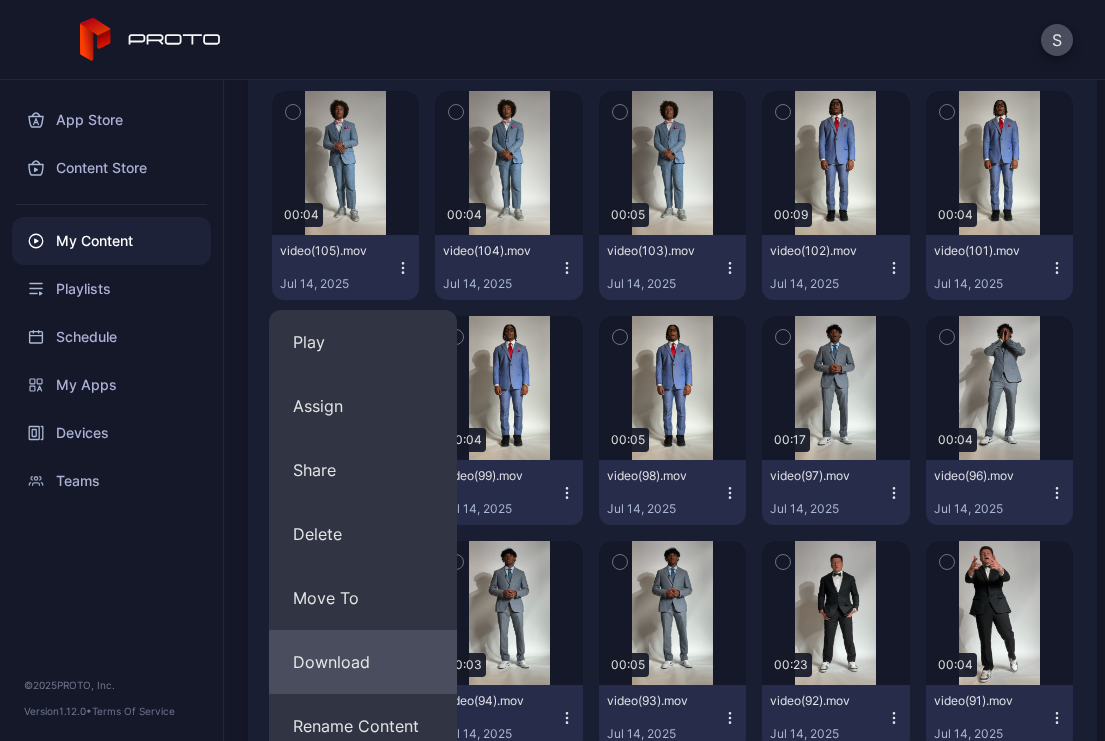 click on "Download" at bounding box center (363, 662) 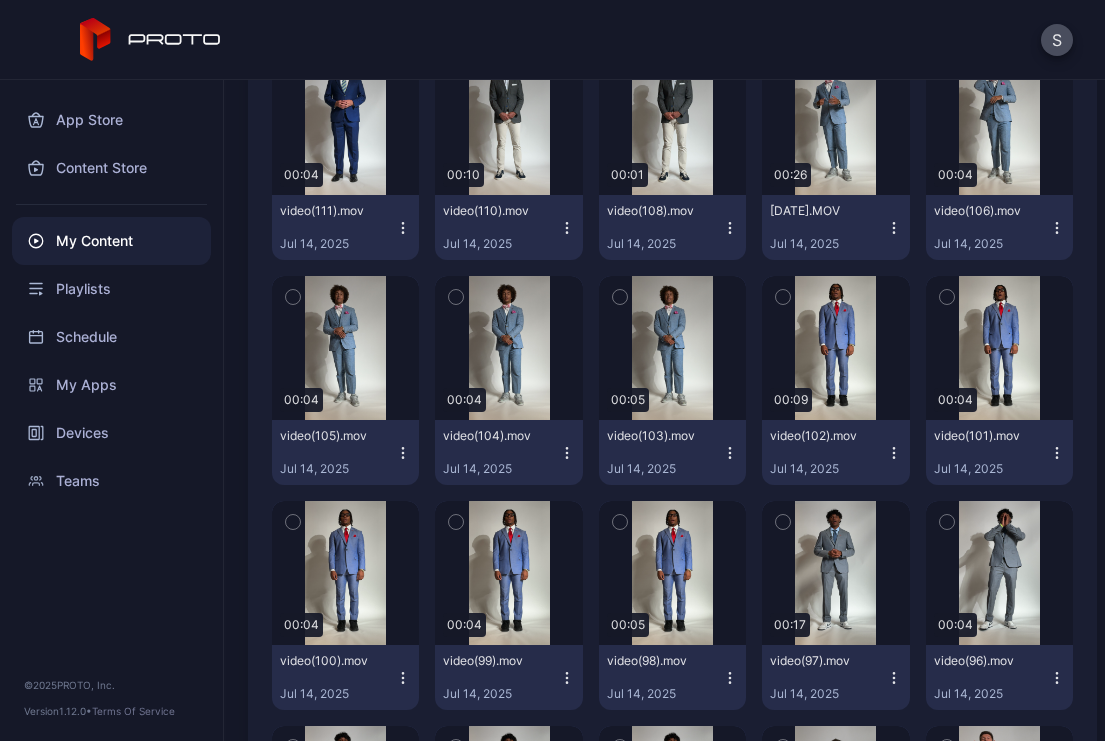 scroll, scrollTop: 12904, scrollLeft: 0, axis: vertical 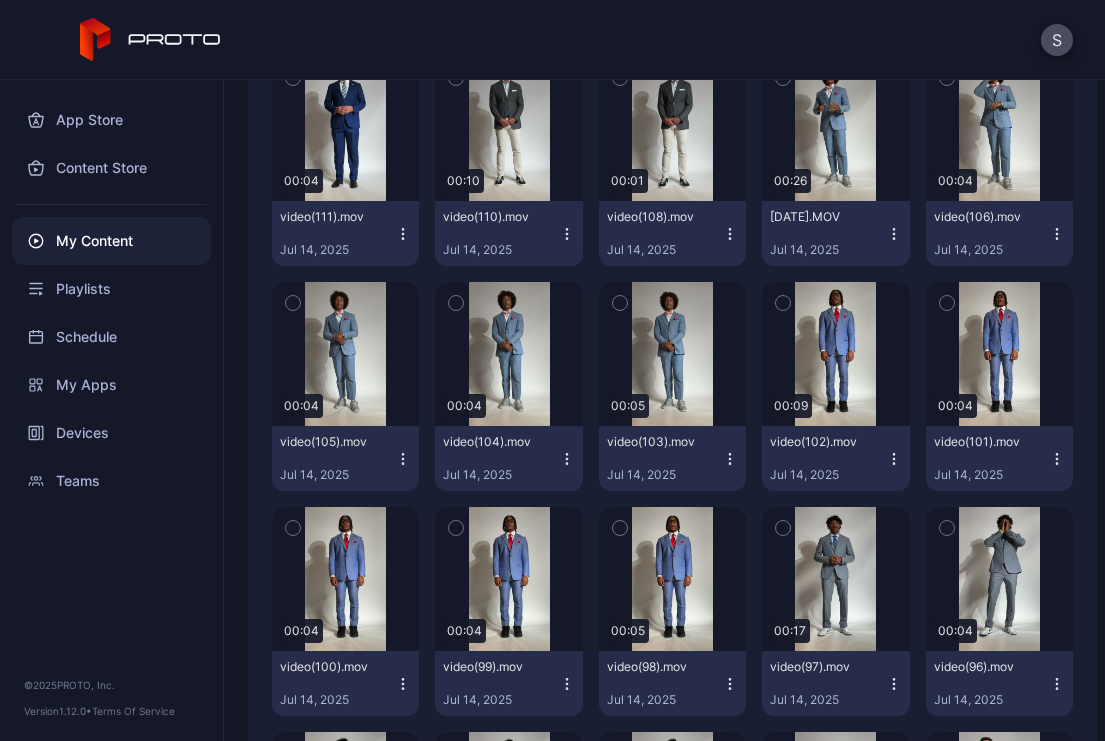 click 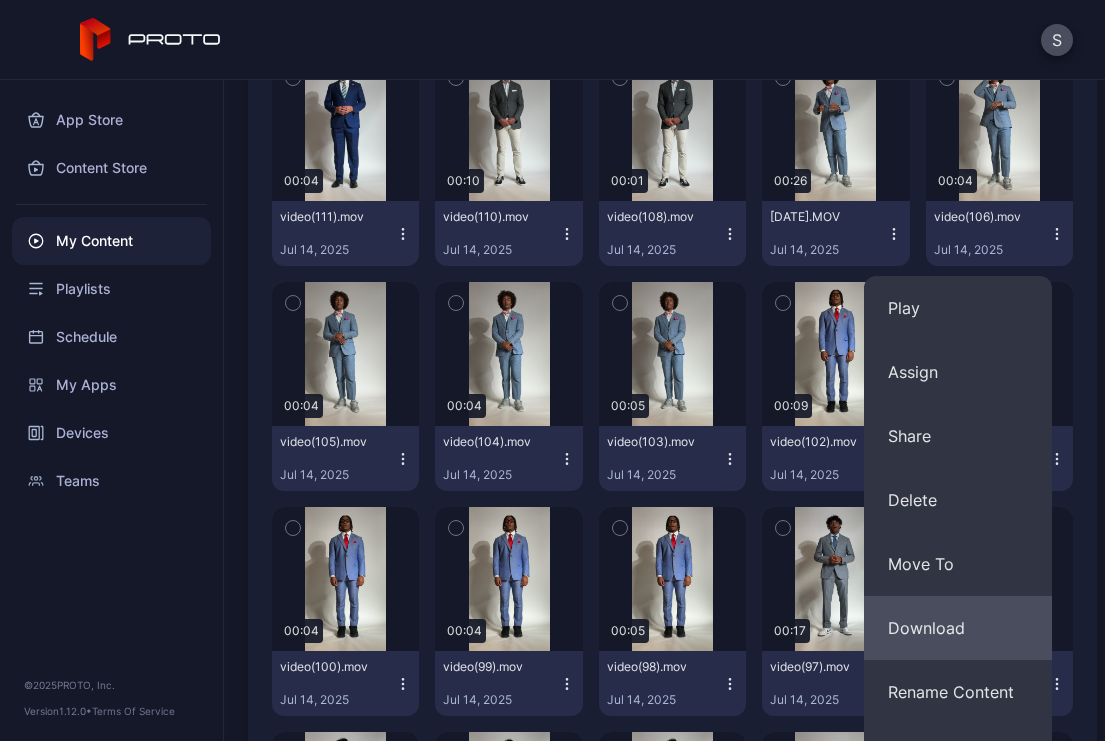 click on "Download" at bounding box center (958, 628) 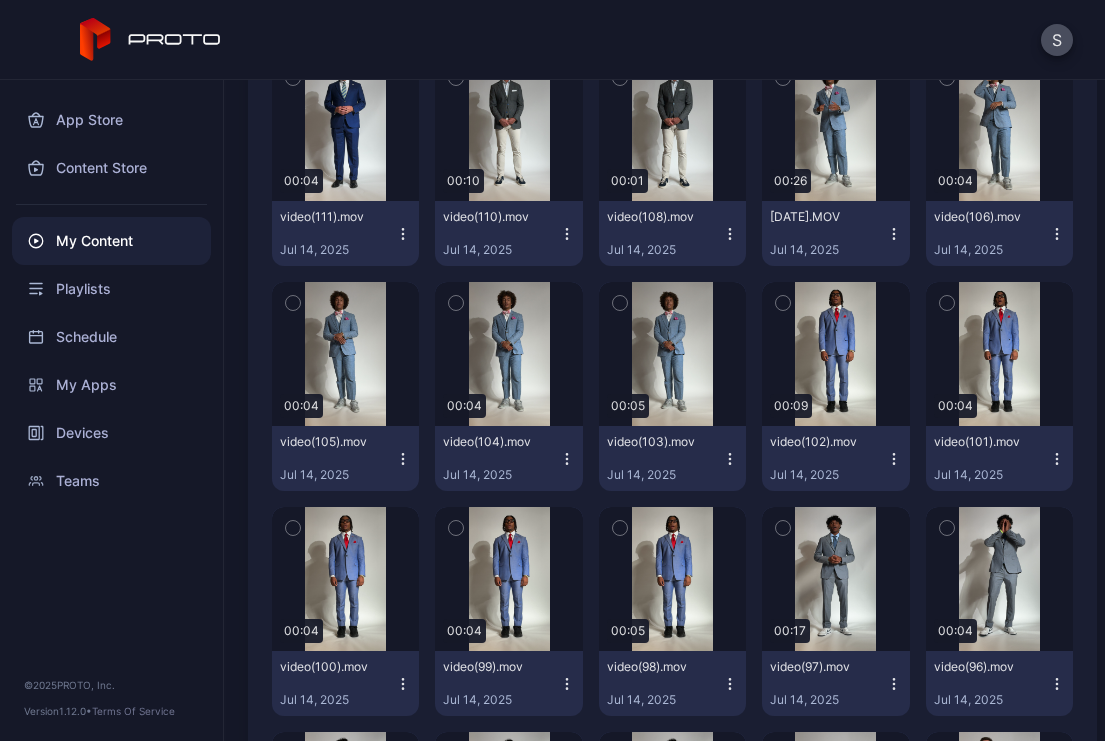 click 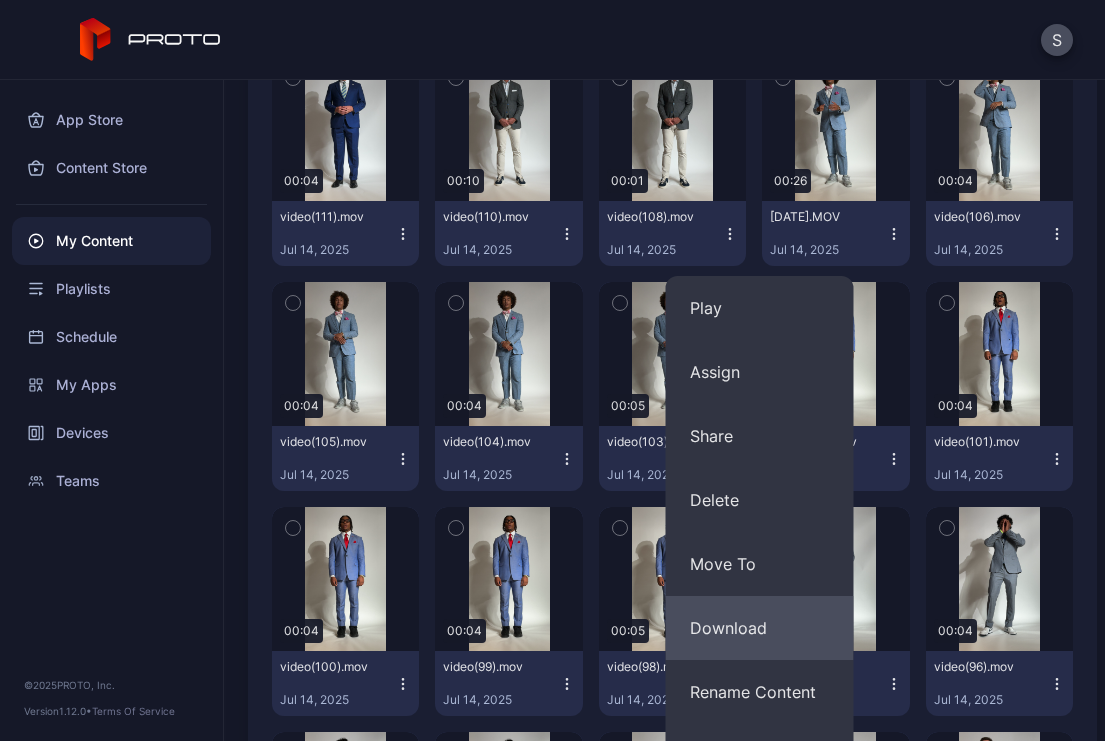 click on "Download" at bounding box center [760, 628] 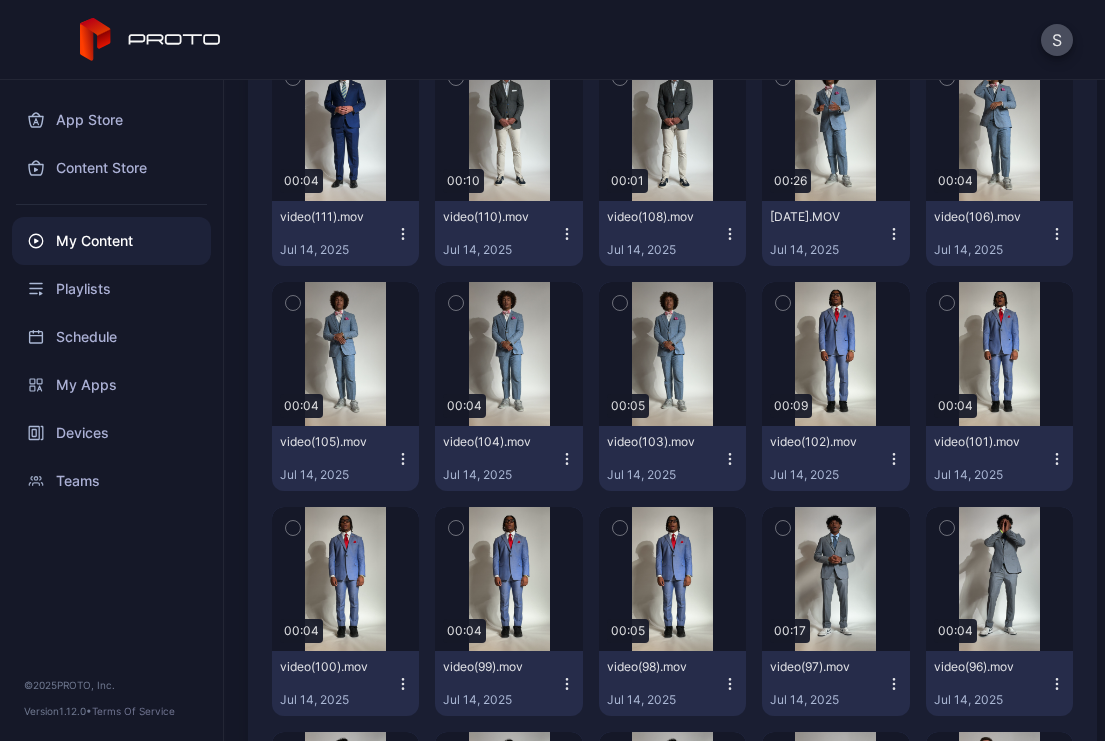click 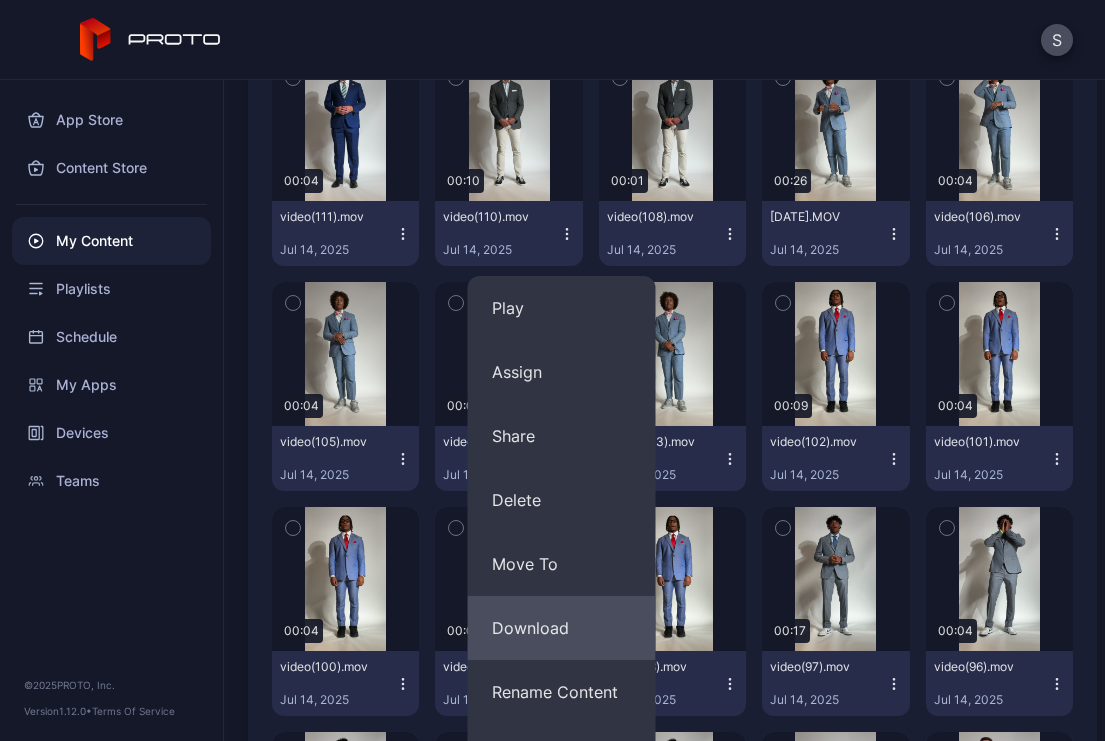 click on "Download" at bounding box center (562, 628) 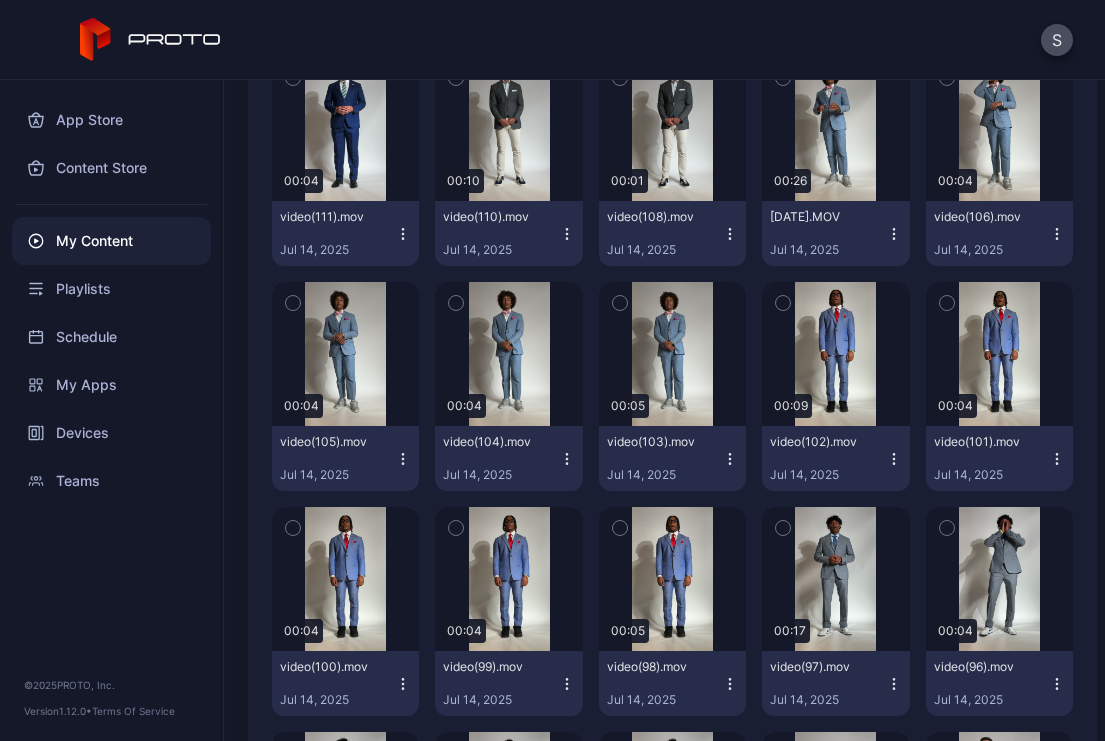 click 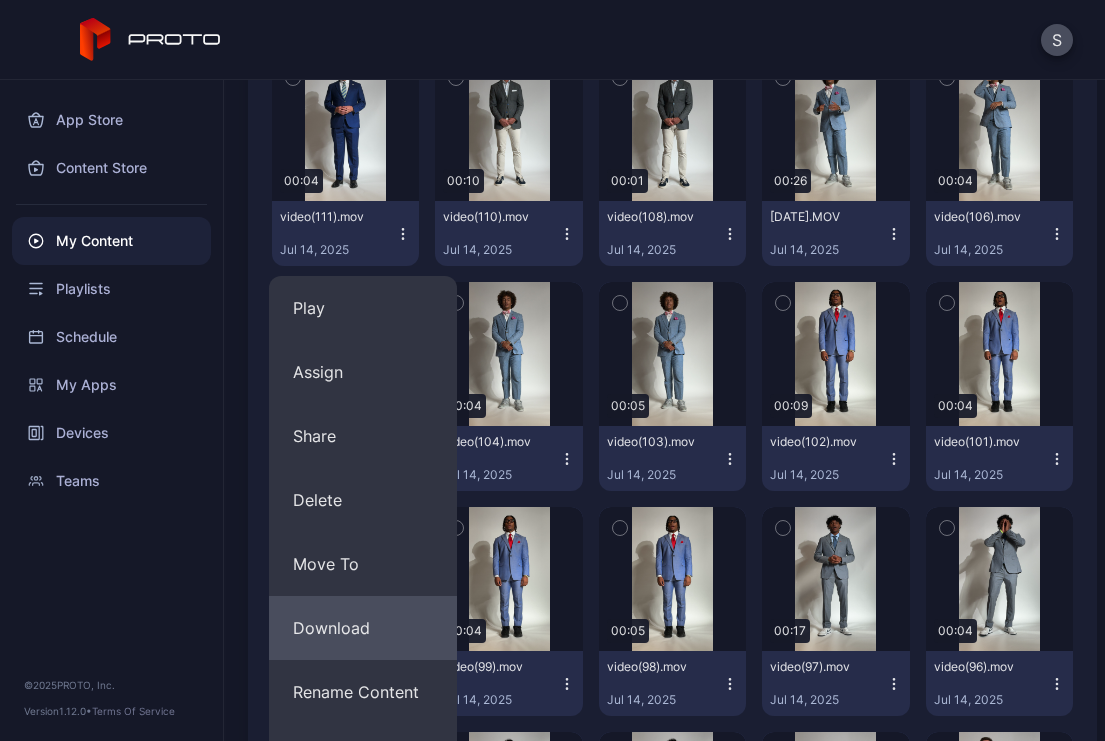 click on "Download" at bounding box center [363, 628] 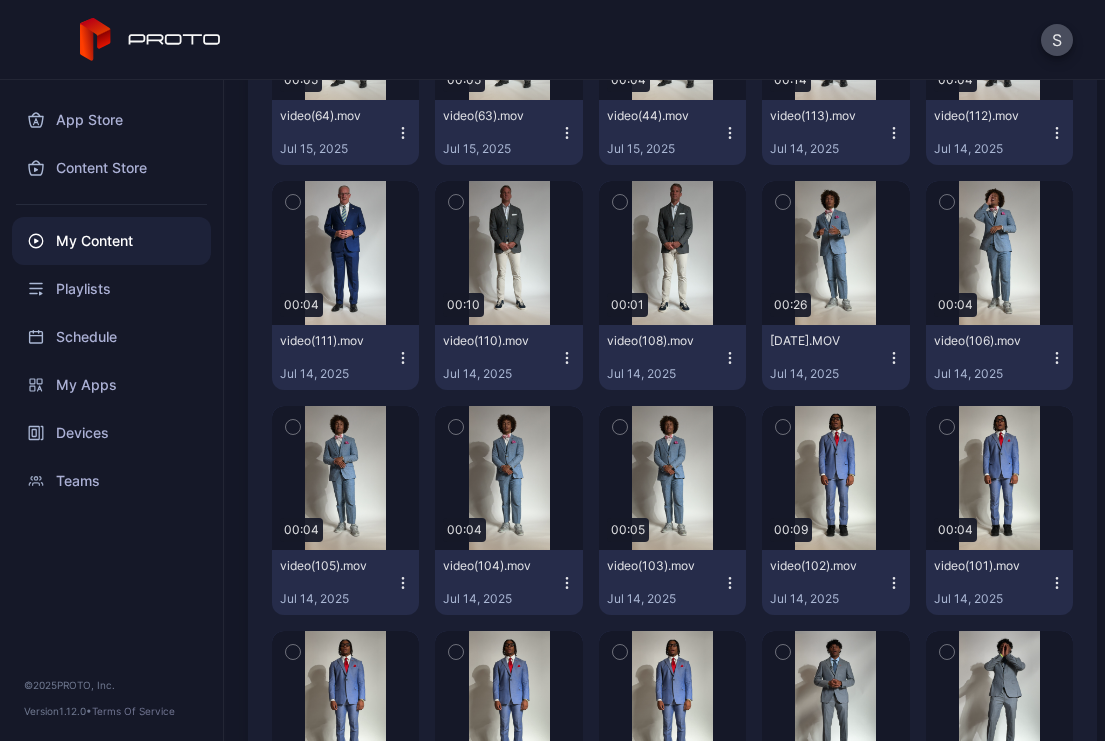 scroll, scrollTop: 12639, scrollLeft: 0, axis: vertical 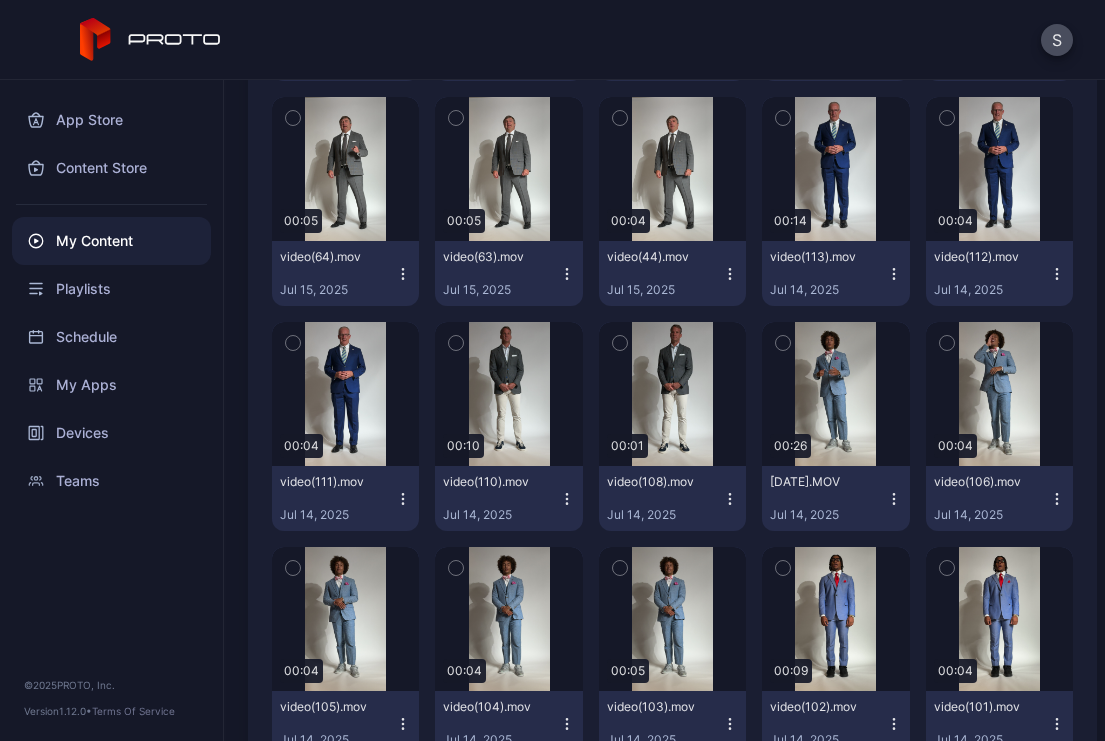 click 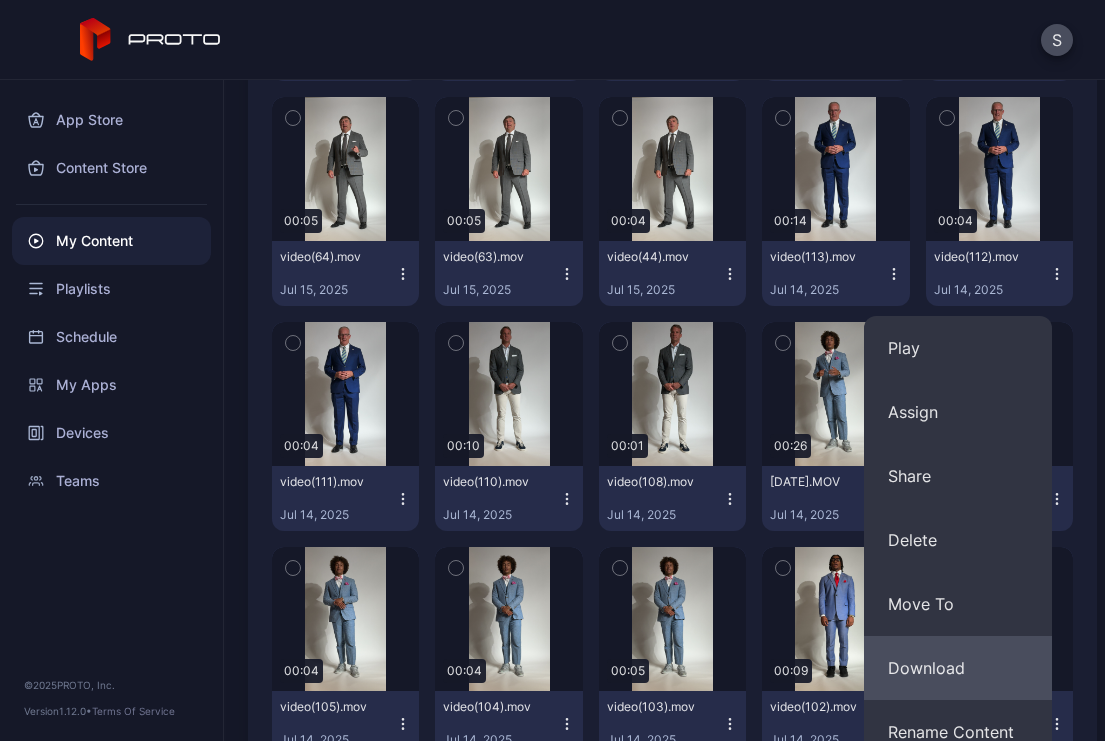 click on "Download" at bounding box center (958, 668) 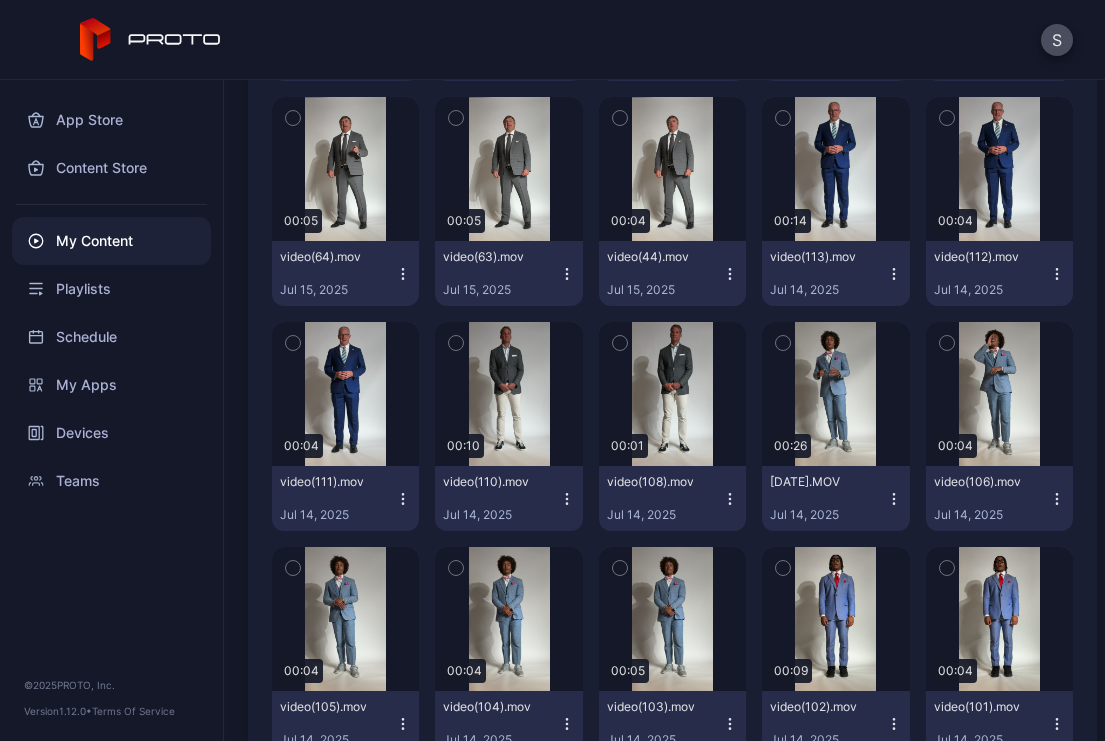 click 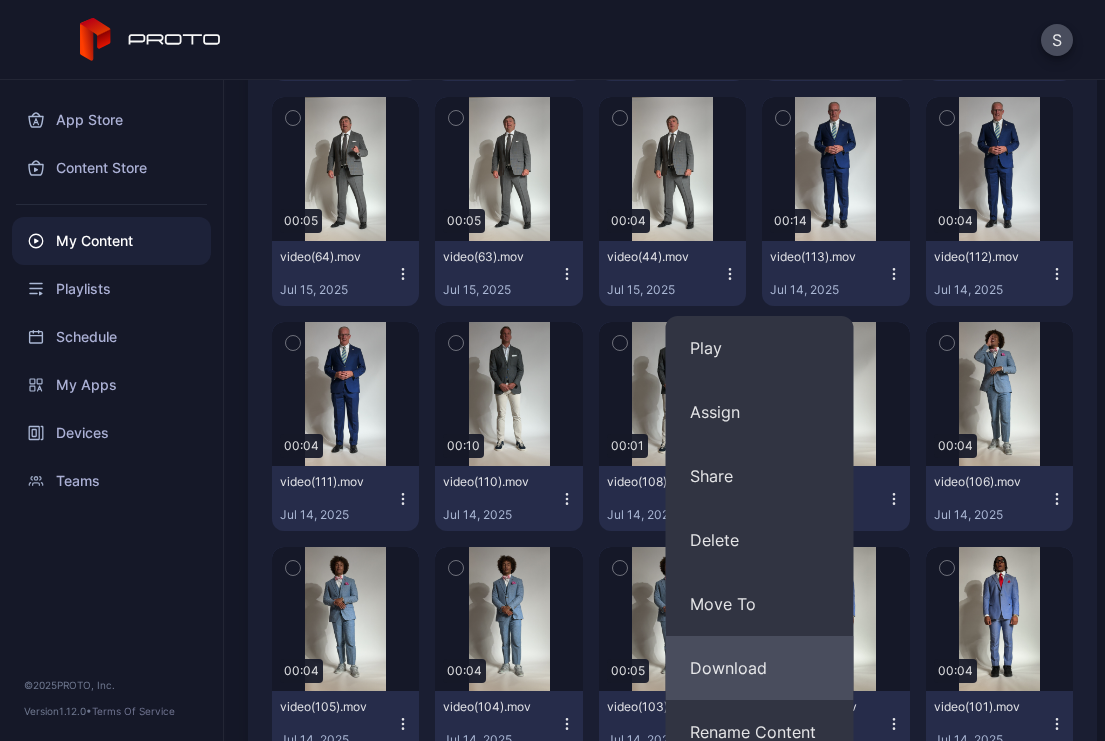 click on "Download" at bounding box center [760, 668] 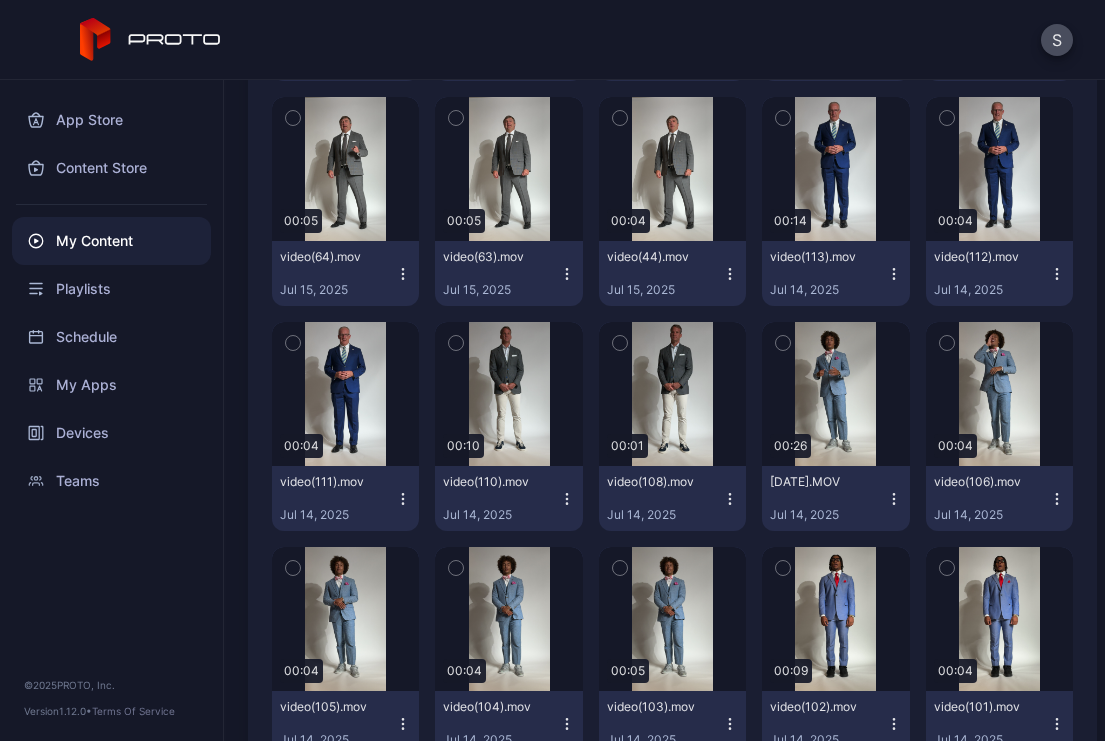 click 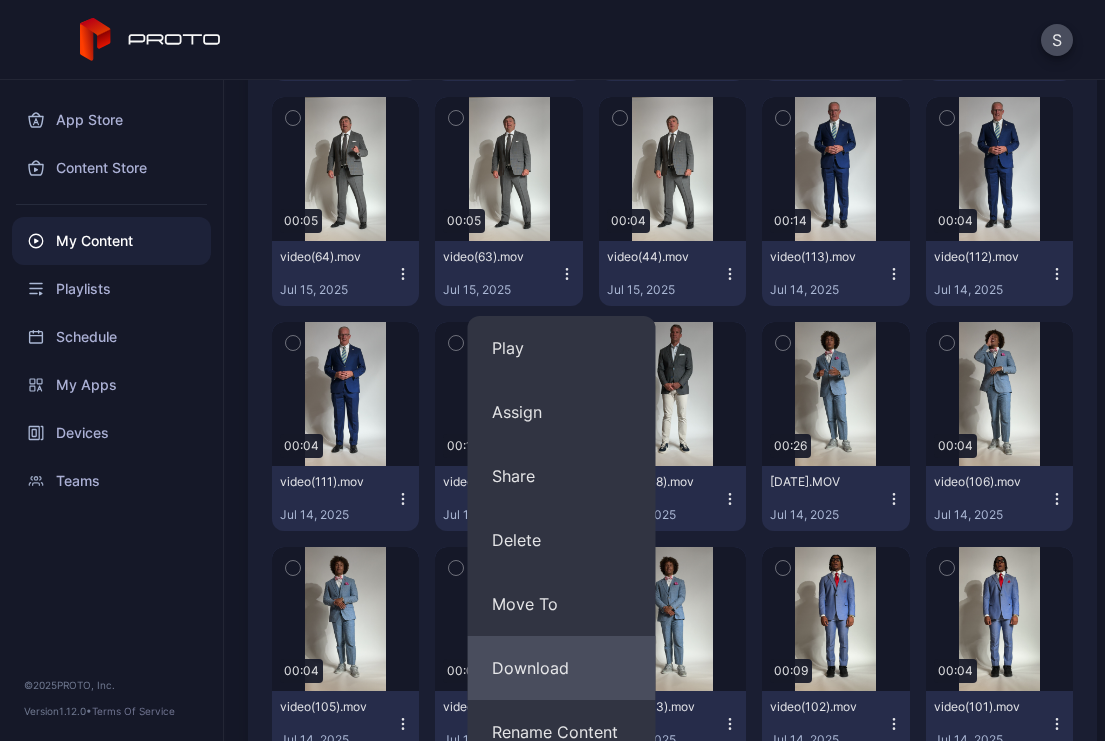click on "Download" at bounding box center [562, 668] 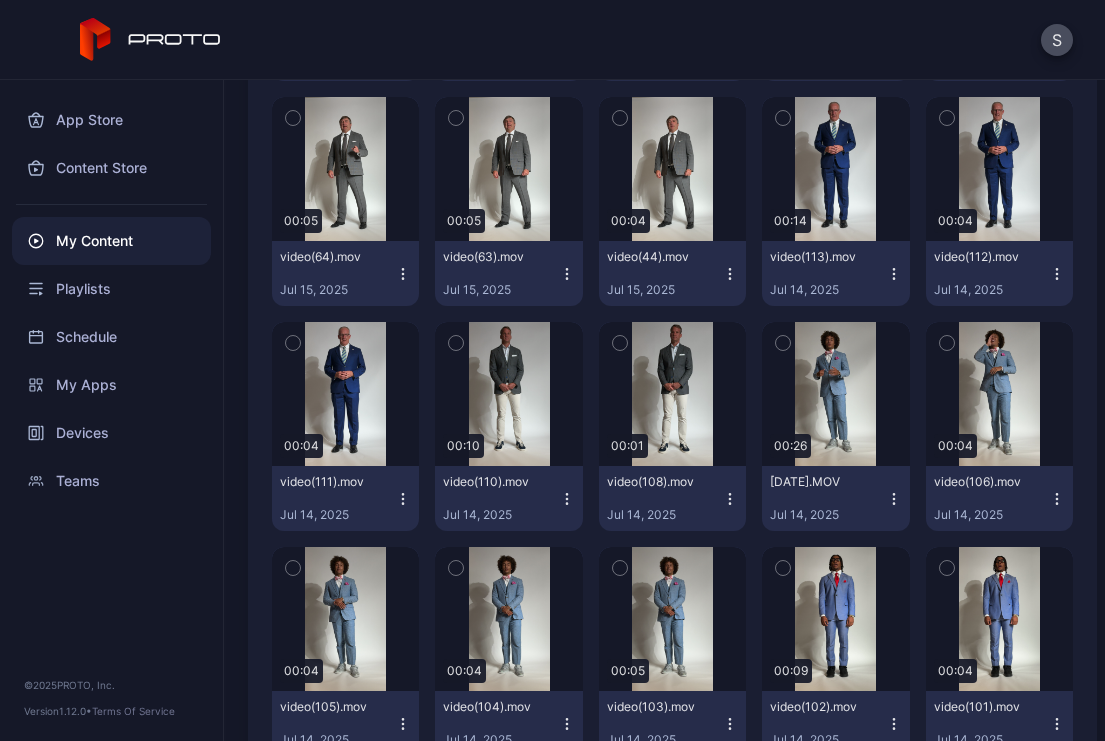 click 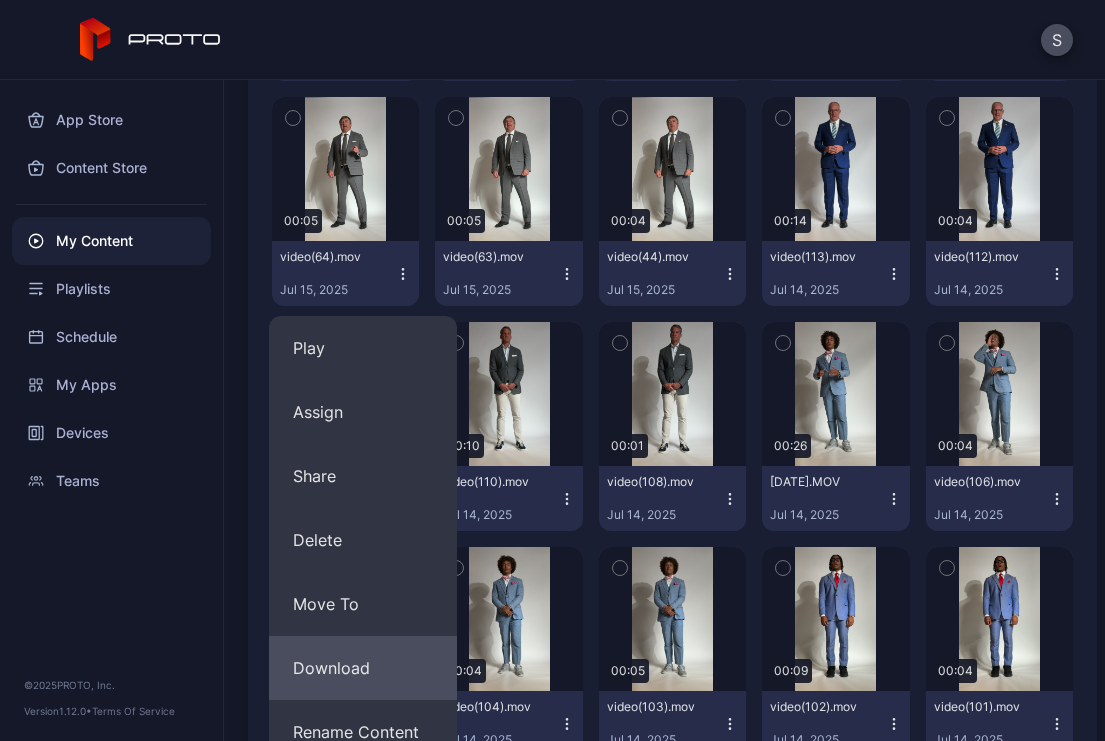 click on "Download" at bounding box center (363, 668) 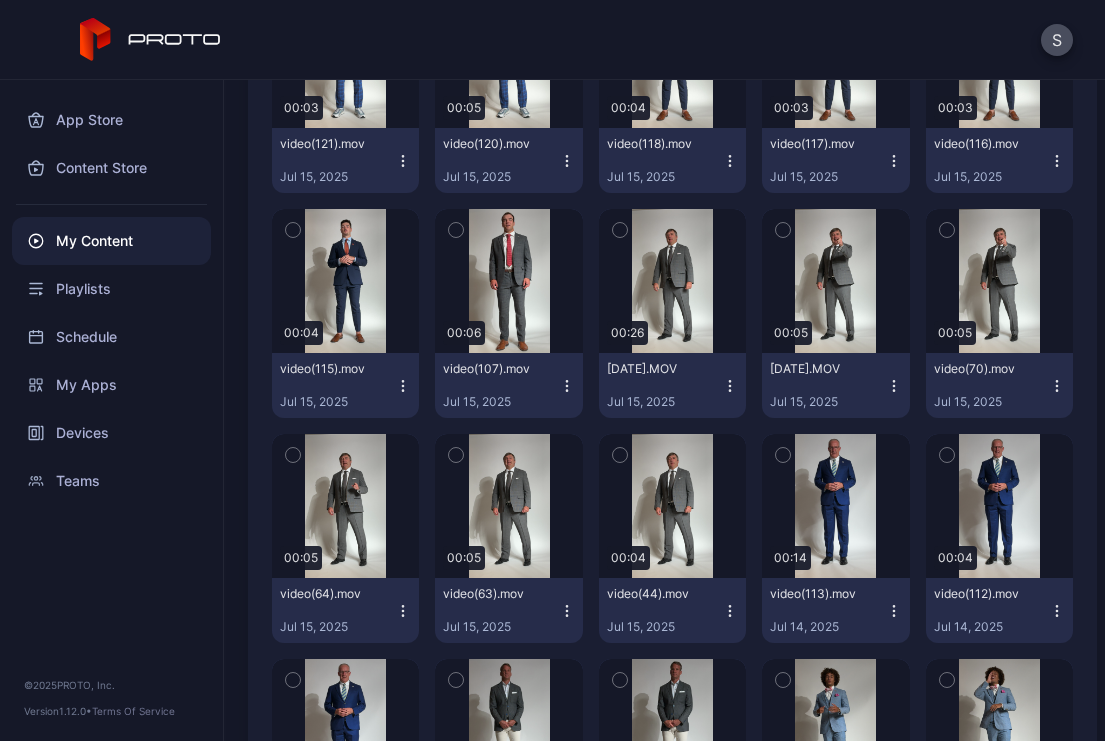 scroll, scrollTop: 12286, scrollLeft: 0, axis: vertical 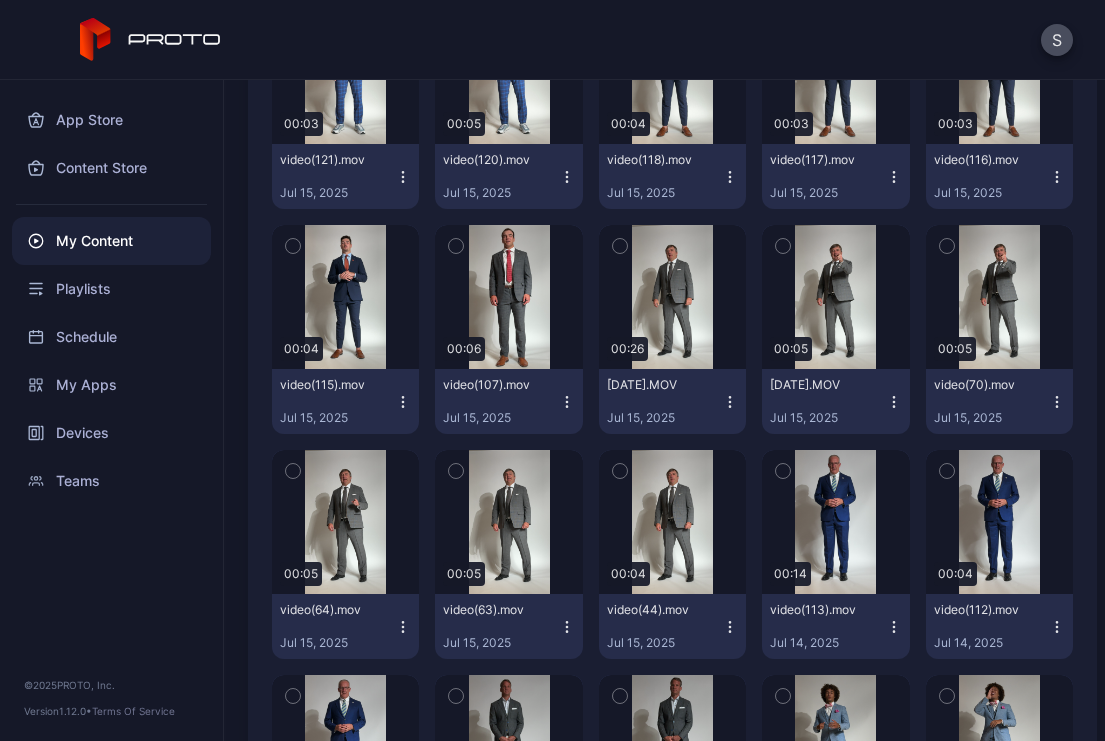 click 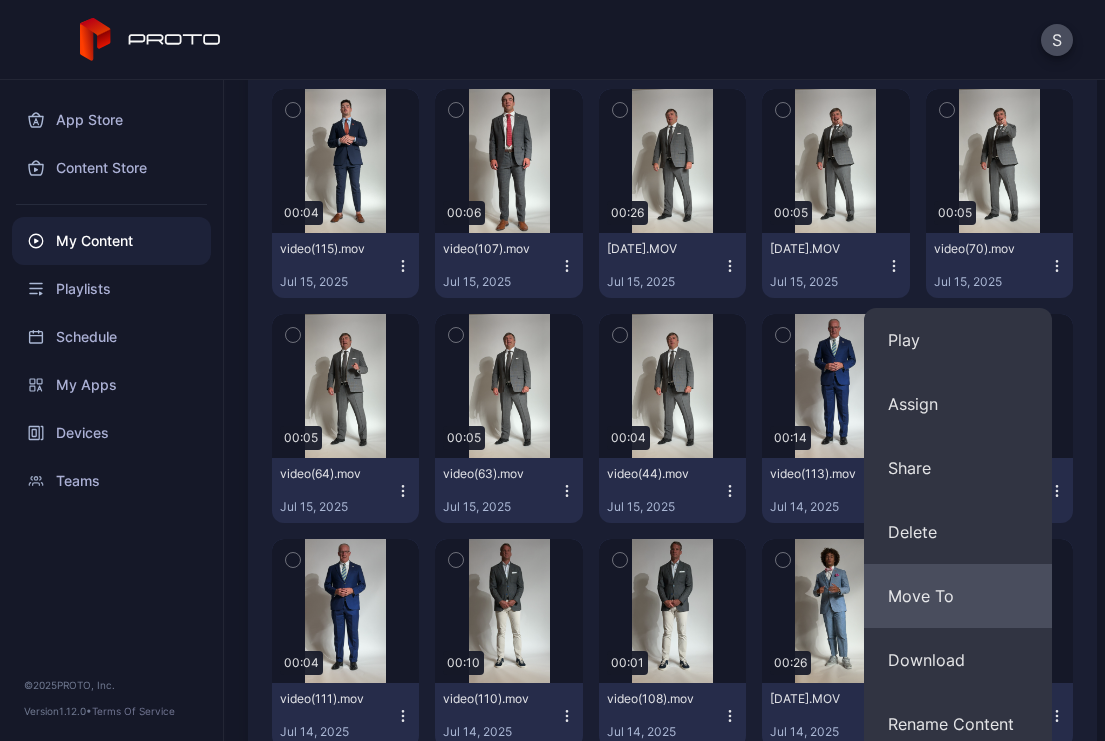 scroll, scrollTop: 12426, scrollLeft: 0, axis: vertical 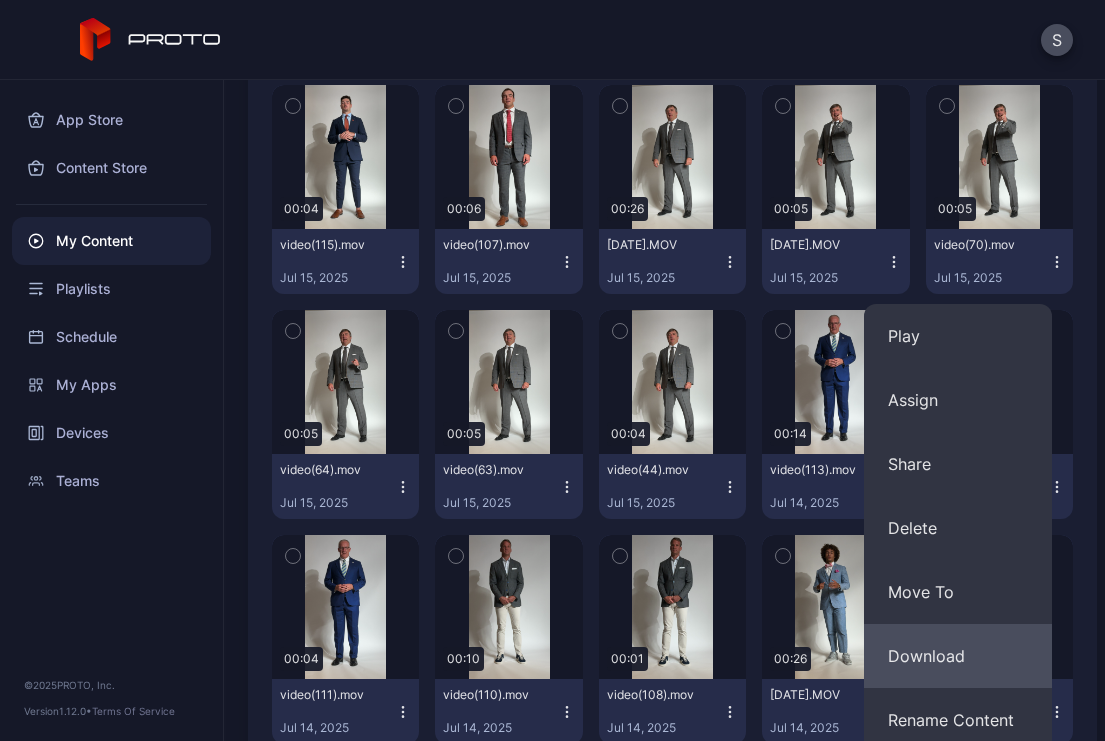 click on "Download" at bounding box center [958, 656] 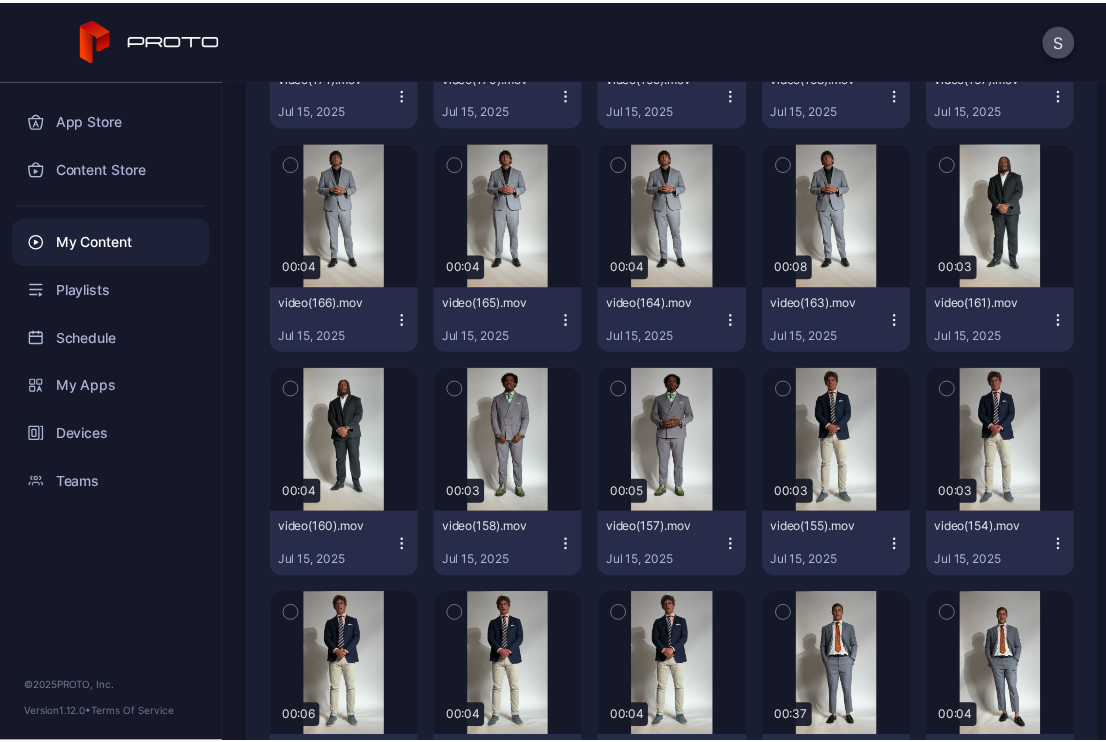 scroll, scrollTop: 13044, scrollLeft: 0, axis: vertical 